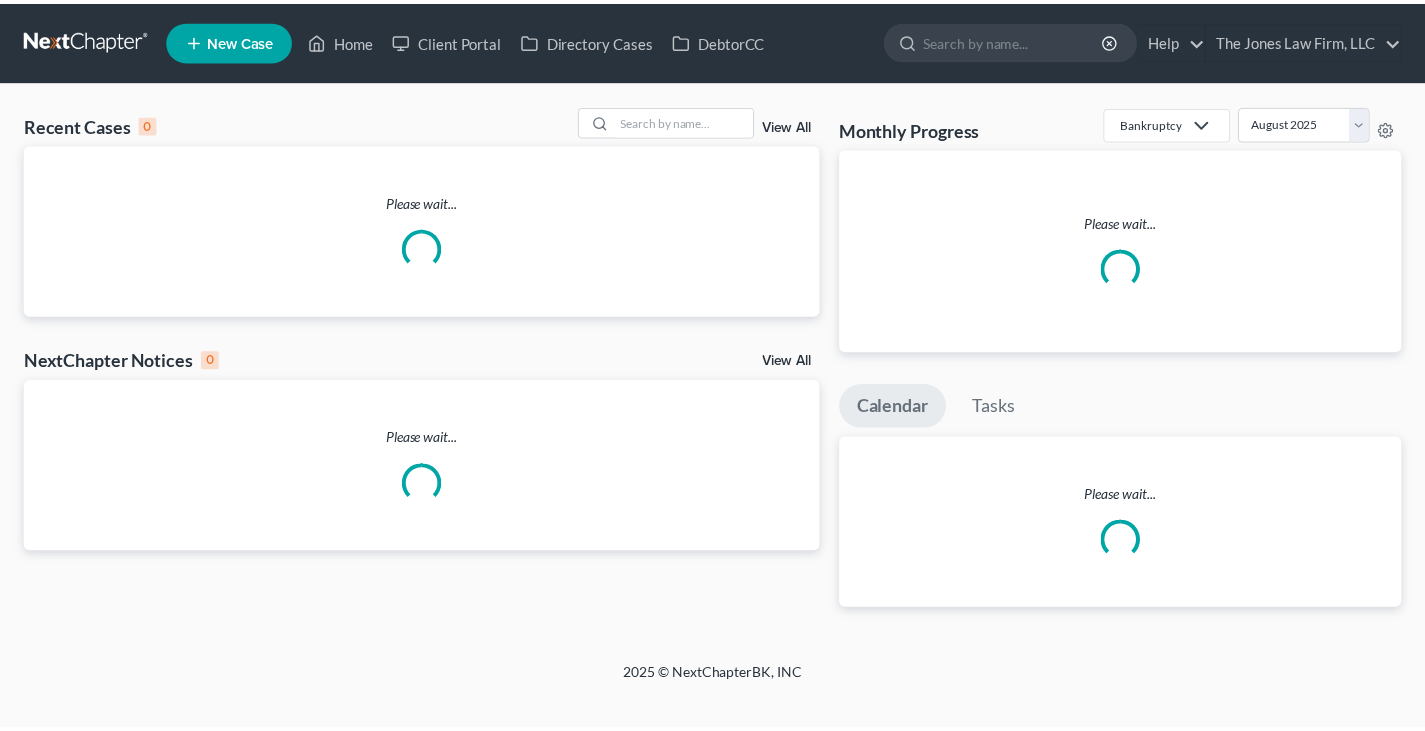 scroll, scrollTop: 0, scrollLeft: 0, axis: both 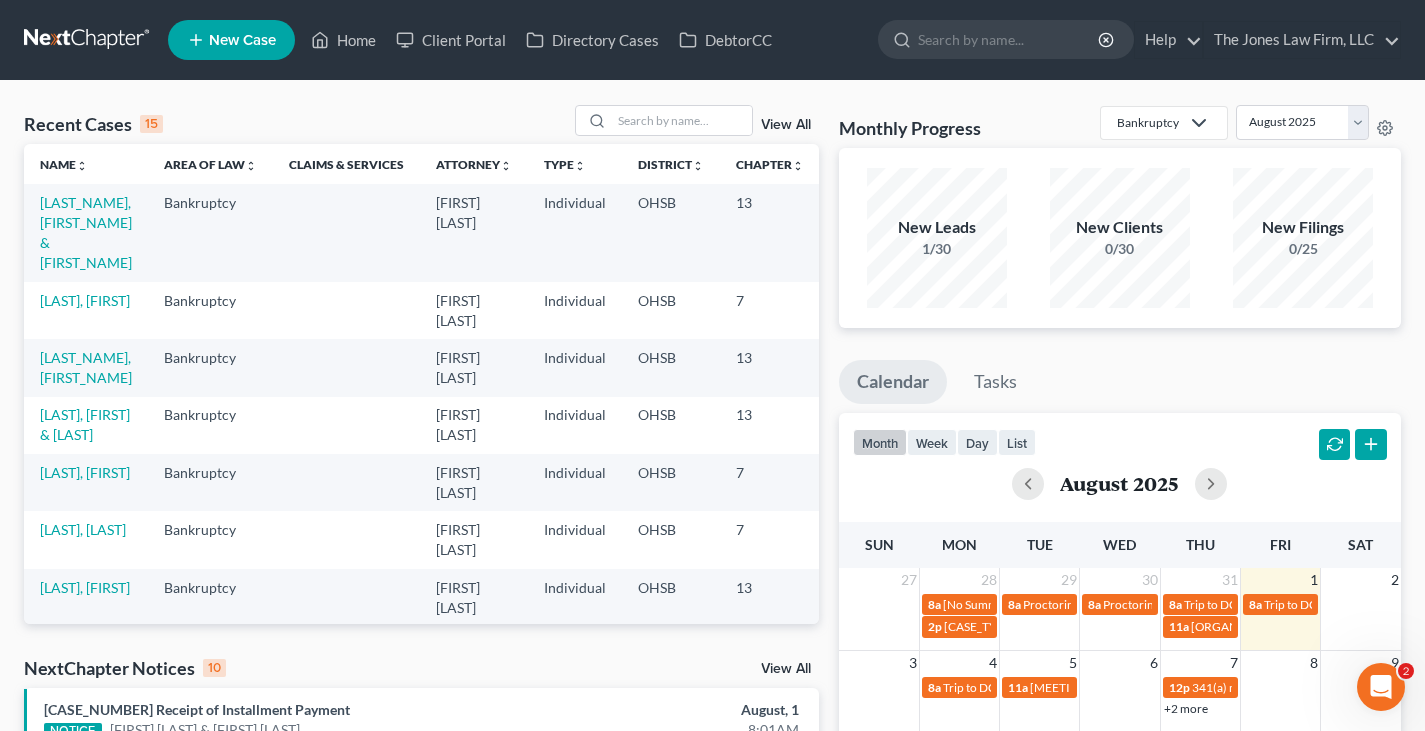 click on "New Case Home Client Portal Directory Cases DebtorCC         - No Result - See all results Or Press Enter... Help Help Center Webinars Training Videos What's new The [COMPANY] Firm, LLC The [COMPANY] Firm, LLC [EMAIL] My Account Settings Plan + Billing Account Add-Ons Log out" at bounding box center (784, 40) 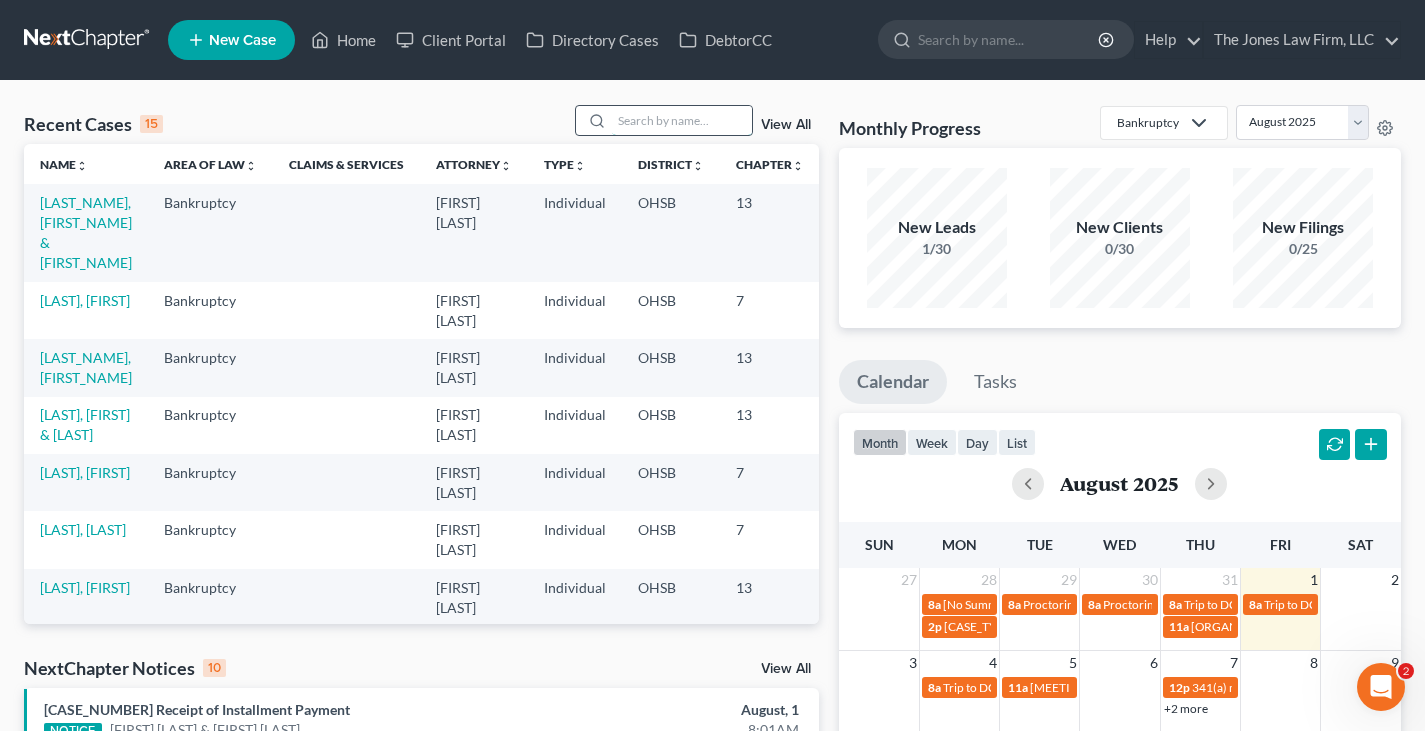 click at bounding box center (682, 120) 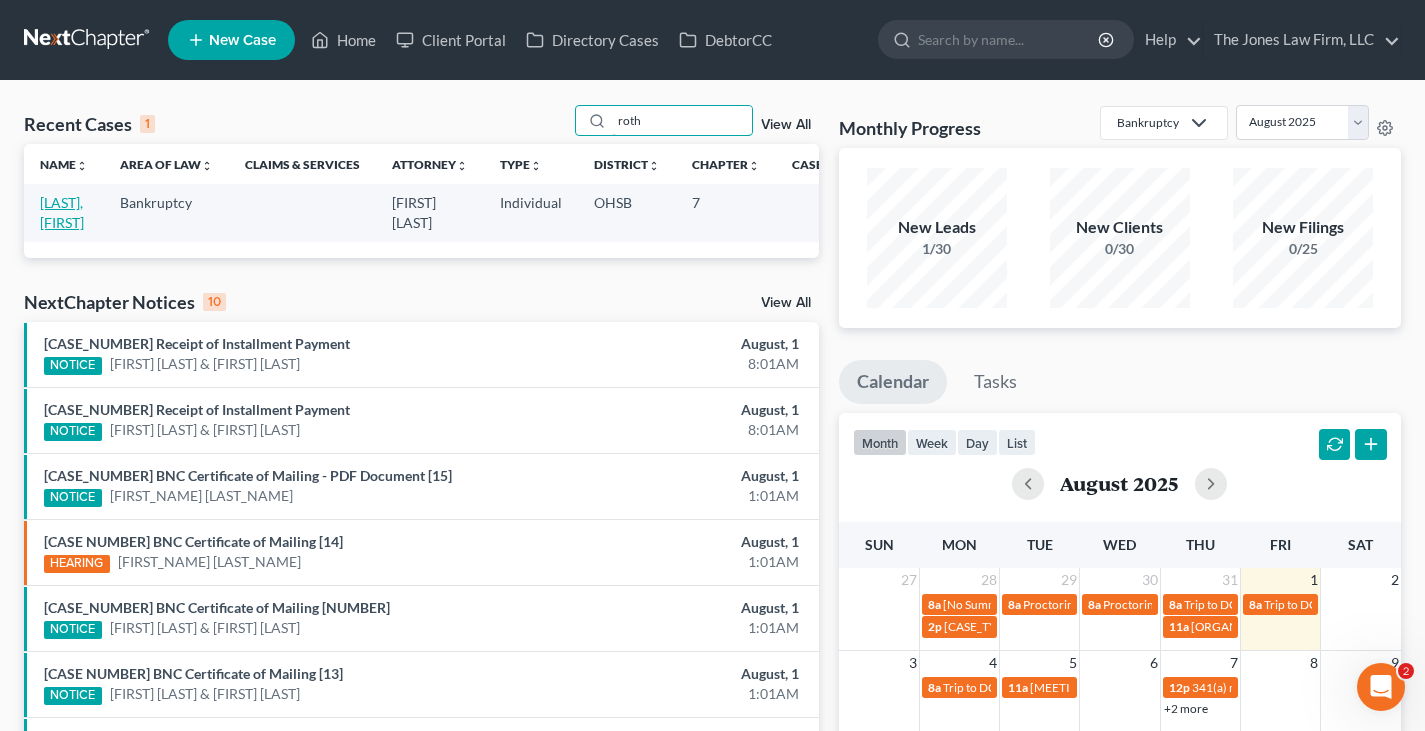 type on "roth" 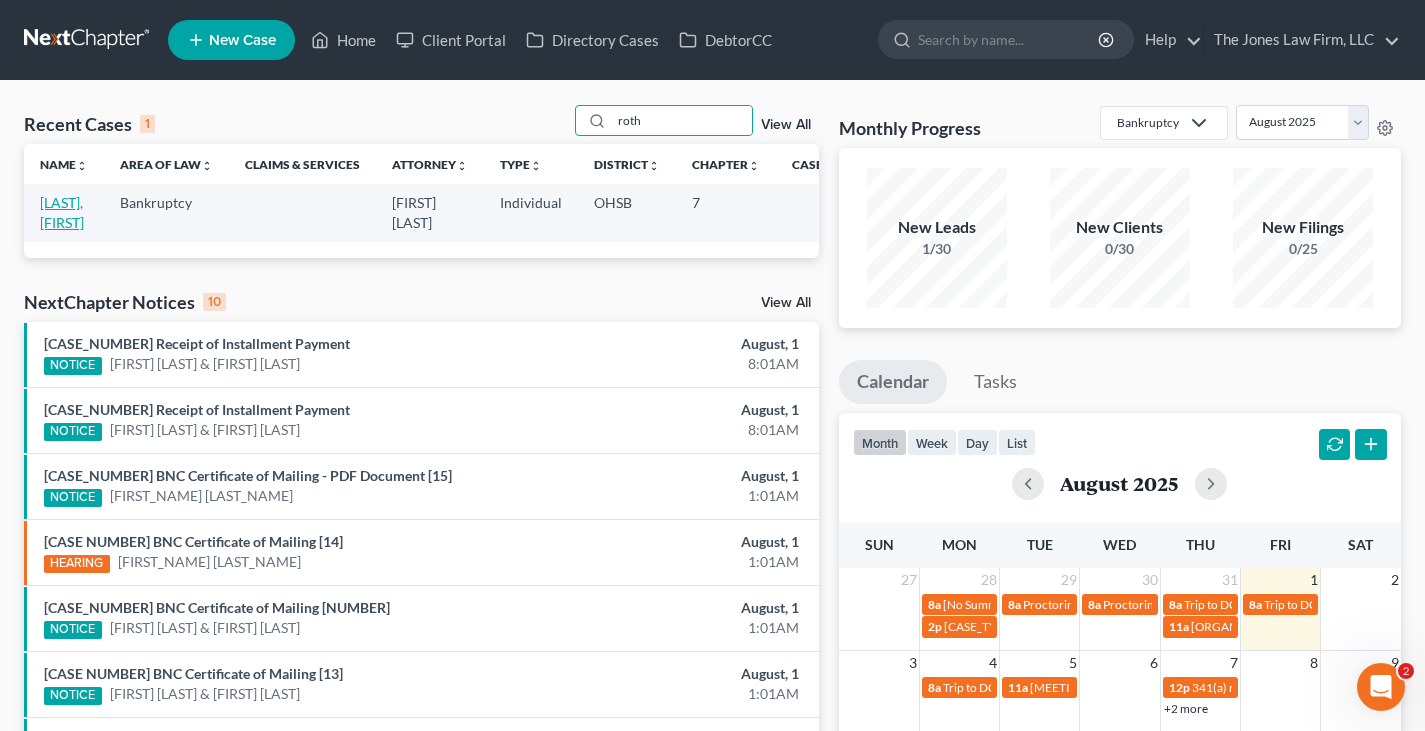 click on "[LAST], [FIRST]" at bounding box center (62, 212) 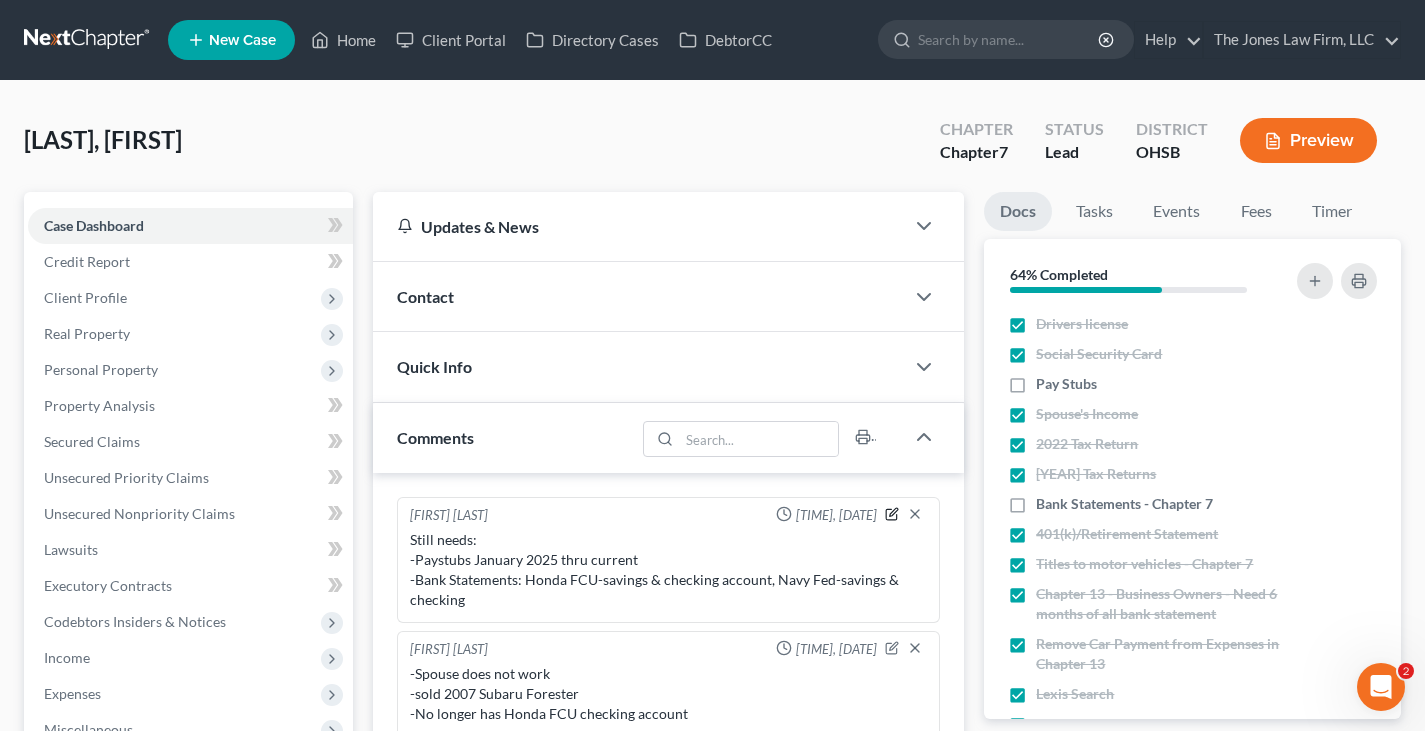 click 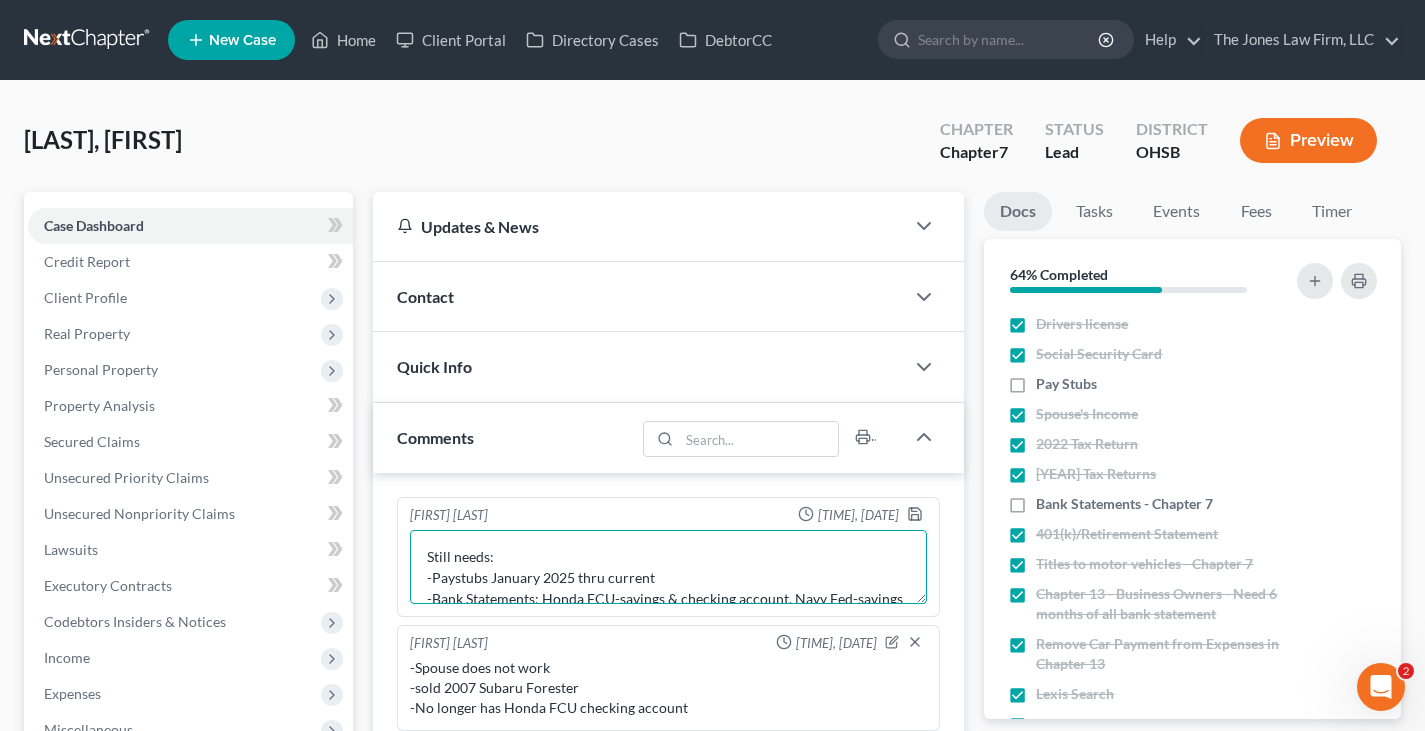 drag, startPoint x: 657, startPoint y: 573, endPoint x: 430, endPoint y: 577, distance: 227.03523 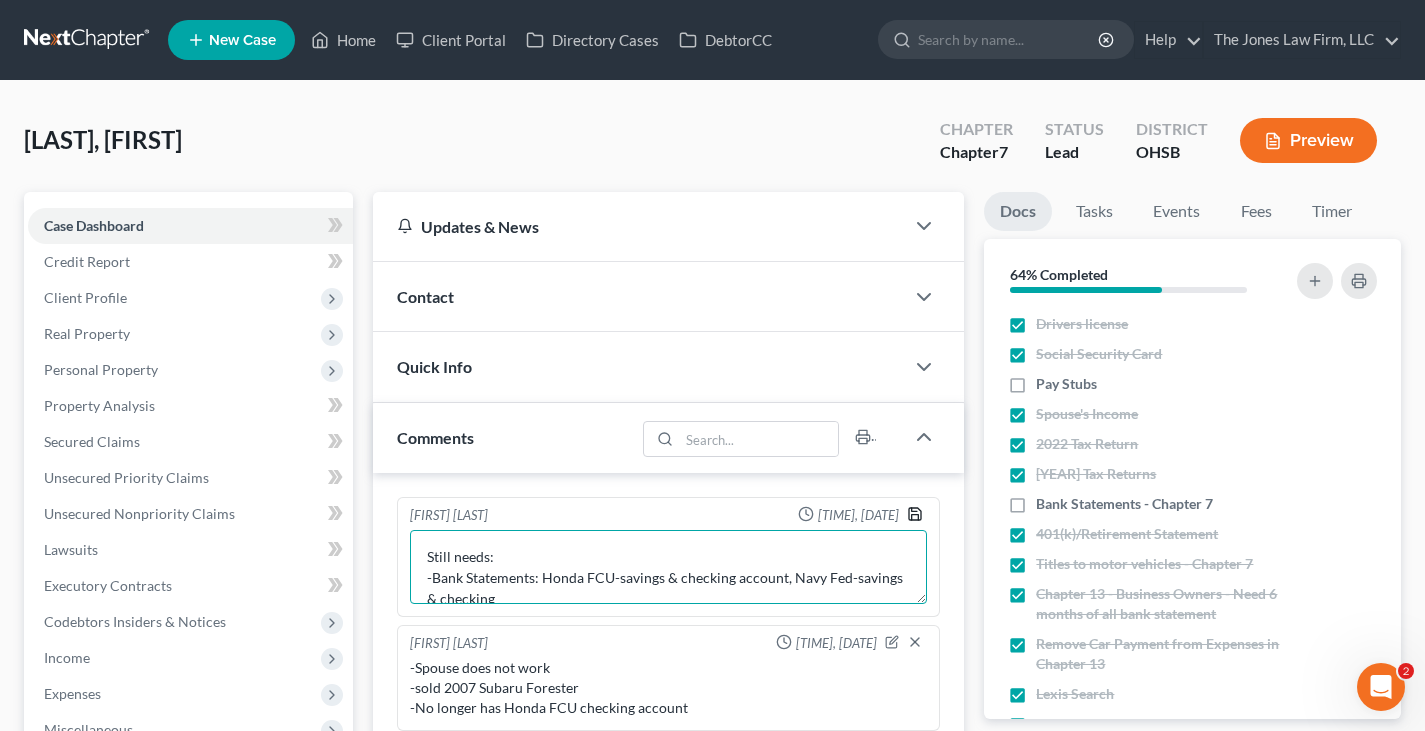type on "Still needs:
-Bank Statements: Honda FCU-savings & checking account, Navy Fed-savings & checking" 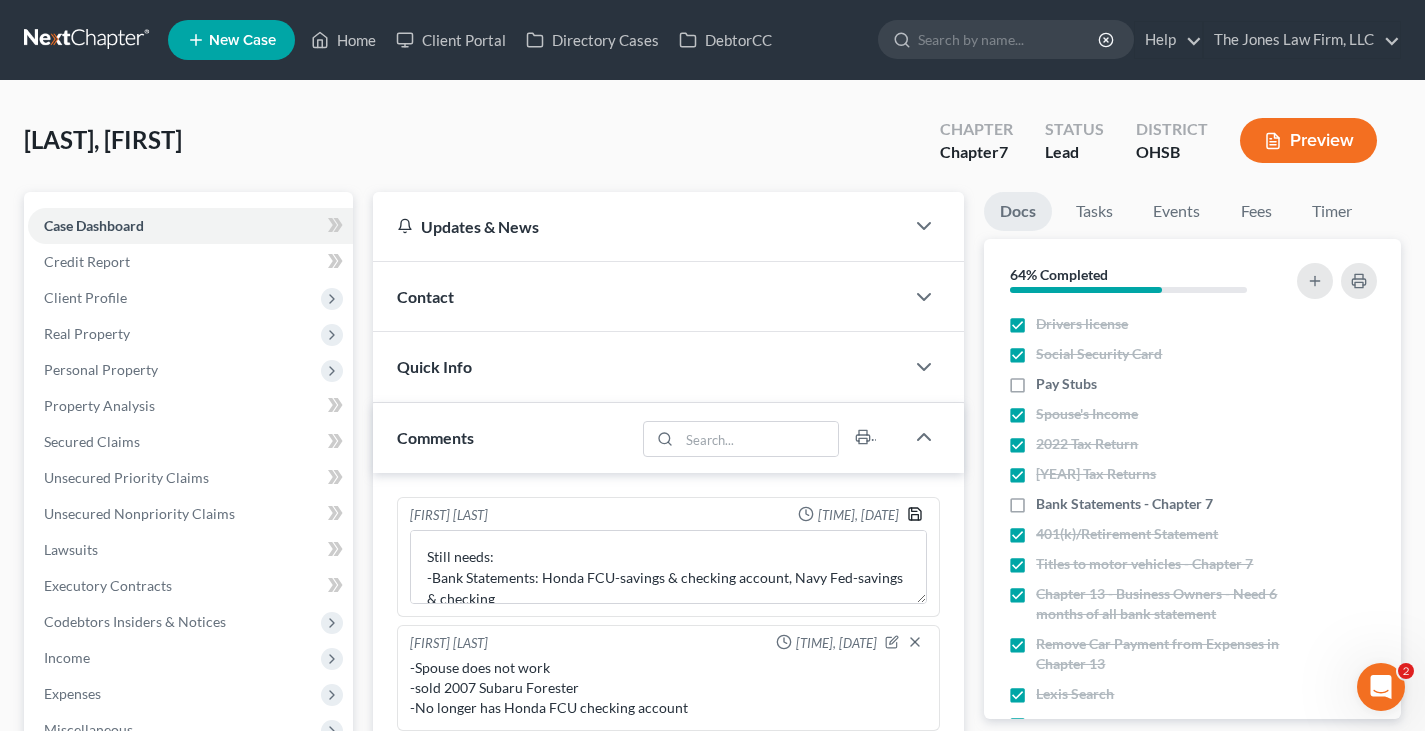 click 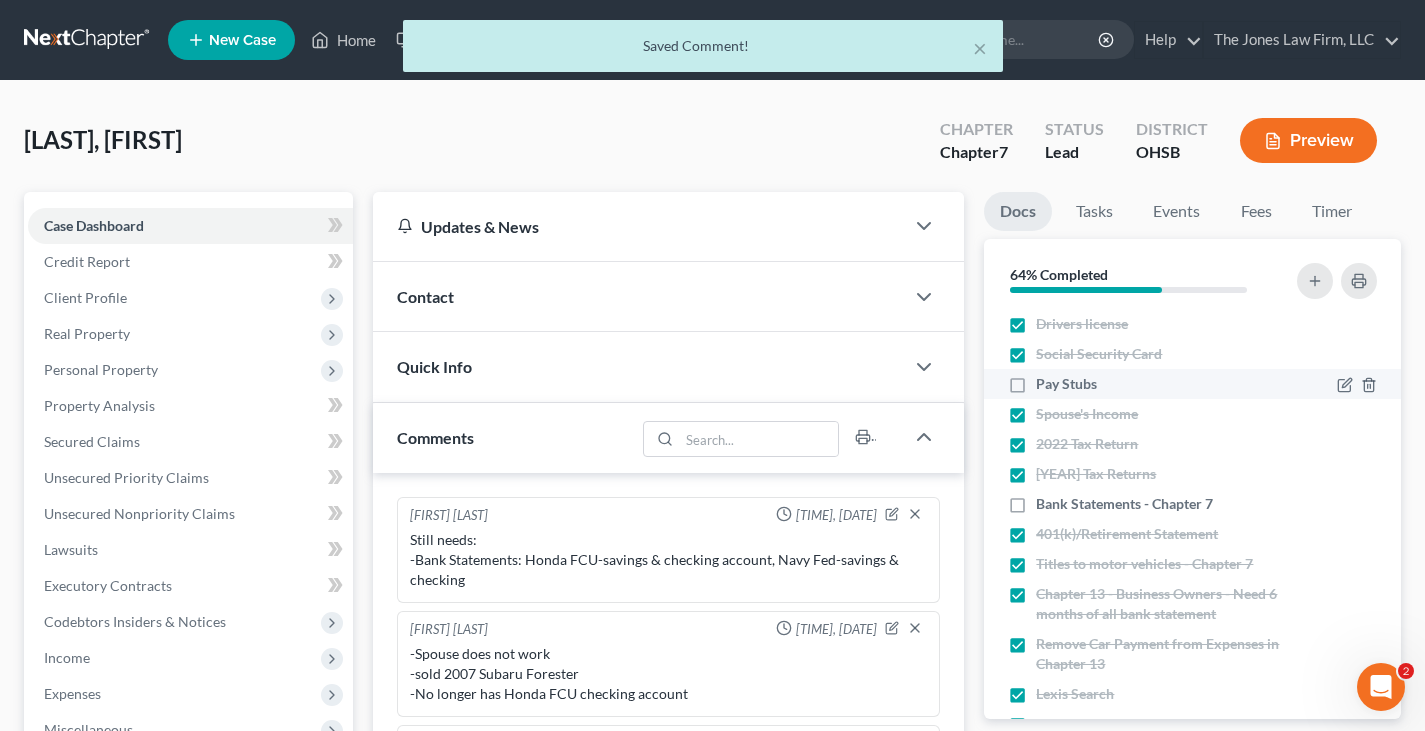 click on "Pay Stubs" at bounding box center [1066, 384] 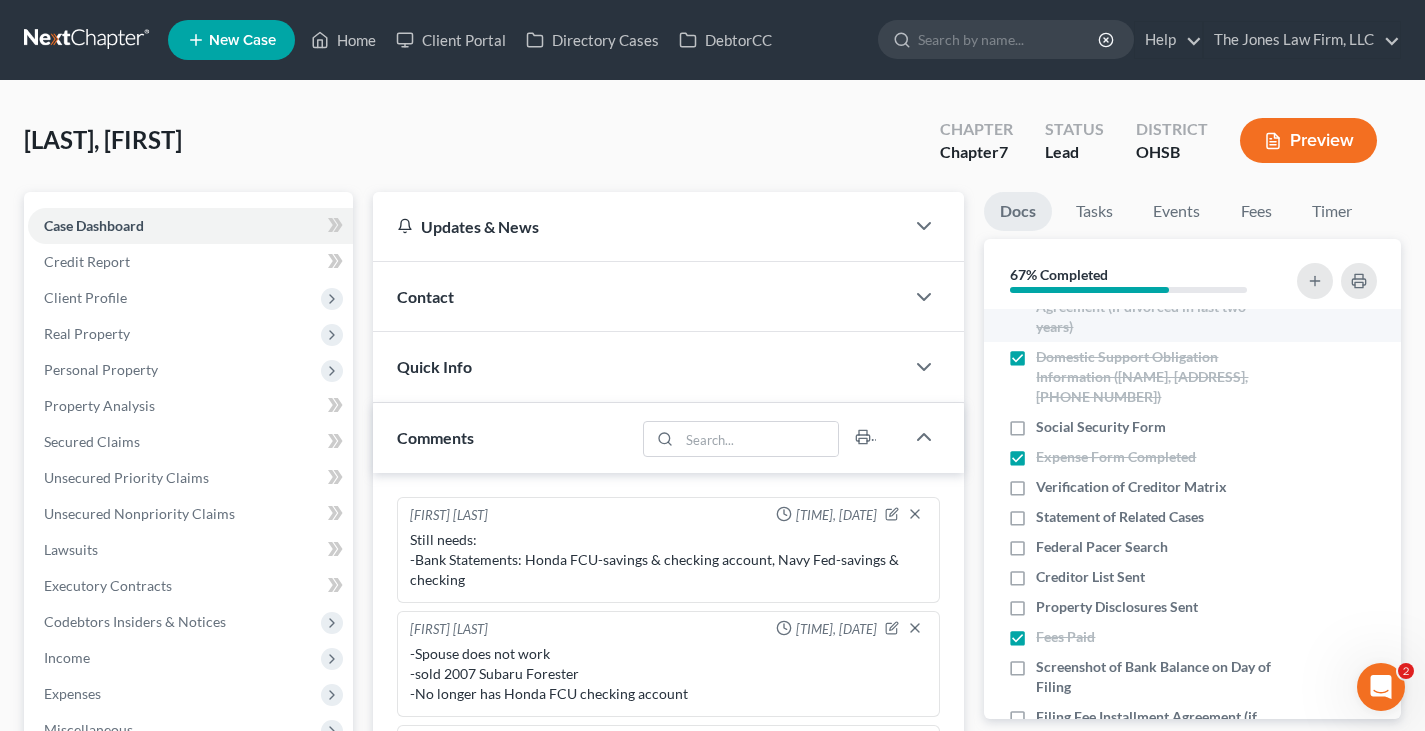 scroll, scrollTop: 600, scrollLeft: 0, axis: vertical 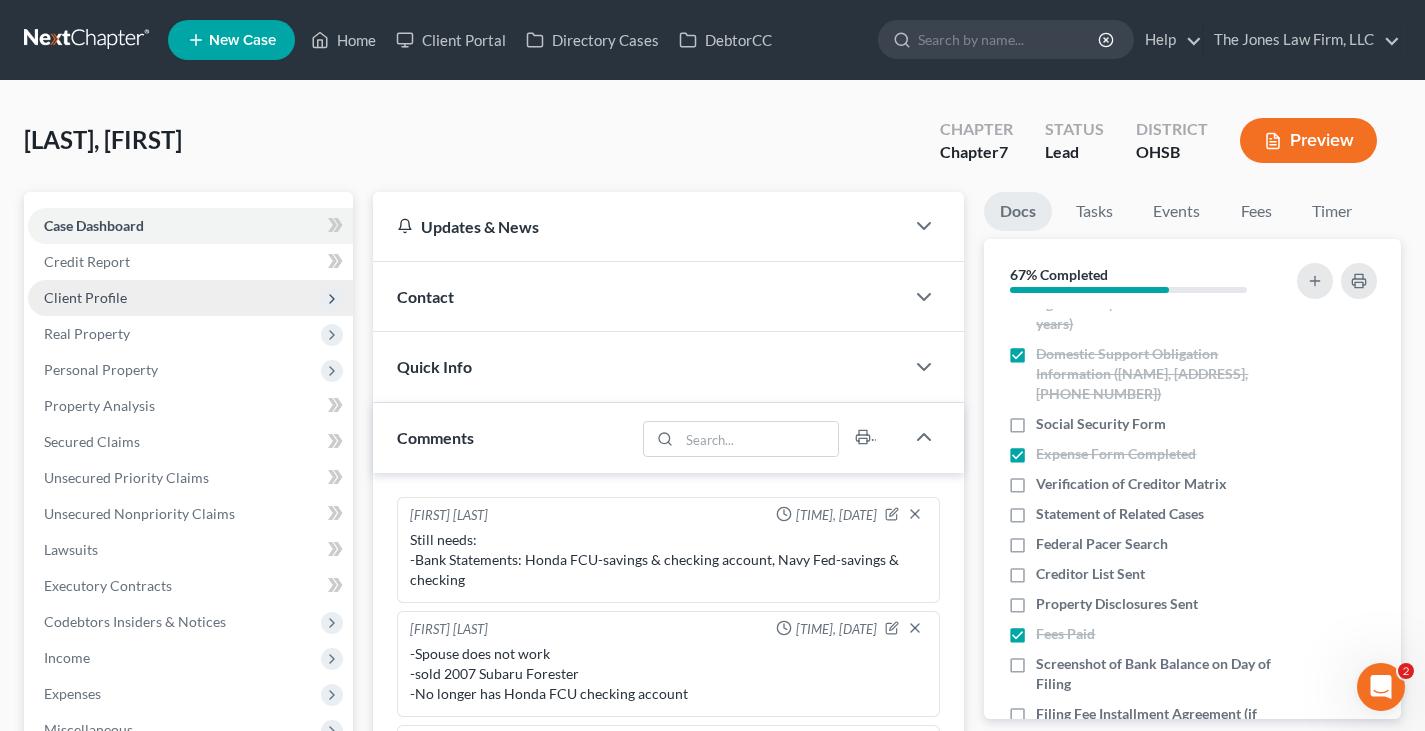 click on "Client Profile" at bounding box center [85, 297] 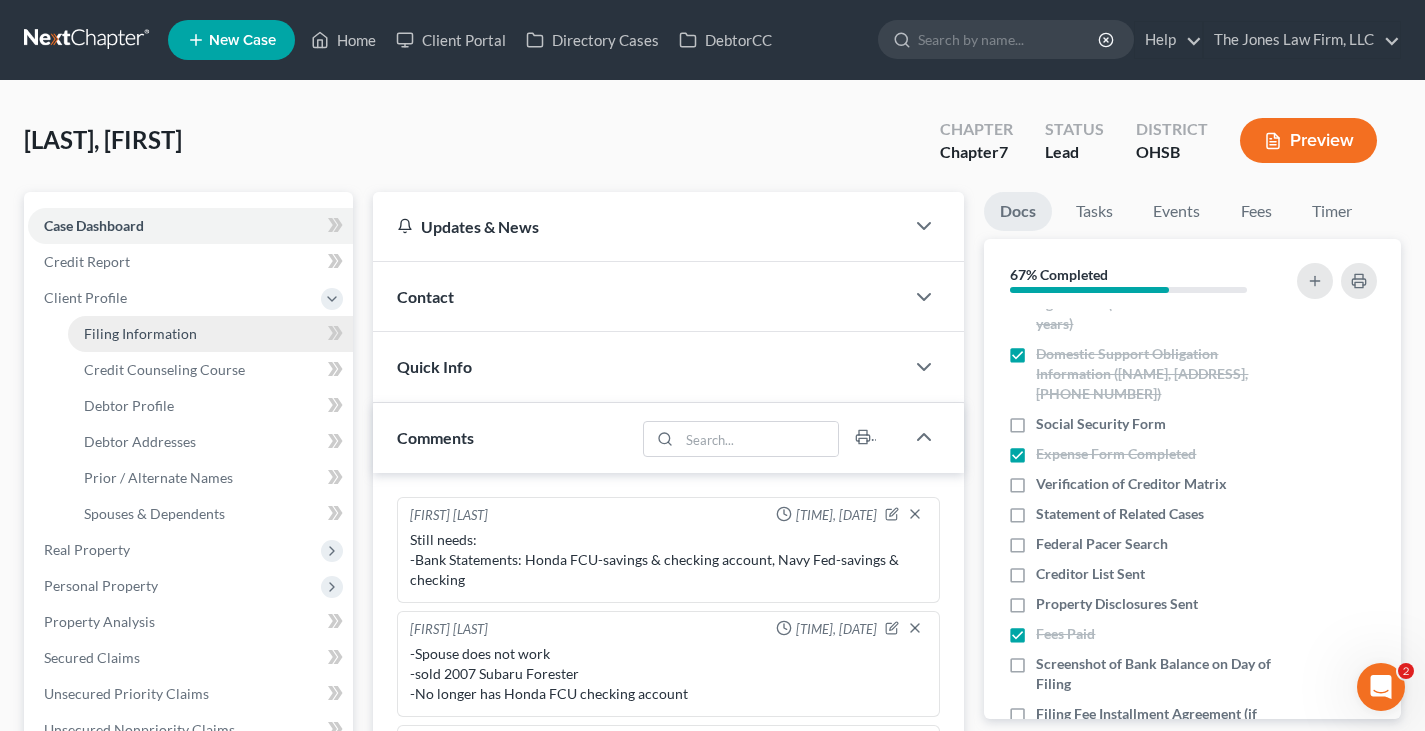 click on "Filing Information" at bounding box center (140, 333) 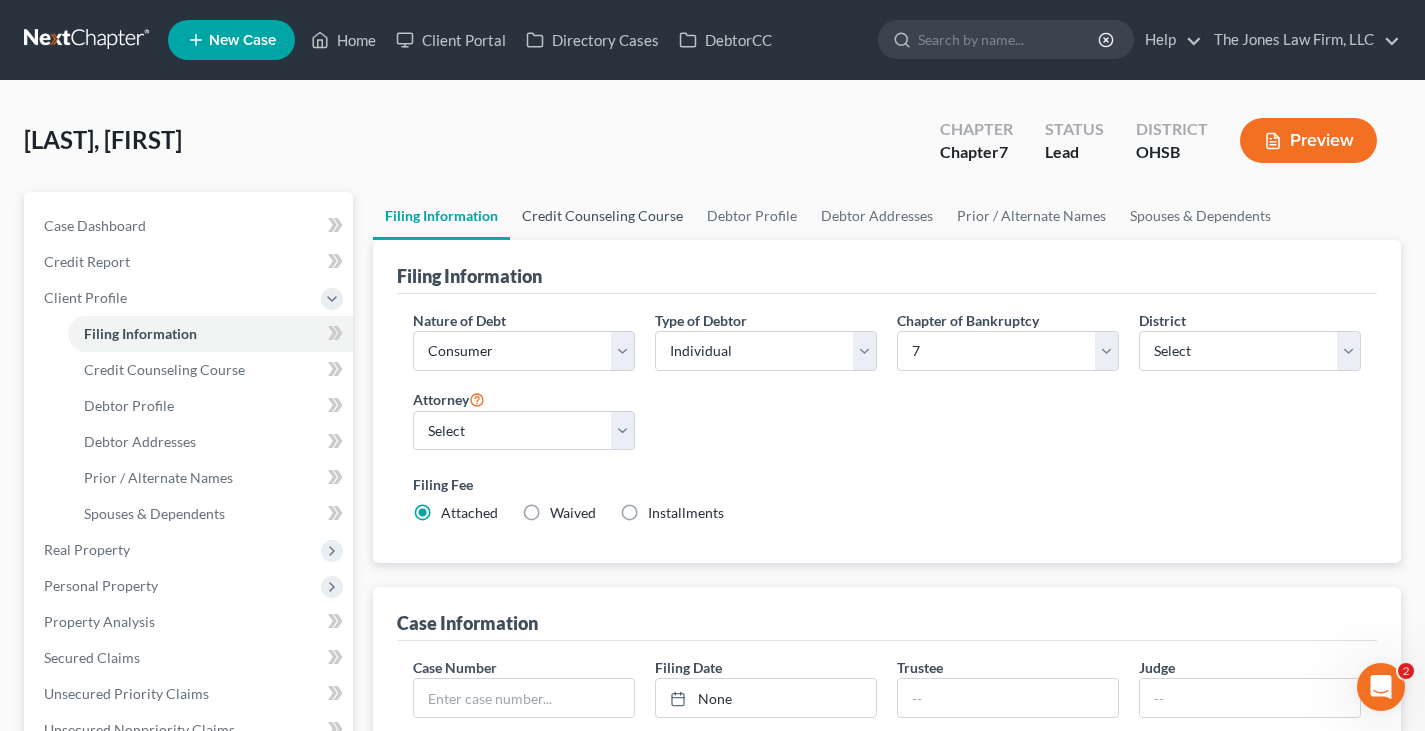 click on "Credit Counseling Course" at bounding box center (602, 216) 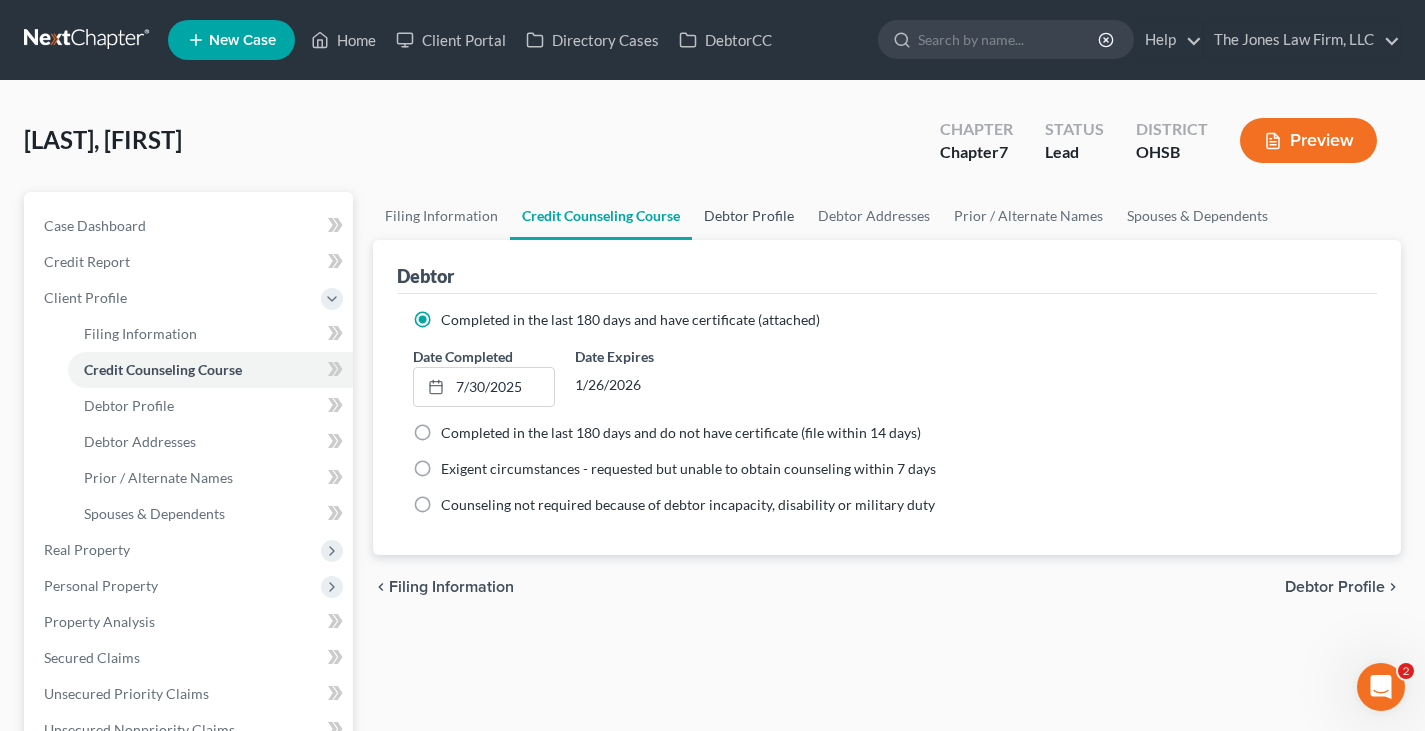 click on "Debtor Profile" at bounding box center (749, 216) 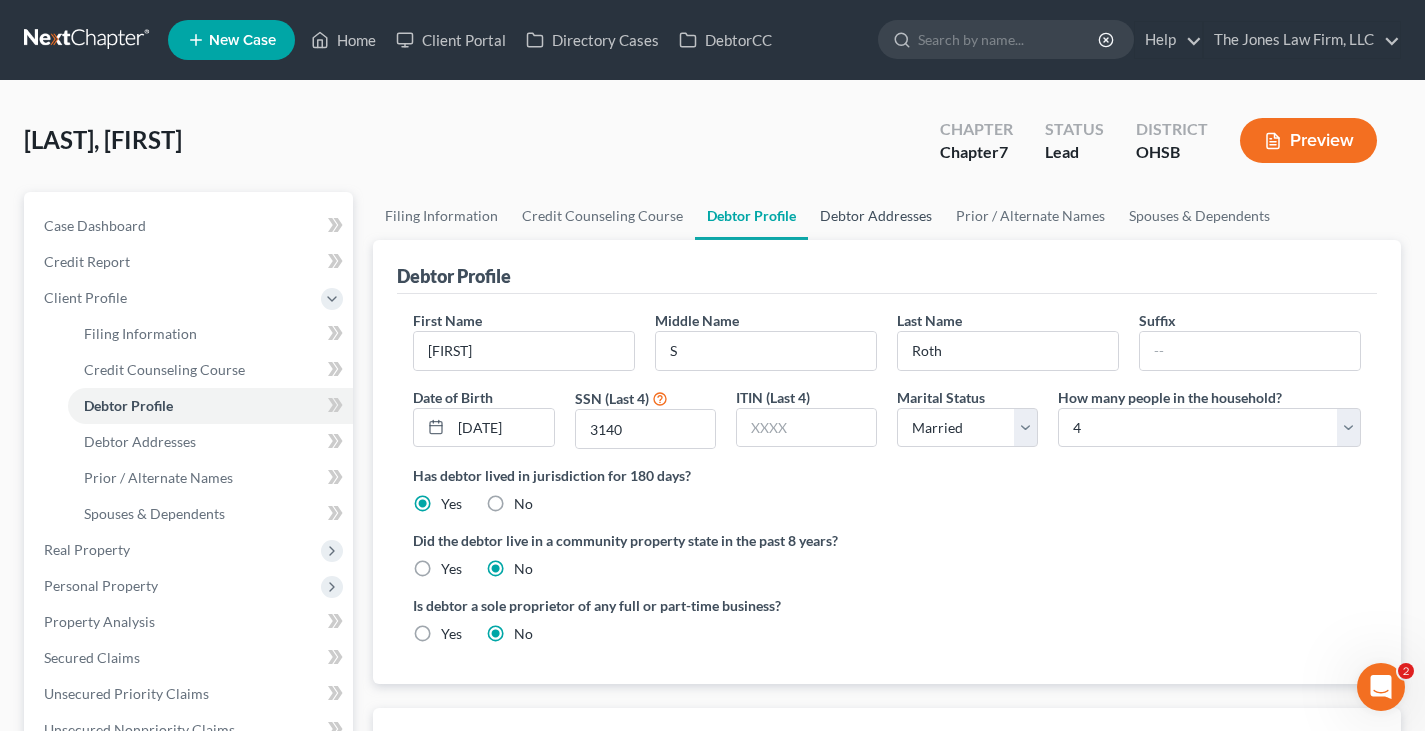 click on "Debtor Addresses" at bounding box center [876, 216] 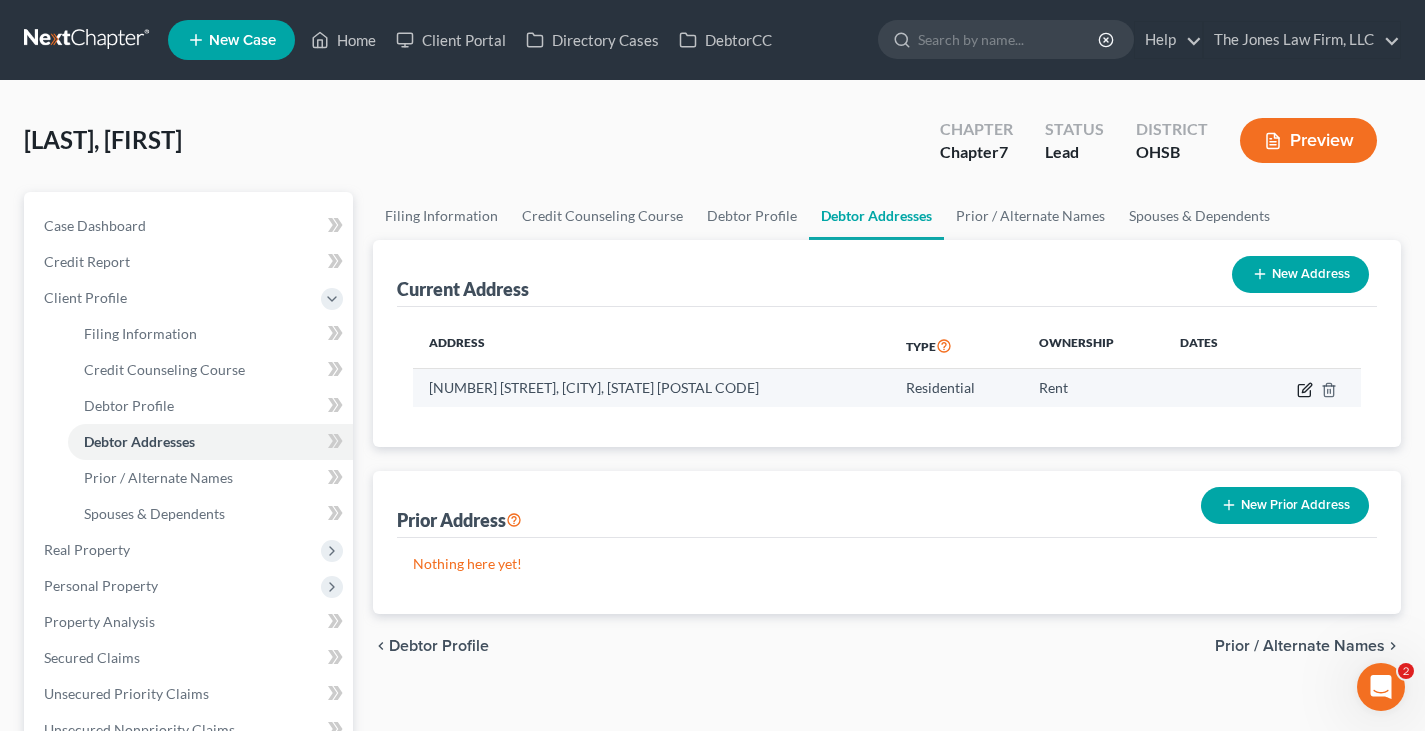 click 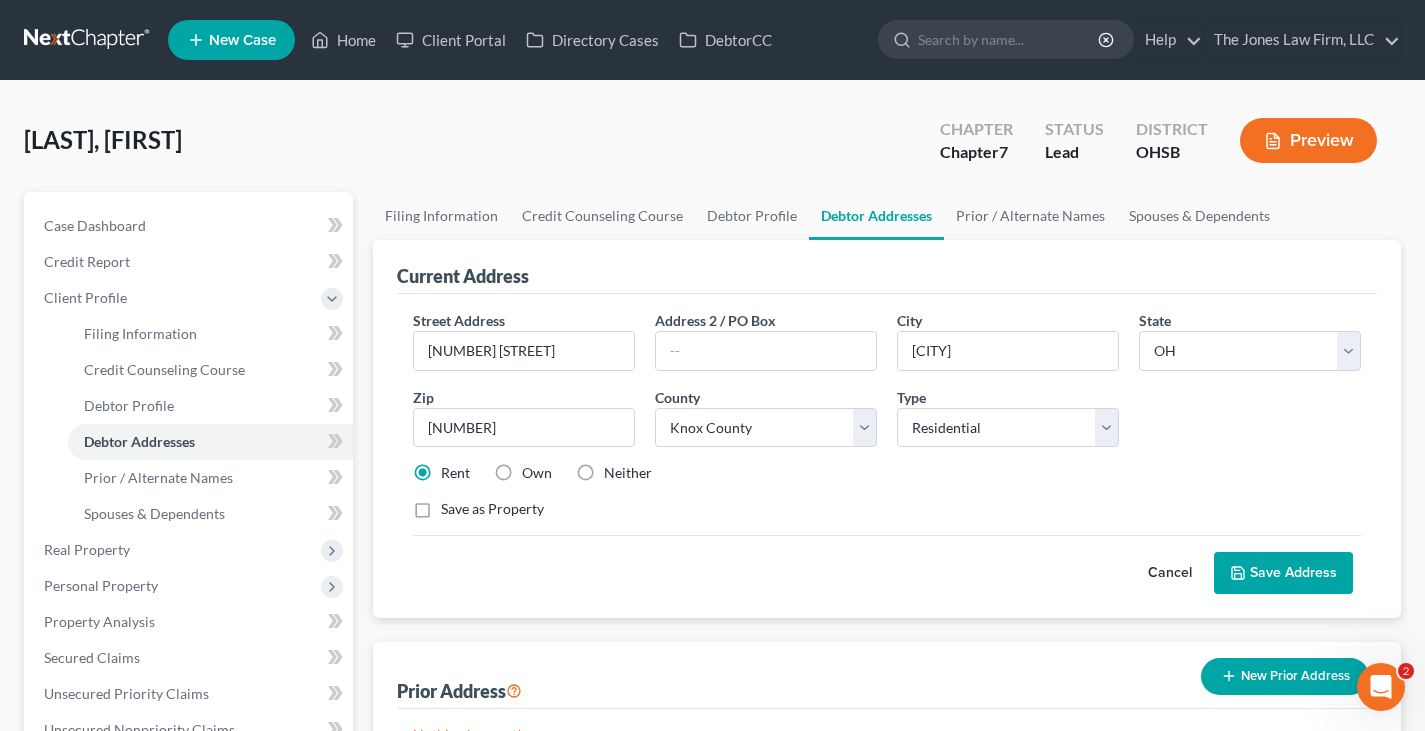 click on "Save Address" at bounding box center (1283, 573) 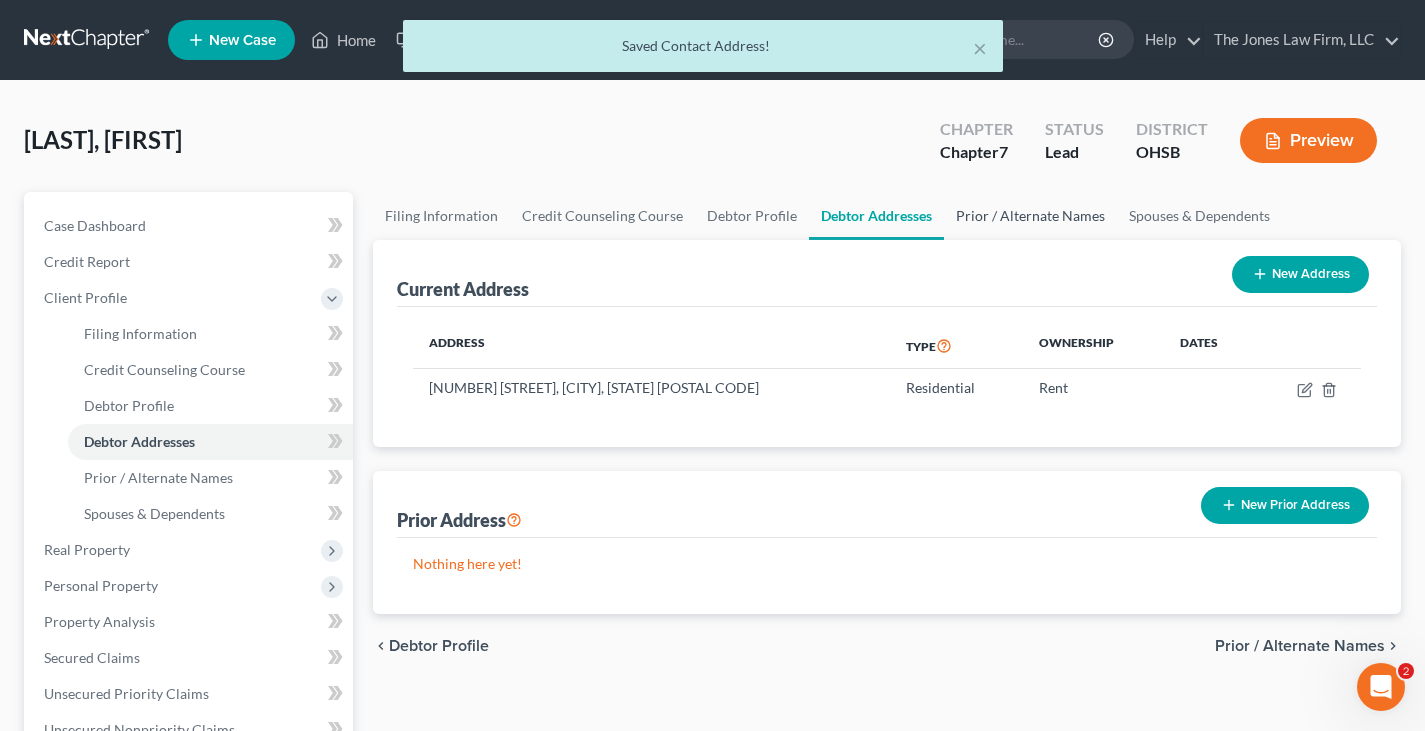 click on "Prior / Alternate Names" at bounding box center (1030, 216) 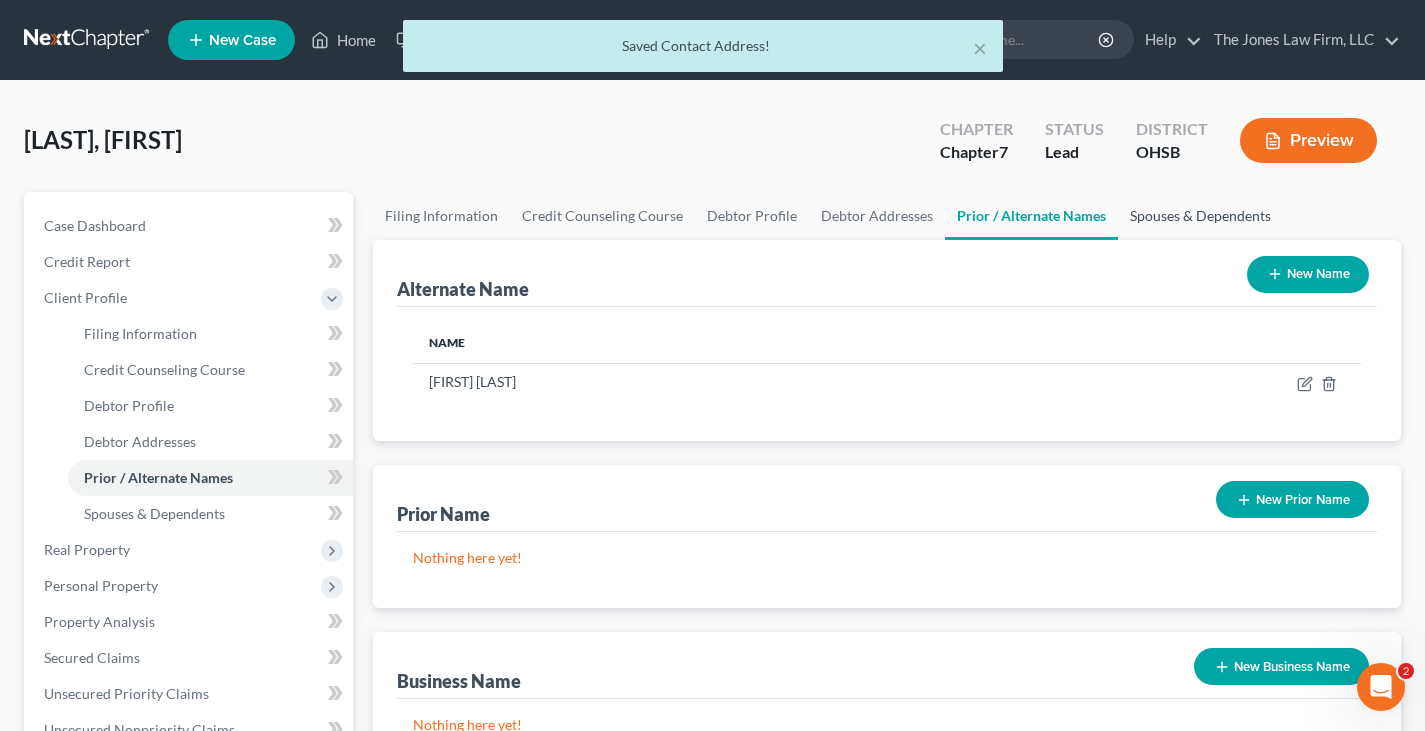 click on "Spouses & Dependents" at bounding box center (1200, 216) 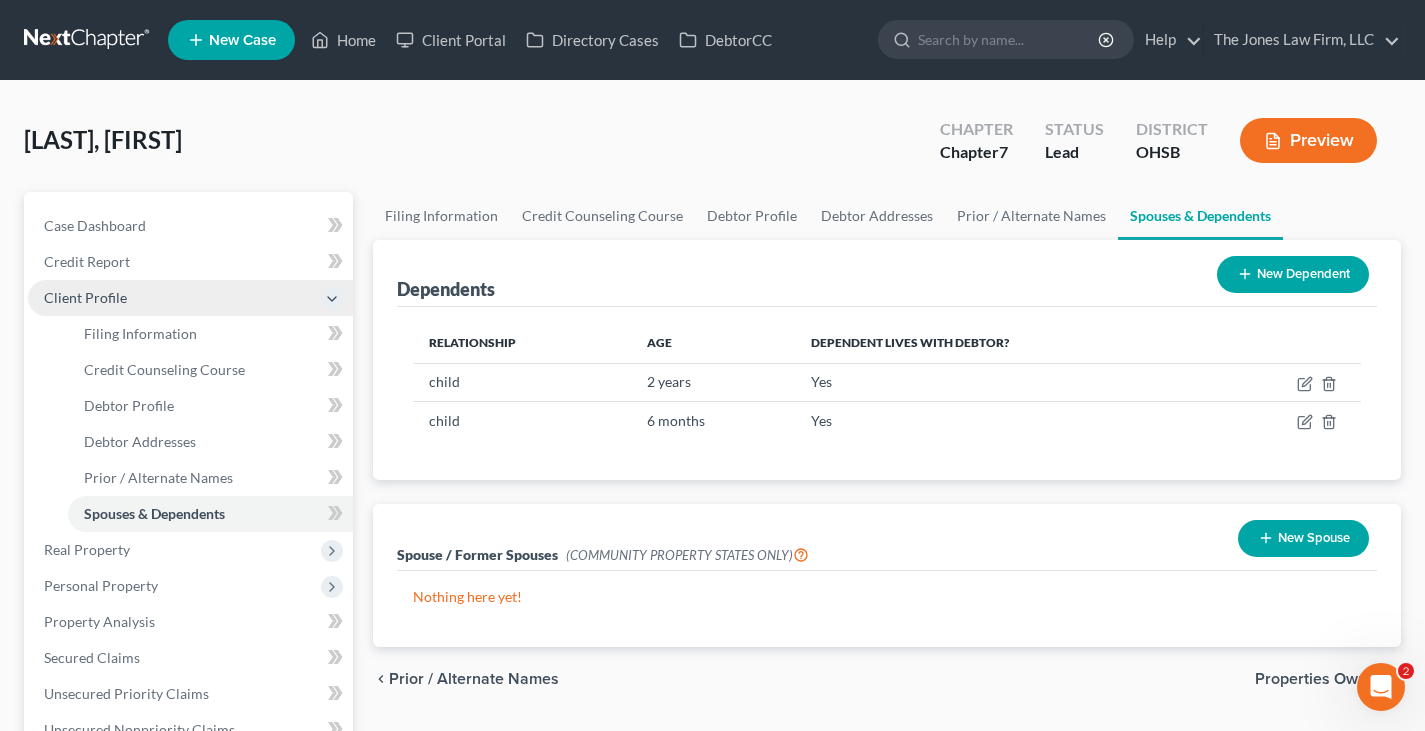 click on "Client Profile" at bounding box center [190, 298] 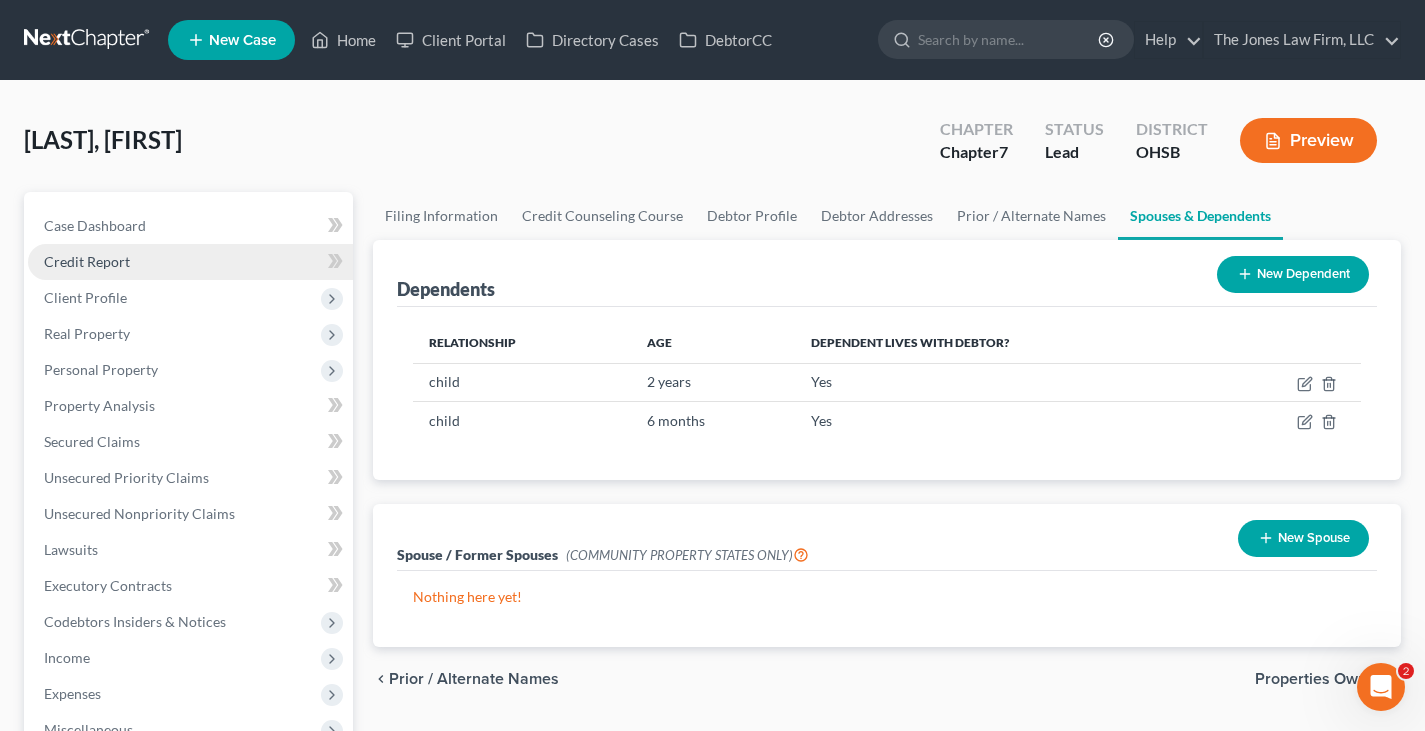 click on "Credit Report" at bounding box center [190, 262] 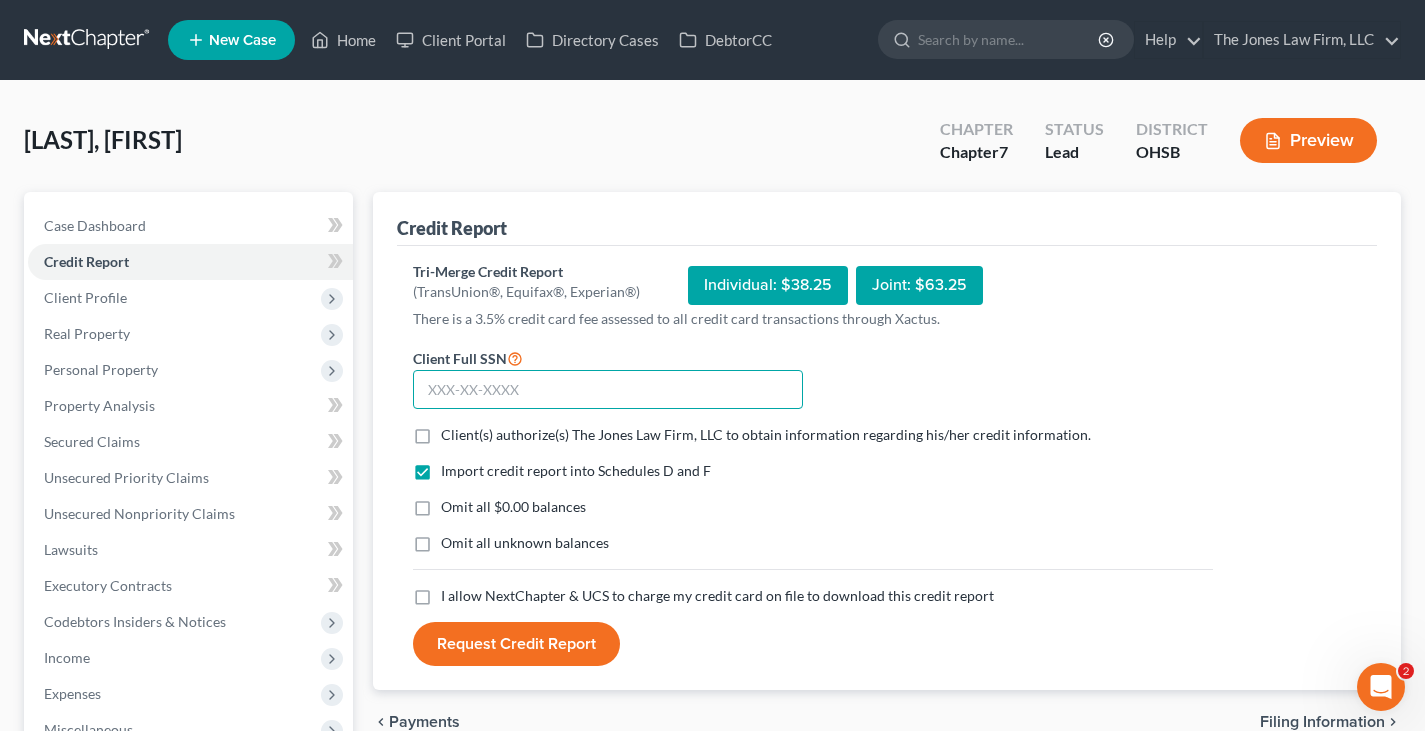 click at bounding box center (608, 390) 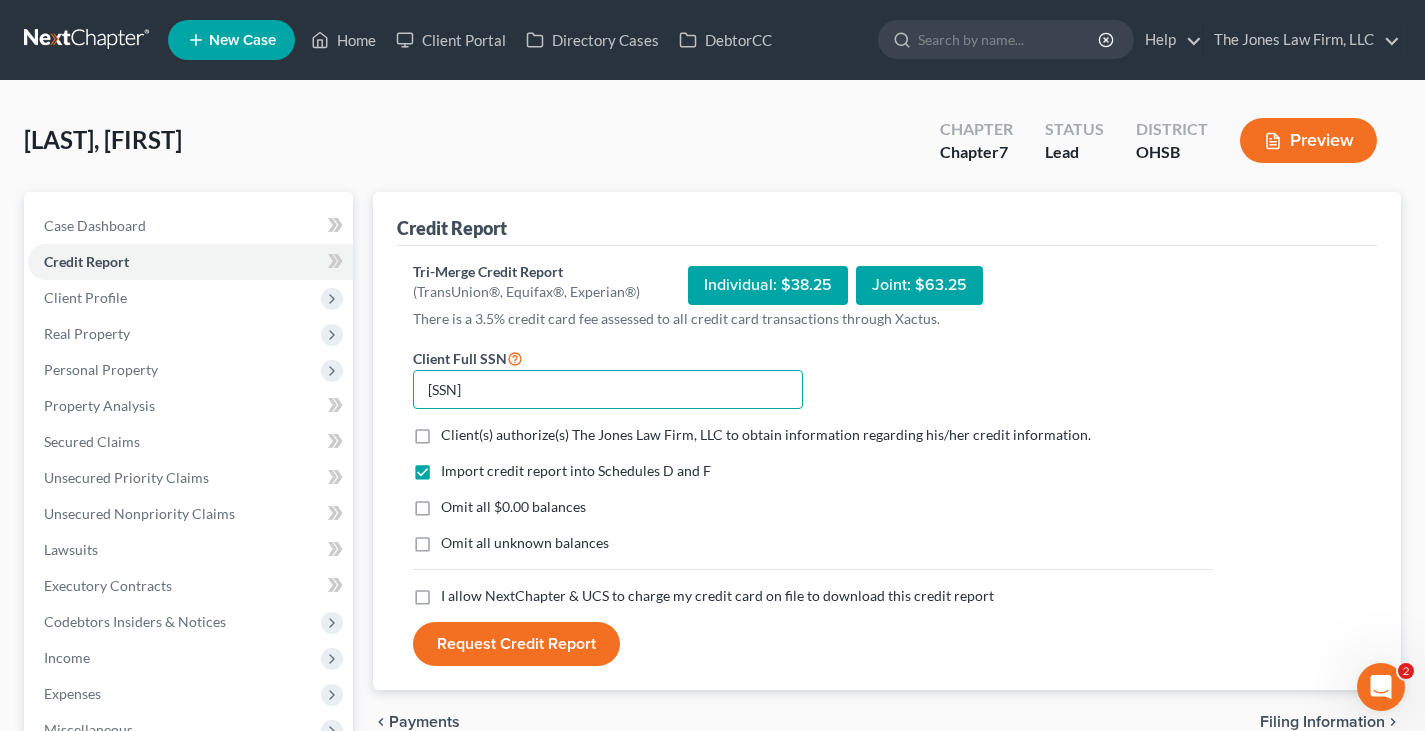 type on "[SSN]" 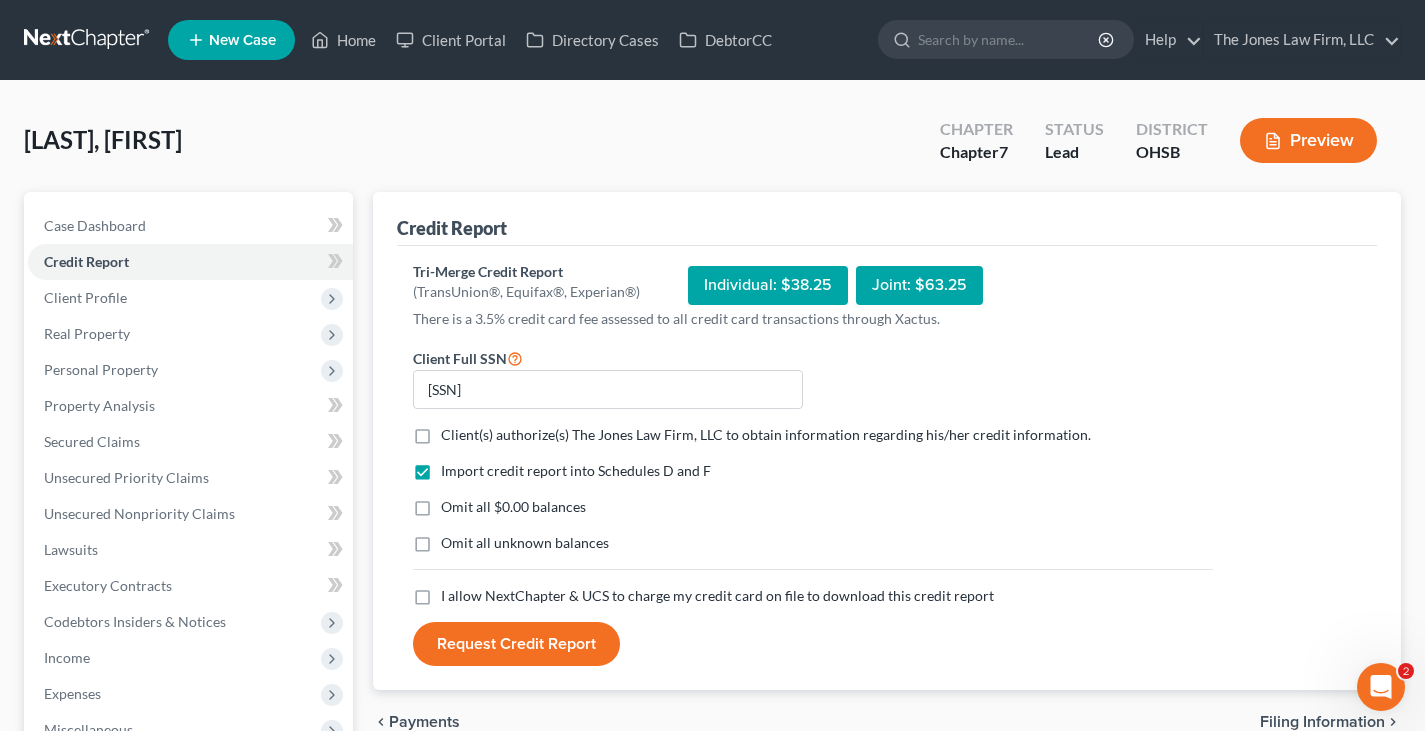 click on "Client(s) authorize(s) The Jones Law Firm, LLC to obtain information regarding his/her credit information.
*" at bounding box center (766, 435) 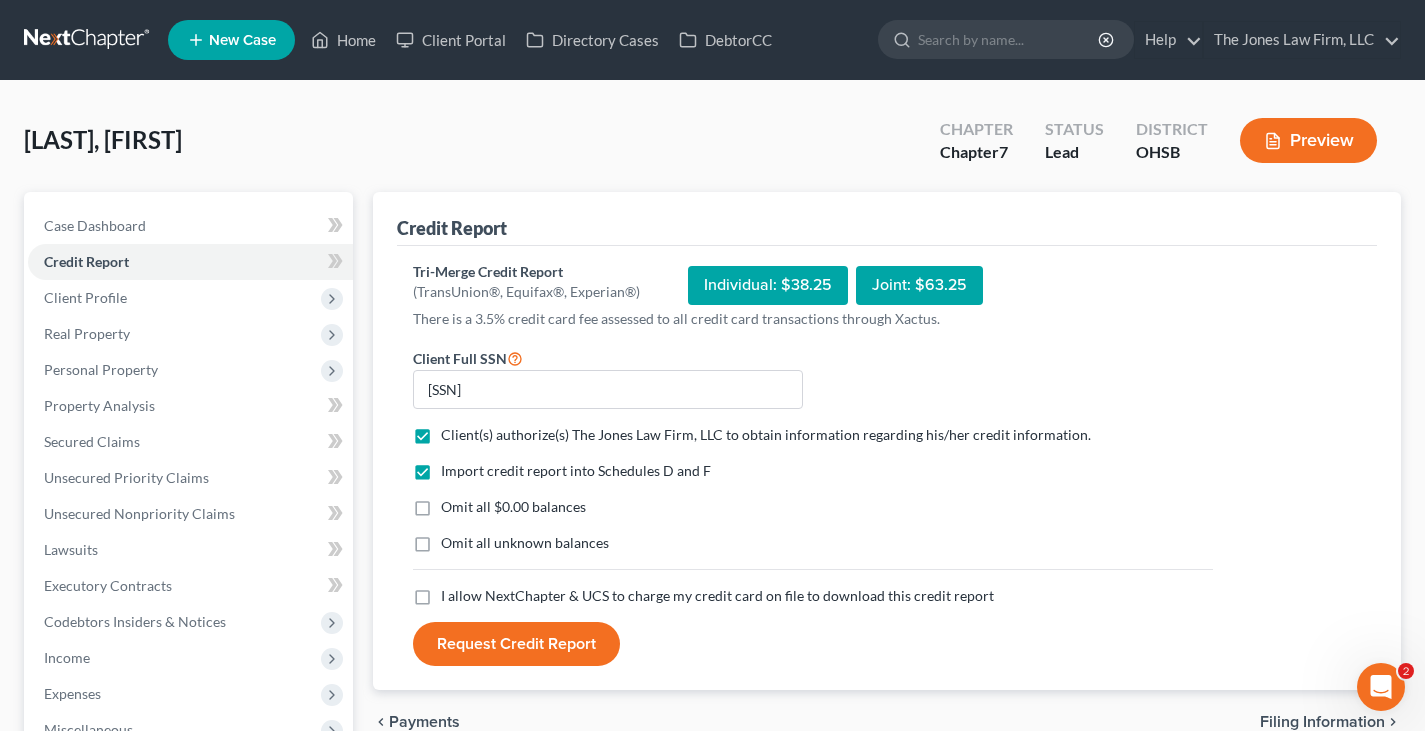 click on "Omit all $0.00 balances" at bounding box center (513, 507) 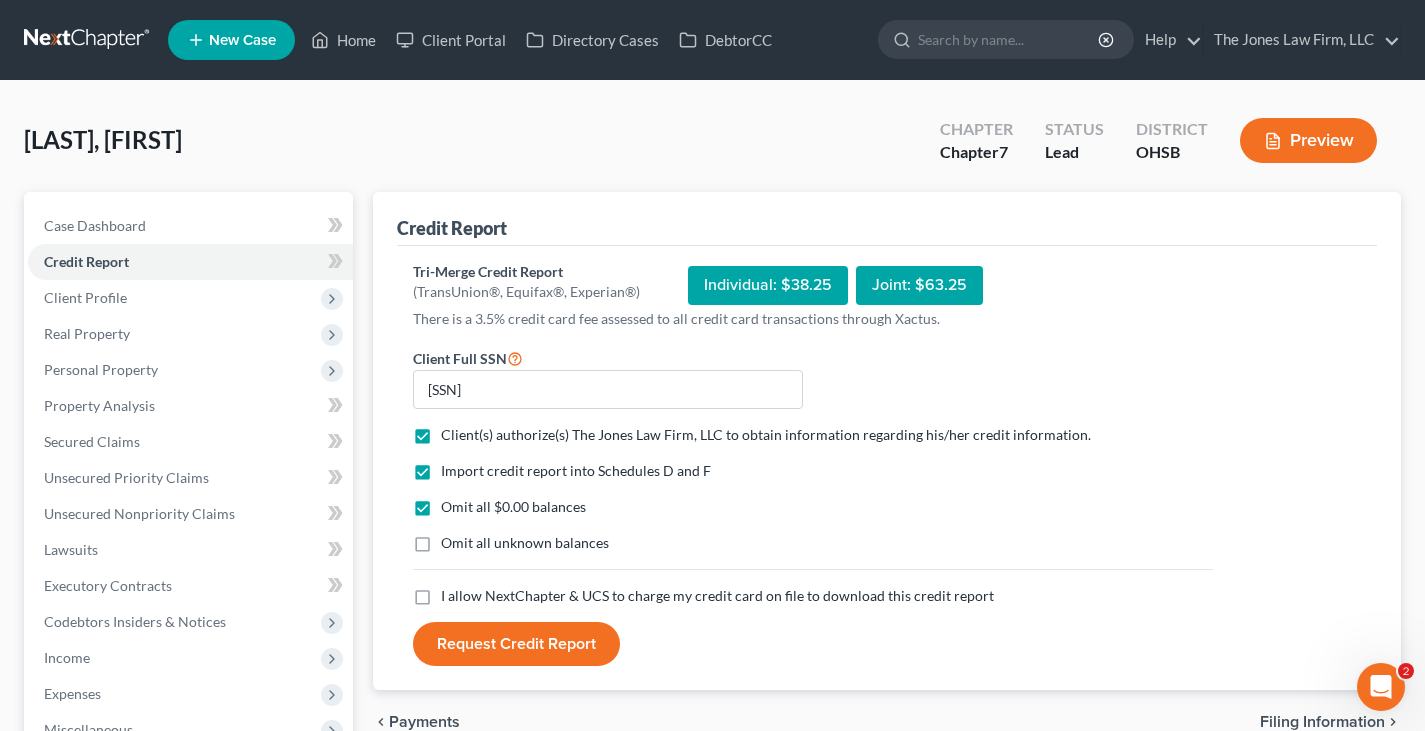click on "I allow NextChapter & UCS to charge my credit card on file to download this credit report
*" at bounding box center [717, 596] 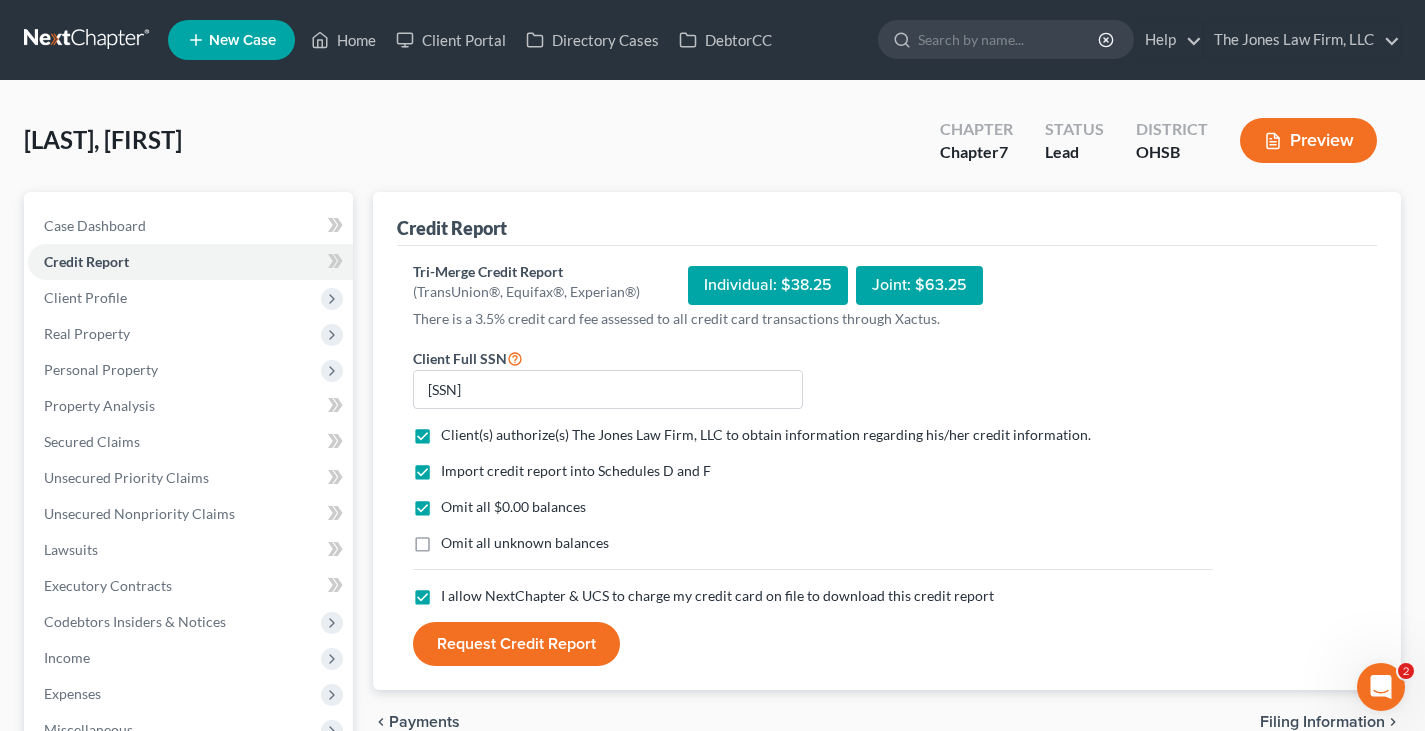 click on "Request Credit Report" at bounding box center [516, 644] 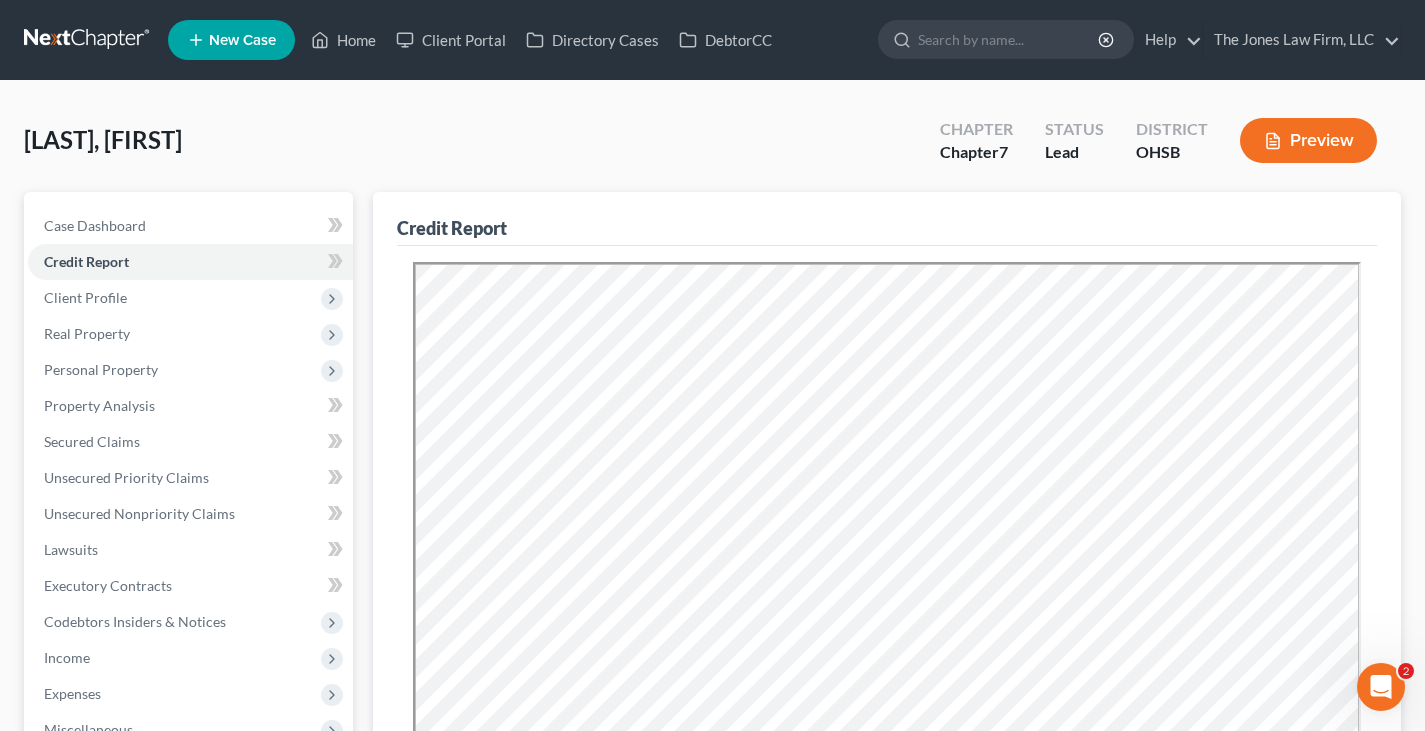 scroll, scrollTop: 0, scrollLeft: 0, axis: both 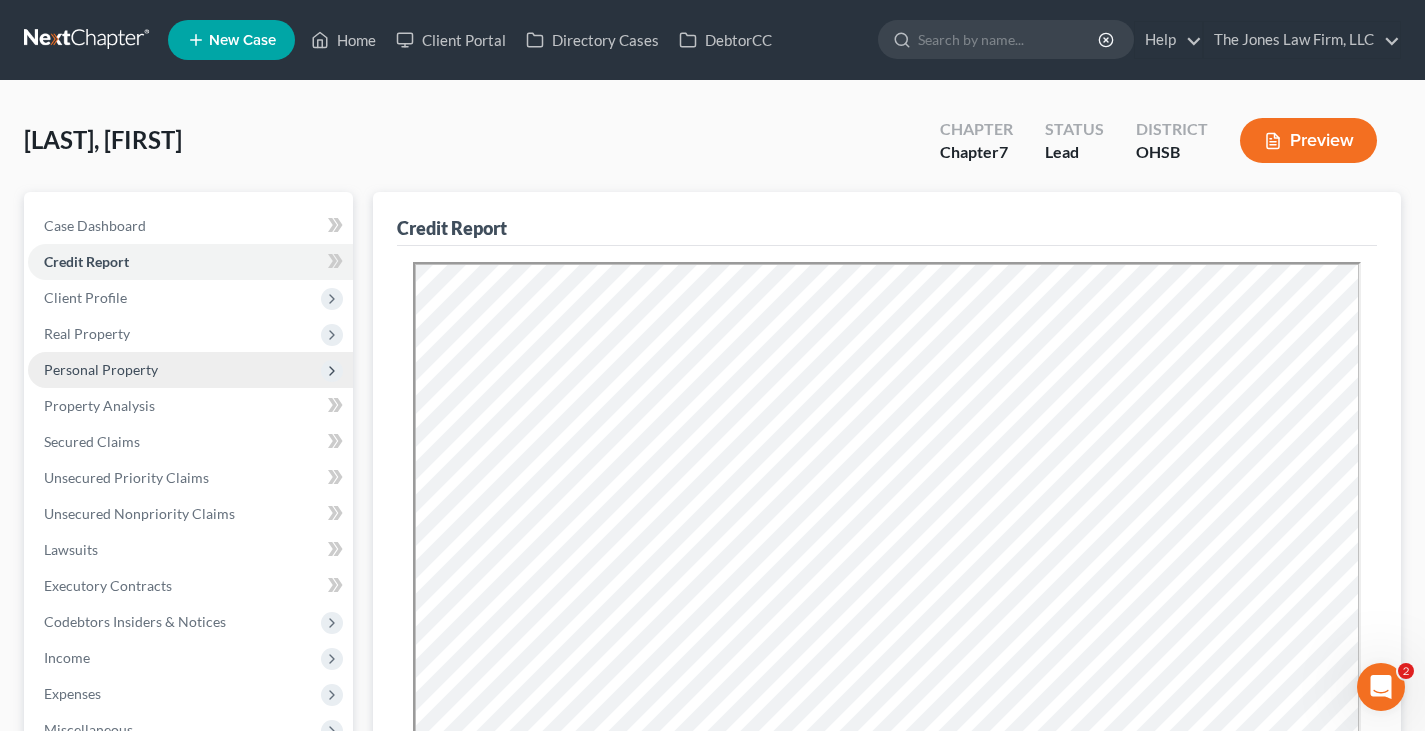 click on "Personal Property" at bounding box center [101, 369] 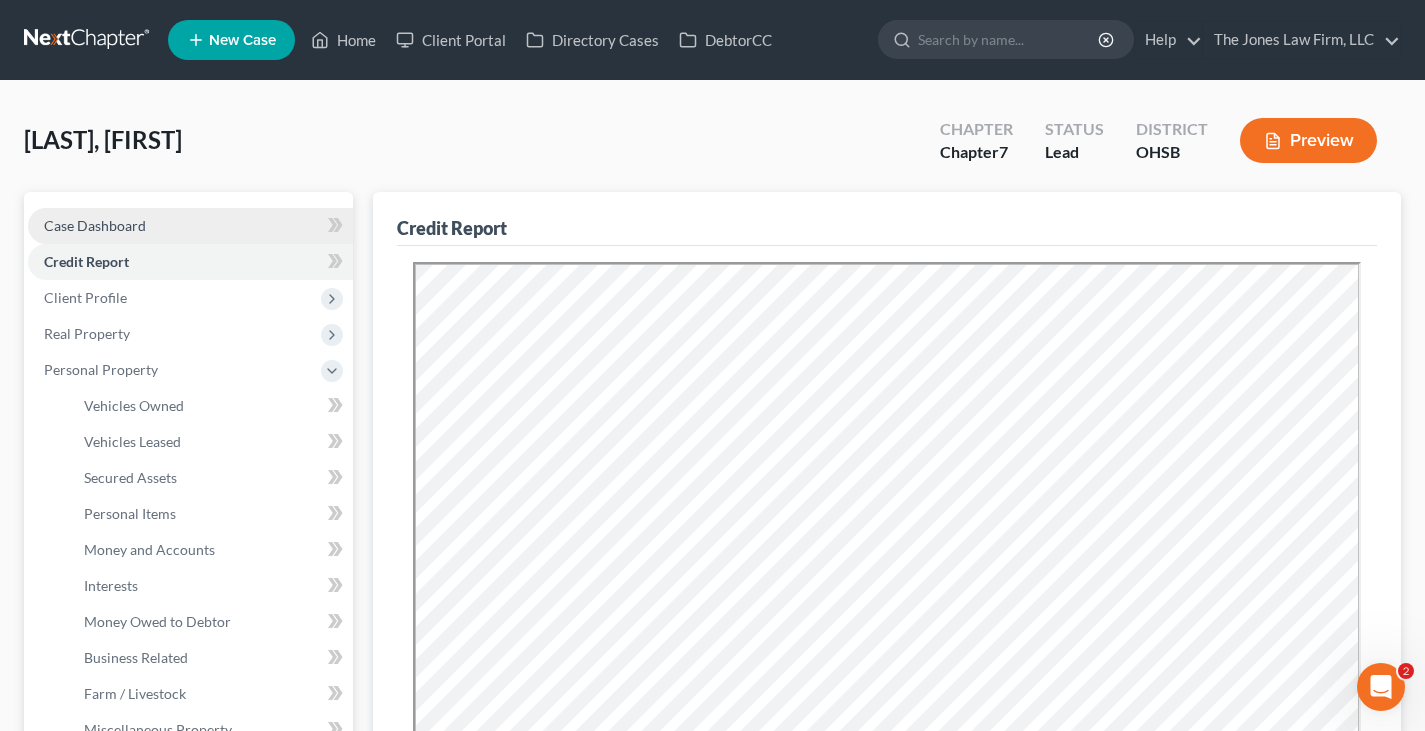 click on "Case Dashboard" at bounding box center (95, 225) 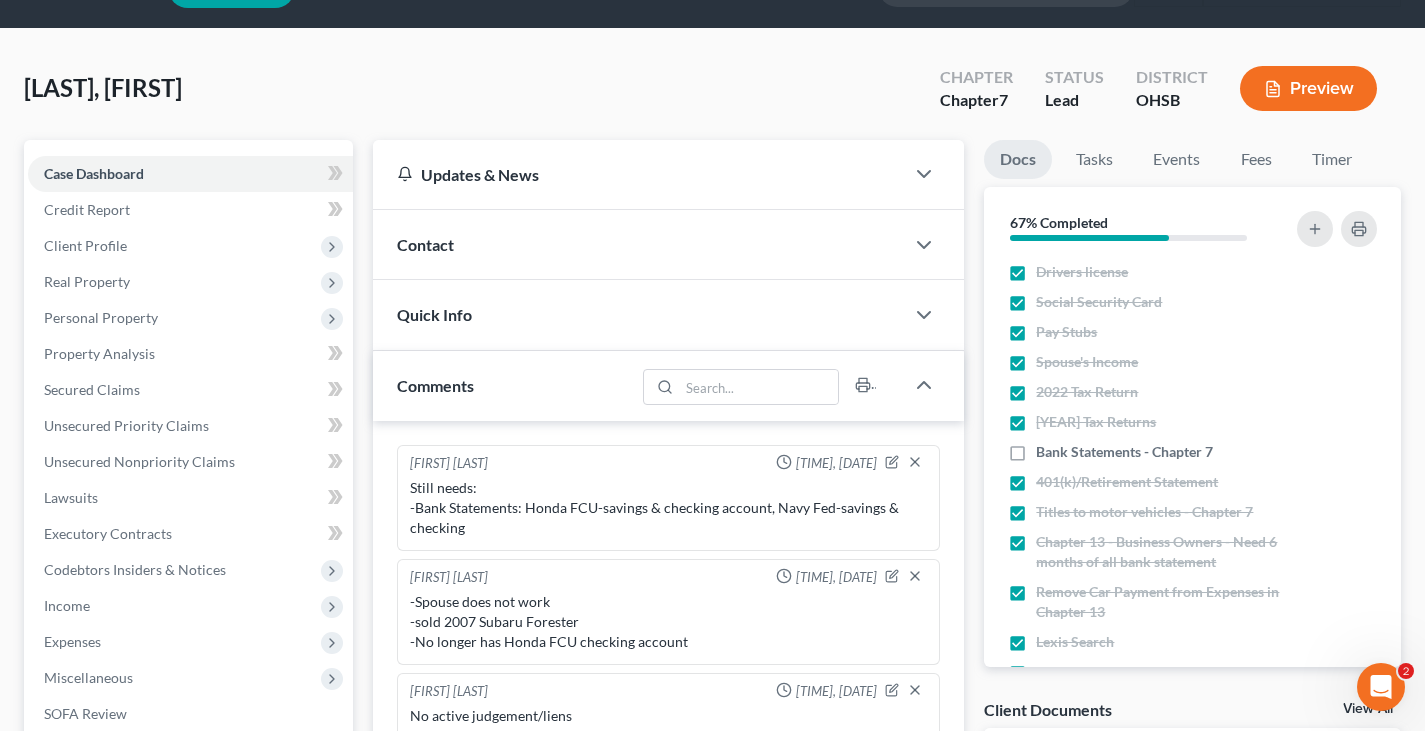scroll, scrollTop: 100, scrollLeft: 0, axis: vertical 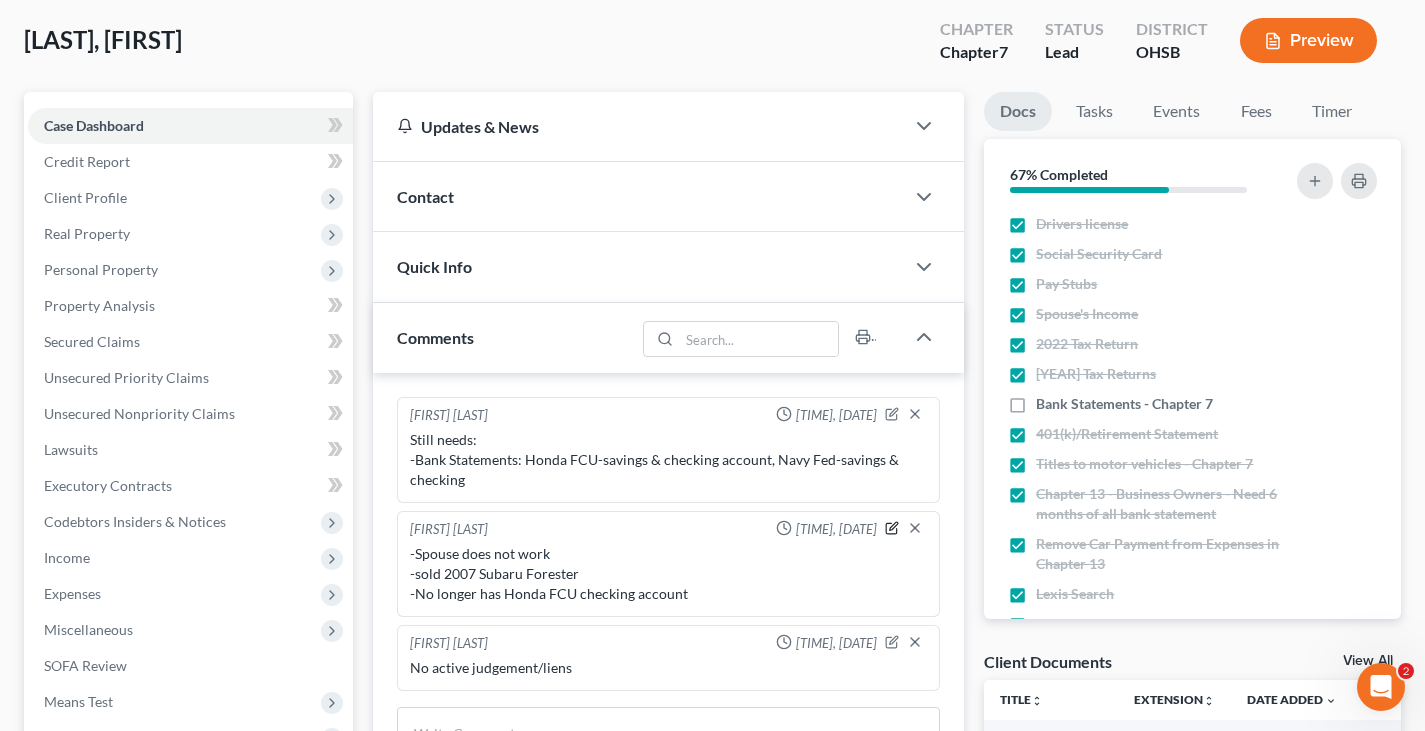 click 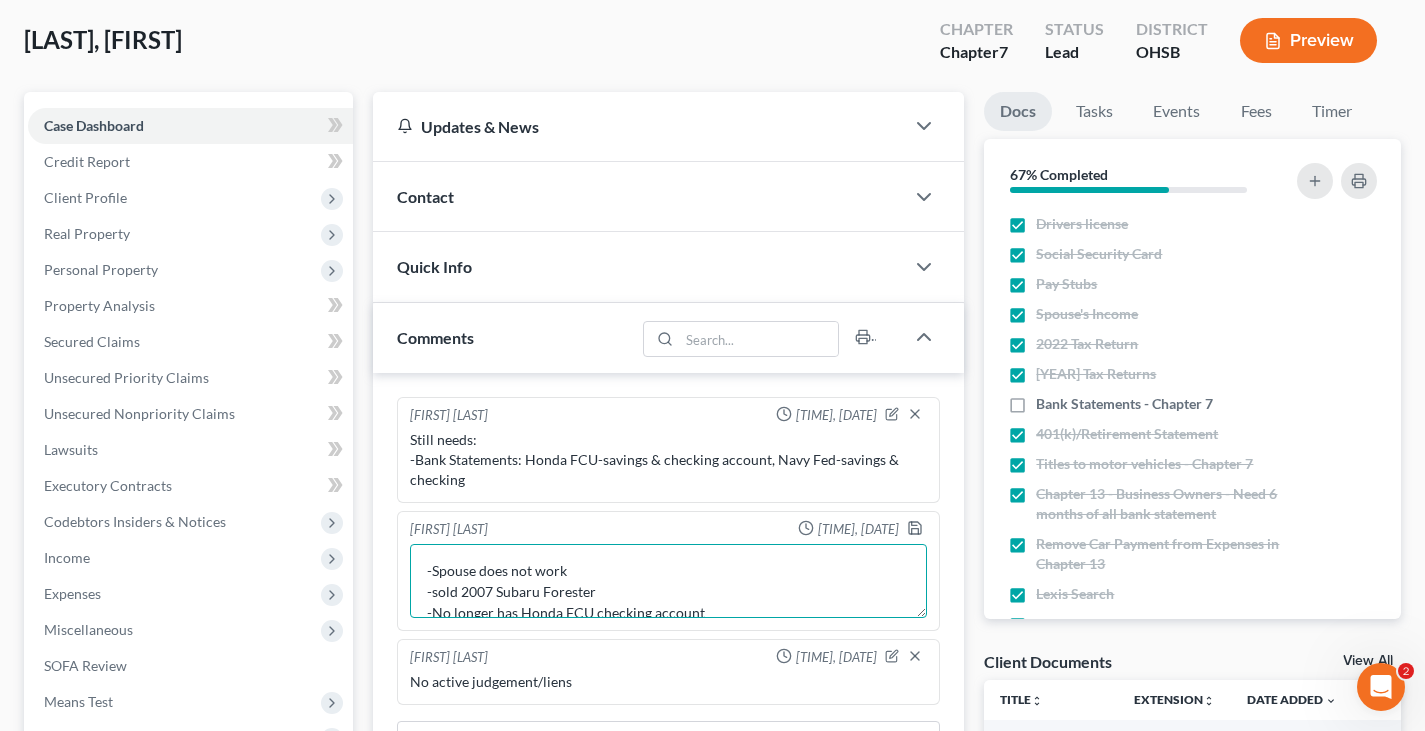click on "-Spouse does not work
-sold 2007 Subaru Forester
-No longer has Honda FCU checking account" at bounding box center (668, 581) 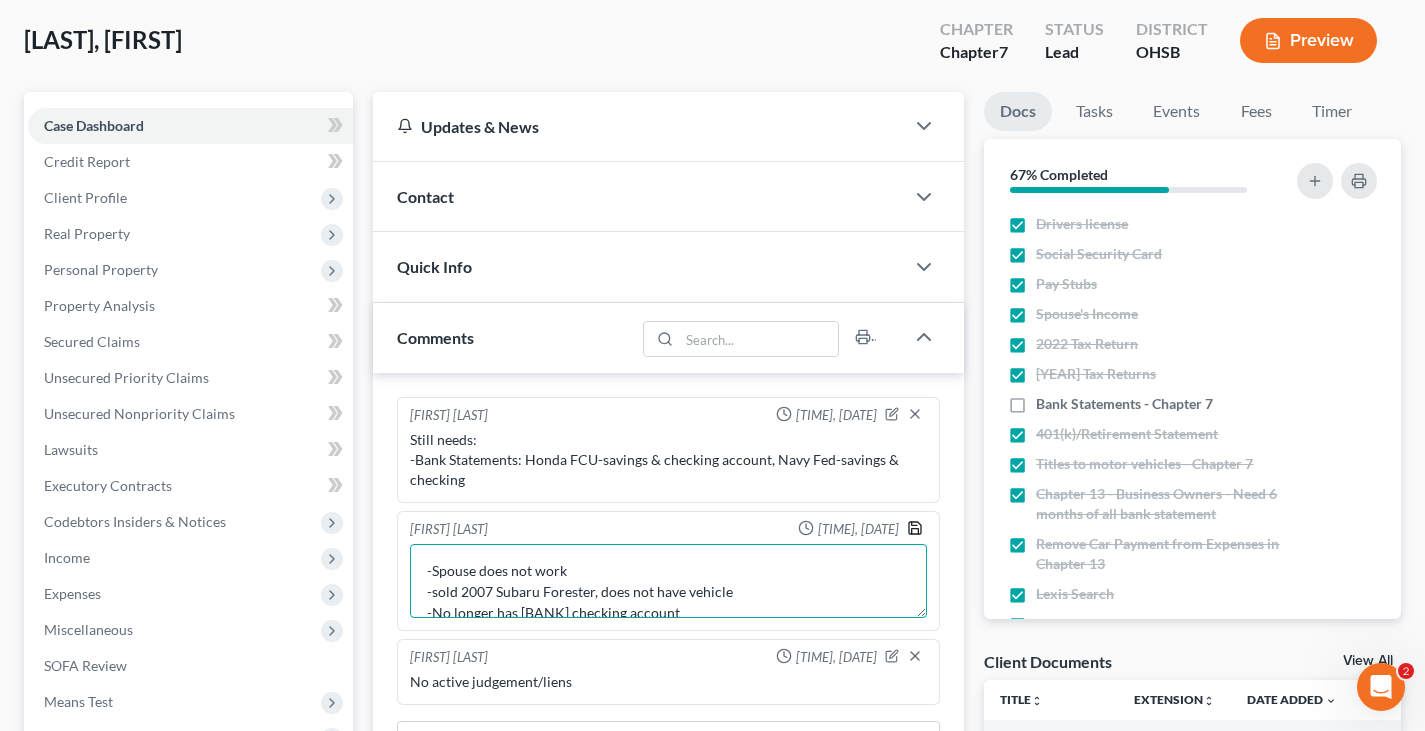 type on "-Spouse does not work
-sold 2007 Subaru Forester, does not have vehicle
-No longer has [BANK] checking account" 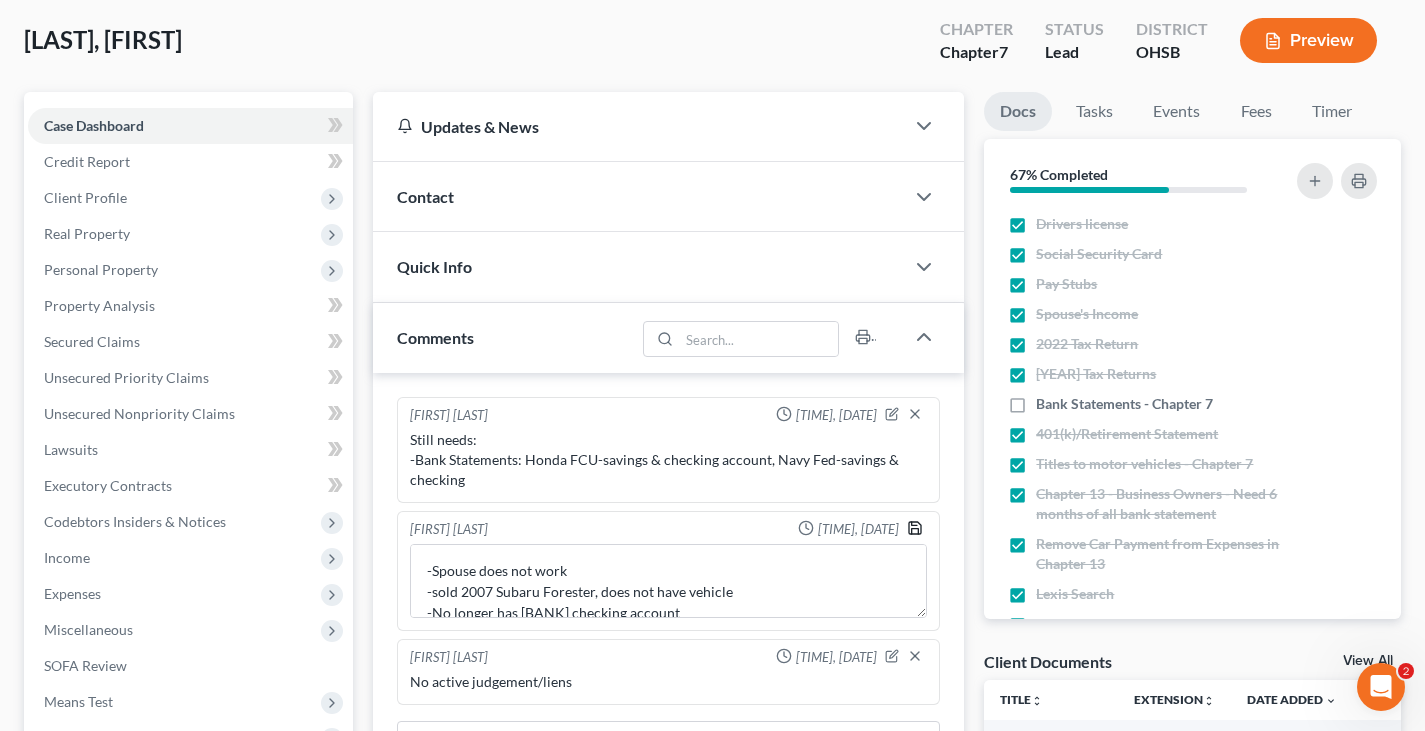 click 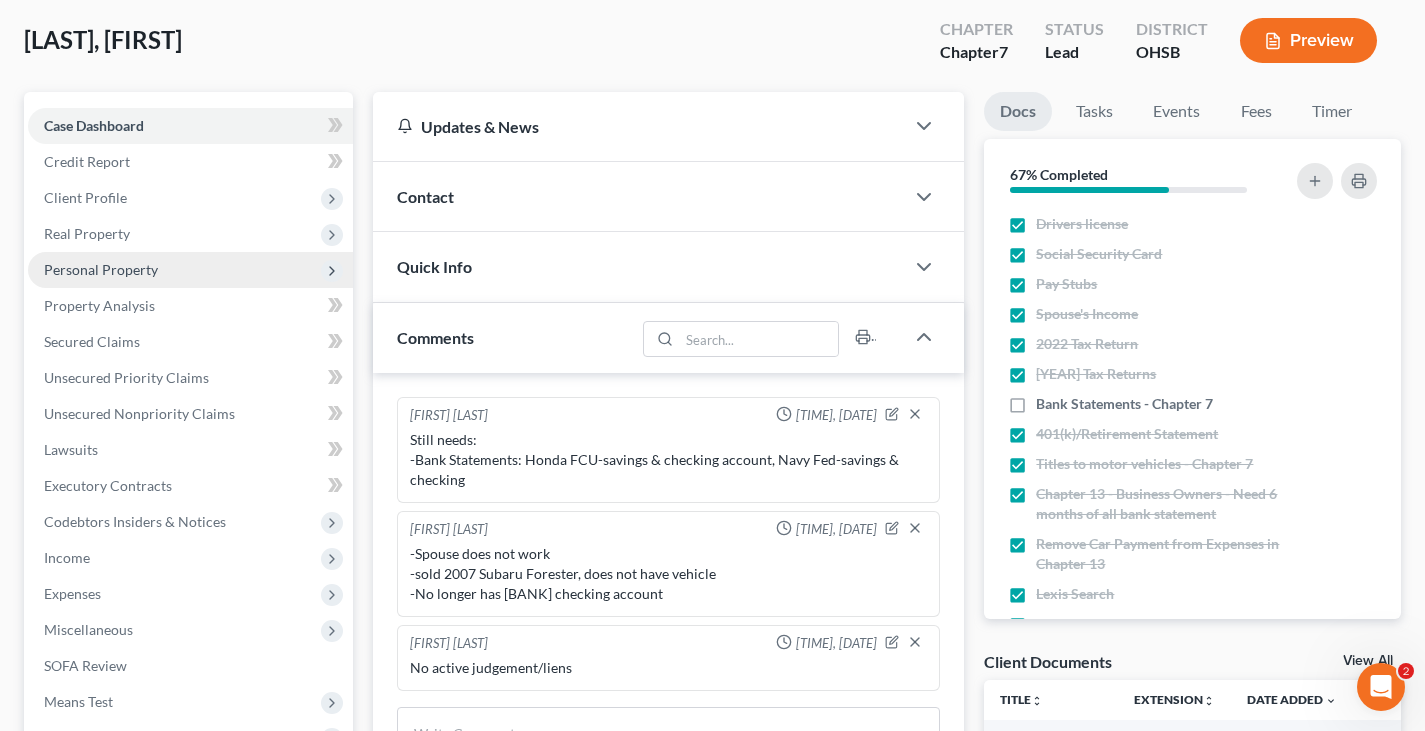click on "Personal Property" at bounding box center (101, 269) 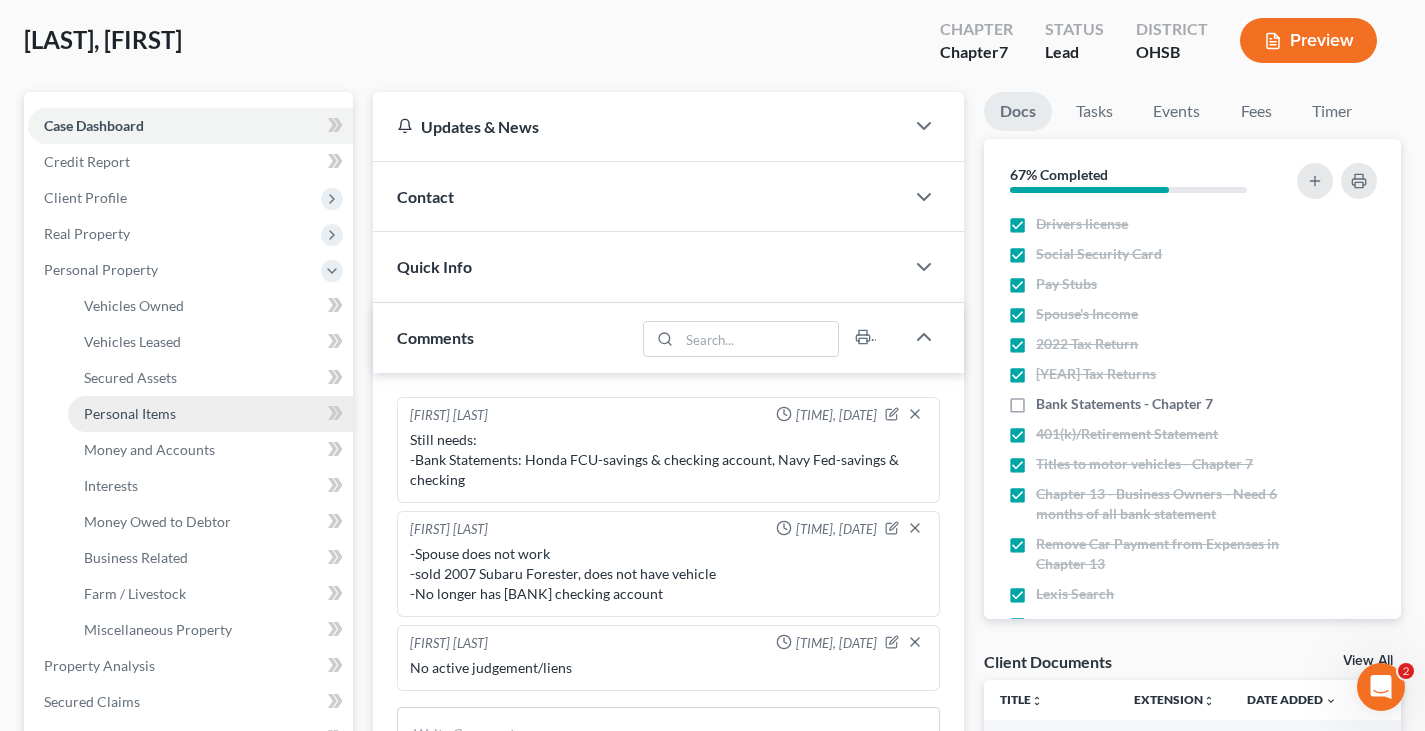 click on "Personal Items" at bounding box center [130, 413] 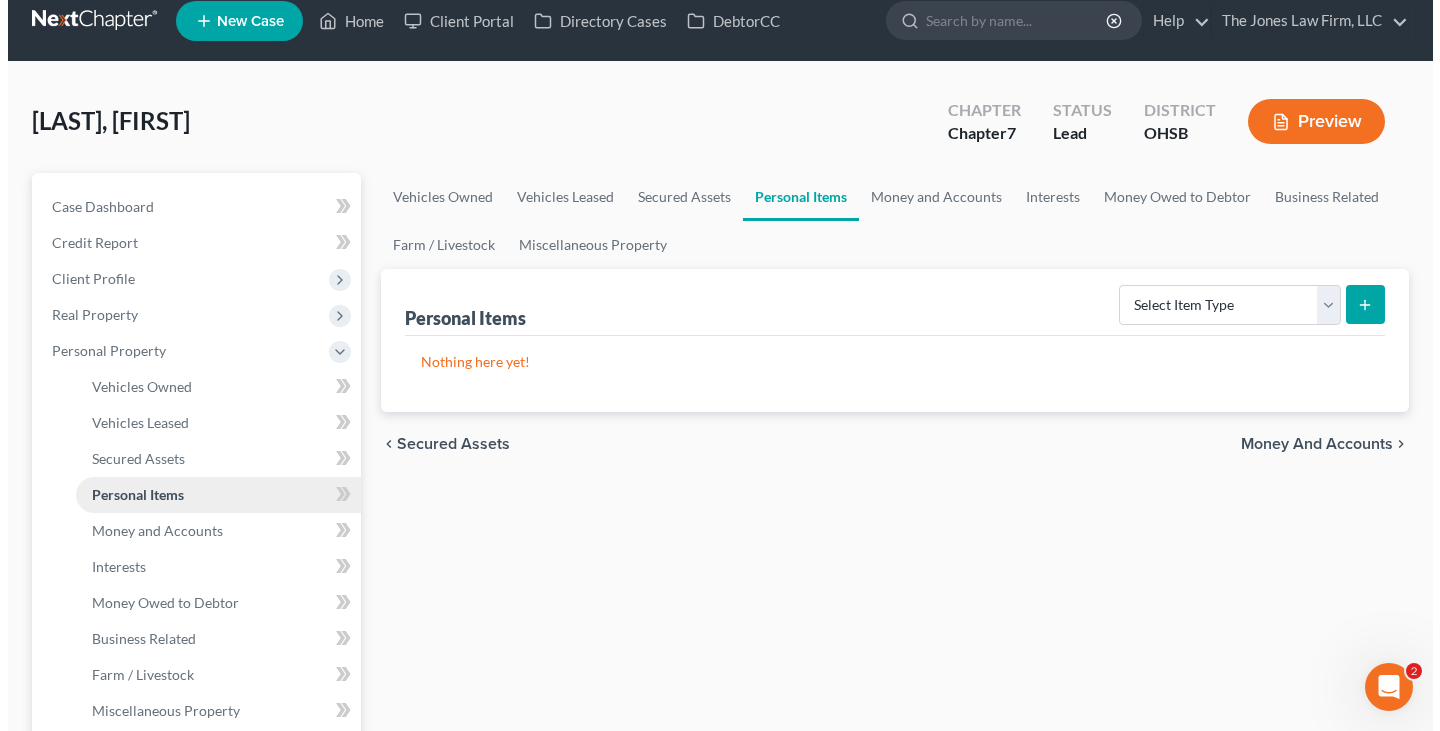scroll, scrollTop: 0, scrollLeft: 0, axis: both 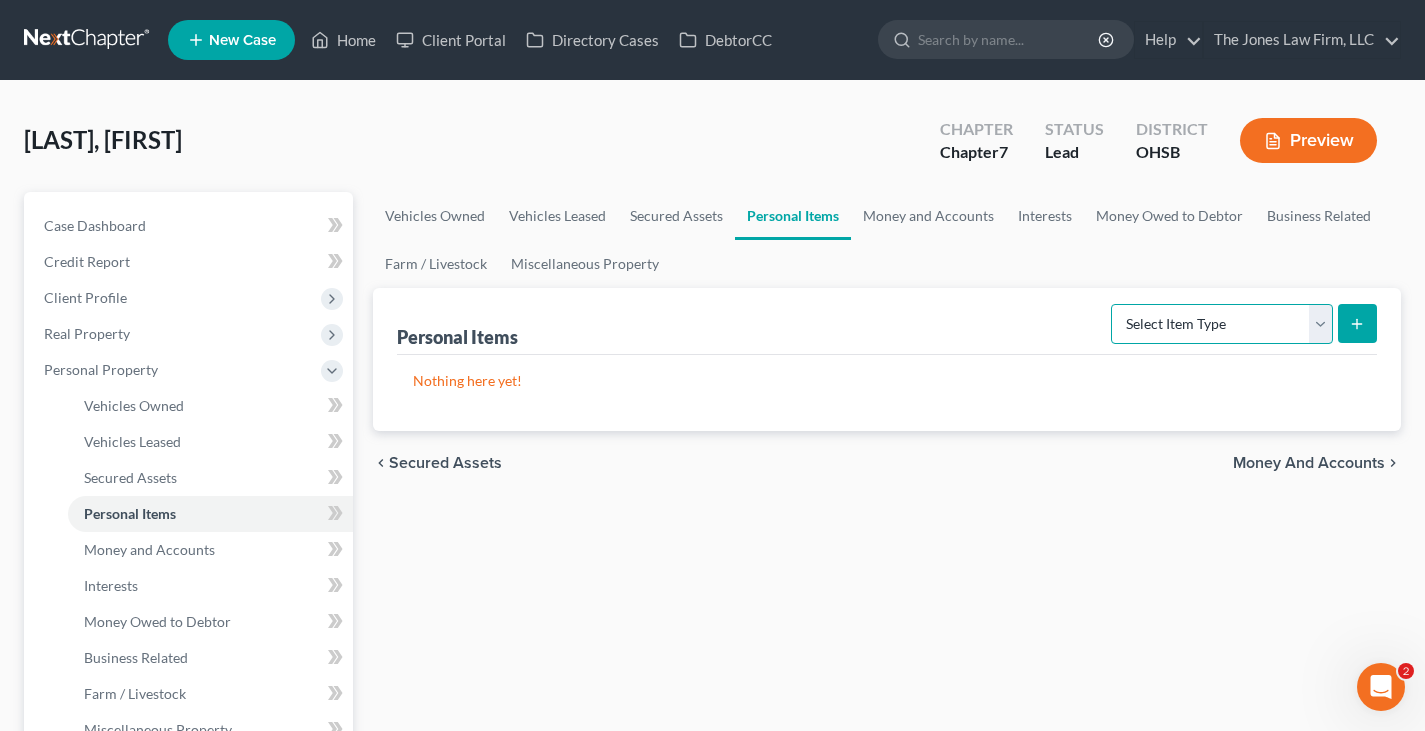 click on "Select Item Type Clothing Collectibles Of Value Electronics Firearms Household Goods Jewelry Other Pet(s) Sports & Hobby Equipment" at bounding box center [1222, 324] 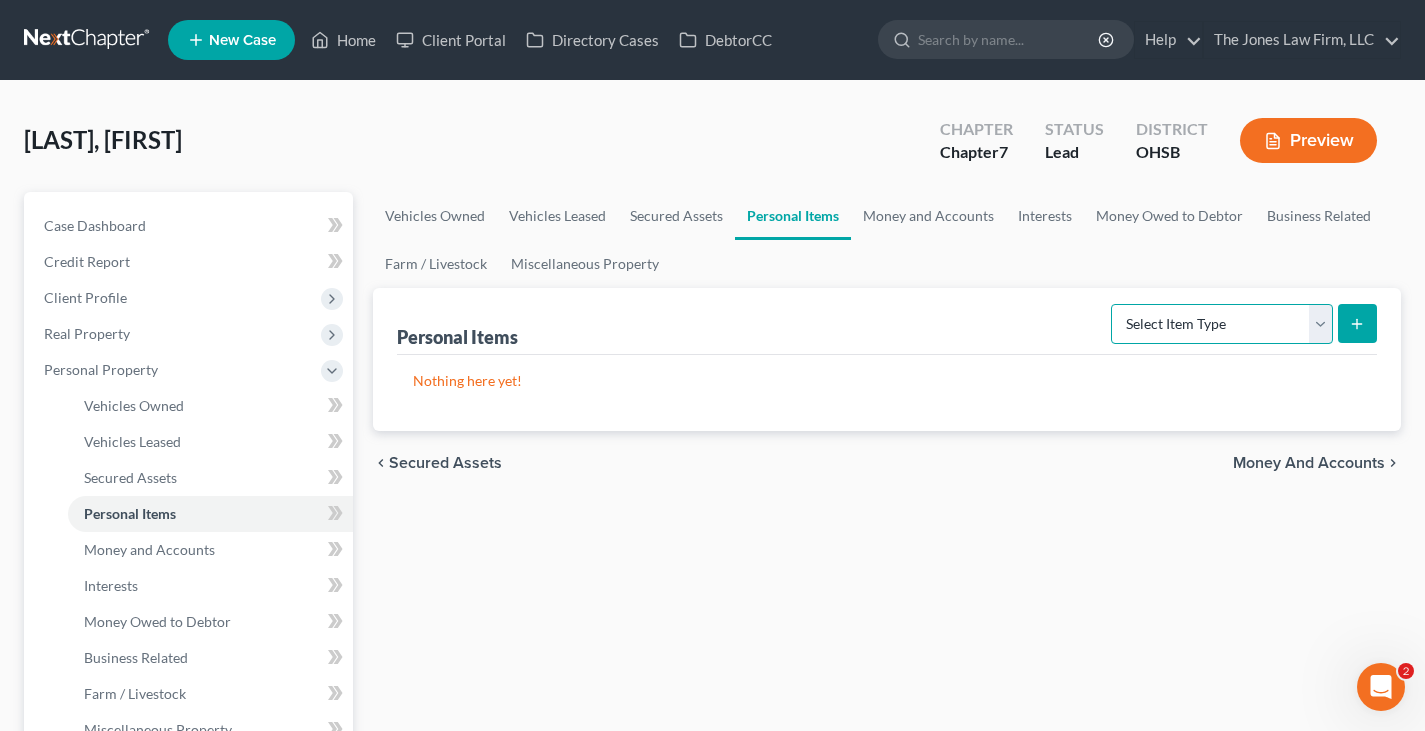select on "clothing" 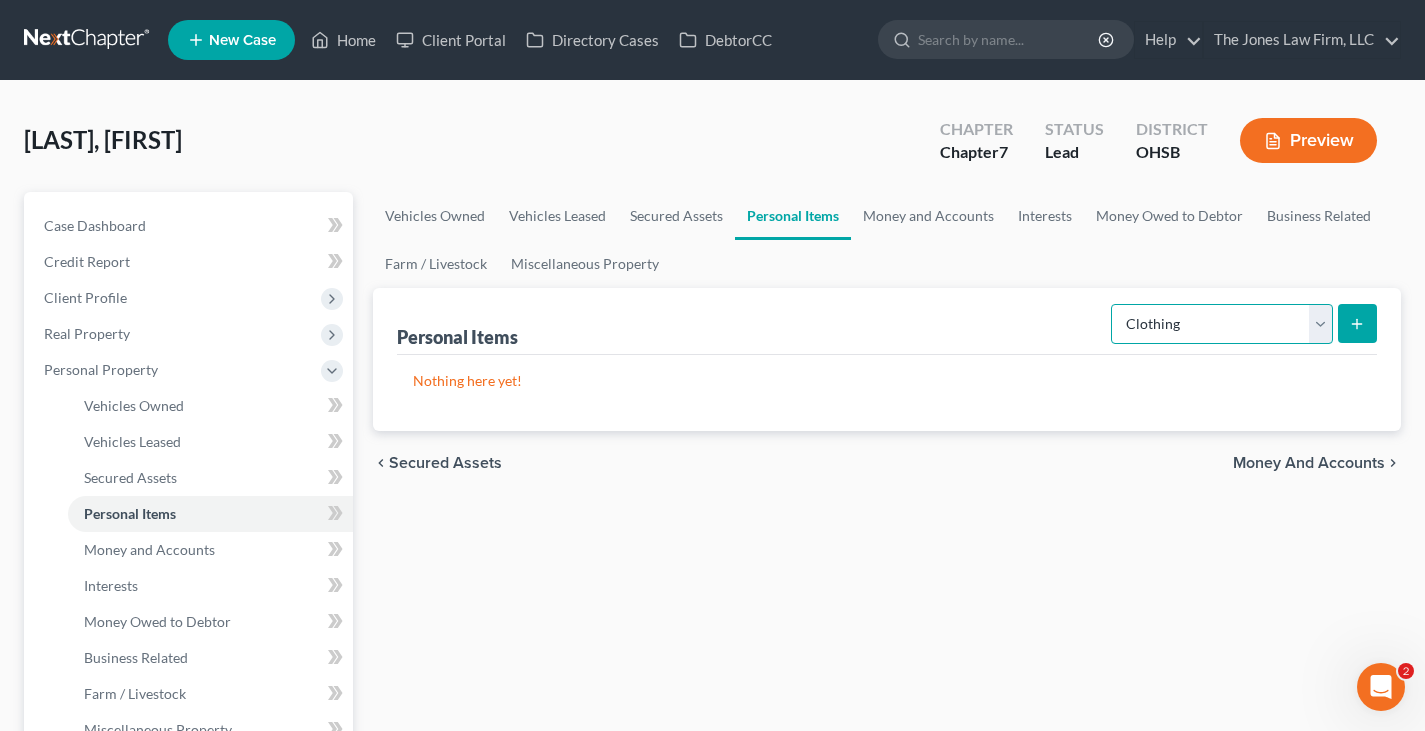 click on "Select Item Type Clothing Collectibles Of Value Electronics Firearms Household Goods Jewelry Other Pet(s) Sports & Hobby Equipment" at bounding box center (1222, 324) 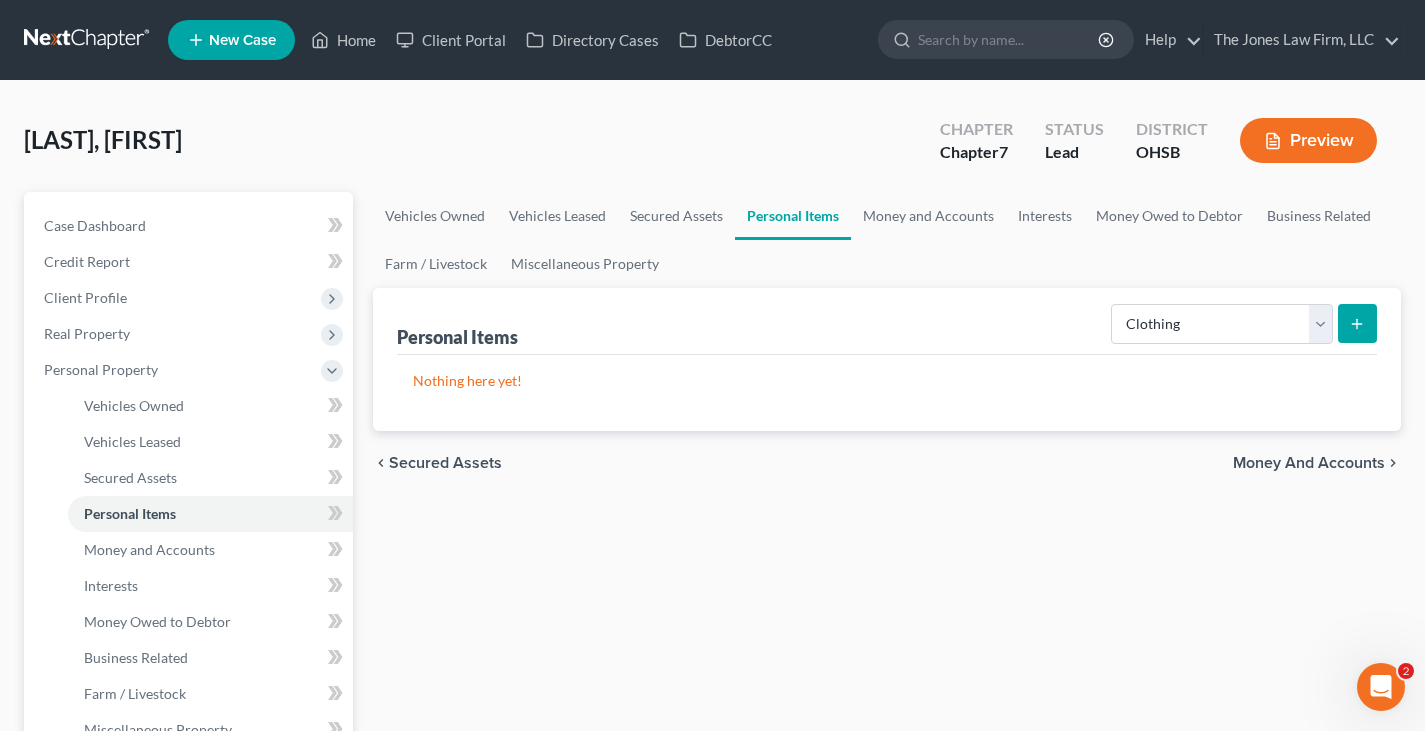 click 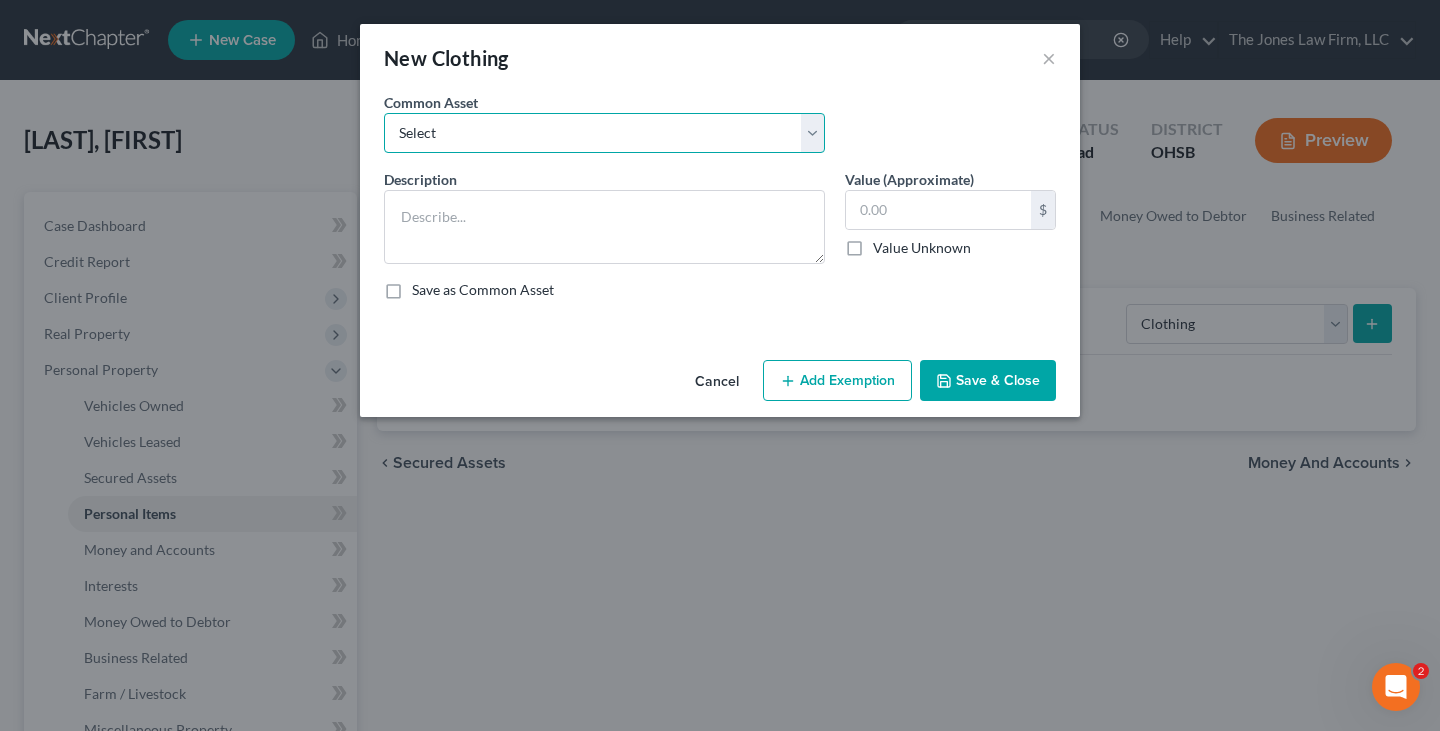 click on "Select Clothes, shoes and wearing apparel" at bounding box center [604, 133] 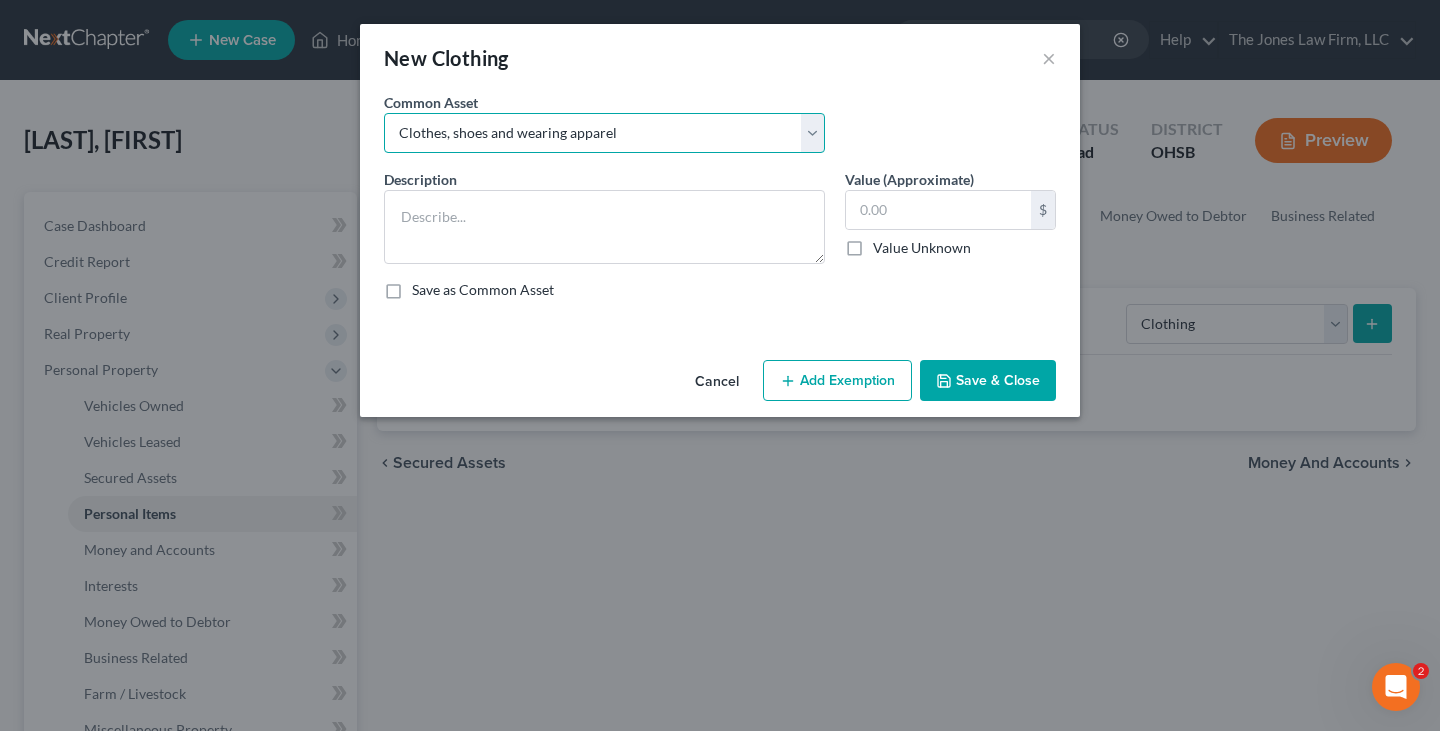 click on "Select Clothes, shoes and wearing apparel" at bounding box center (604, 133) 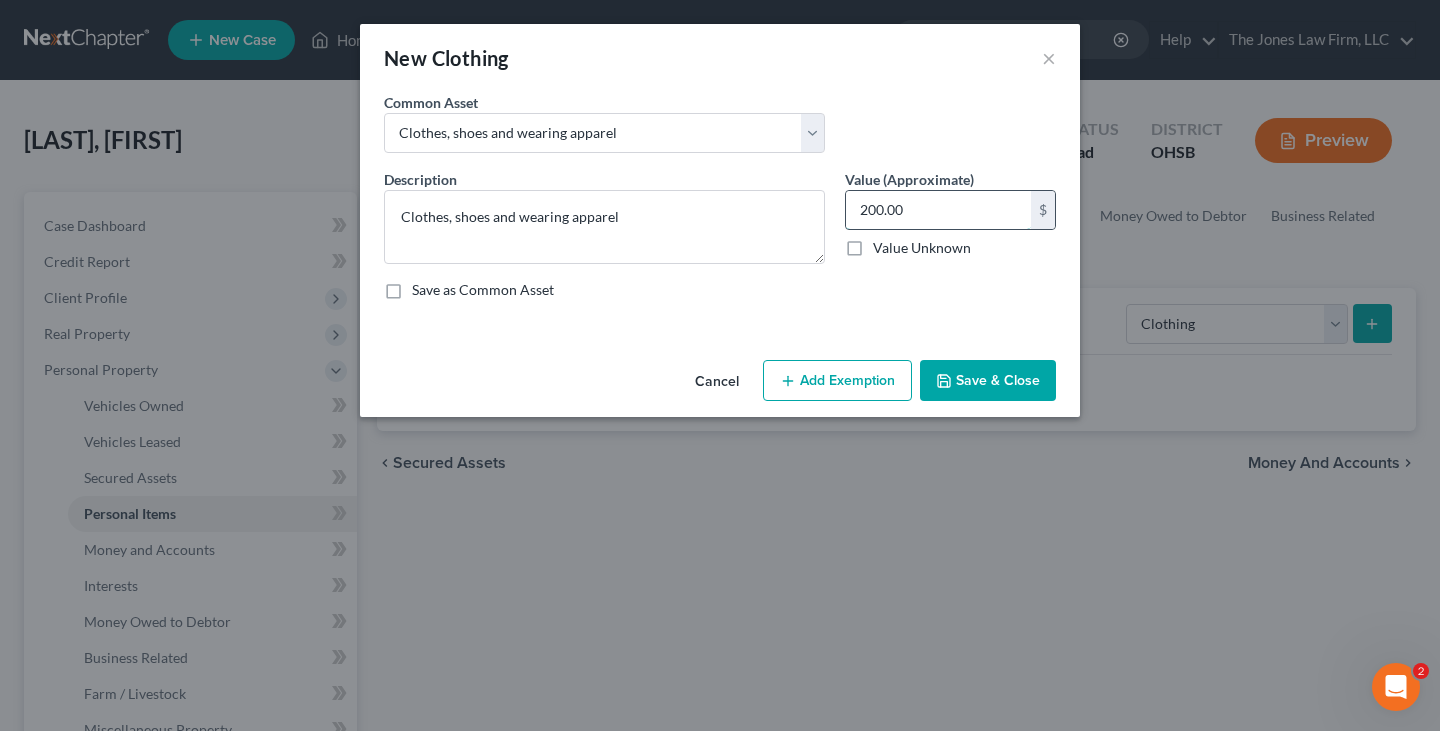 click on "200.00" at bounding box center (938, 210) 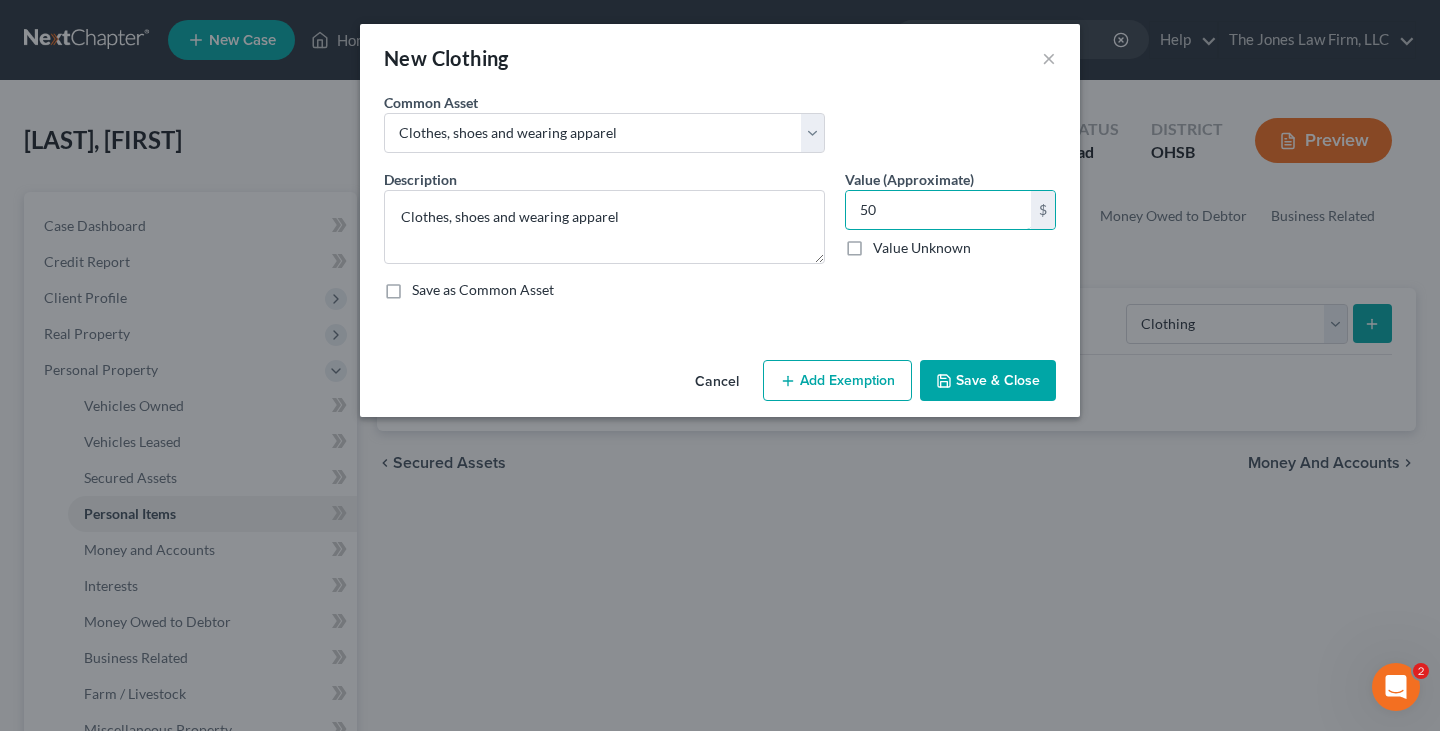 type on "50" 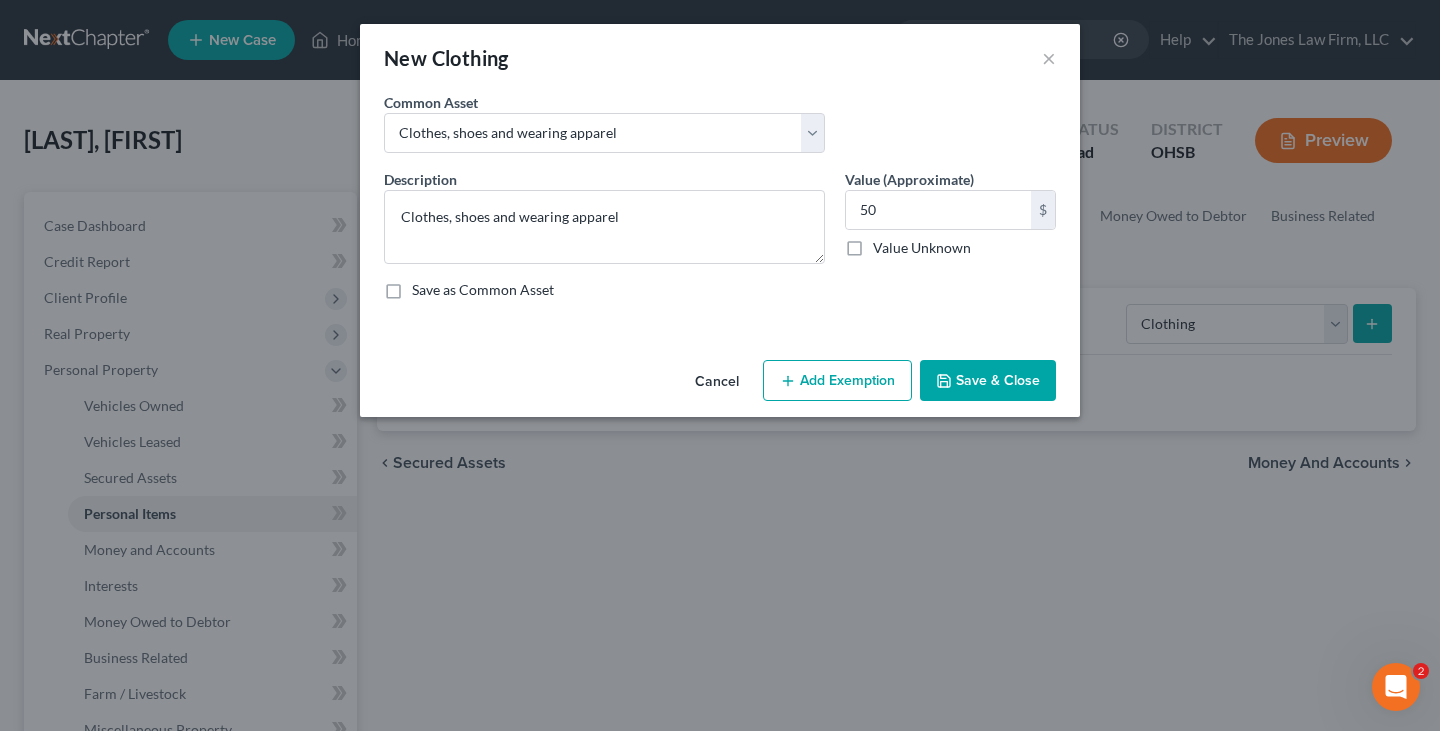 click on "Add Exemption" at bounding box center (837, 381) 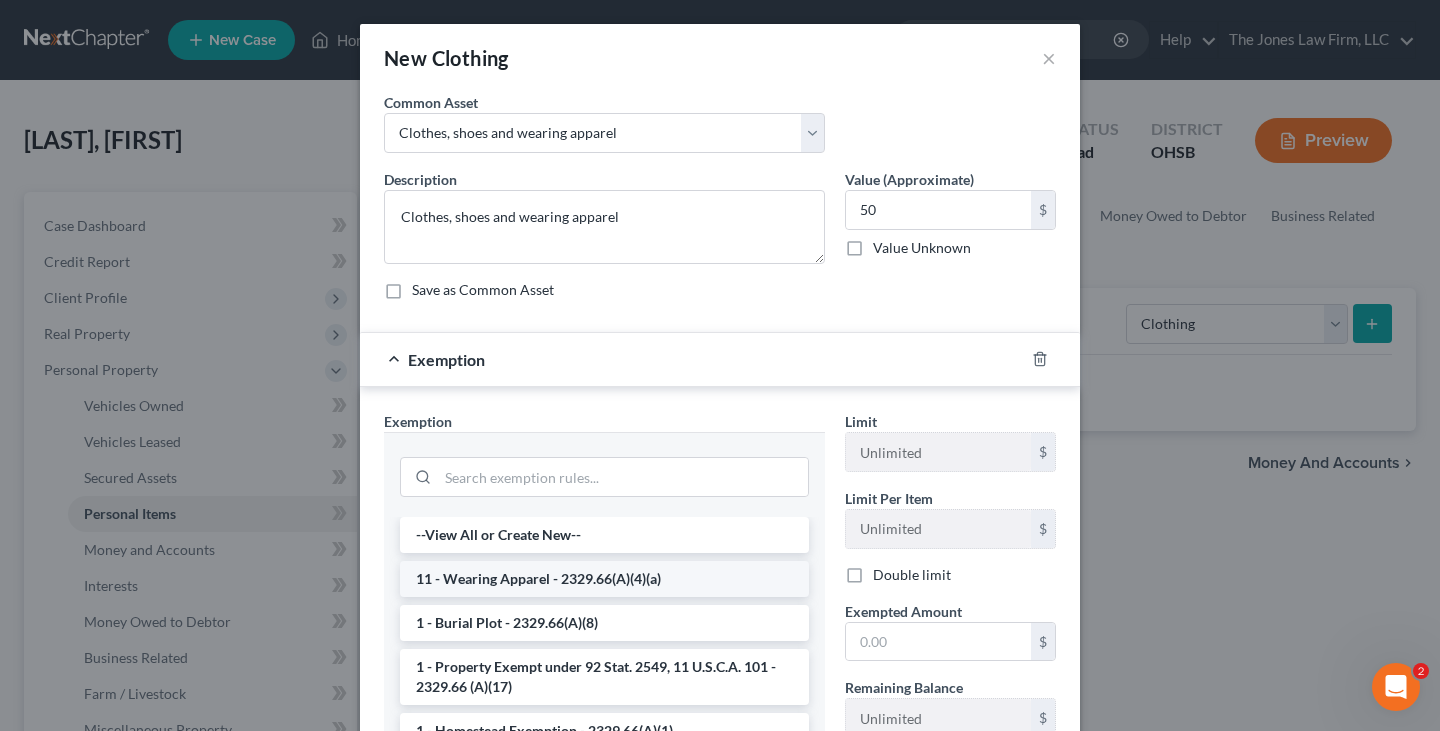 click on "11 - Wearing Apparel - 2329.66(A)(4)(a)" at bounding box center (604, 579) 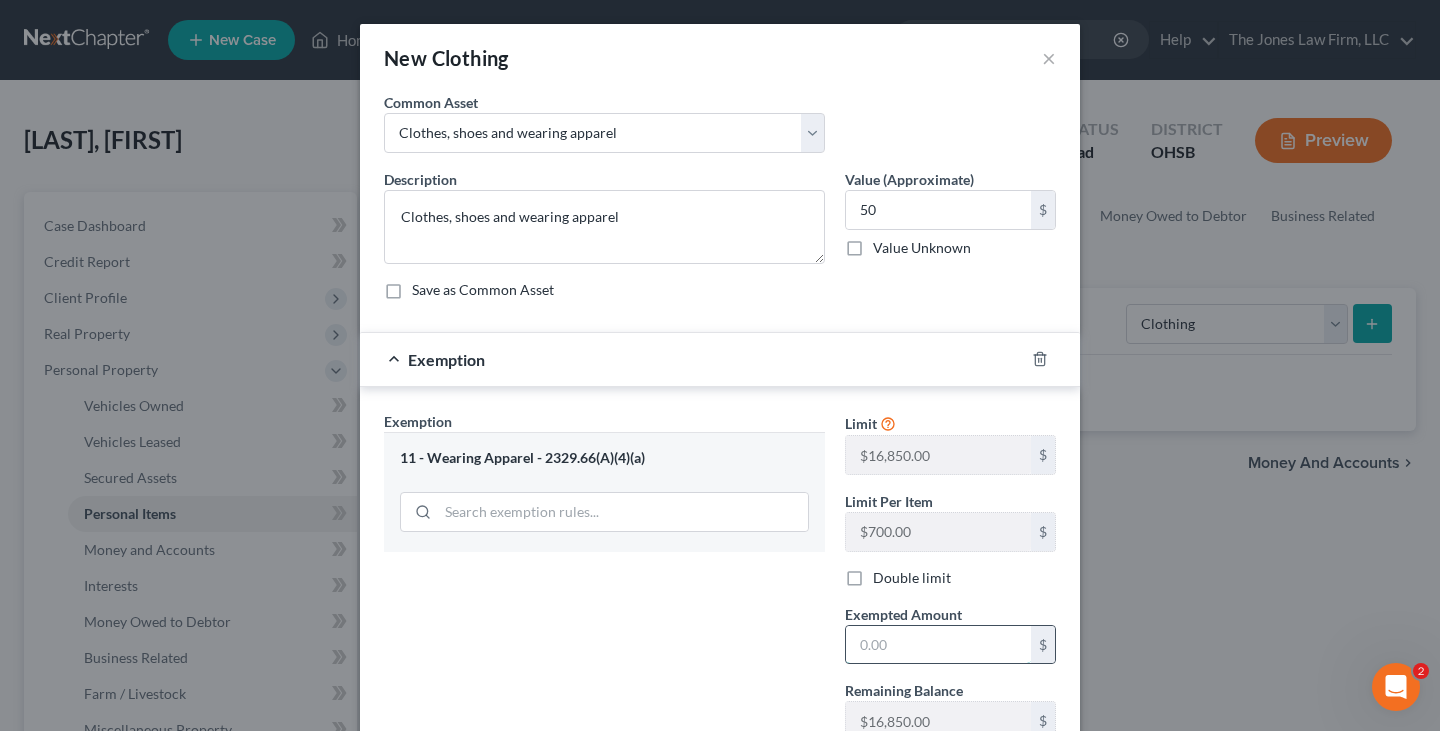 click at bounding box center (938, 645) 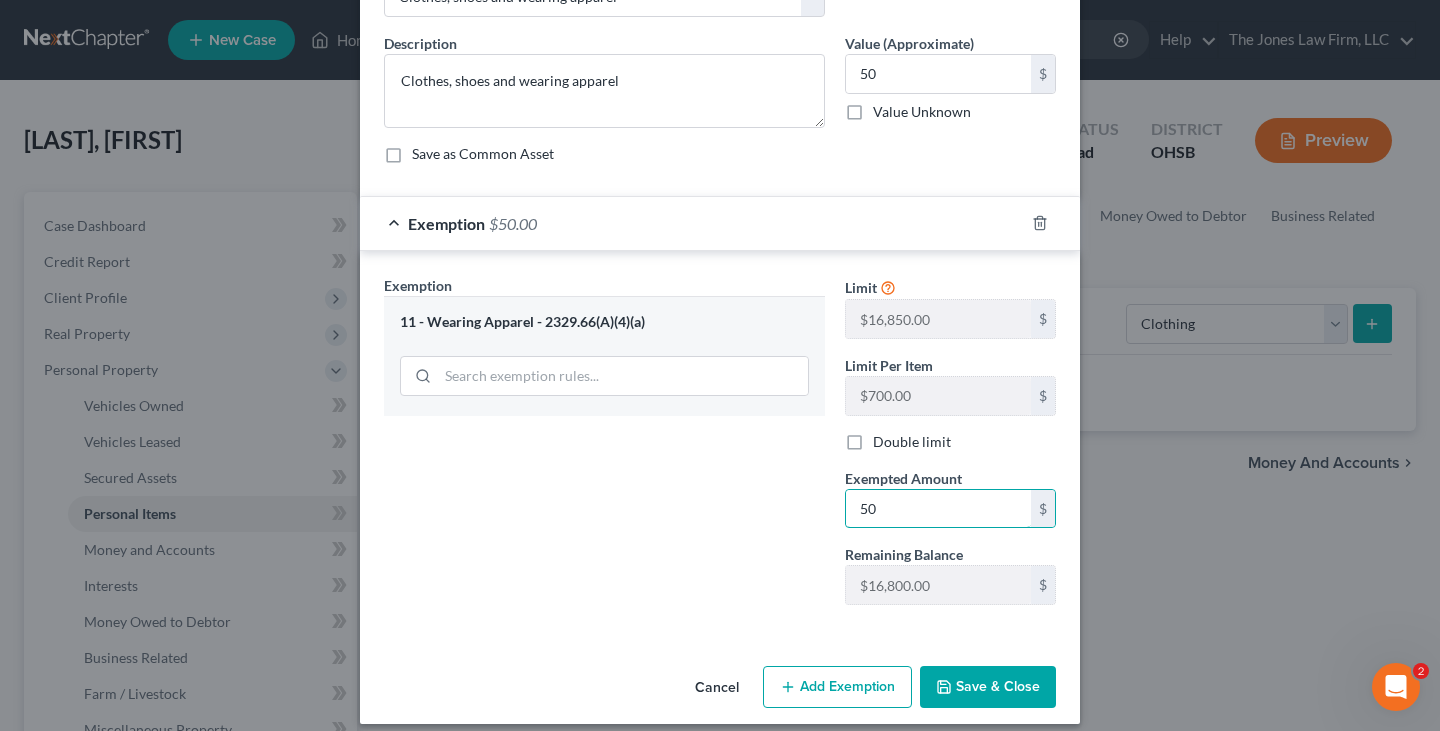 scroll, scrollTop: 153, scrollLeft: 0, axis: vertical 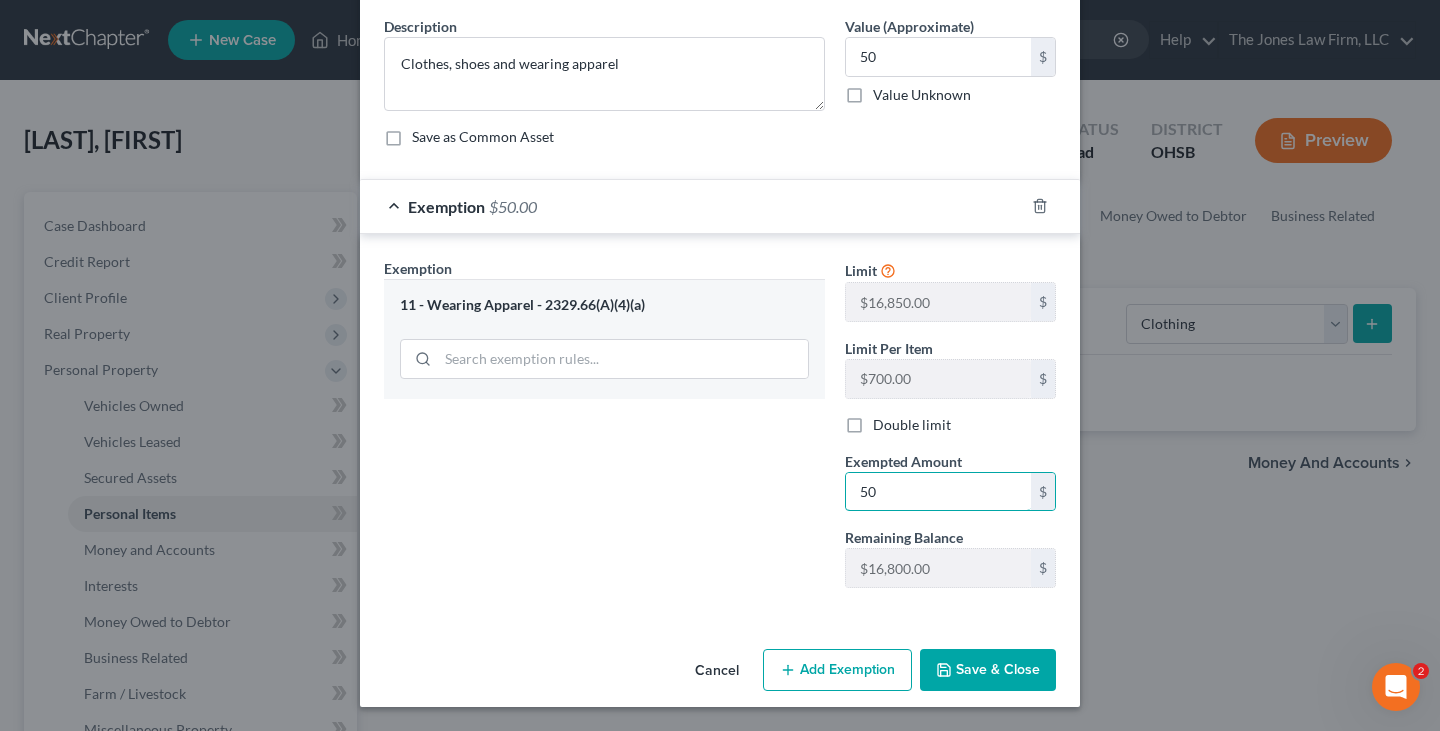 type on "50" 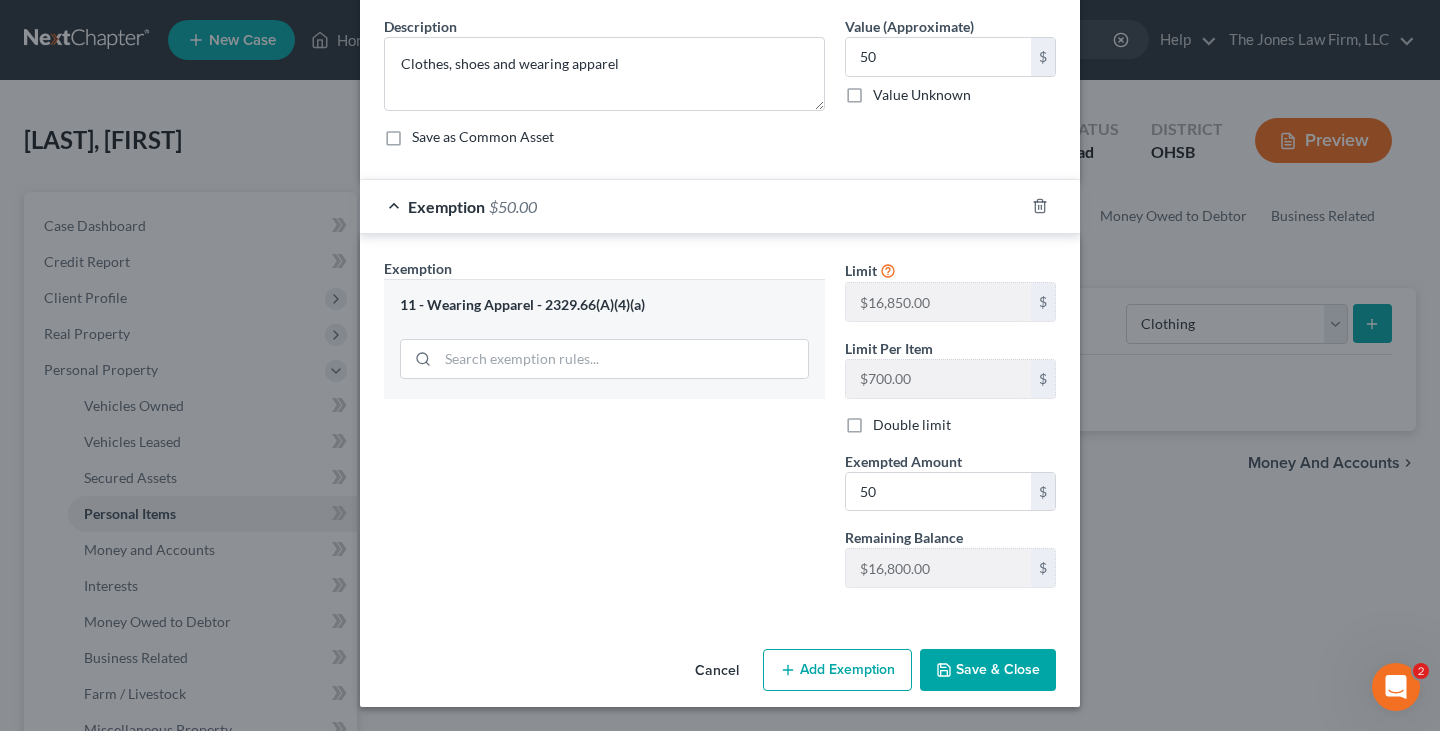 click on "Save & Close" at bounding box center (988, 670) 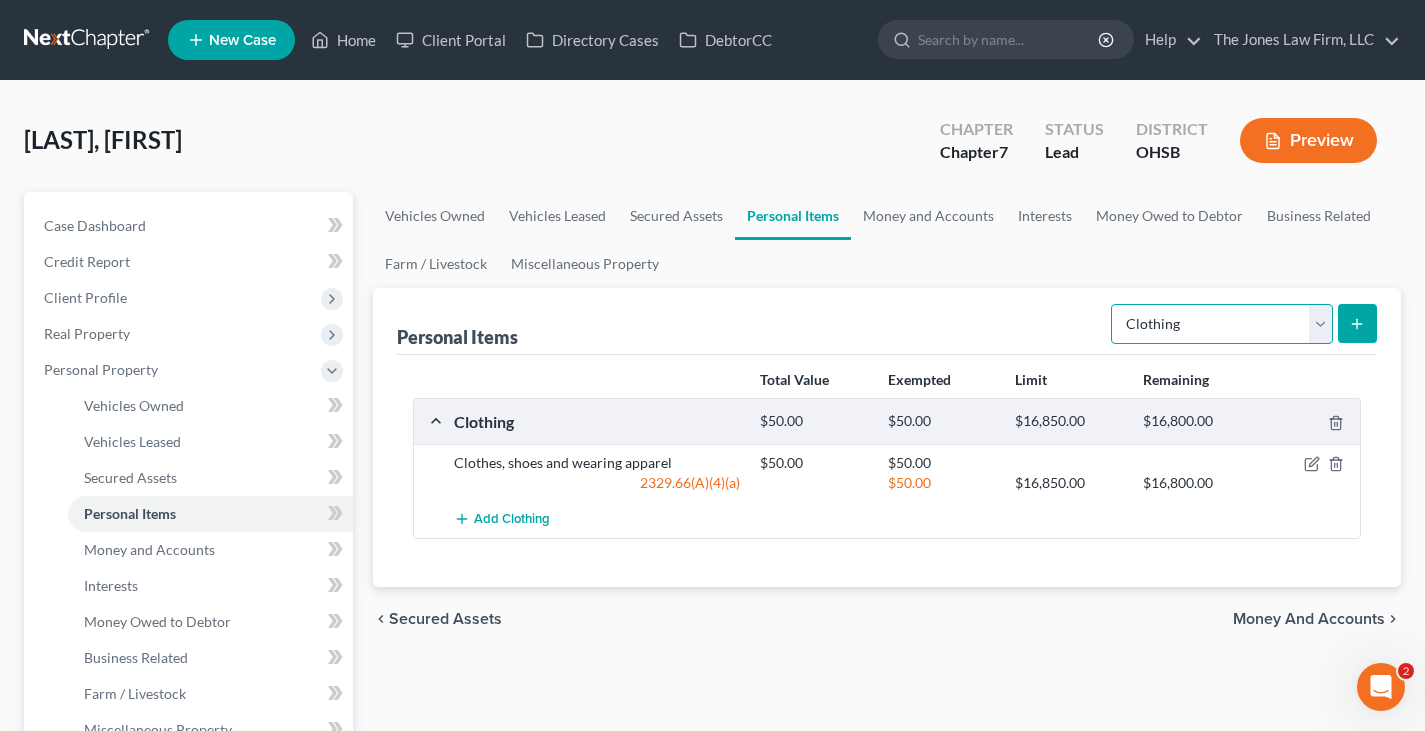 click on "Select Item Type Clothing Collectibles Of Value Electronics Firearms Household Goods Jewelry Other Pet(s) Sports & Hobby Equipment" at bounding box center [1222, 324] 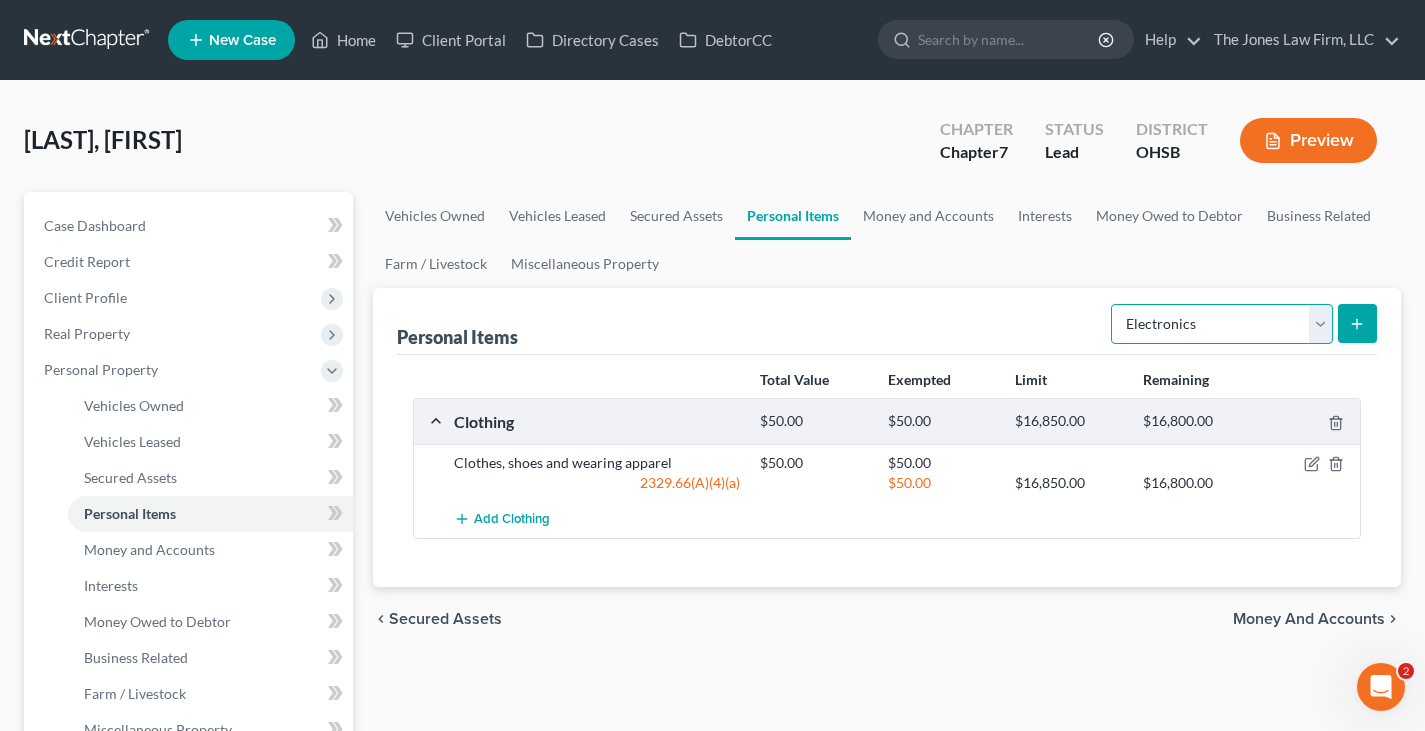click on "Select Item Type Clothing Collectibles Of Value Electronics Firearms Household Goods Jewelry Other Pet(s) Sports & Hobby Equipment" at bounding box center (1222, 324) 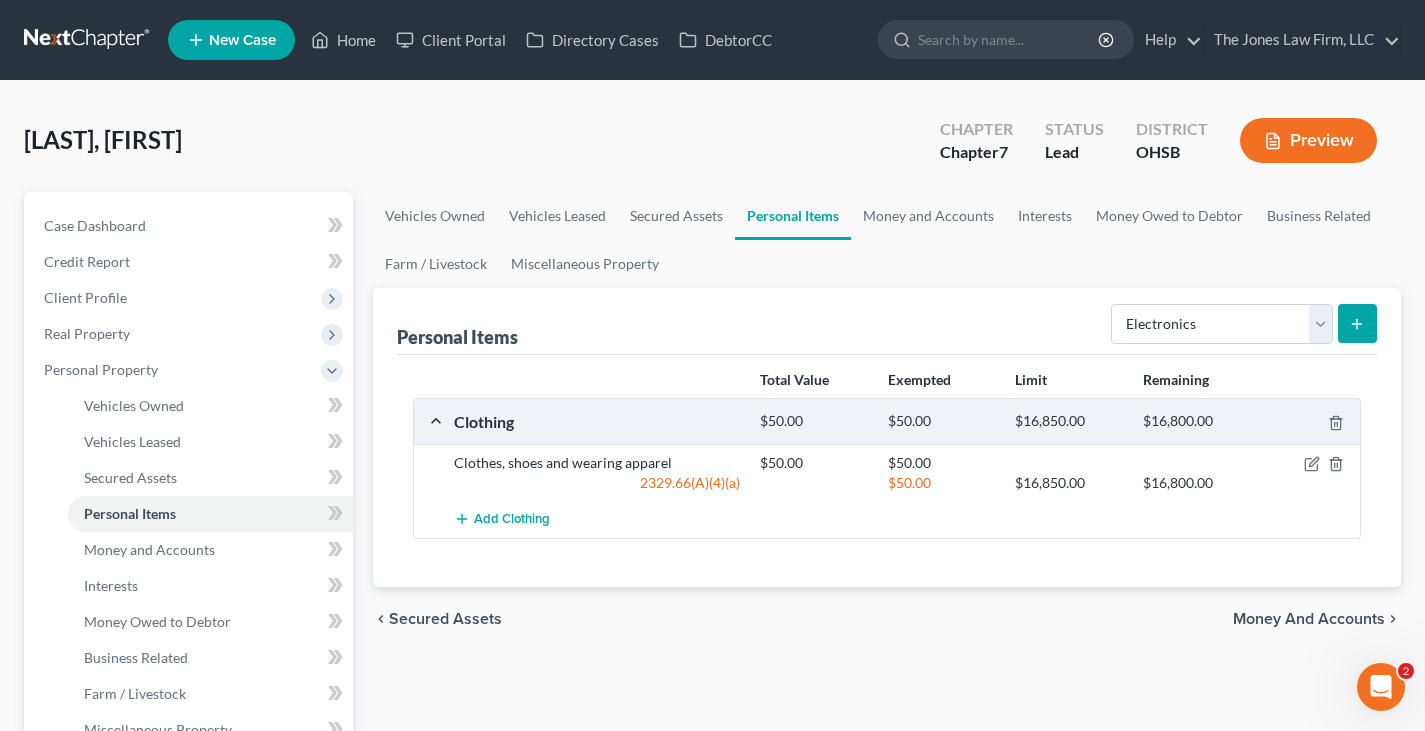 click 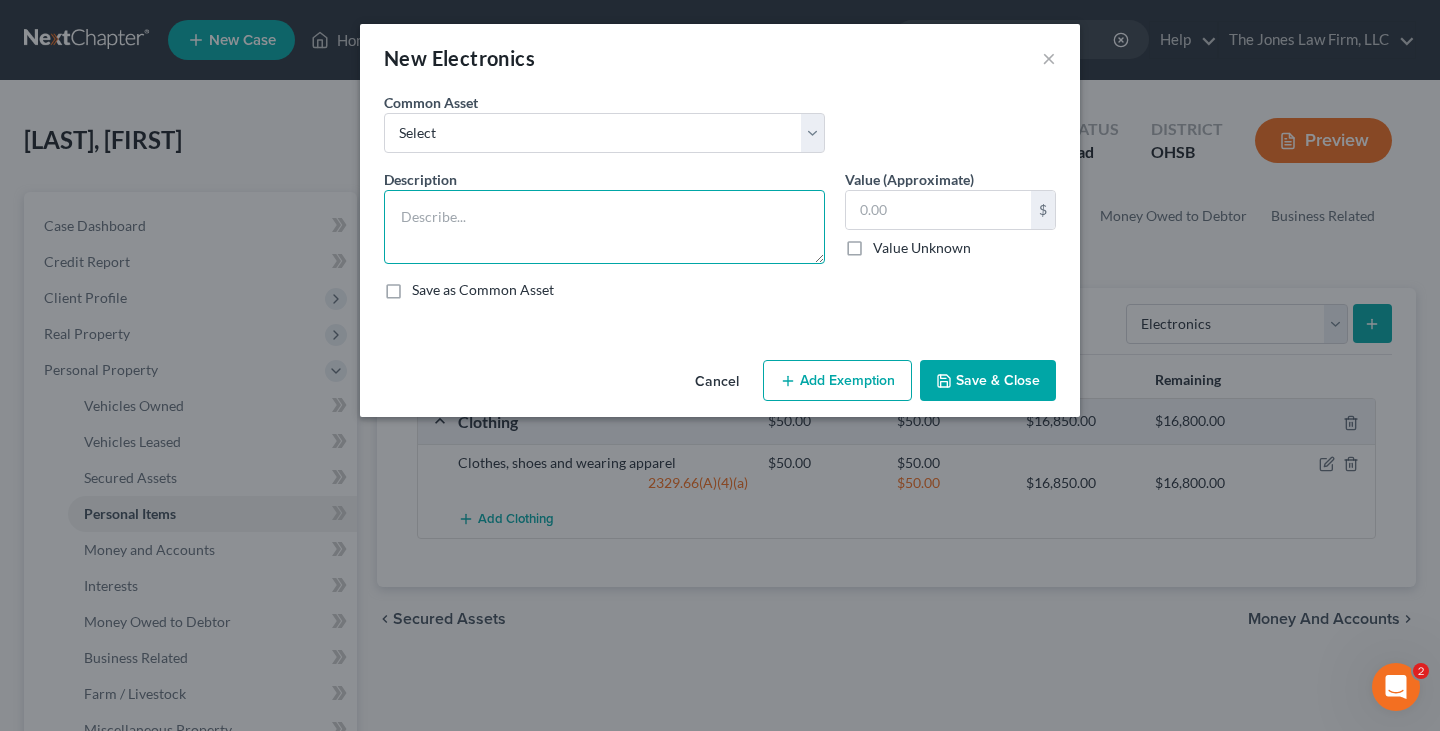 click at bounding box center [604, 227] 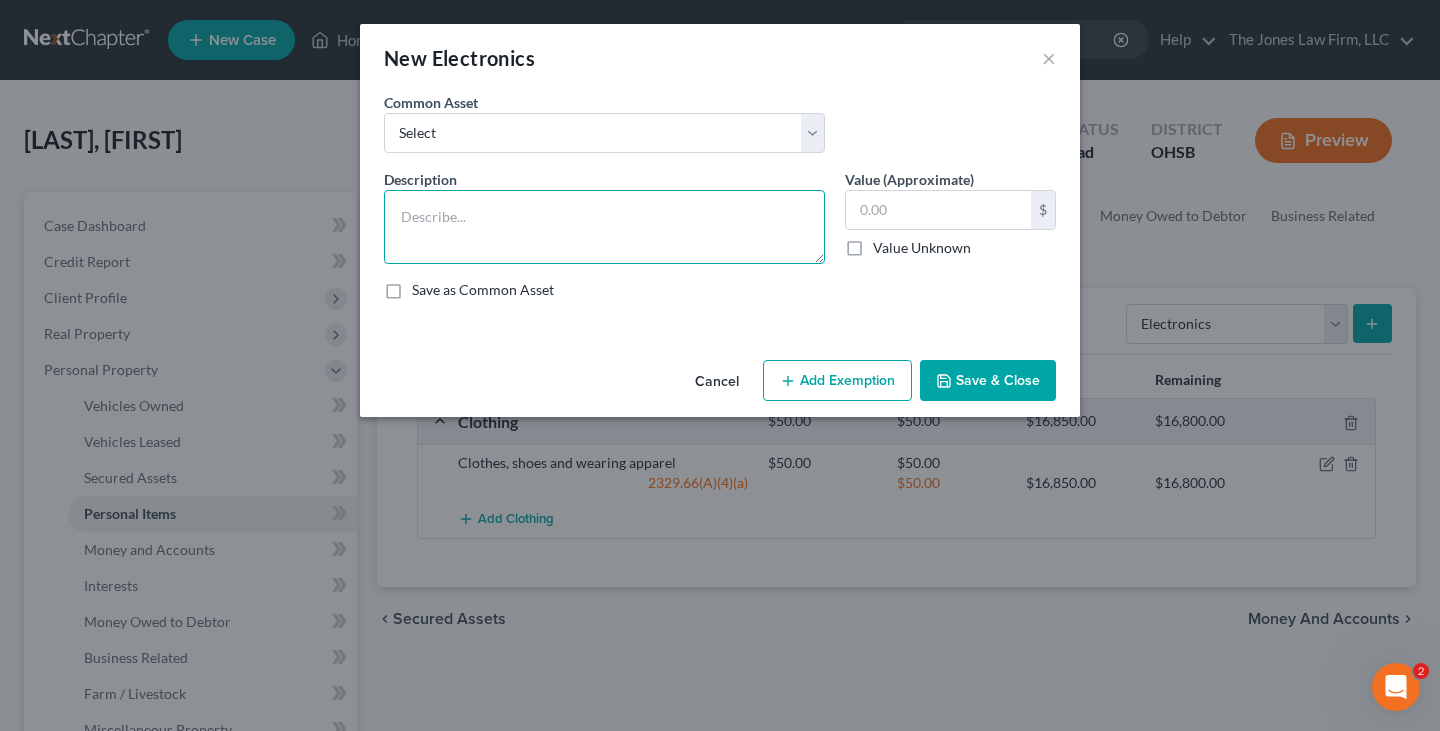 paste on "iPhone 15 pro max (currently owned by Verizon, making payments)" 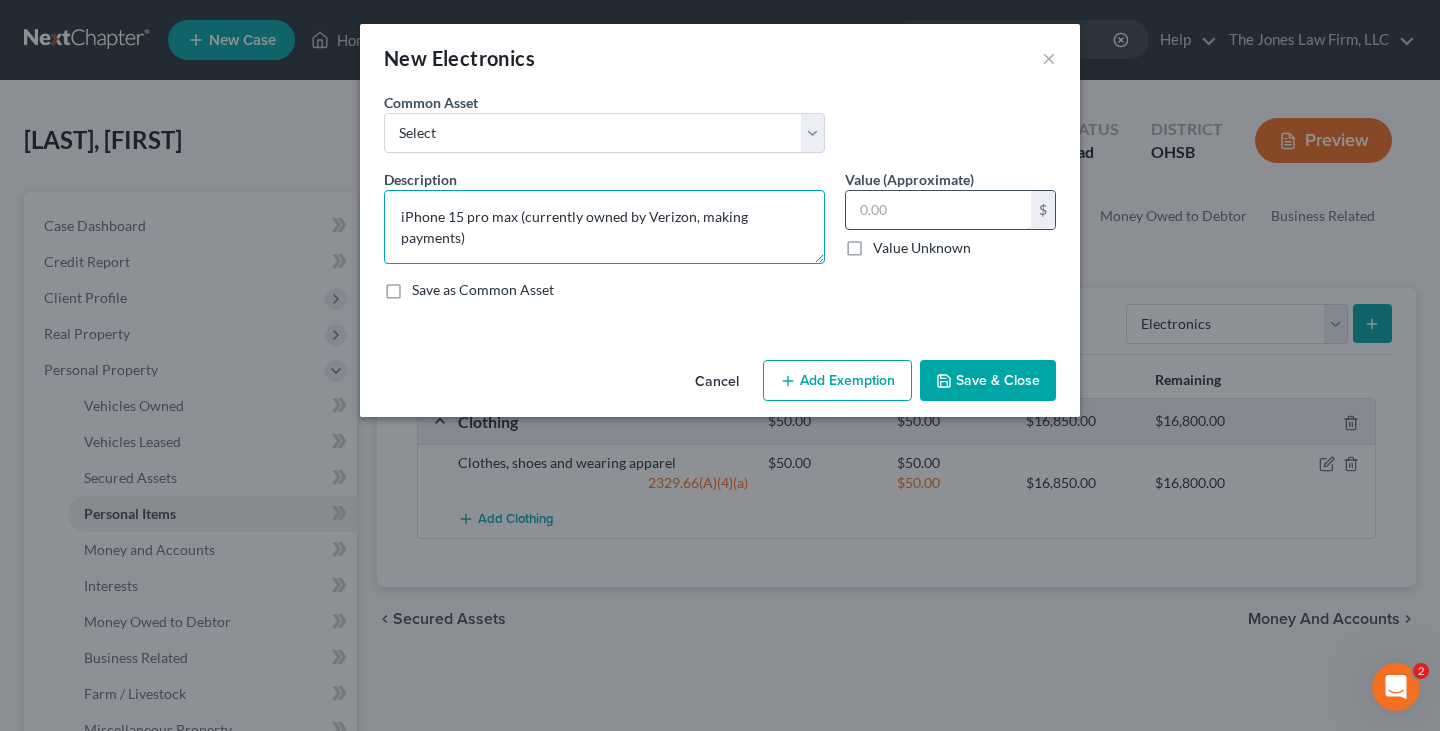 type on "iPhone 15 pro max (currently owned by Verizon, making payments)" 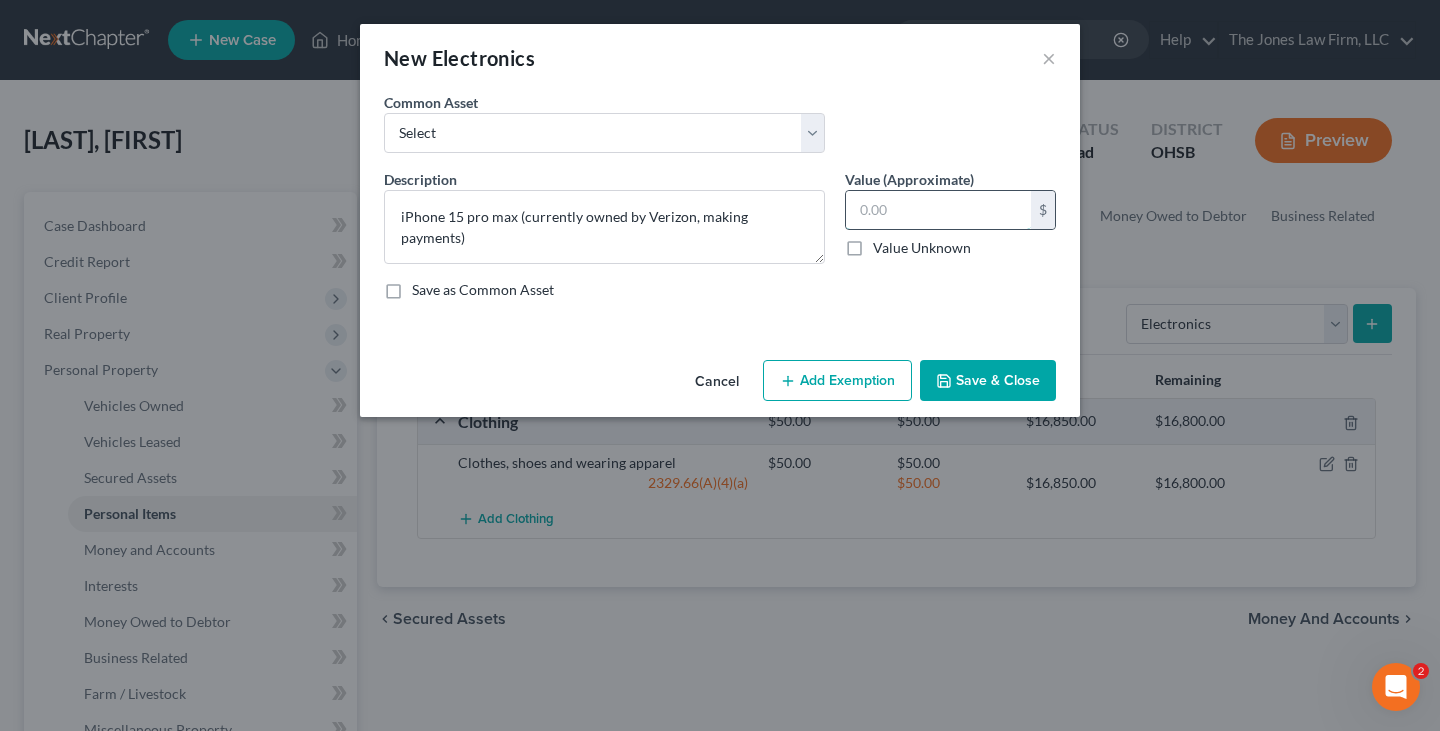 click at bounding box center [938, 210] 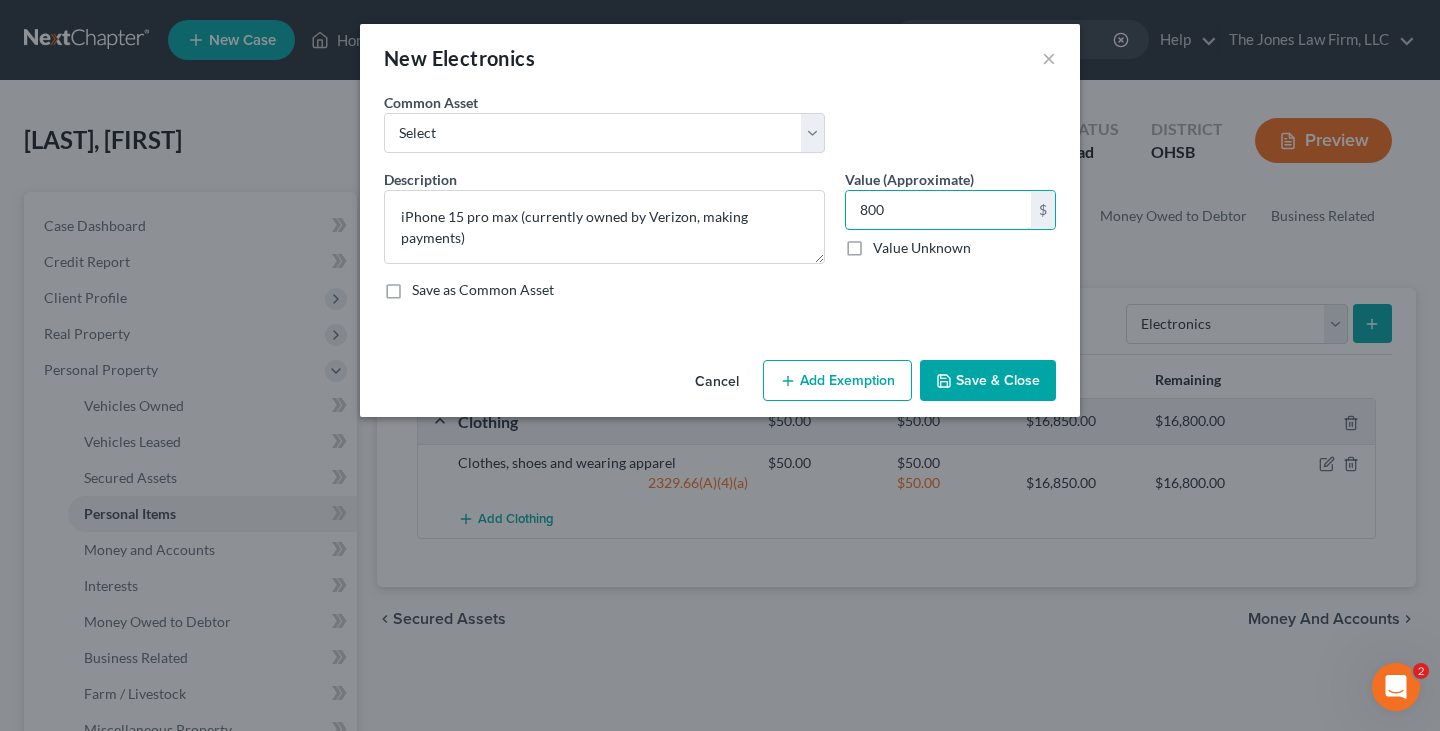 type on "800" 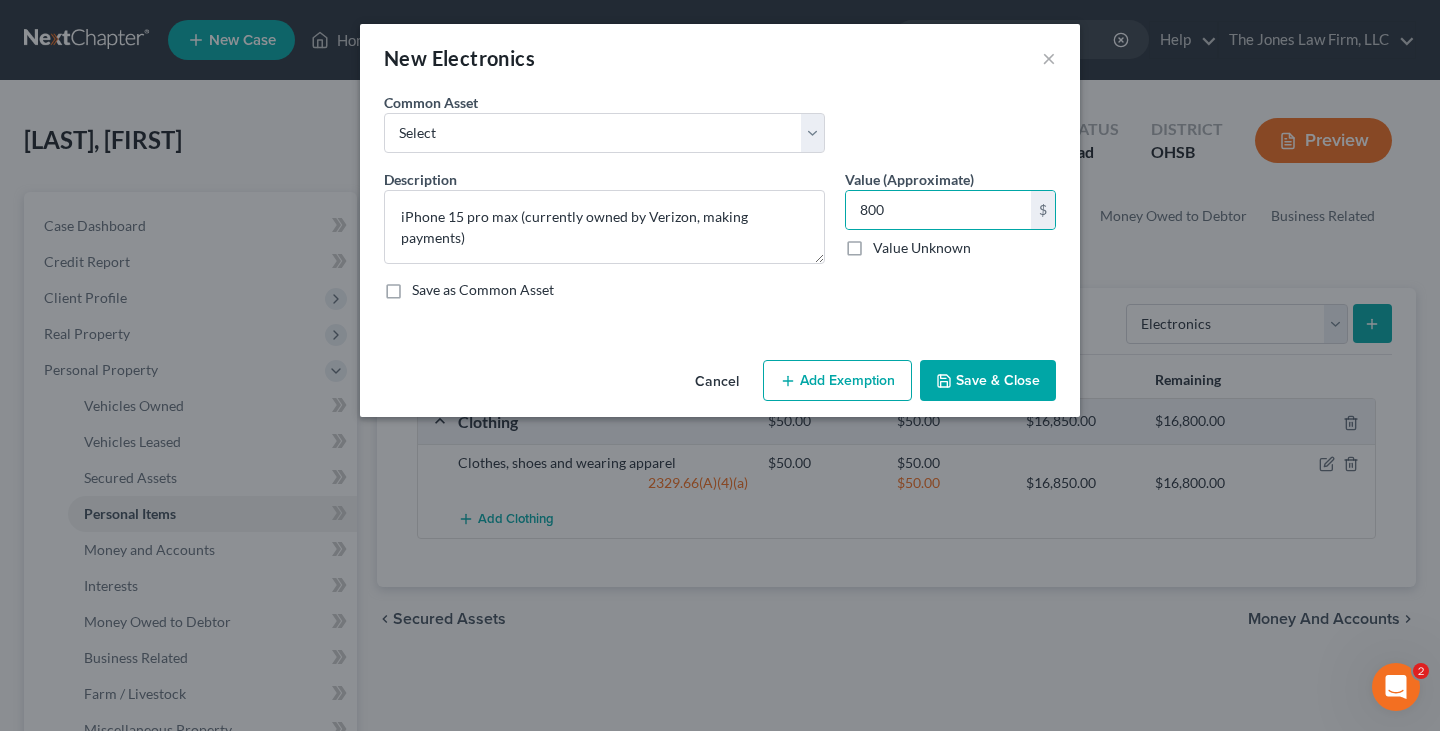click on "Add Exemption" at bounding box center (837, 381) 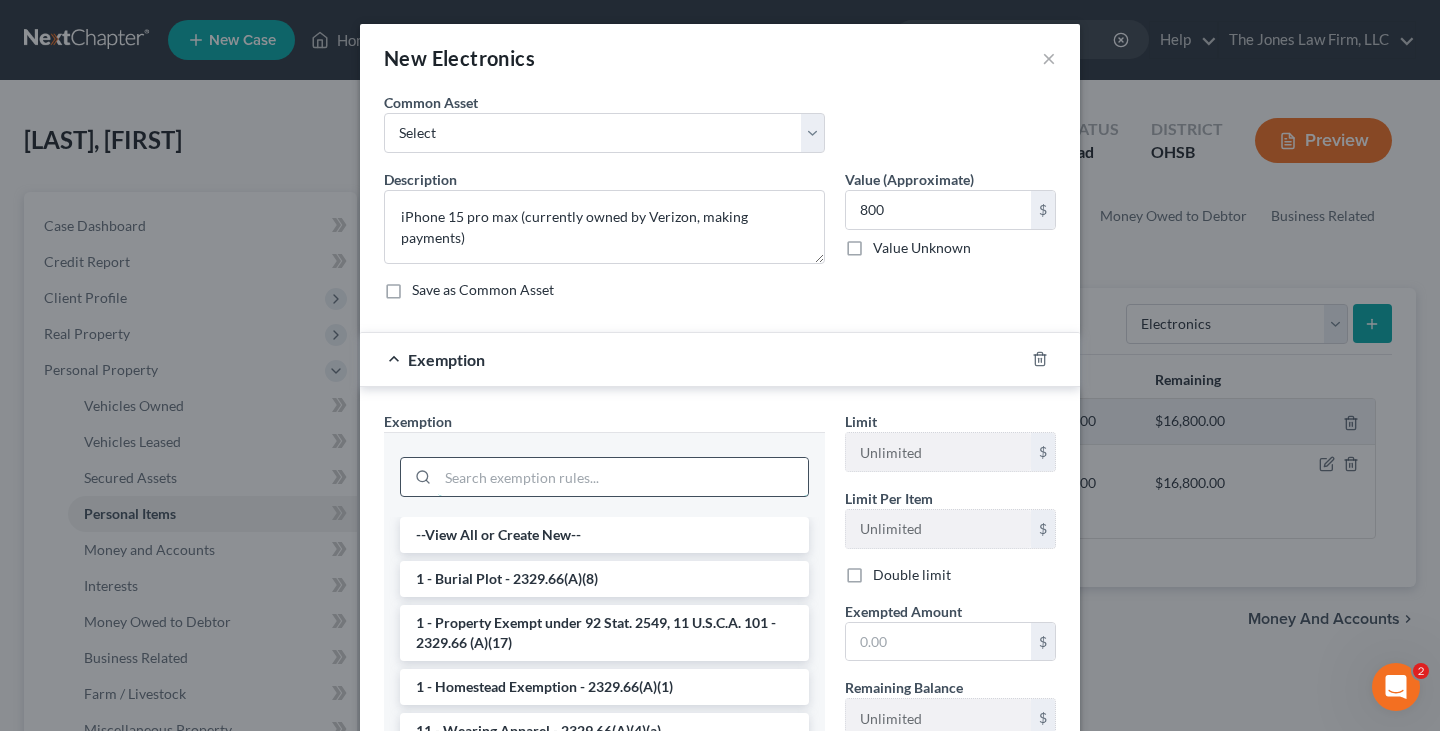 click at bounding box center (623, 477) 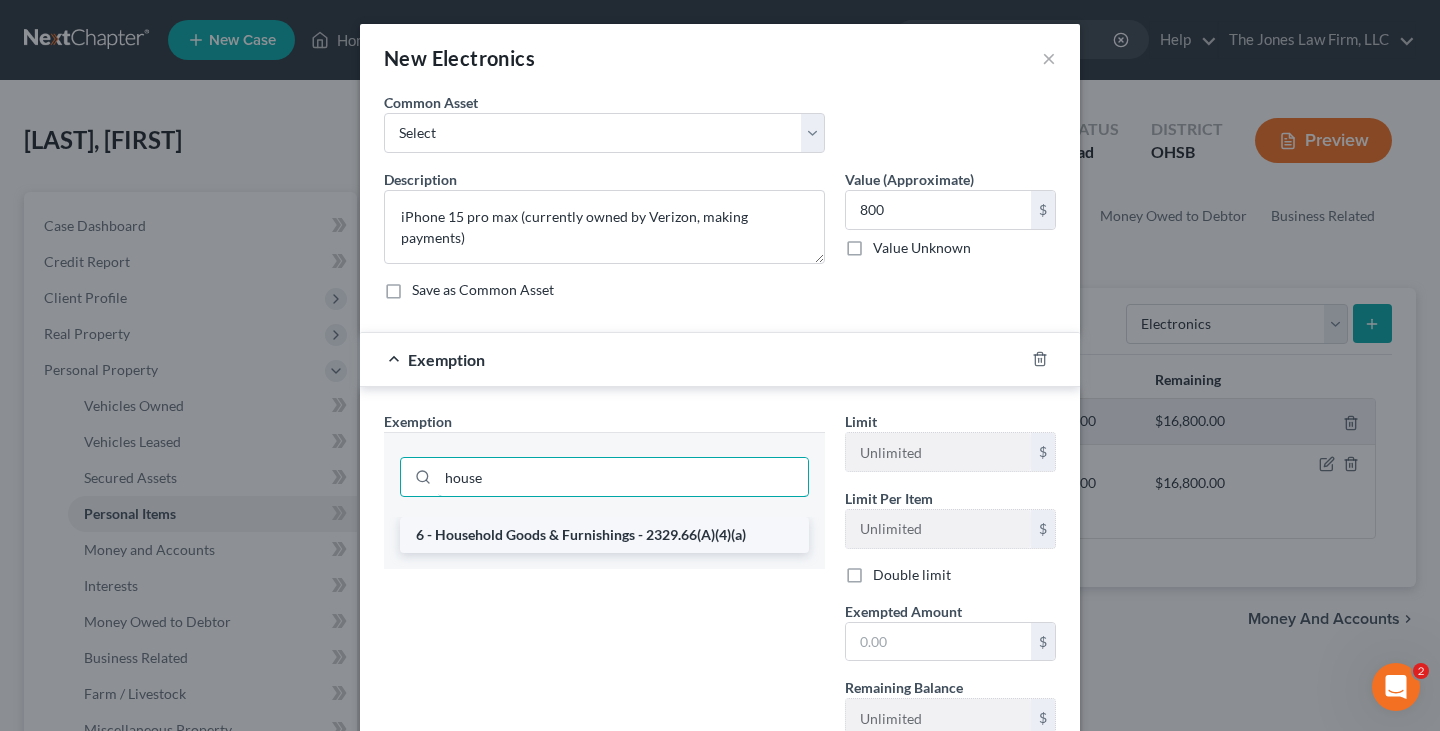 type on "house" 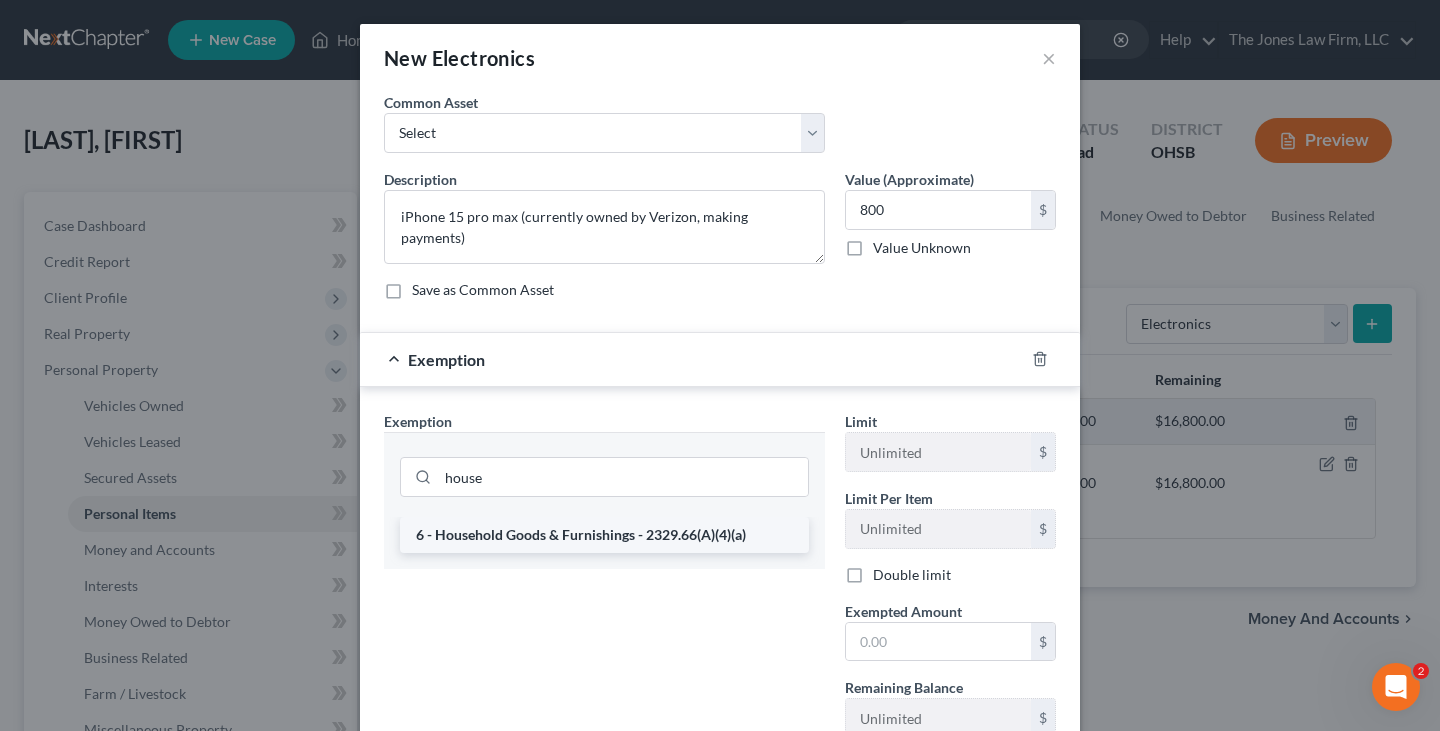 click on "6 - Household Goods & Furnishings - 2329.66(A)(4)(a)" at bounding box center (604, 535) 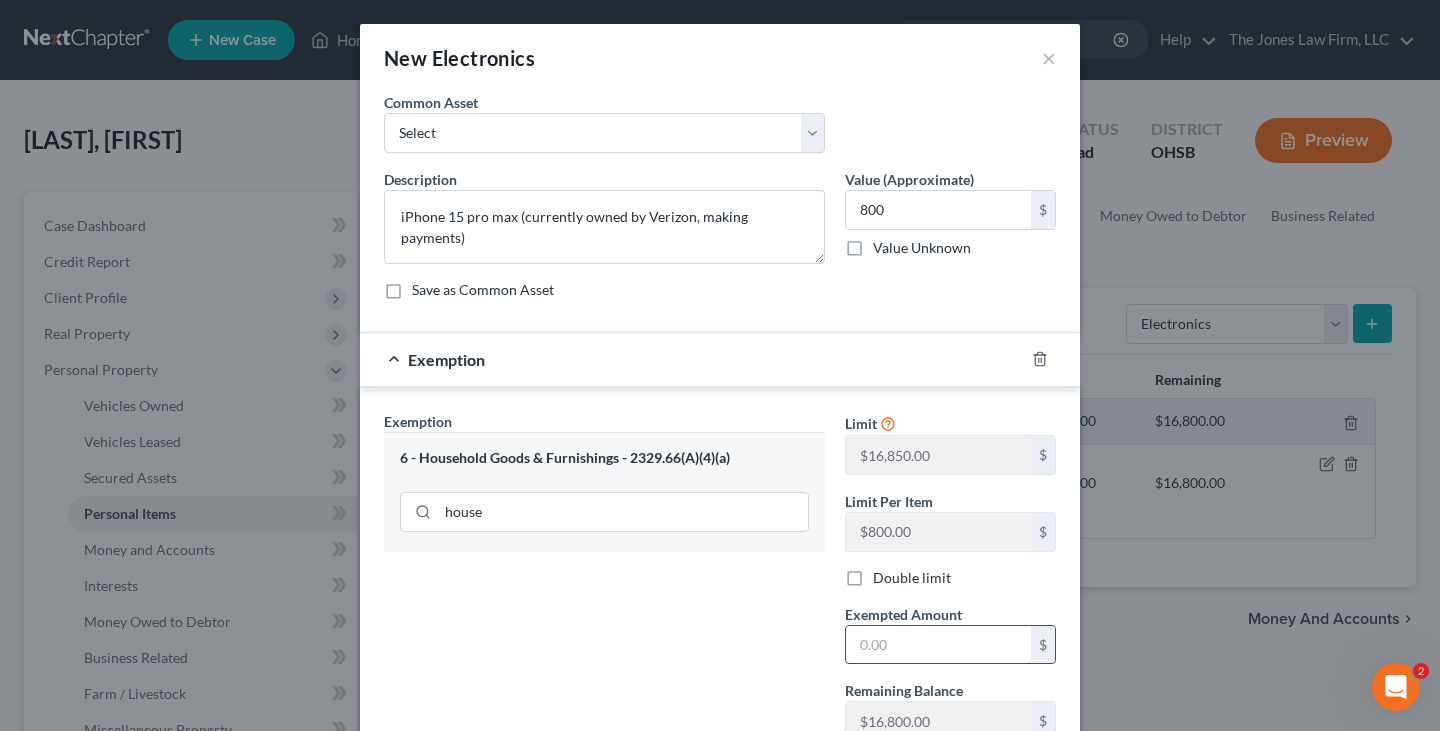 click at bounding box center (938, 645) 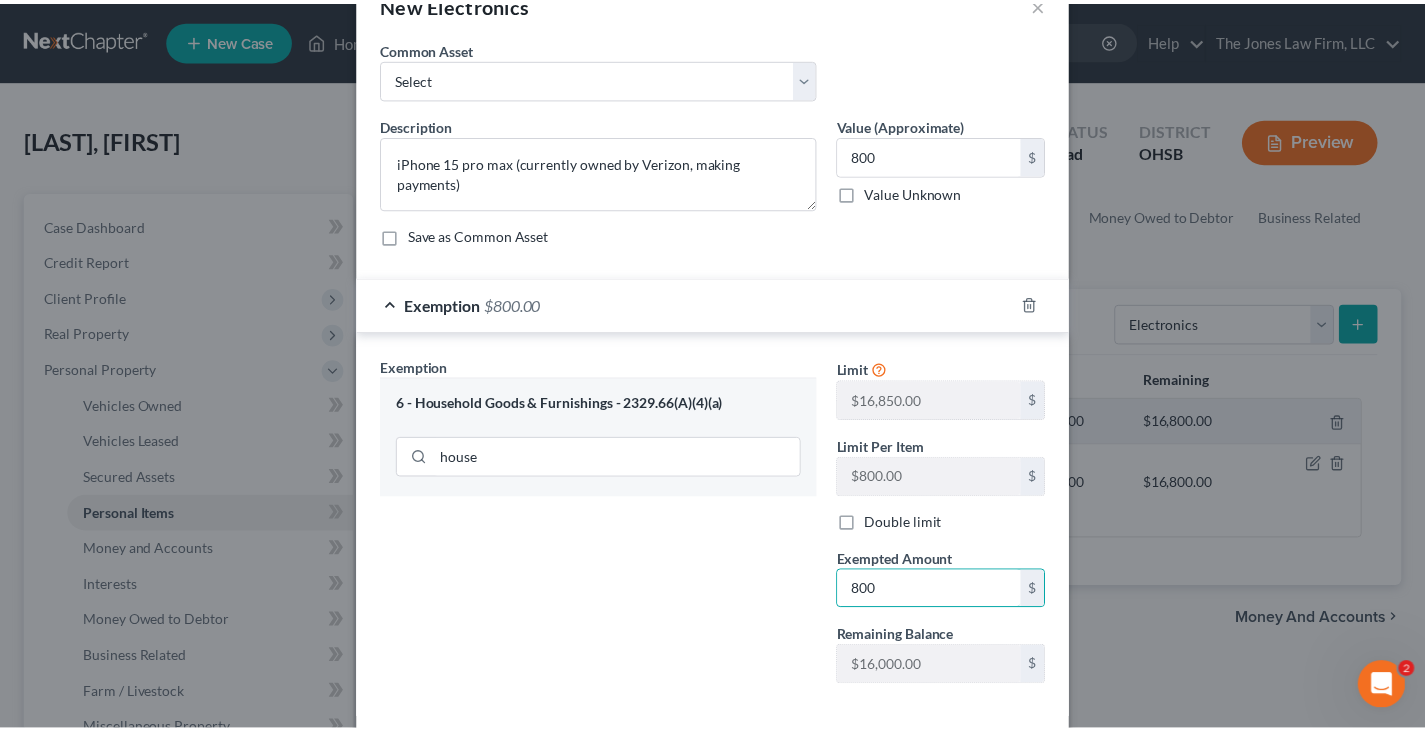 scroll, scrollTop: 153, scrollLeft: 0, axis: vertical 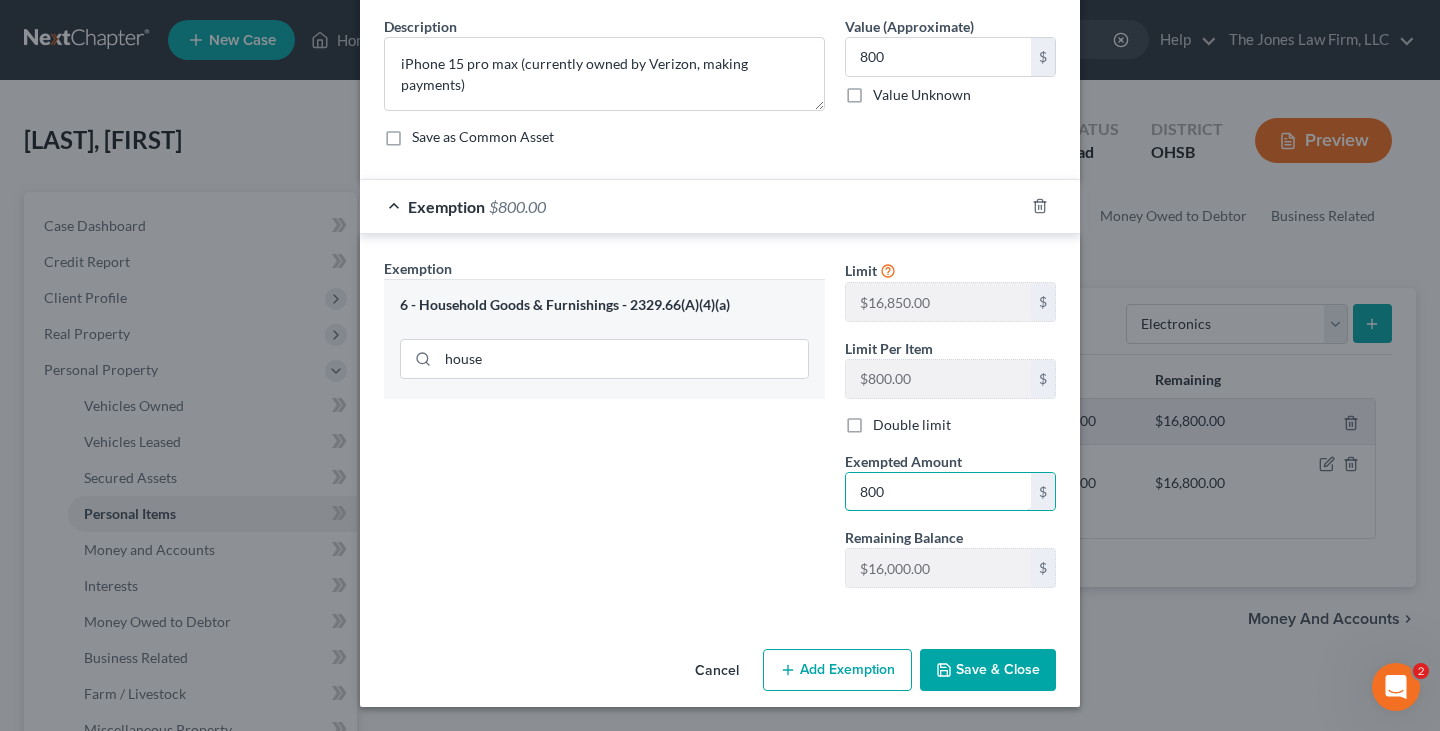 type on "800" 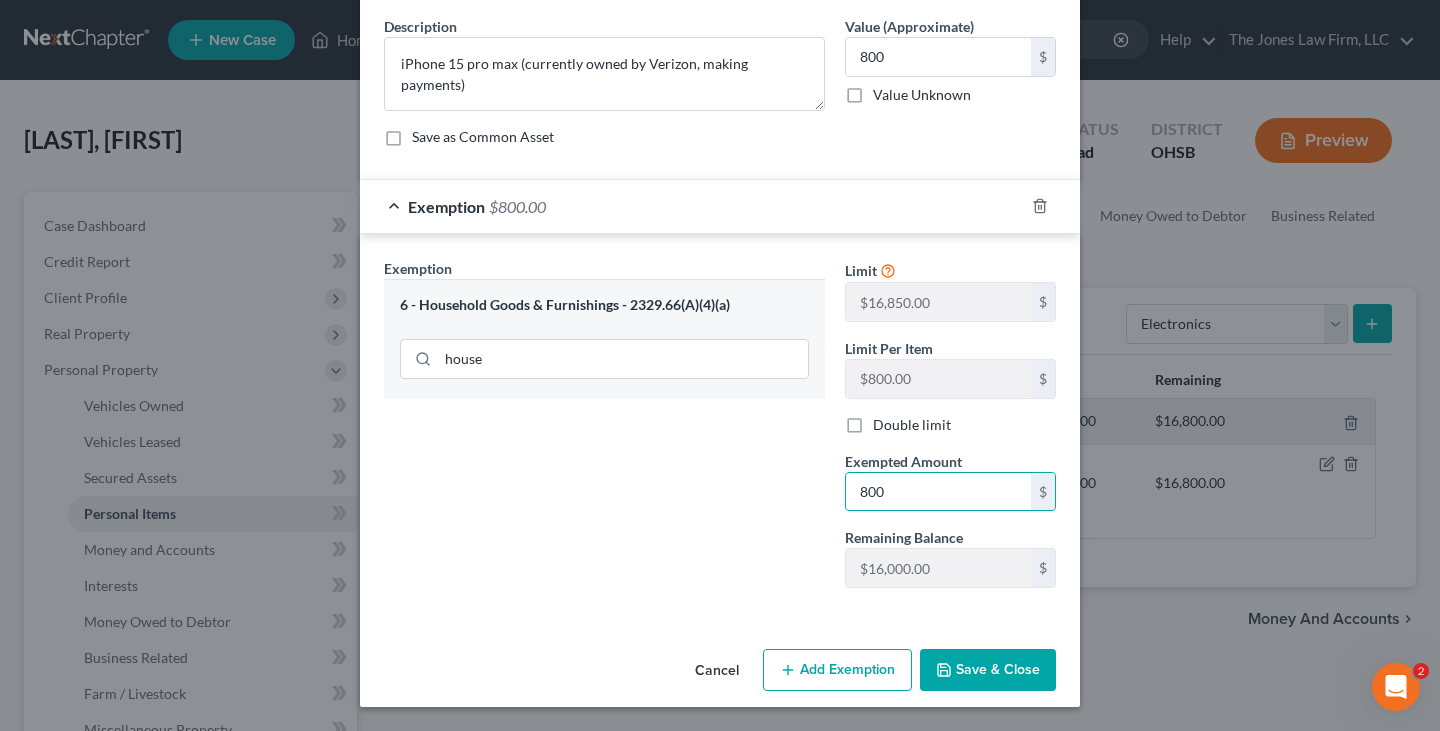 click on "Save & Close" at bounding box center [988, 670] 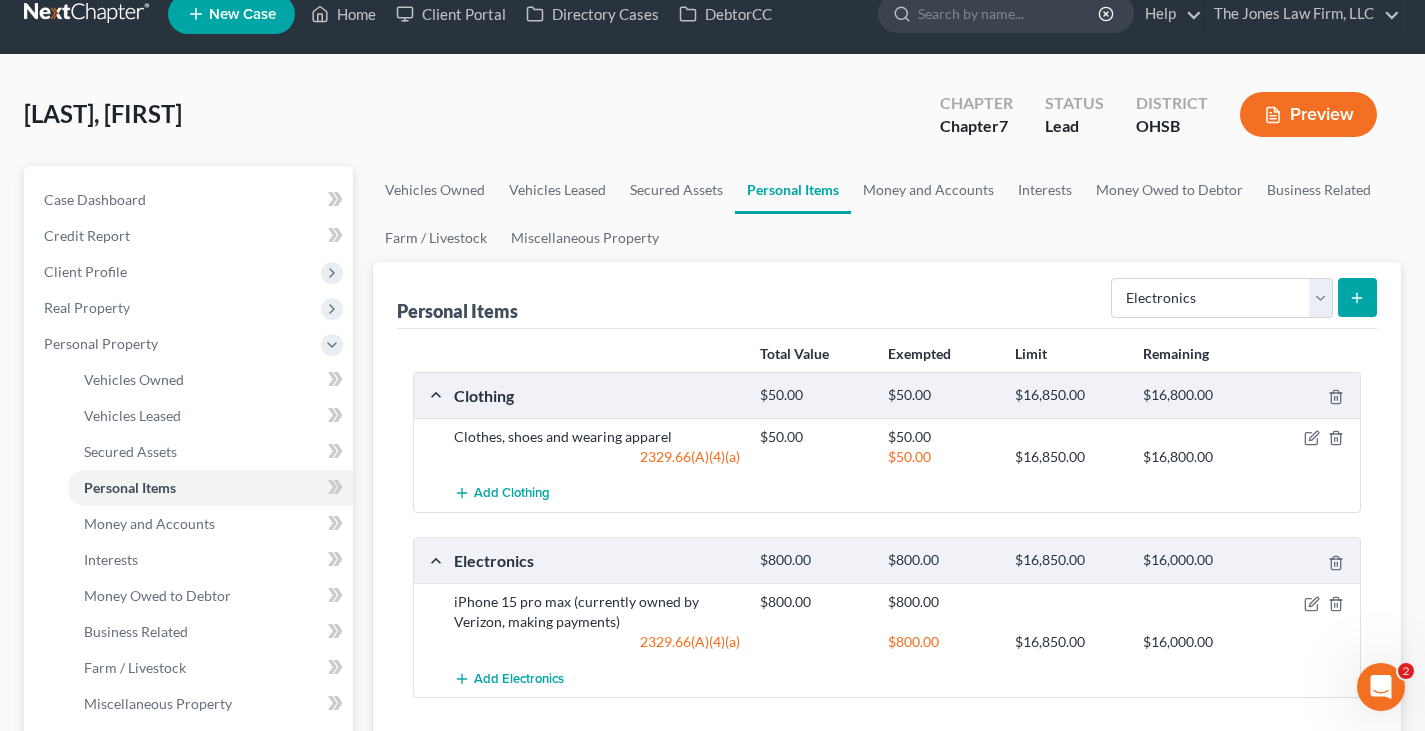 scroll, scrollTop: 0, scrollLeft: 0, axis: both 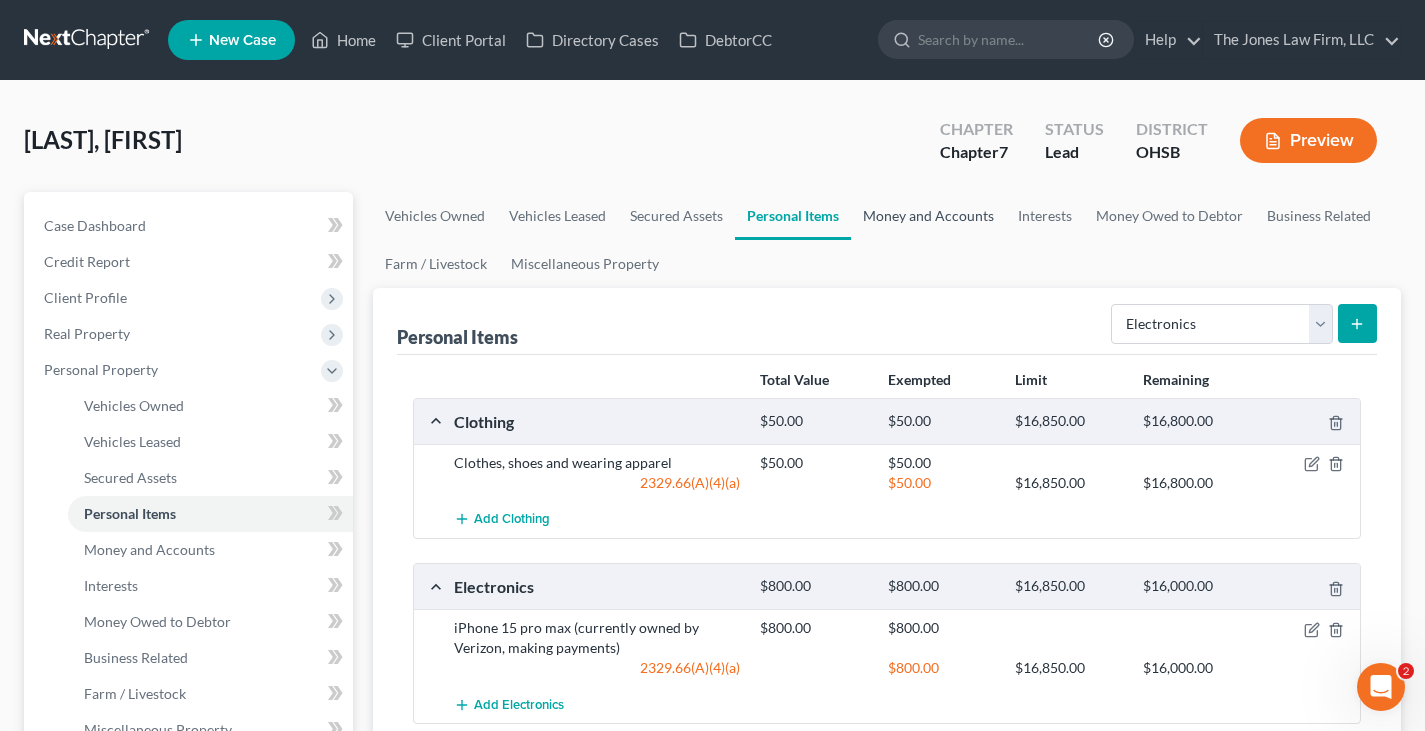 click on "Money and Accounts" at bounding box center (928, 216) 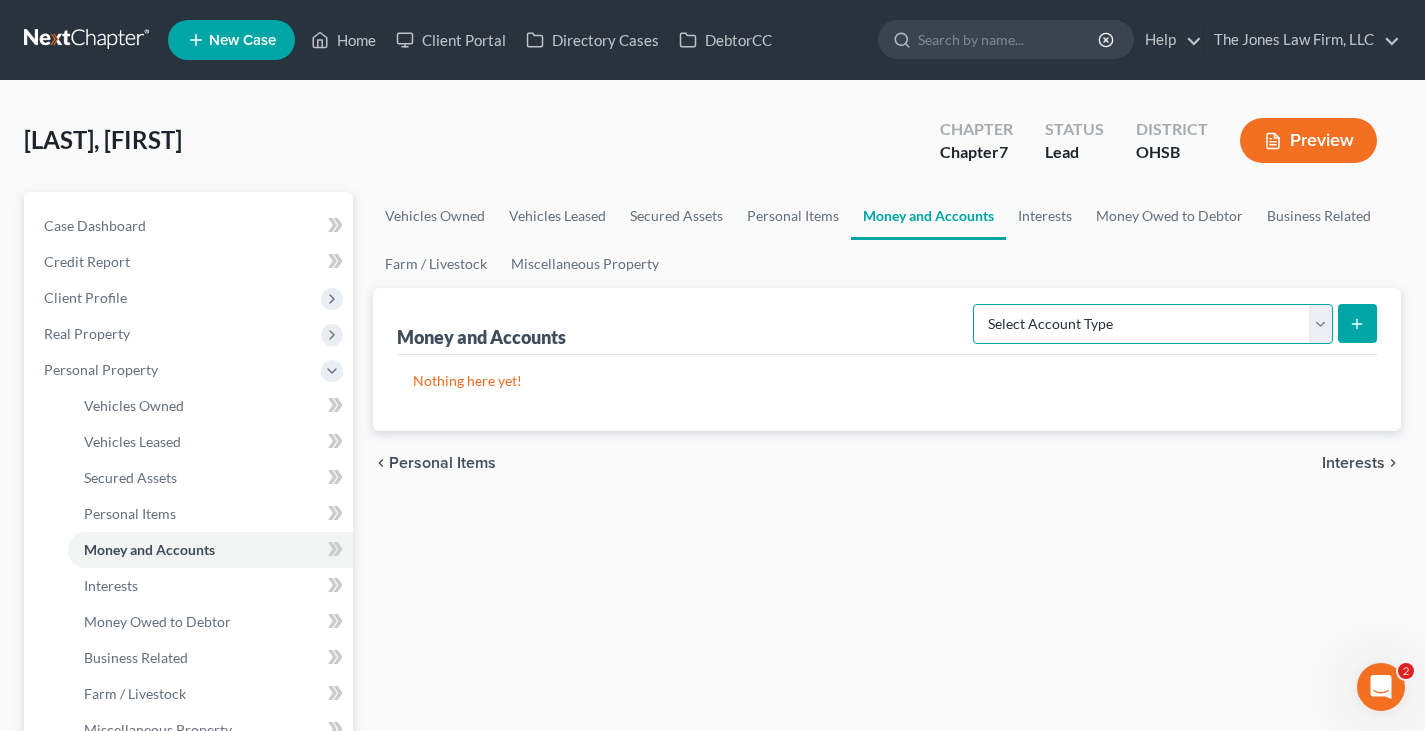 click on "Select Account Type Brokerage Cash on Hand Certificates of Deposit Checking Account Money Market Other (Credit Union, Health Savings Account, etc) Safe Deposit Box Savings Account Security Deposits or Prepayments" at bounding box center (1153, 324) 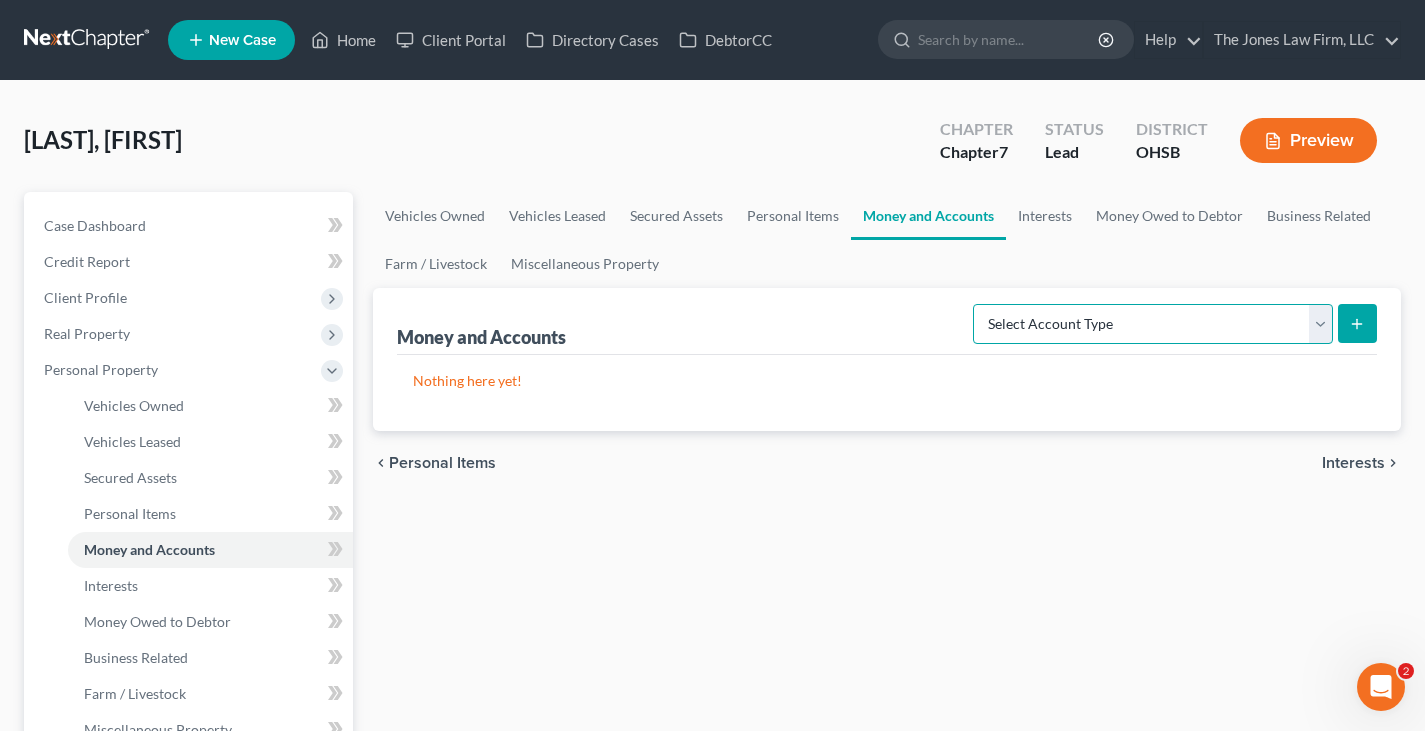 select on "checking" 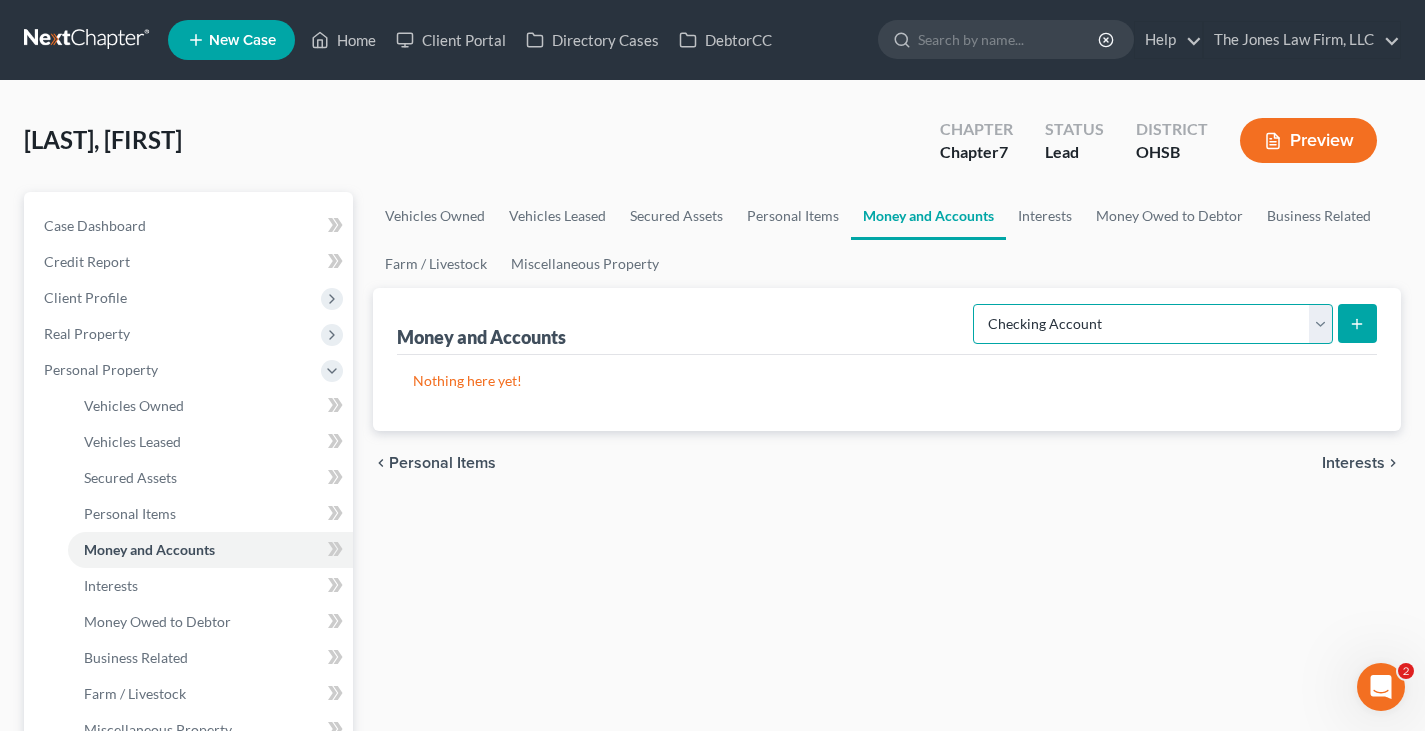 click on "Select Account Type Brokerage Cash on Hand Certificates of Deposit Checking Account Money Market Other (Credit Union, Health Savings Account, etc) Safe Deposit Box Savings Account Security Deposits or Prepayments" at bounding box center (1153, 324) 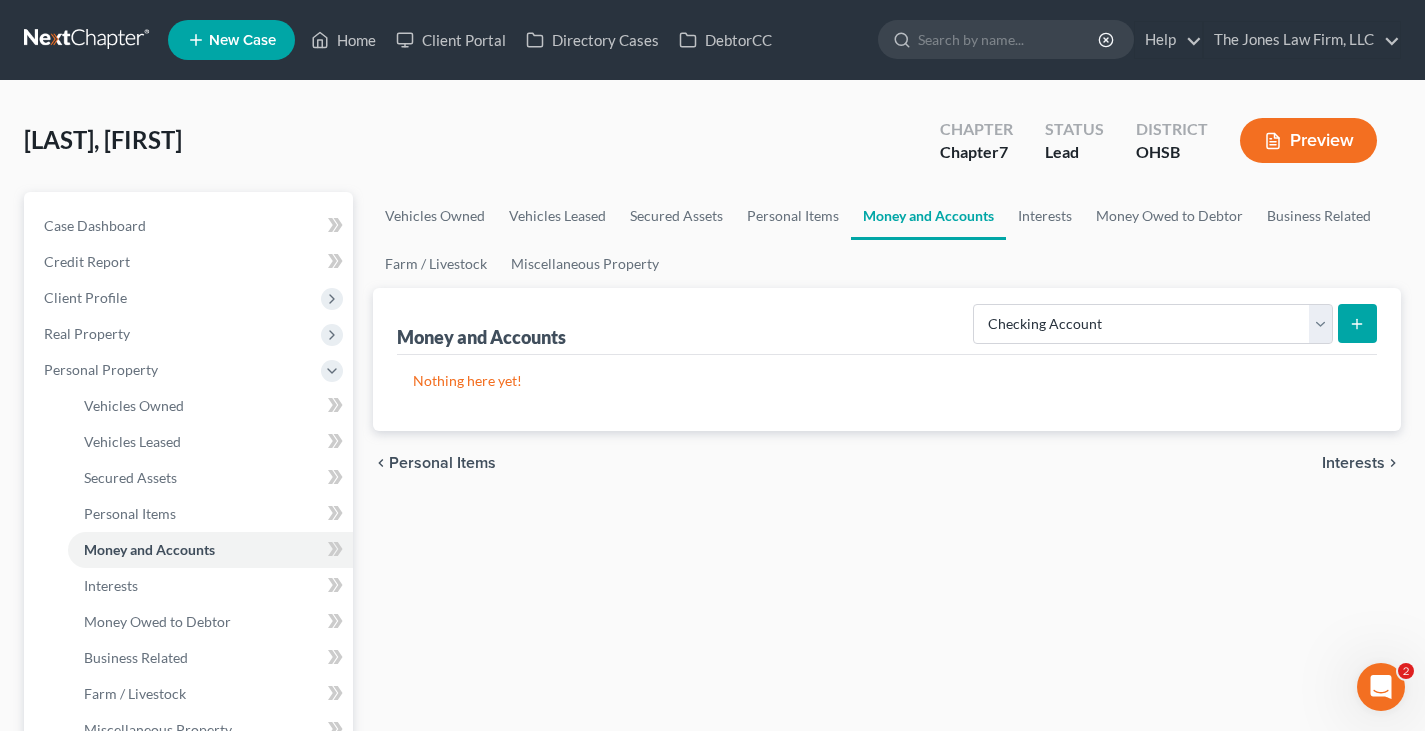 click 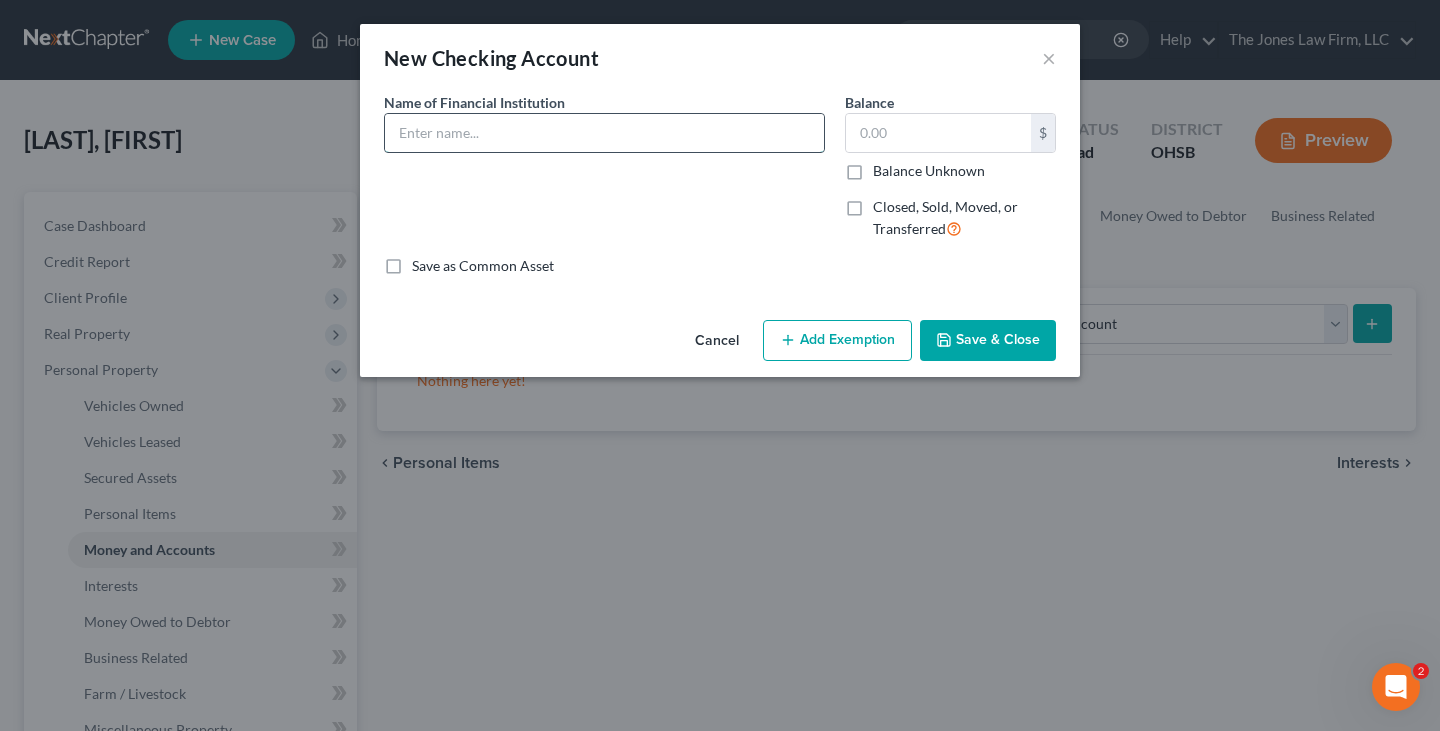 click at bounding box center [604, 133] 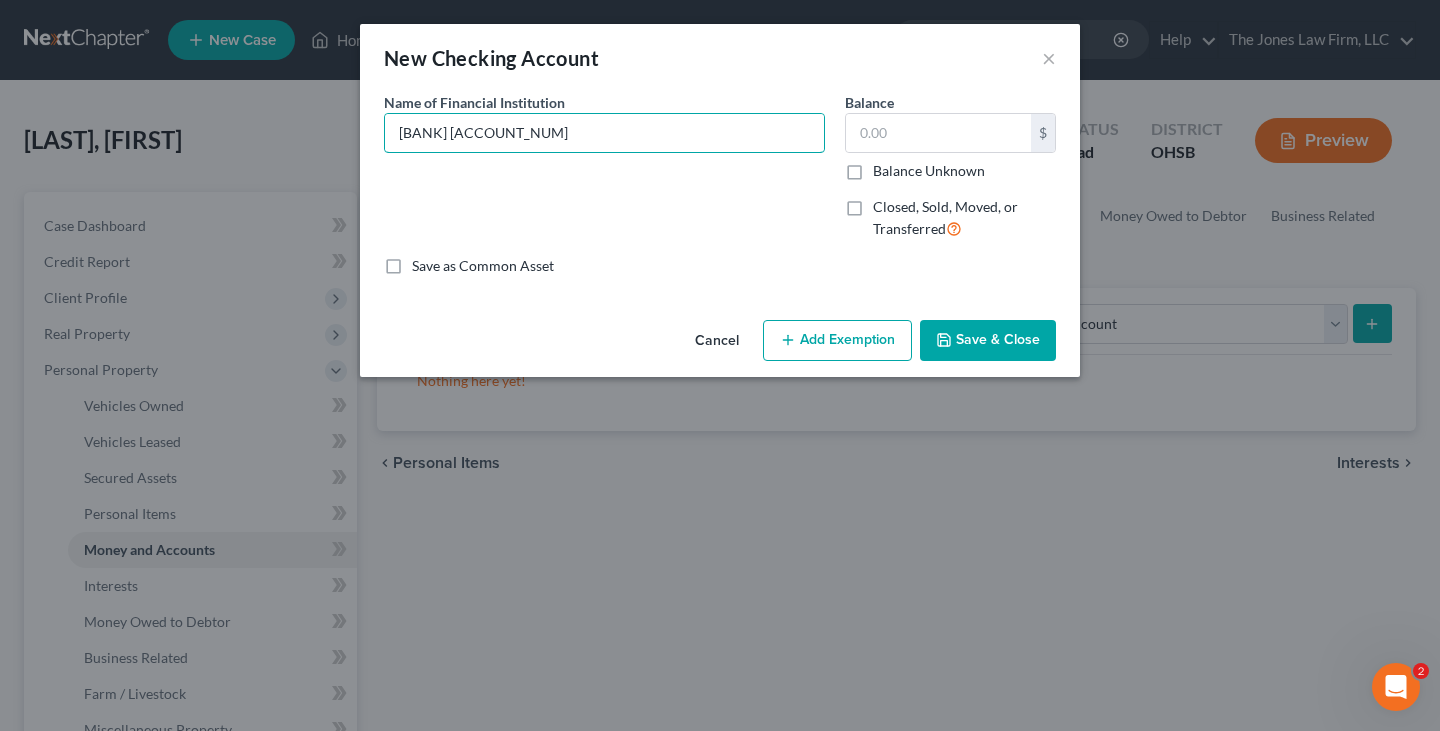 type on "[BANK] [ACCOUNT_NUM]" 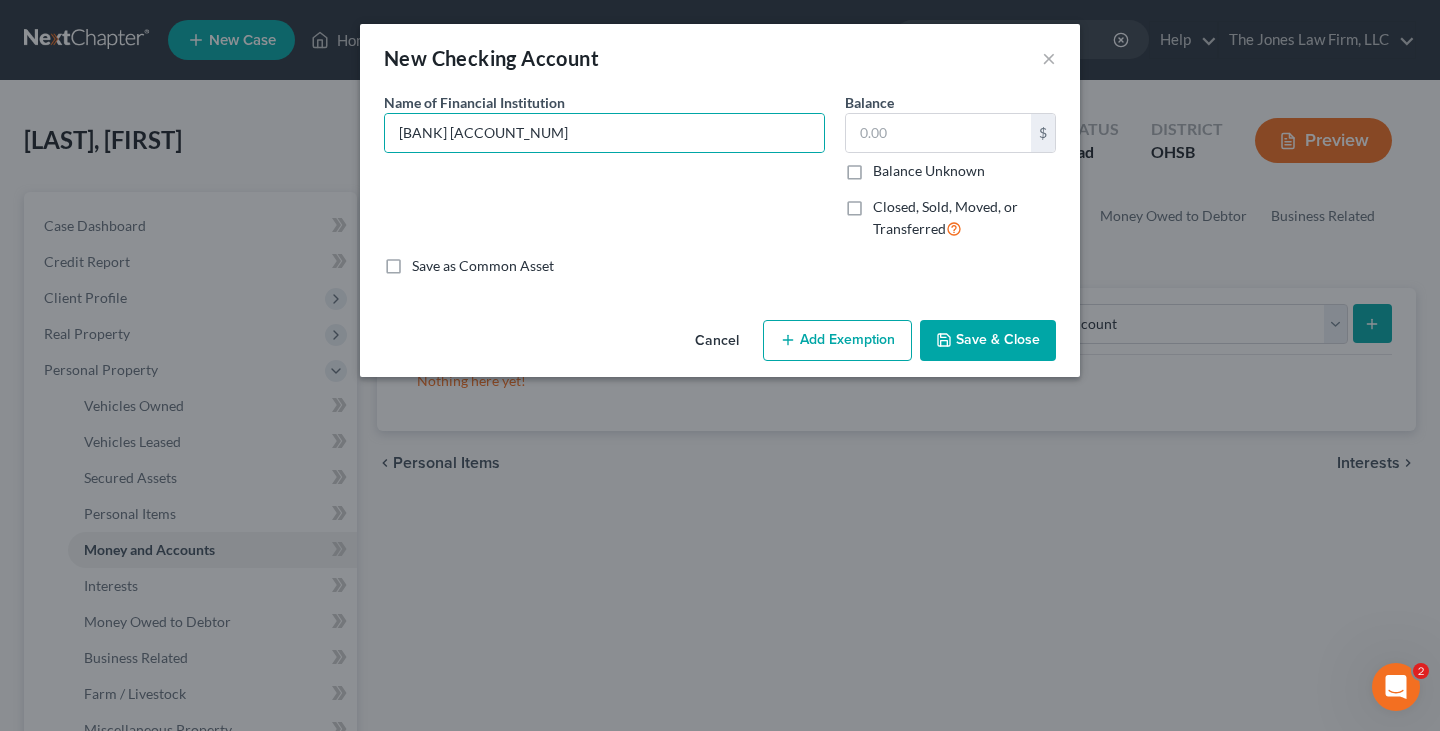 click on "Save & Close" at bounding box center [988, 341] 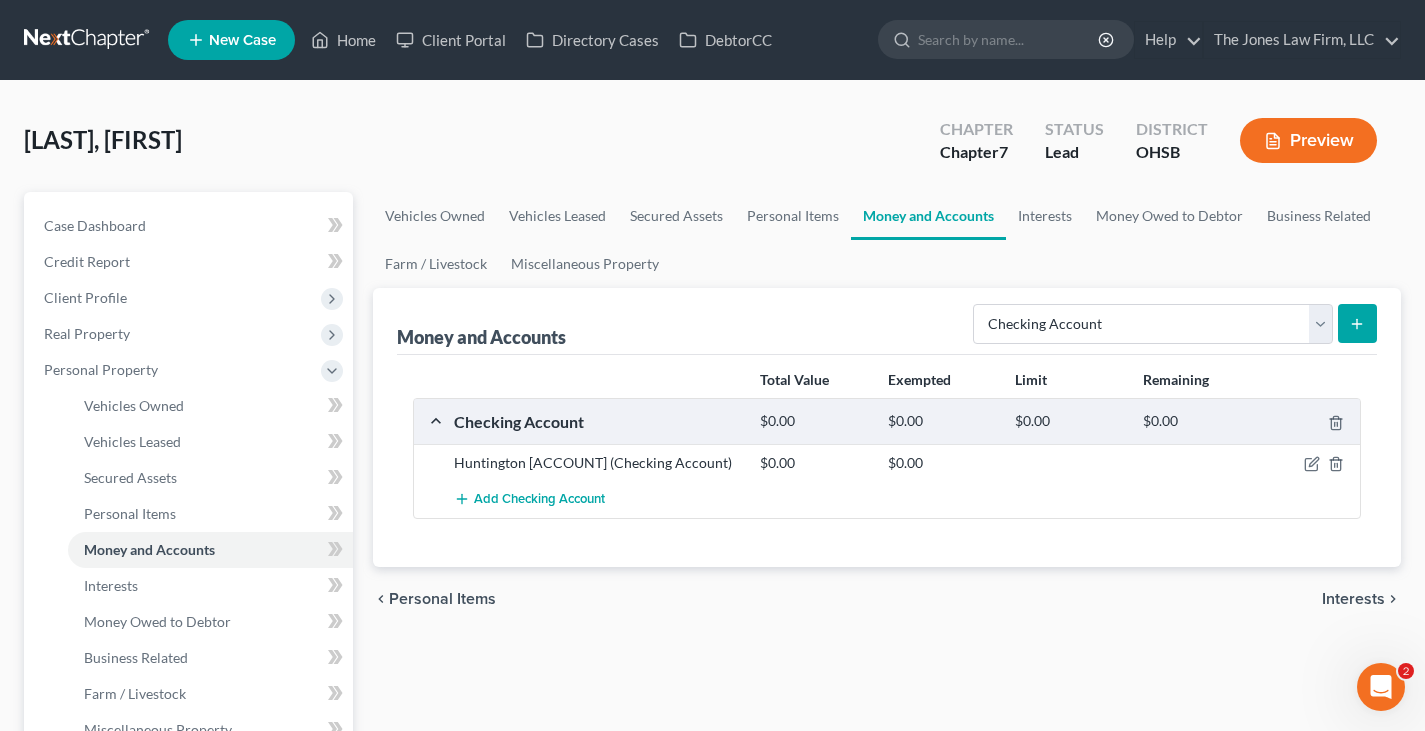 click 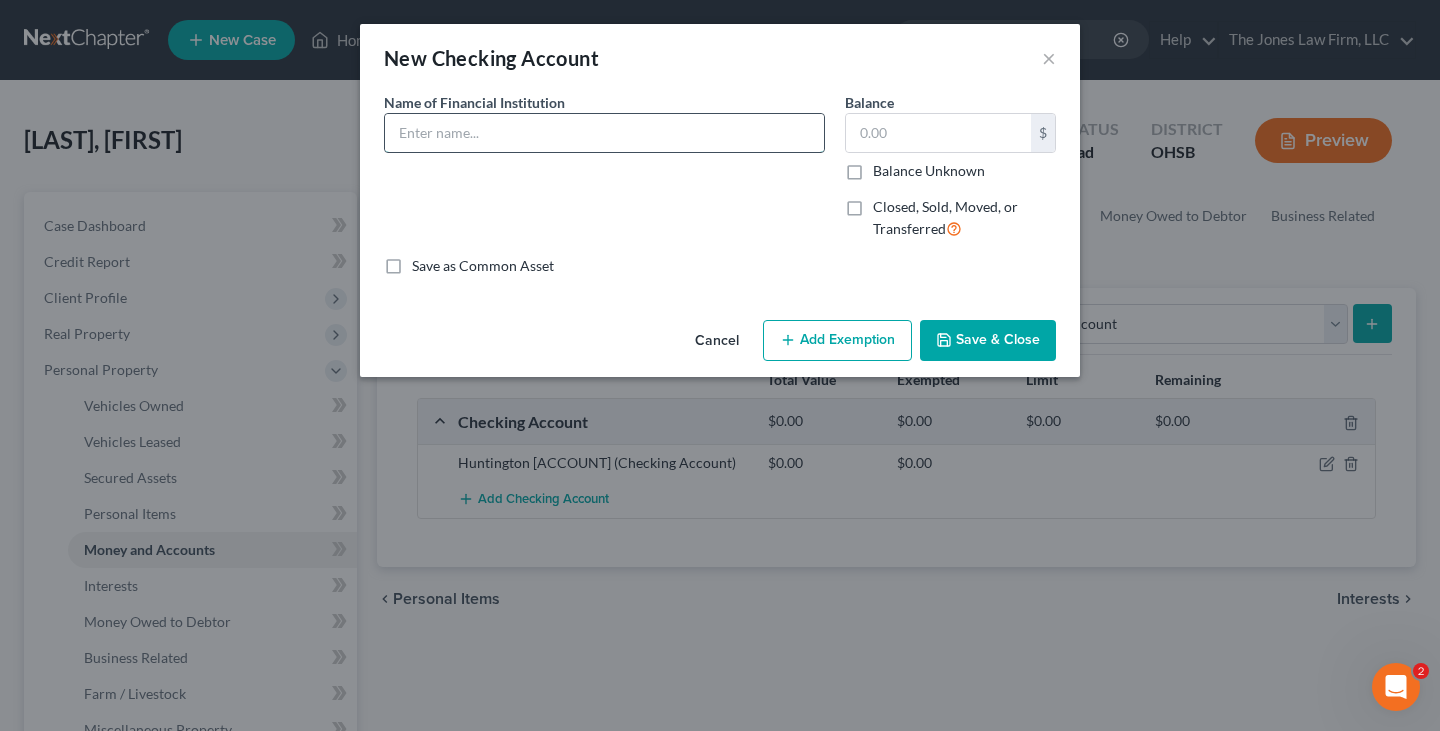 click at bounding box center [604, 133] 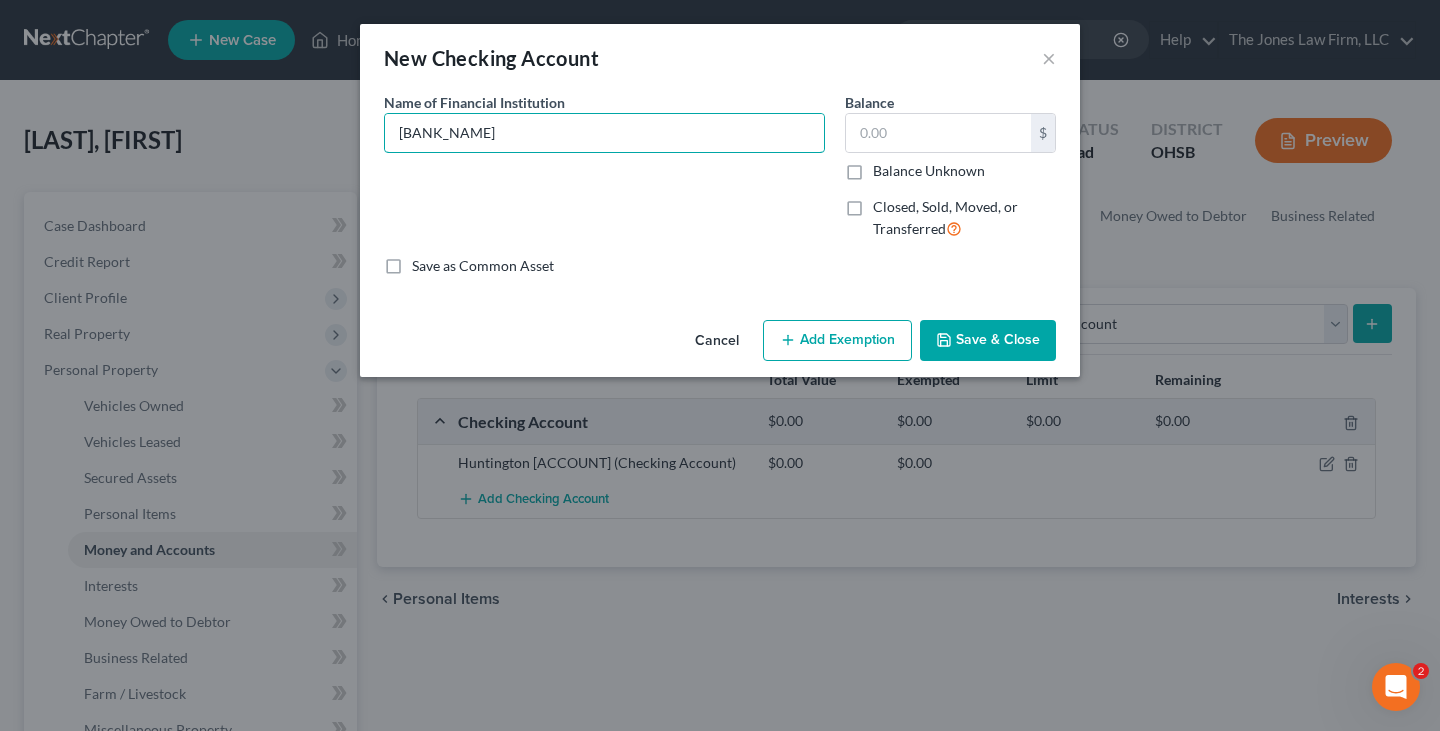 type on "[BANK_NAME]" 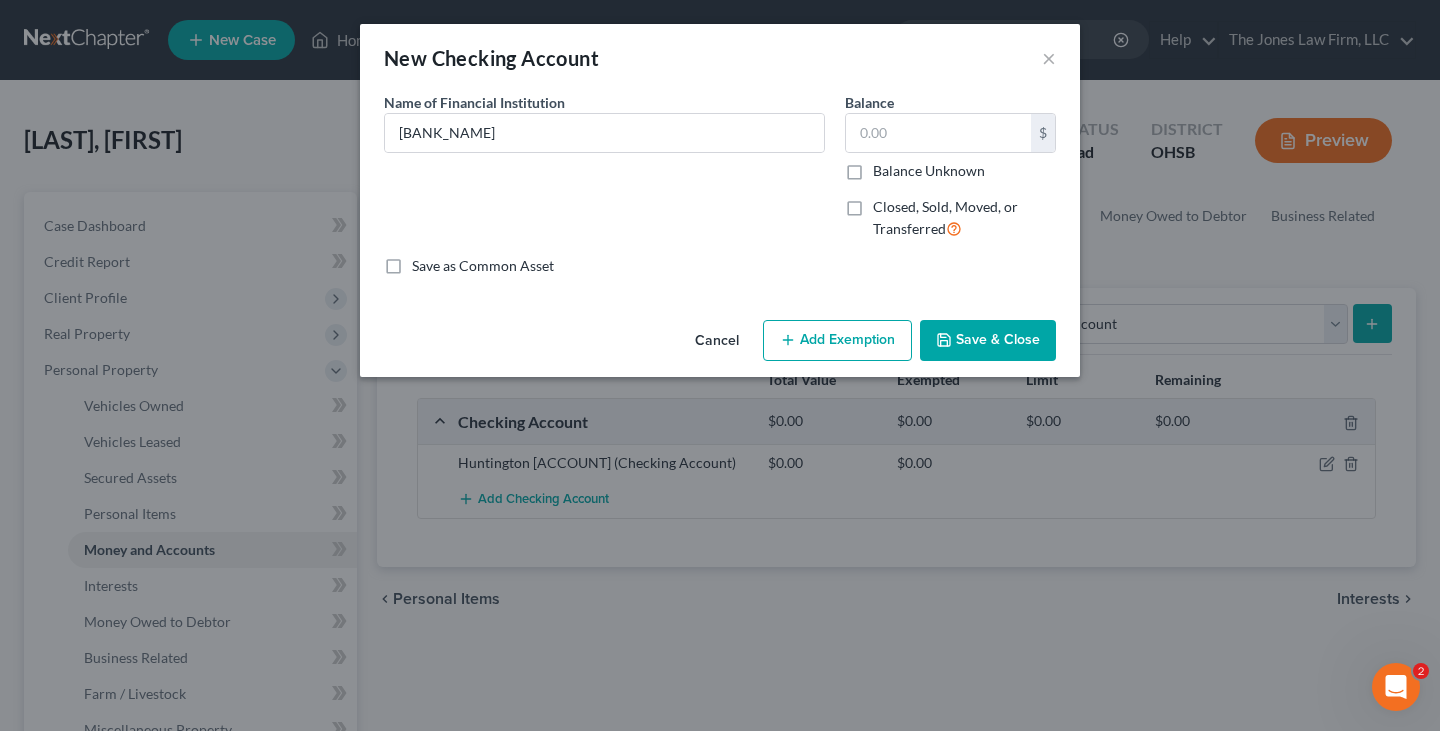 click on "Save & Close" at bounding box center (988, 341) 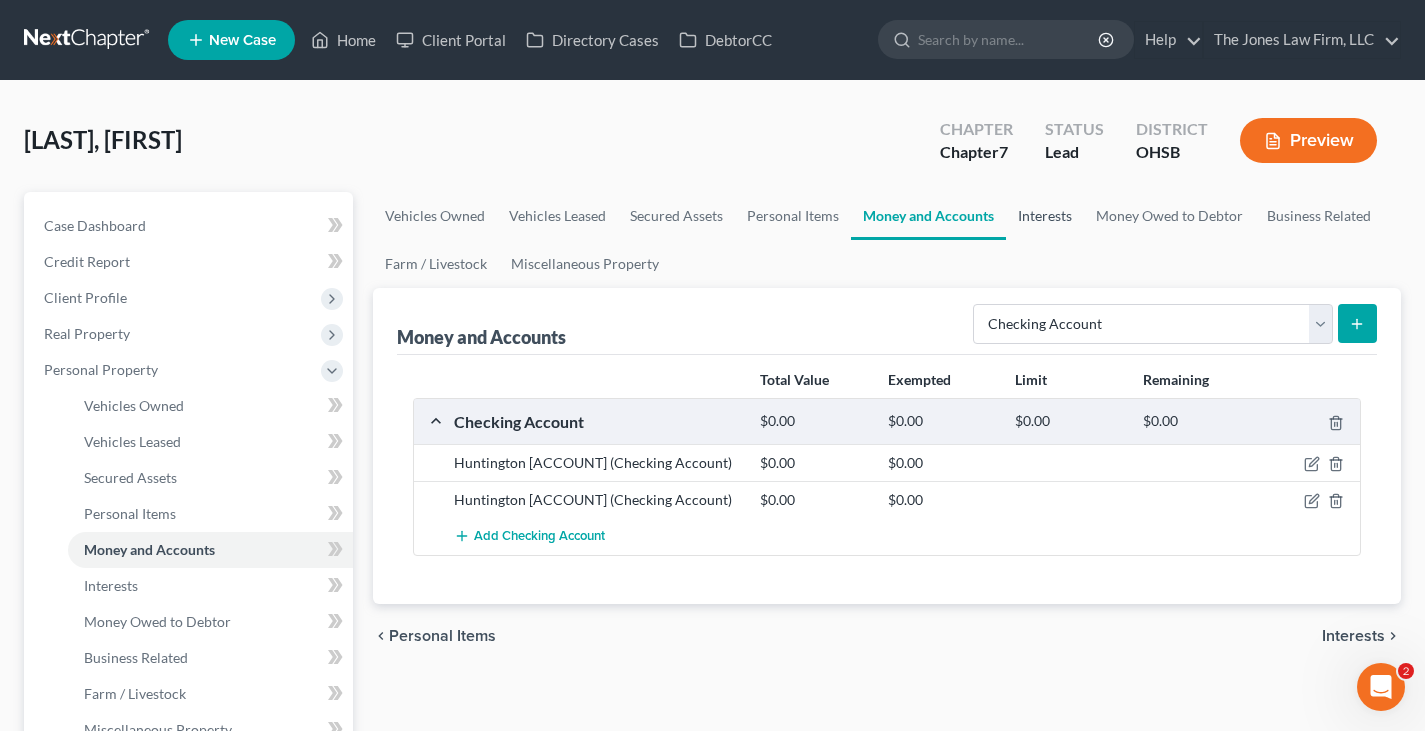 click on "Interests" at bounding box center (1045, 216) 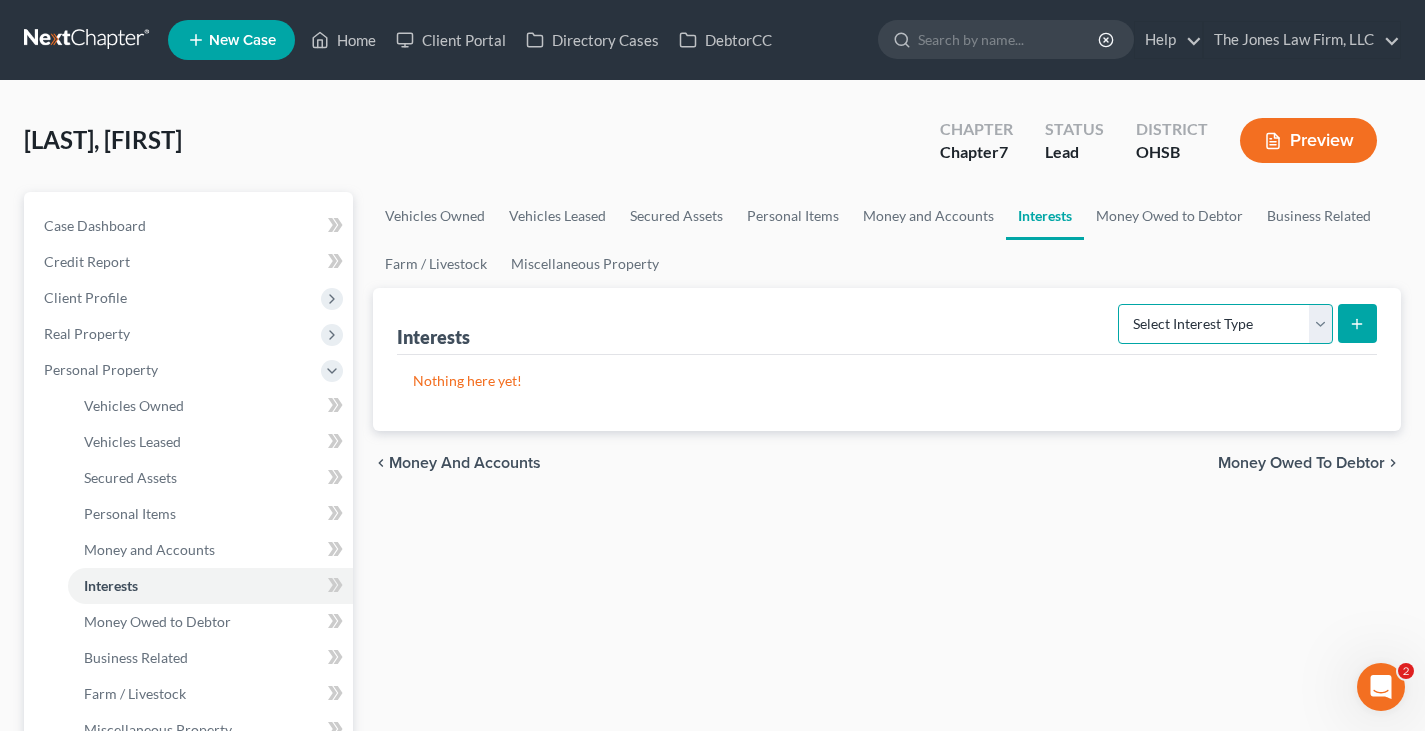 click on "Select Interest Type 401K Annuity Bond Education IRA Government Bond Government Pension Plan Incorporated Business IRA Joint Venture (Active) Joint Venture (Inactive) Keogh Mutual Fund Other Retirement Plan Partnership (Active) Partnership (Inactive) Pension Plan Stock Term Life Insurance Unincorporated Business Whole Life Insurance" at bounding box center [1225, 324] 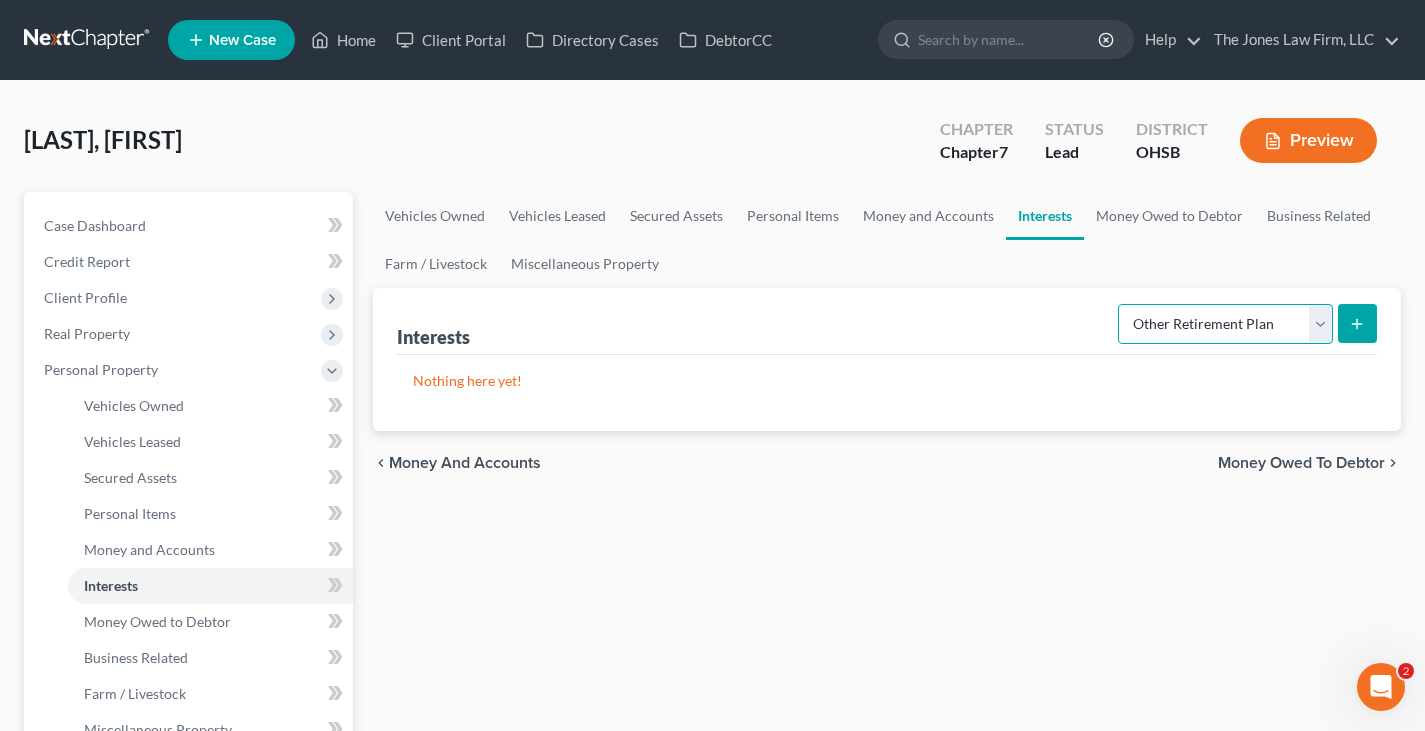 click on "Select Interest Type 401K Annuity Bond Education IRA Government Bond Government Pension Plan Incorporated Business IRA Joint Venture (Active) Joint Venture (Inactive) Keogh Mutual Fund Other Retirement Plan Partnership (Active) Partnership (Inactive) Pension Plan Stock Term Life Insurance Unincorporated Business Whole Life Insurance" at bounding box center (1225, 324) 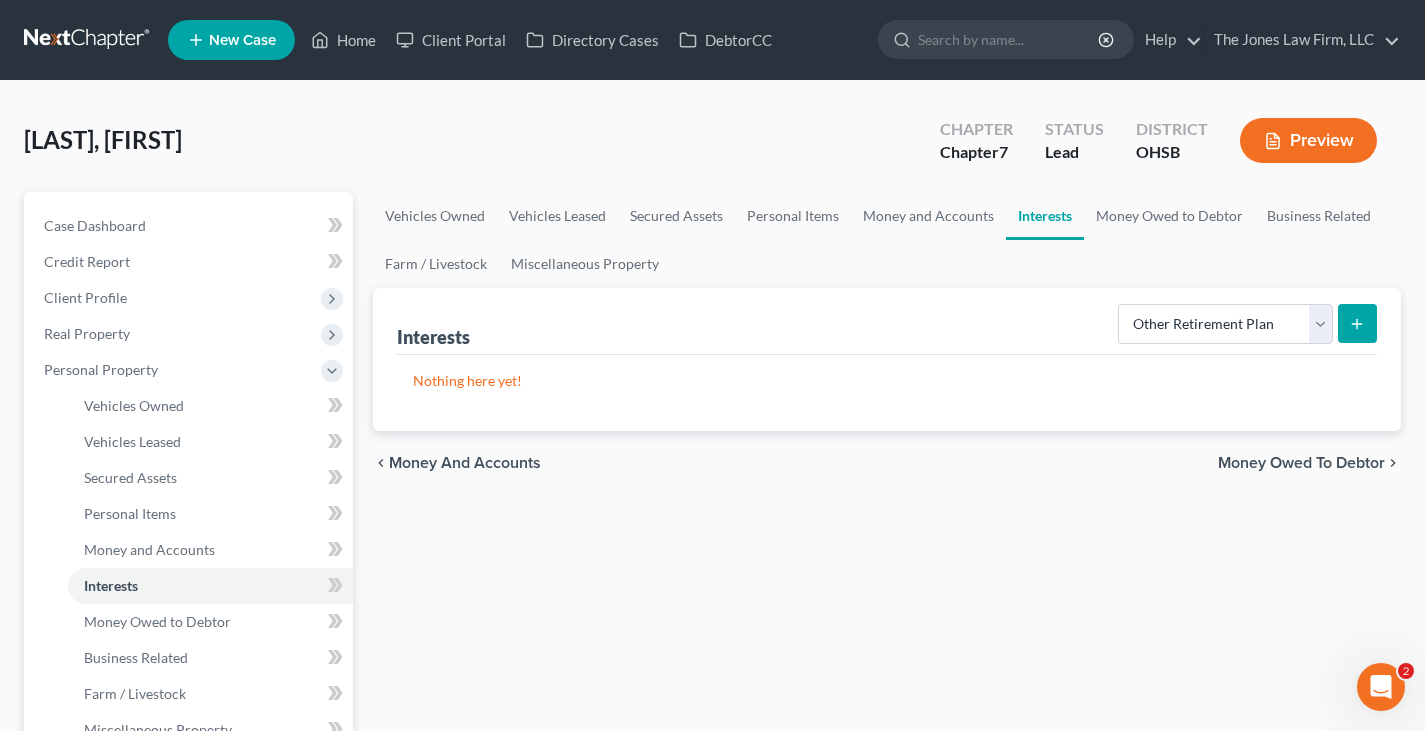 click 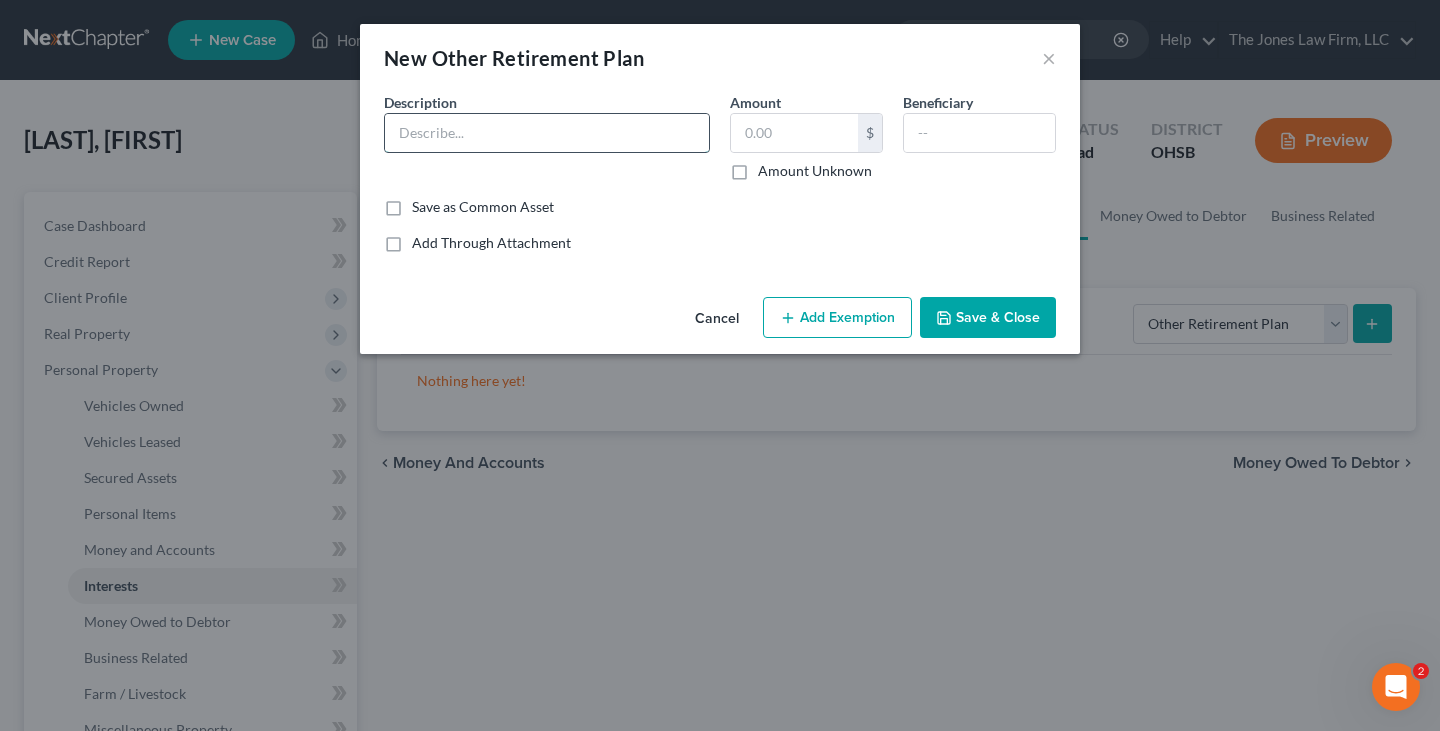 click at bounding box center [547, 133] 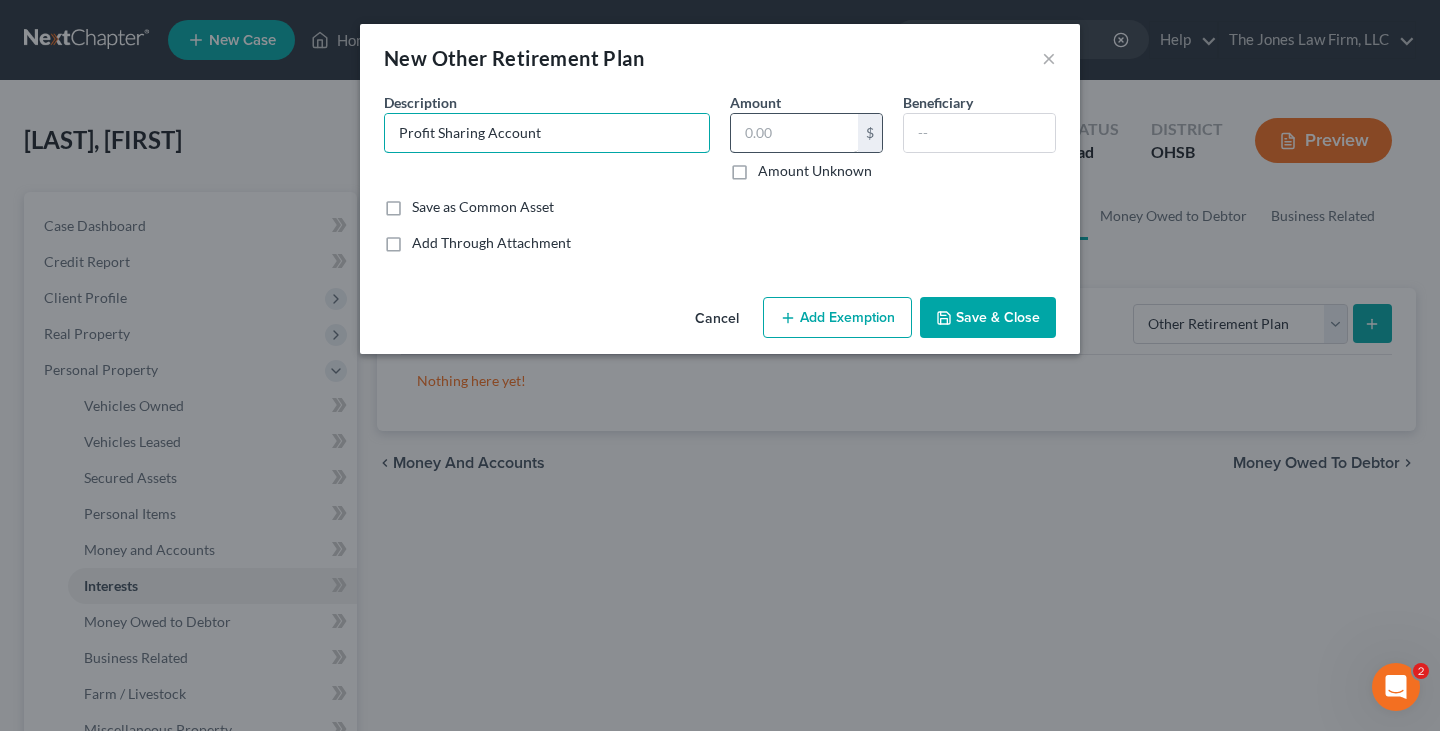 type on "Profit Sharing Account" 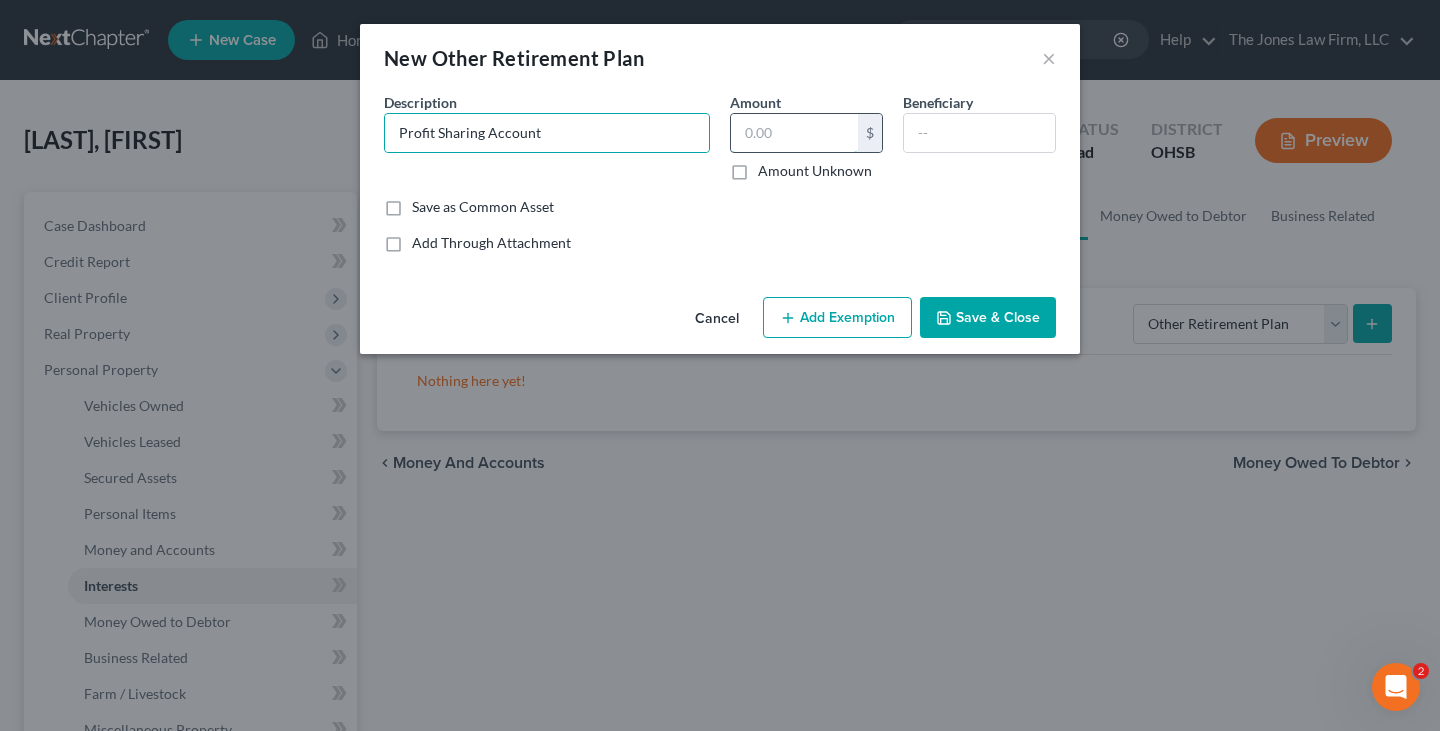 click at bounding box center [794, 133] 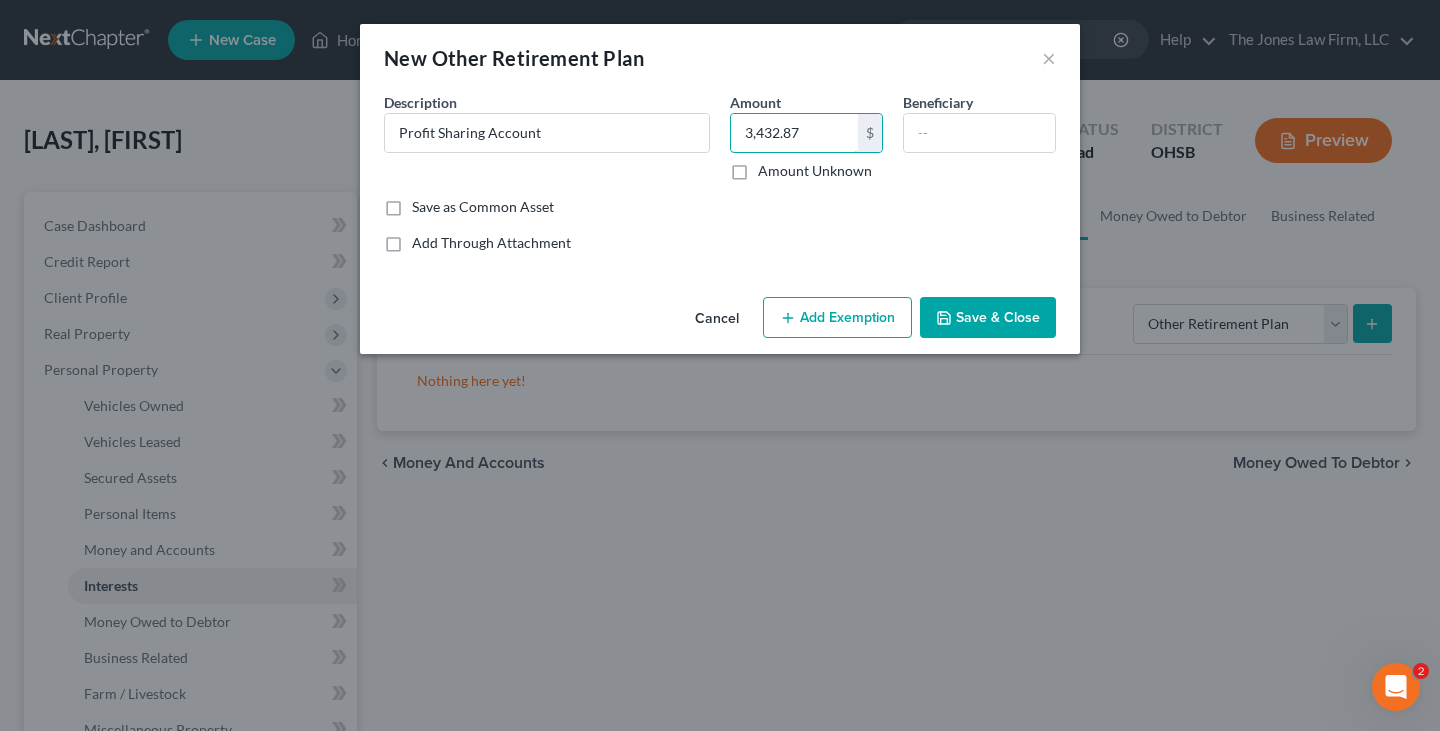 type on "3,432.87" 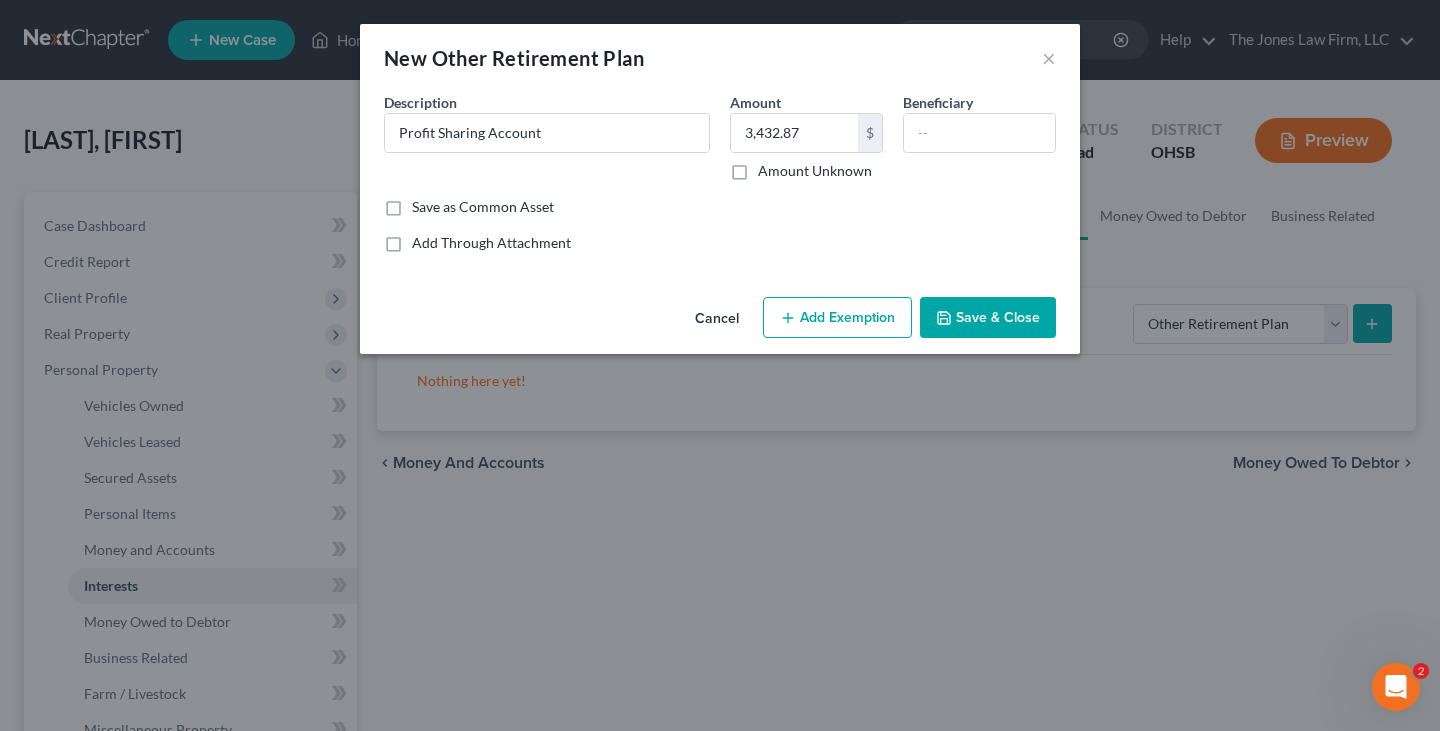 click on "Save & Close" at bounding box center [988, 318] 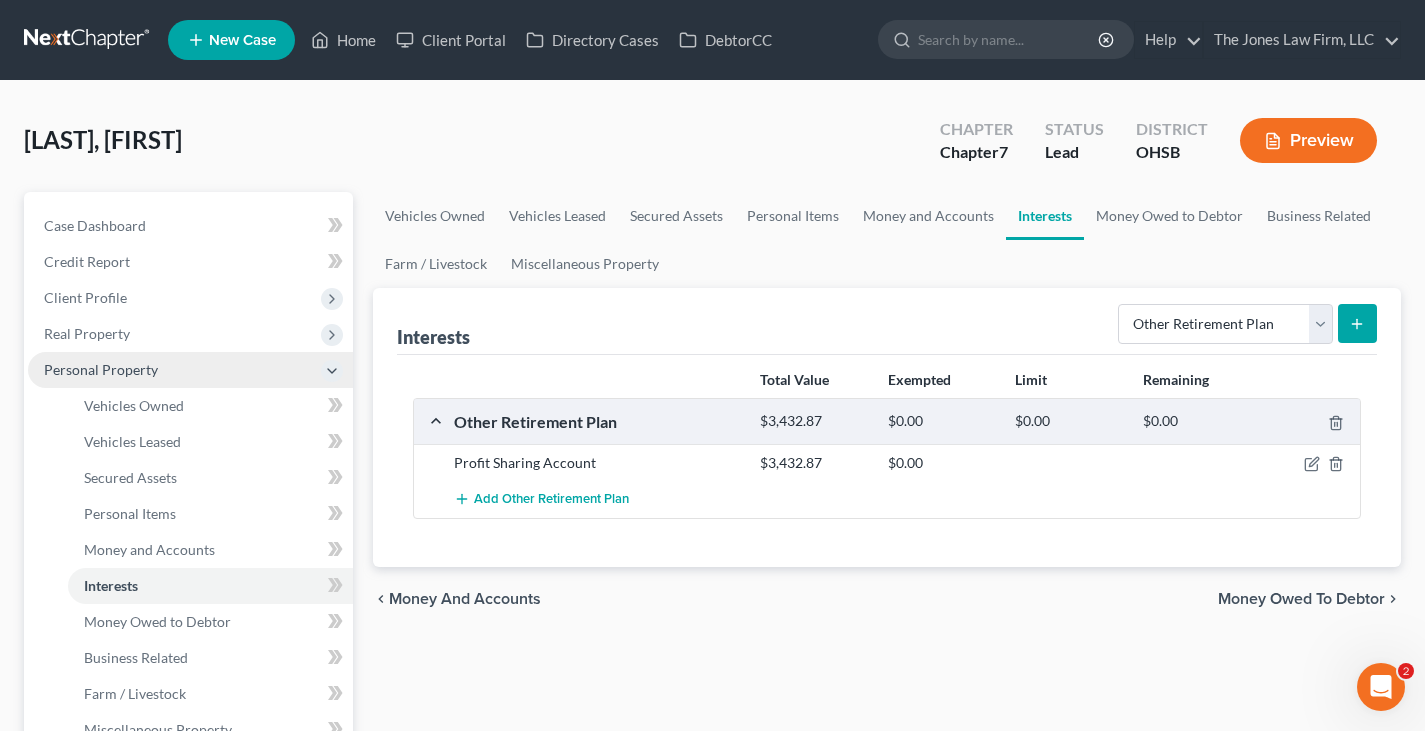 click on "Personal Property" at bounding box center [190, 370] 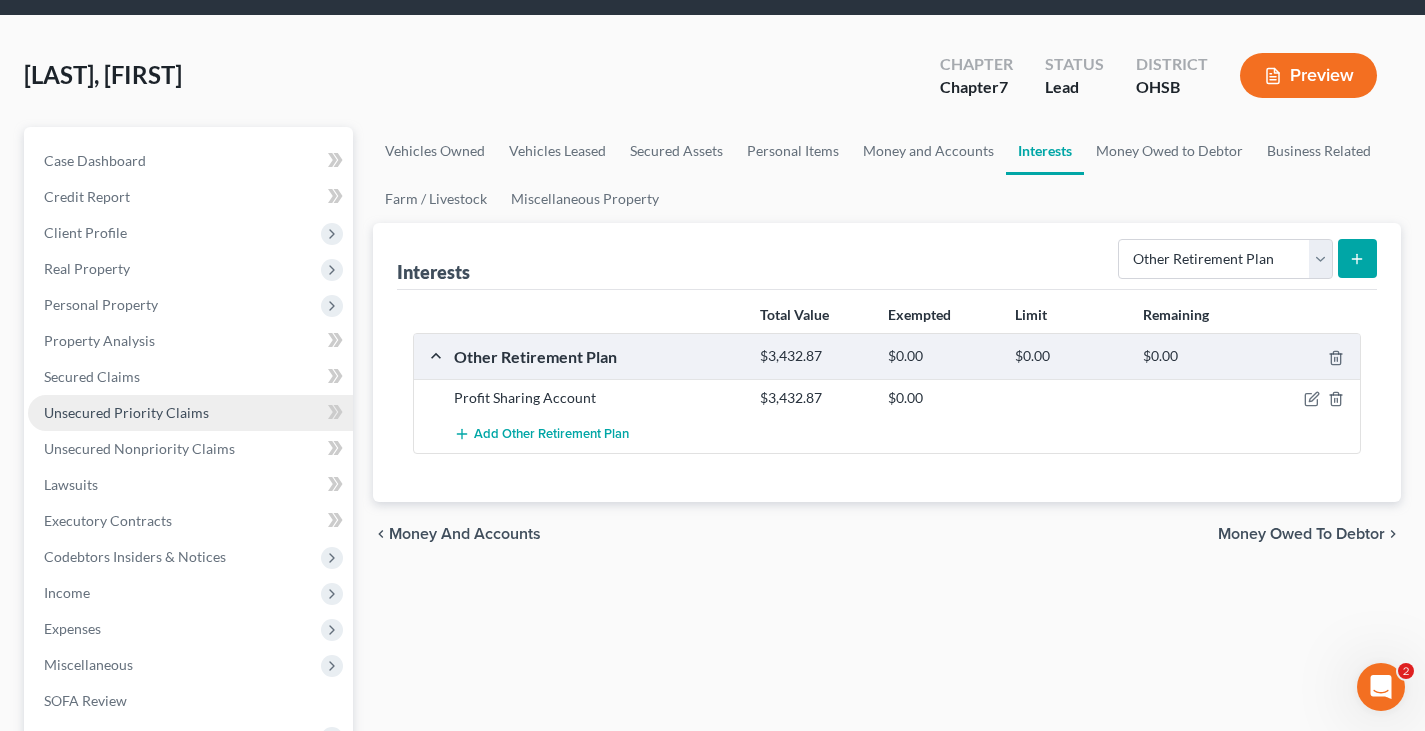 scroll, scrollTop: 100, scrollLeft: 0, axis: vertical 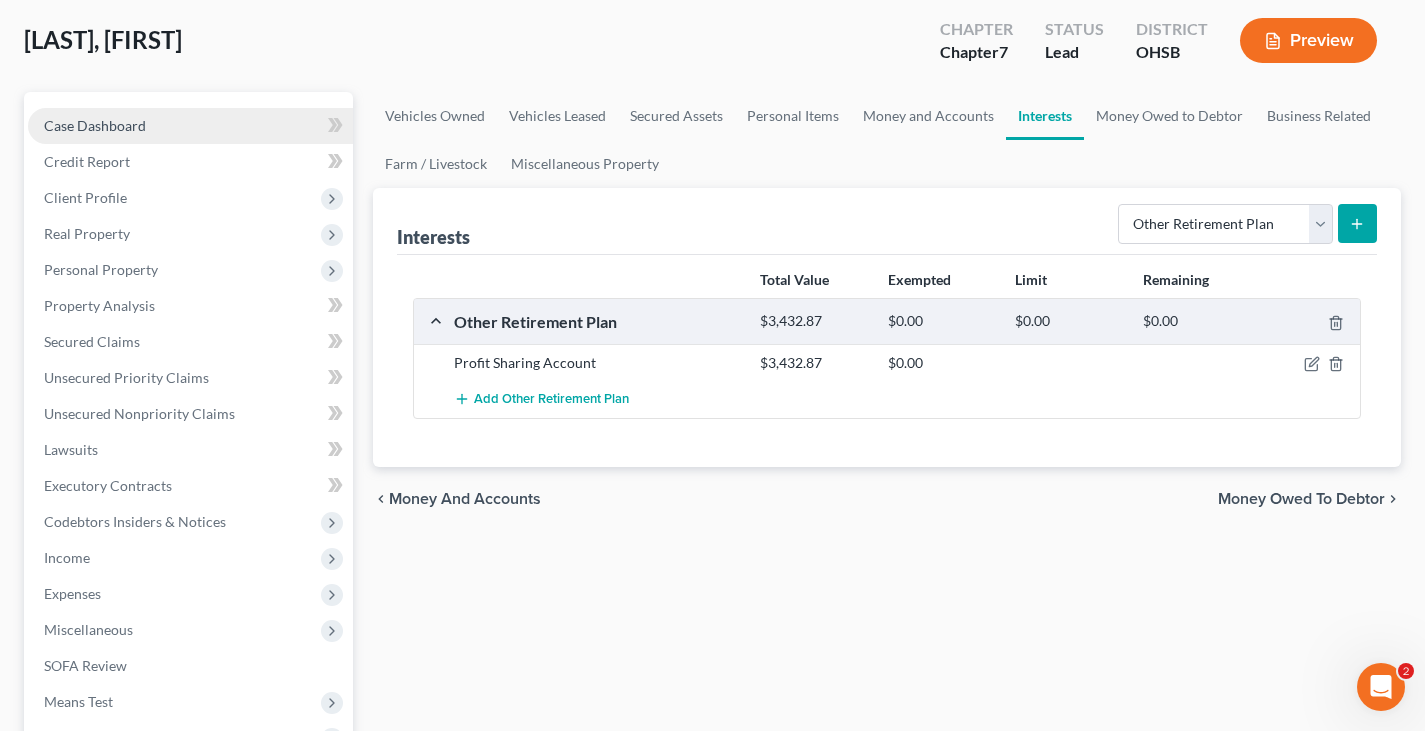click on "Case Dashboard" at bounding box center (95, 125) 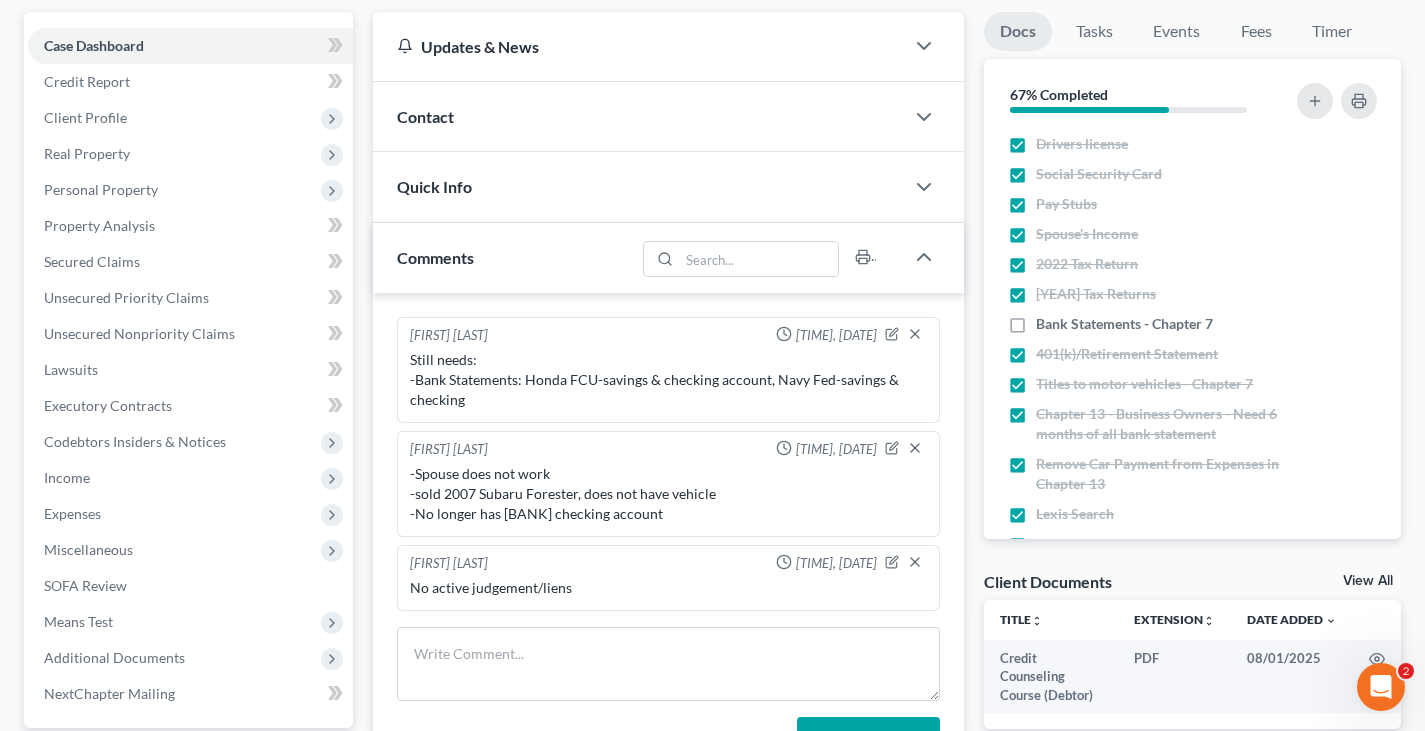 scroll, scrollTop: 200, scrollLeft: 0, axis: vertical 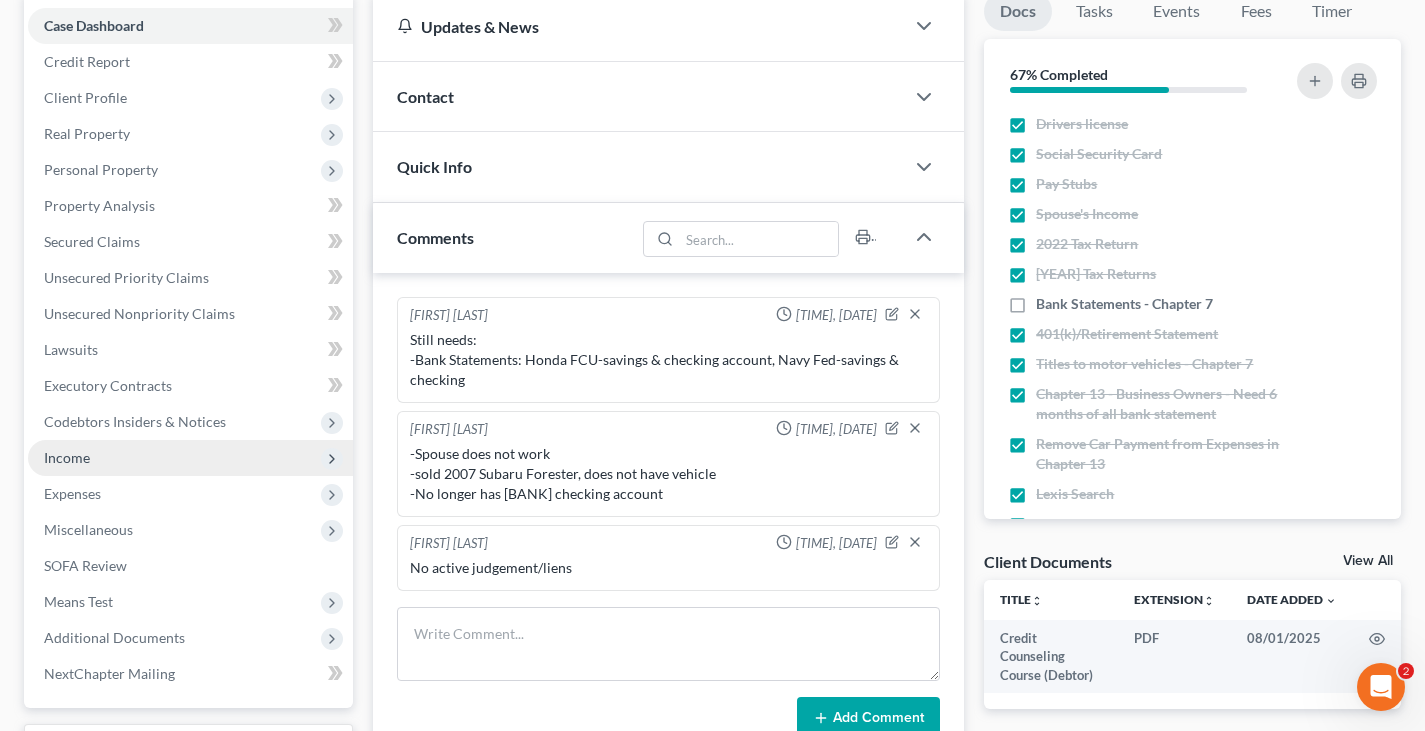 click on "Income" at bounding box center (67, 457) 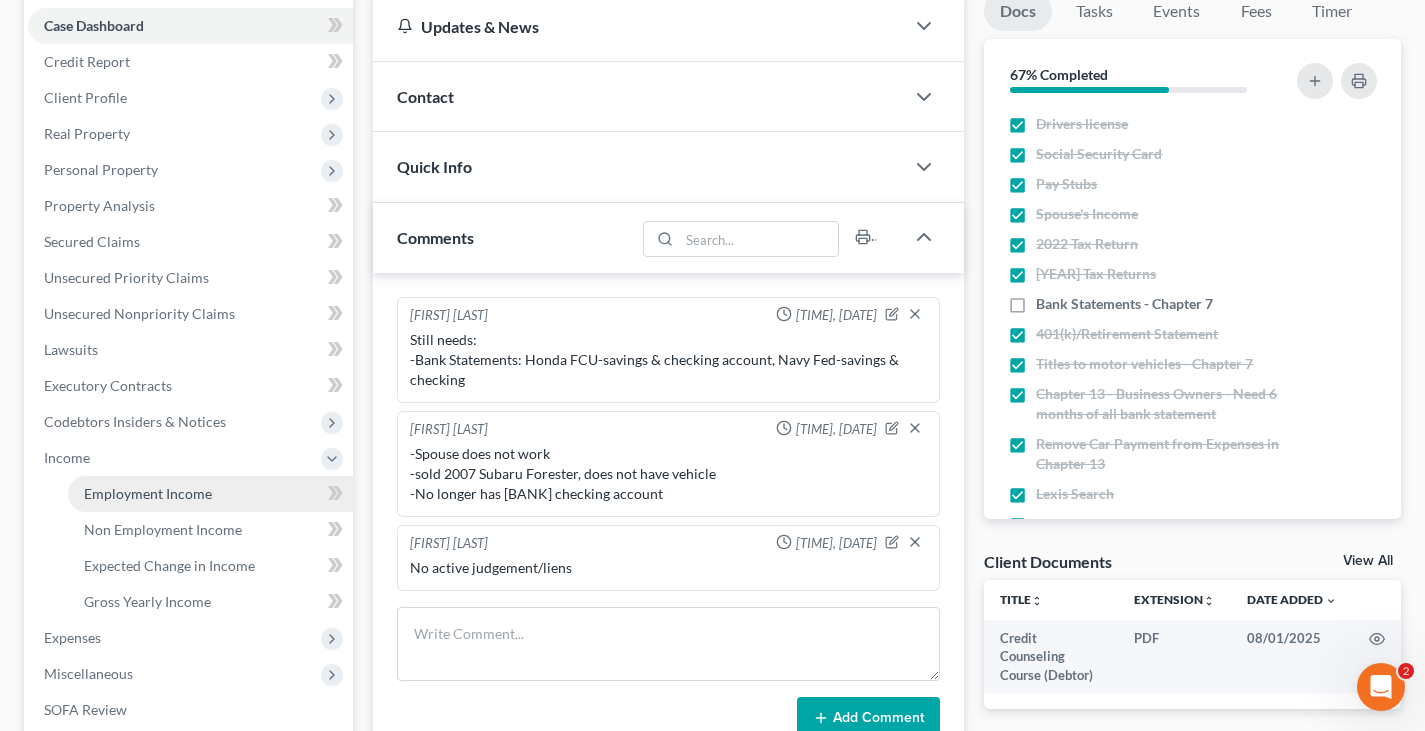 click on "Employment Income" at bounding box center (148, 493) 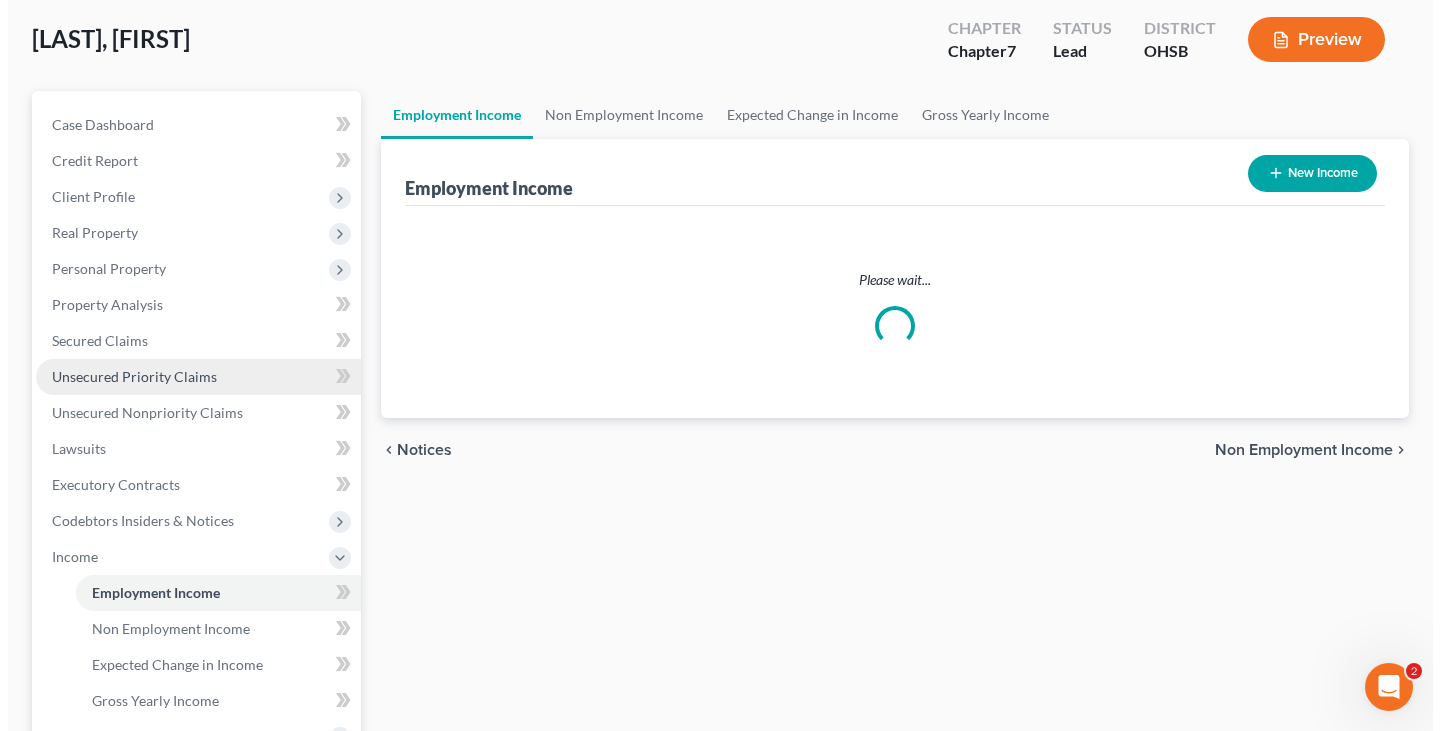 scroll, scrollTop: 0, scrollLeft: 0, axis: both 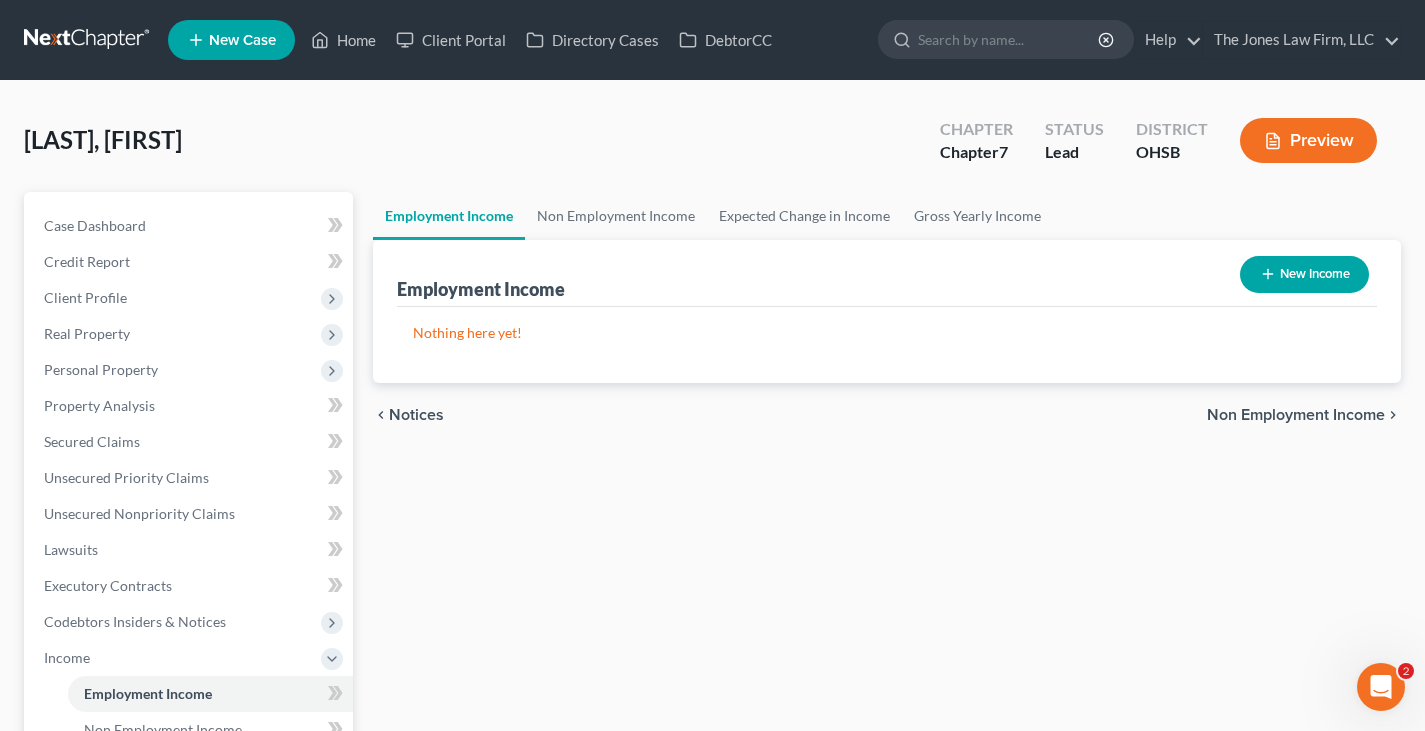 click 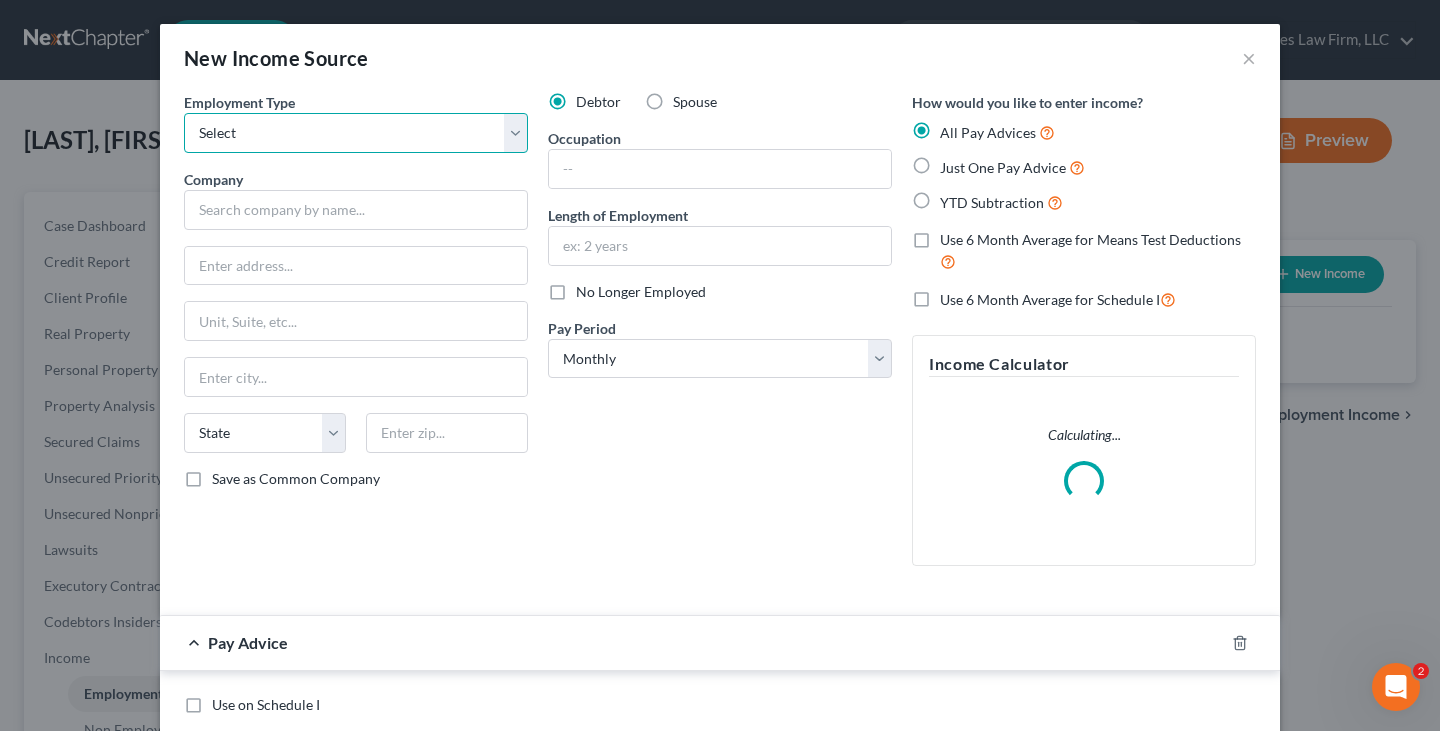 click on "Select Full or Part Time Employment Self Employment" at bounding box center [356, 133] 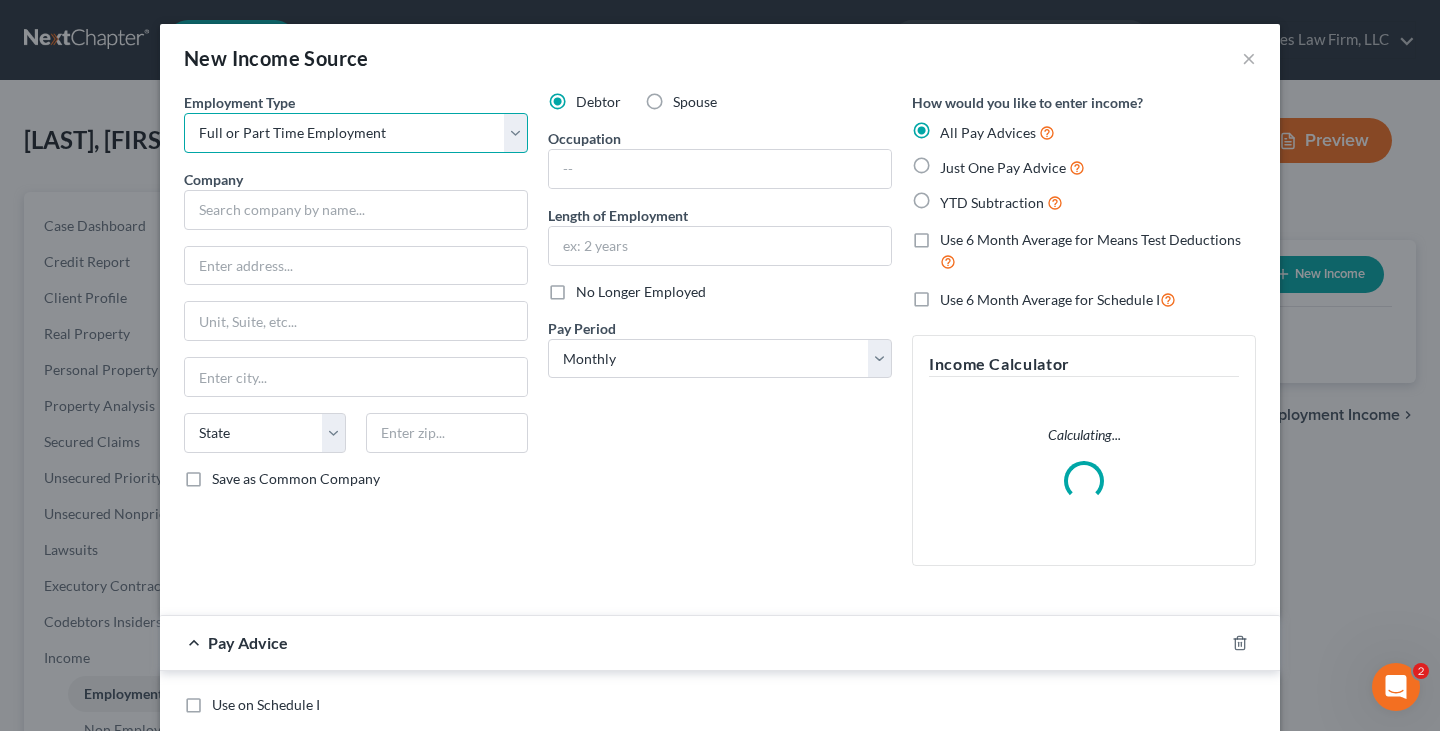click on "Select Full or Part Time Employment Self Employment" at bounding box center [356, 133] 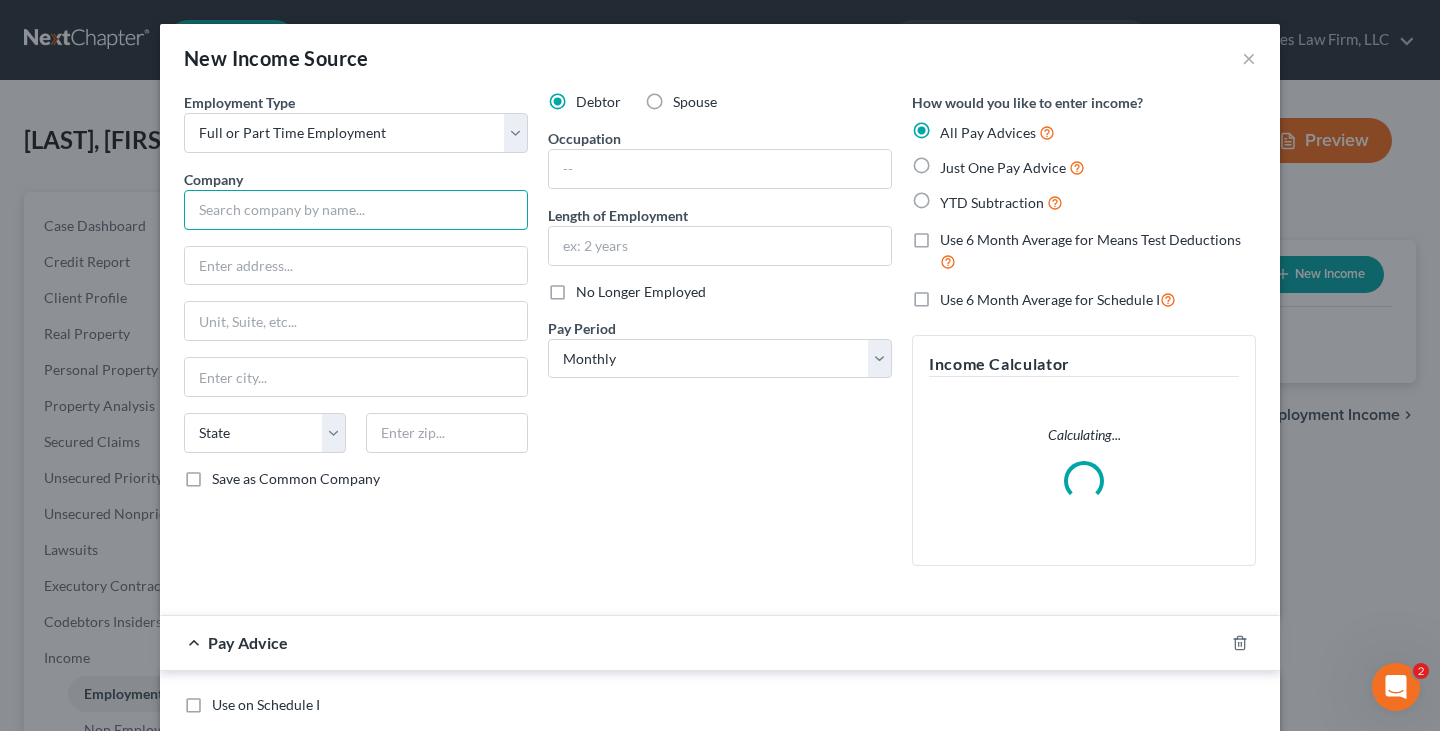 click at bounding box center (356, 210) 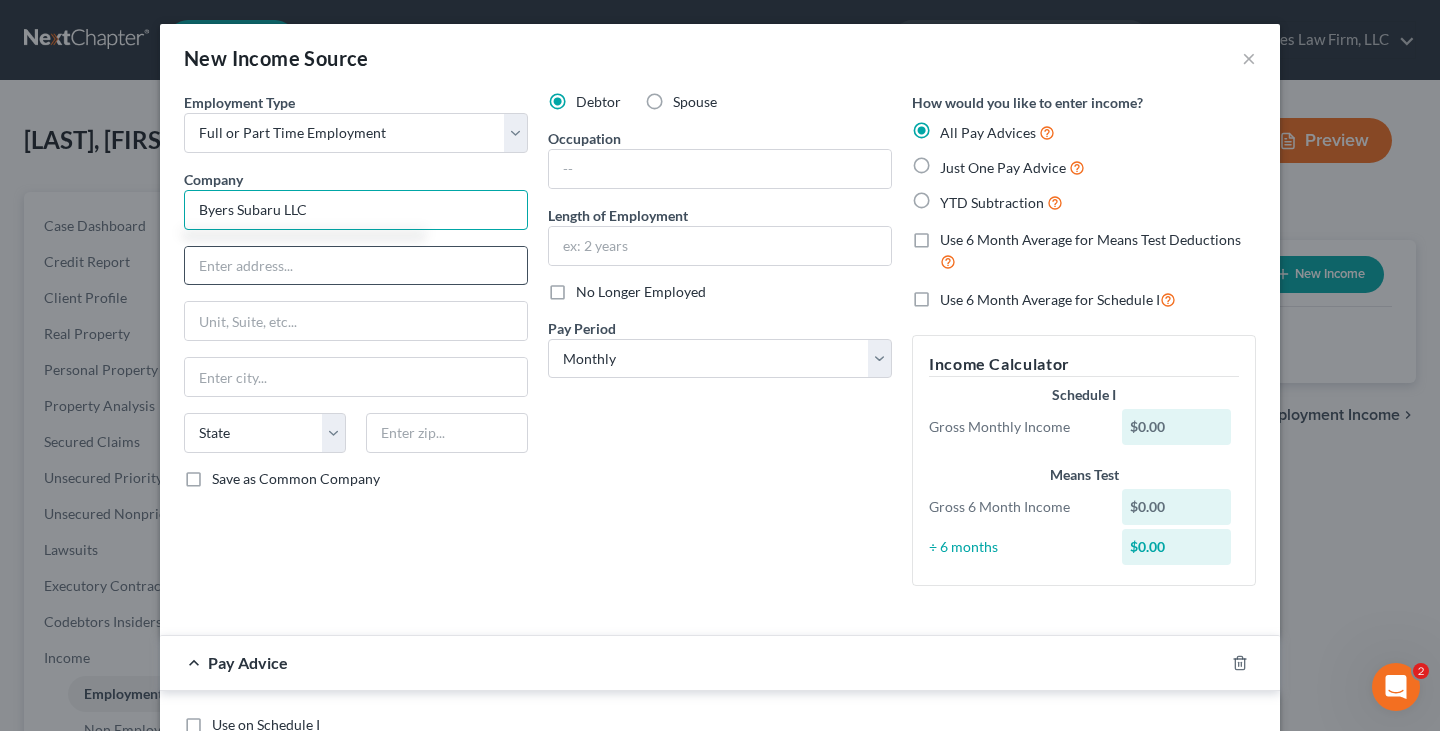 type on "Byers Subaru LLC" 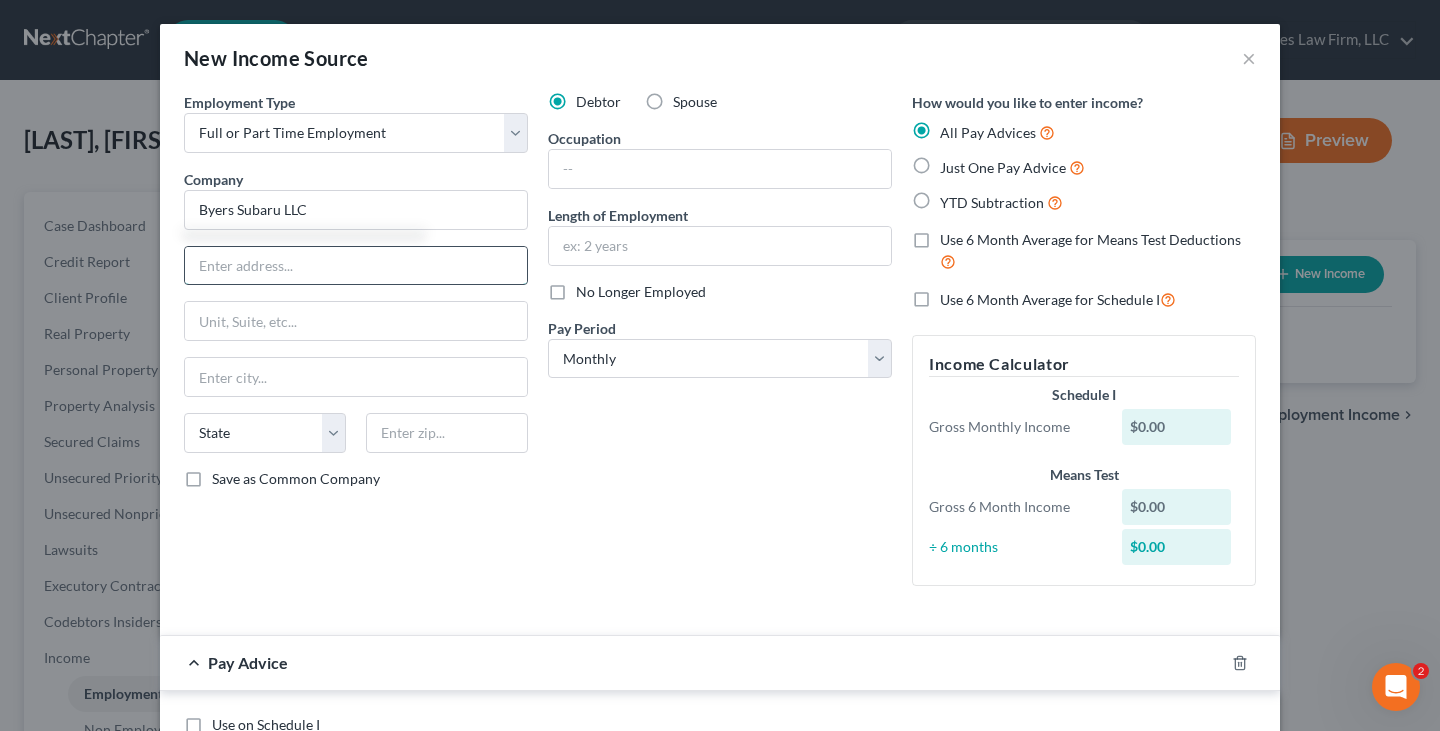 click at bounding box center (356, 266) 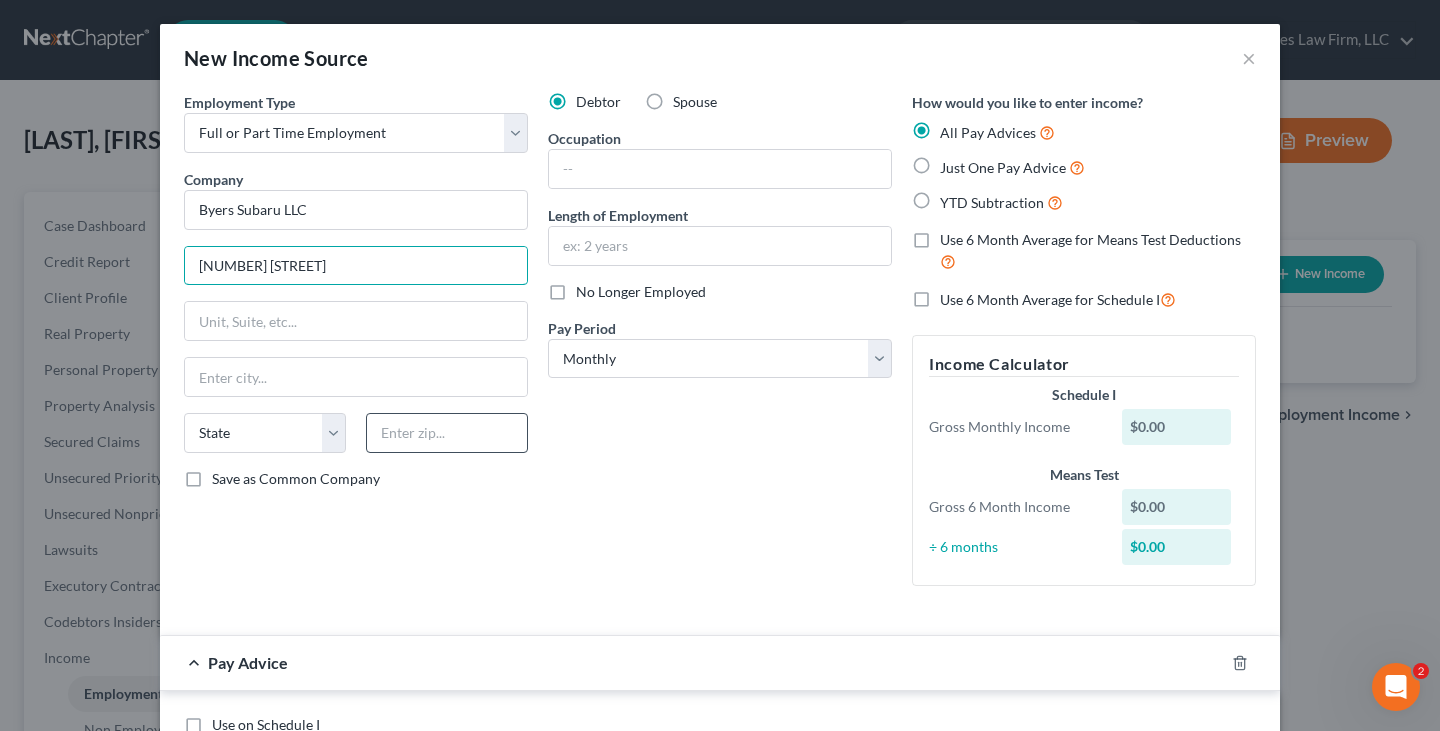 type on "[NUMBER] [STREET]" 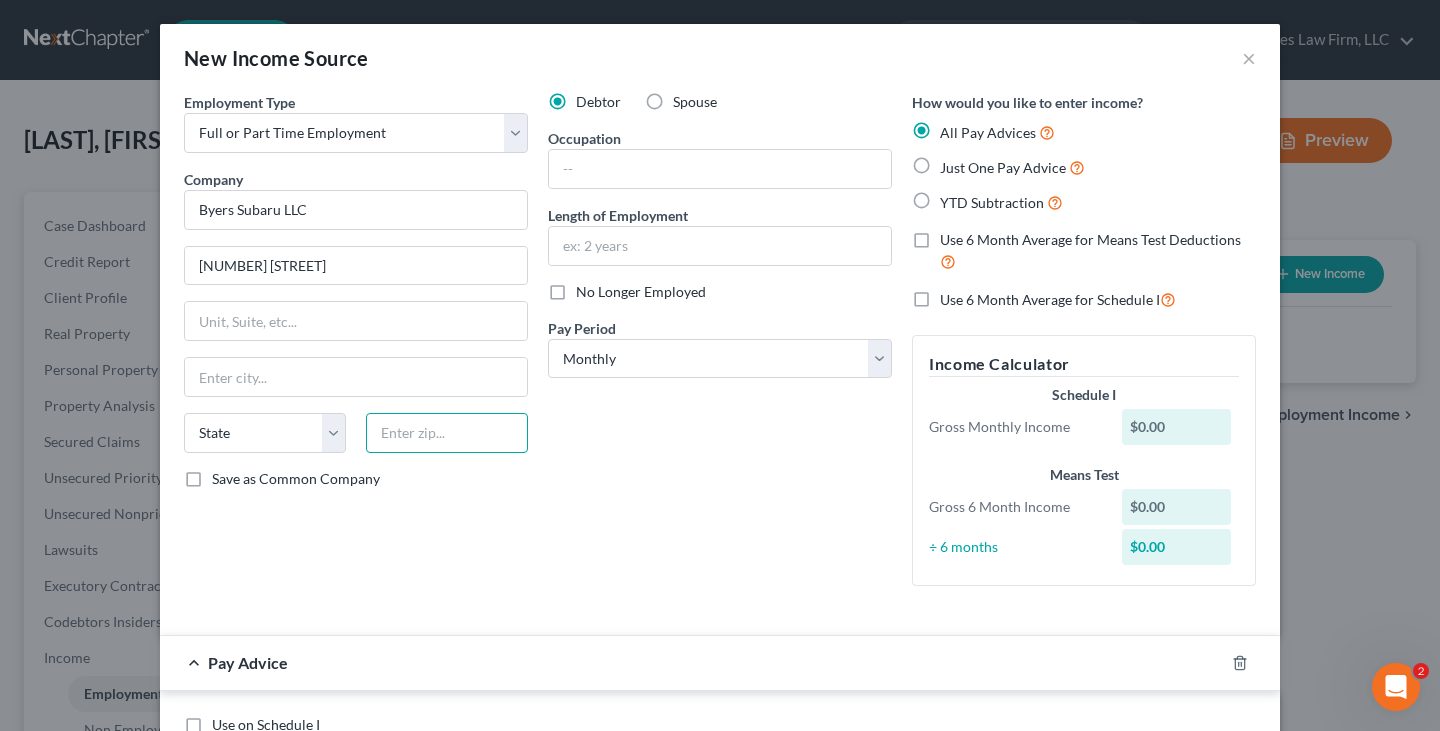 click at bounding box center (447, 433) 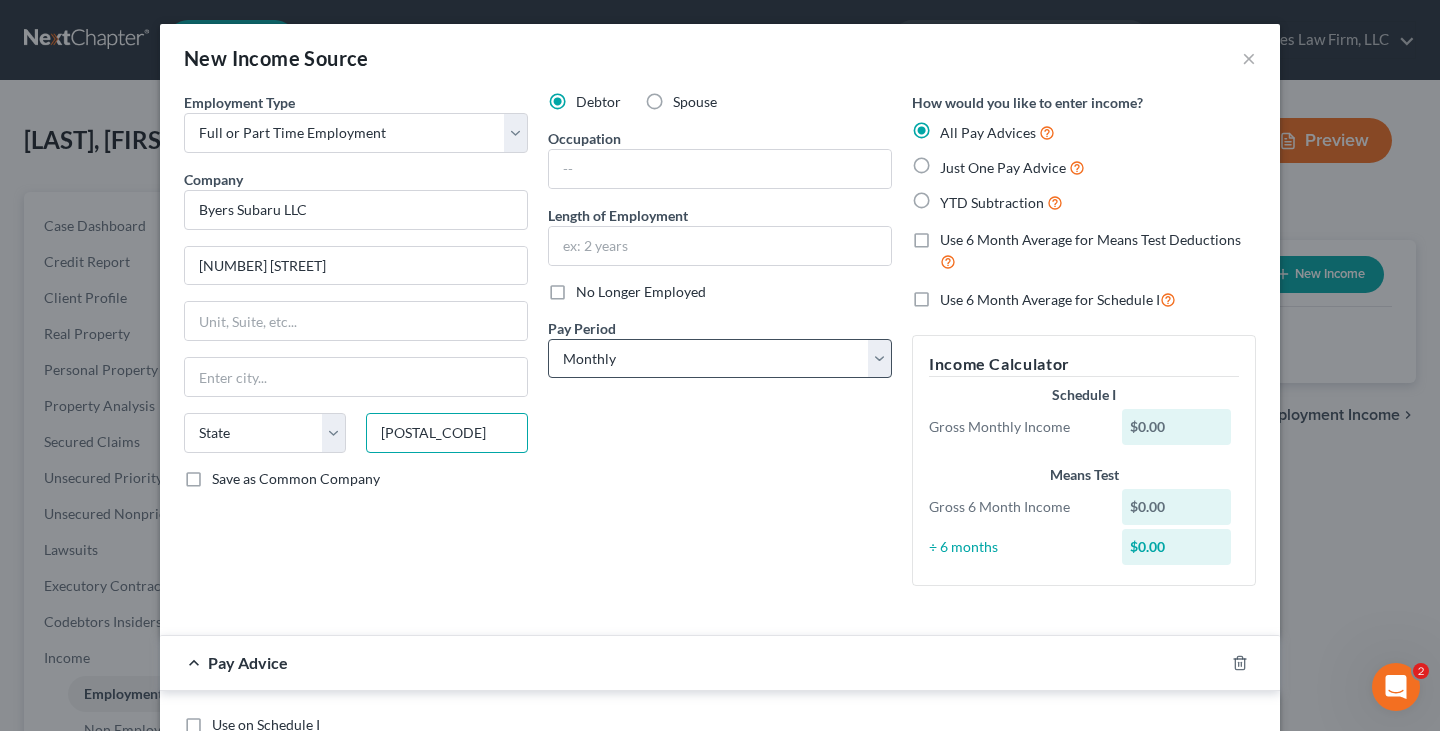 type on "[POSTAL_CODE]" 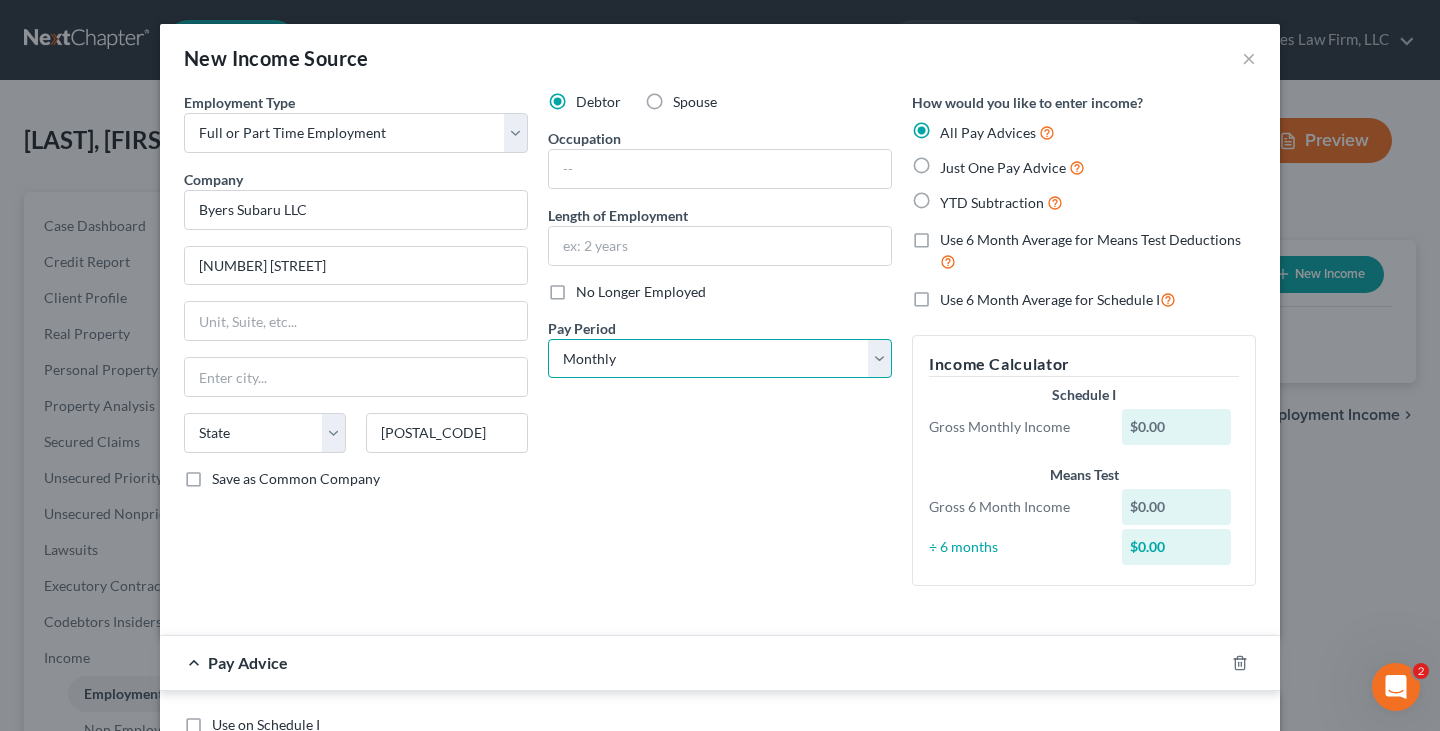click on "Select Monthly Twice Monthly Every Other Week Weekly" at bounding box center [720, 359] 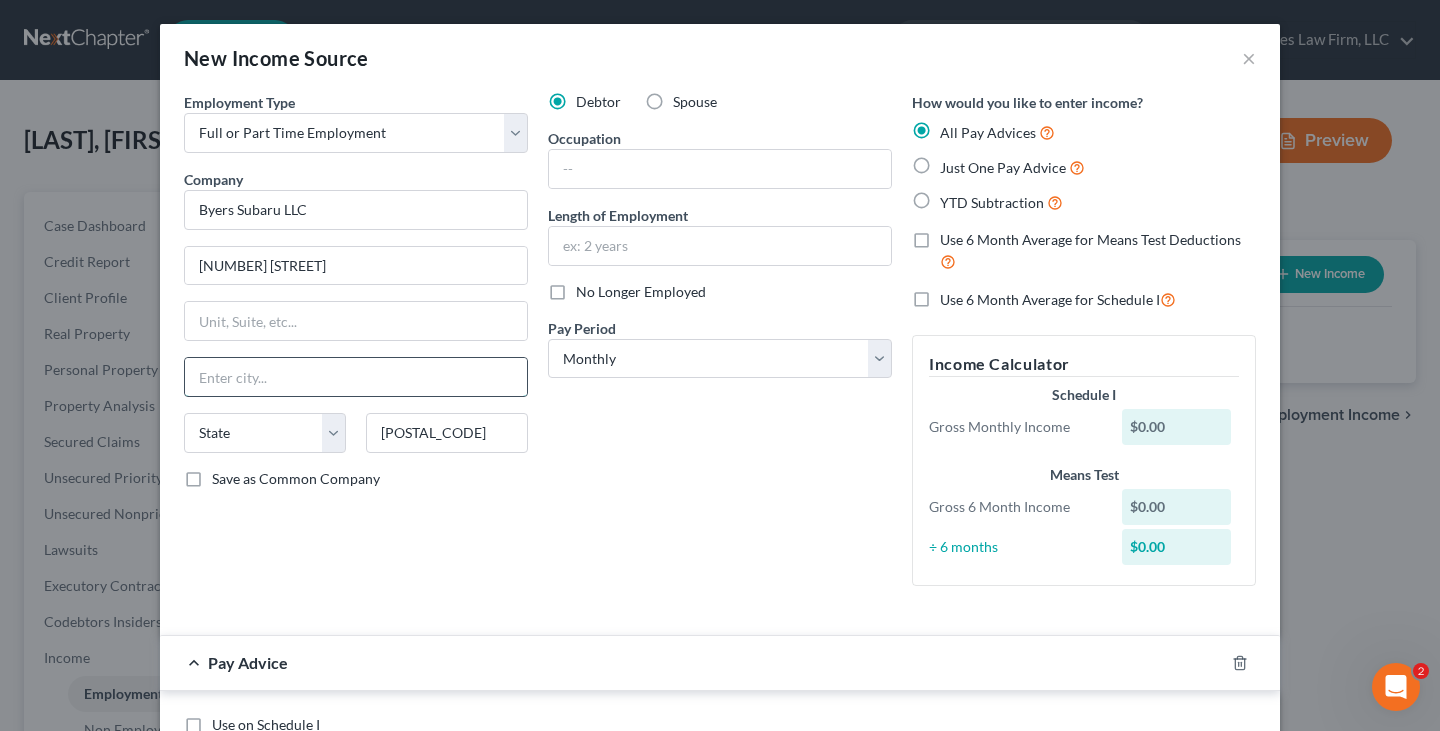 click at bounding box center [356, 377] 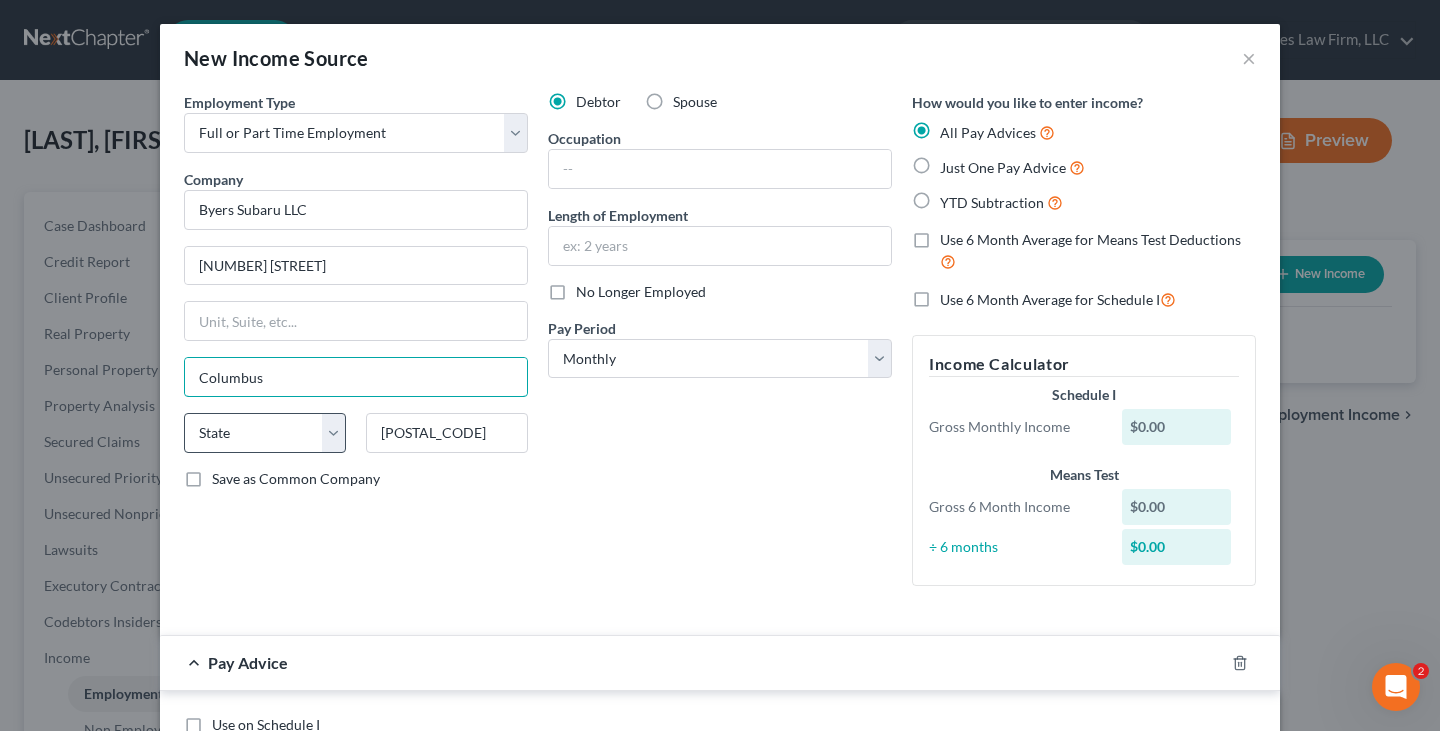 type on "Columbus" 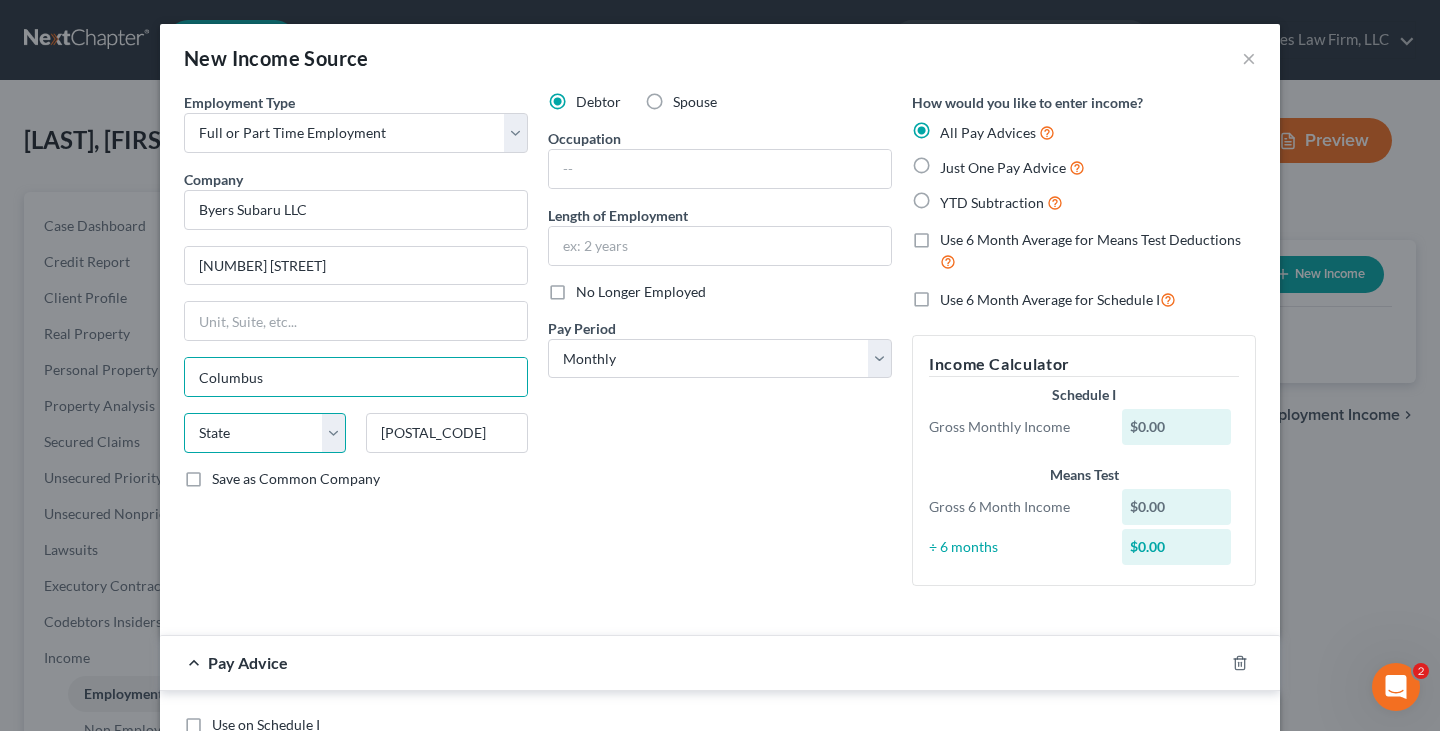 click on "State AL AK AR AZ CA CO CT DE DC FL GA GU HI ID IL IN IA KS KY LA ME MD MA MI MN MS MO MT NC ND NE NV NH NJ NM NY OH OK OR PA PR RI SC SD TN TX UT VI VA VT WA WV WI WY" at bounding box center (265, 433) 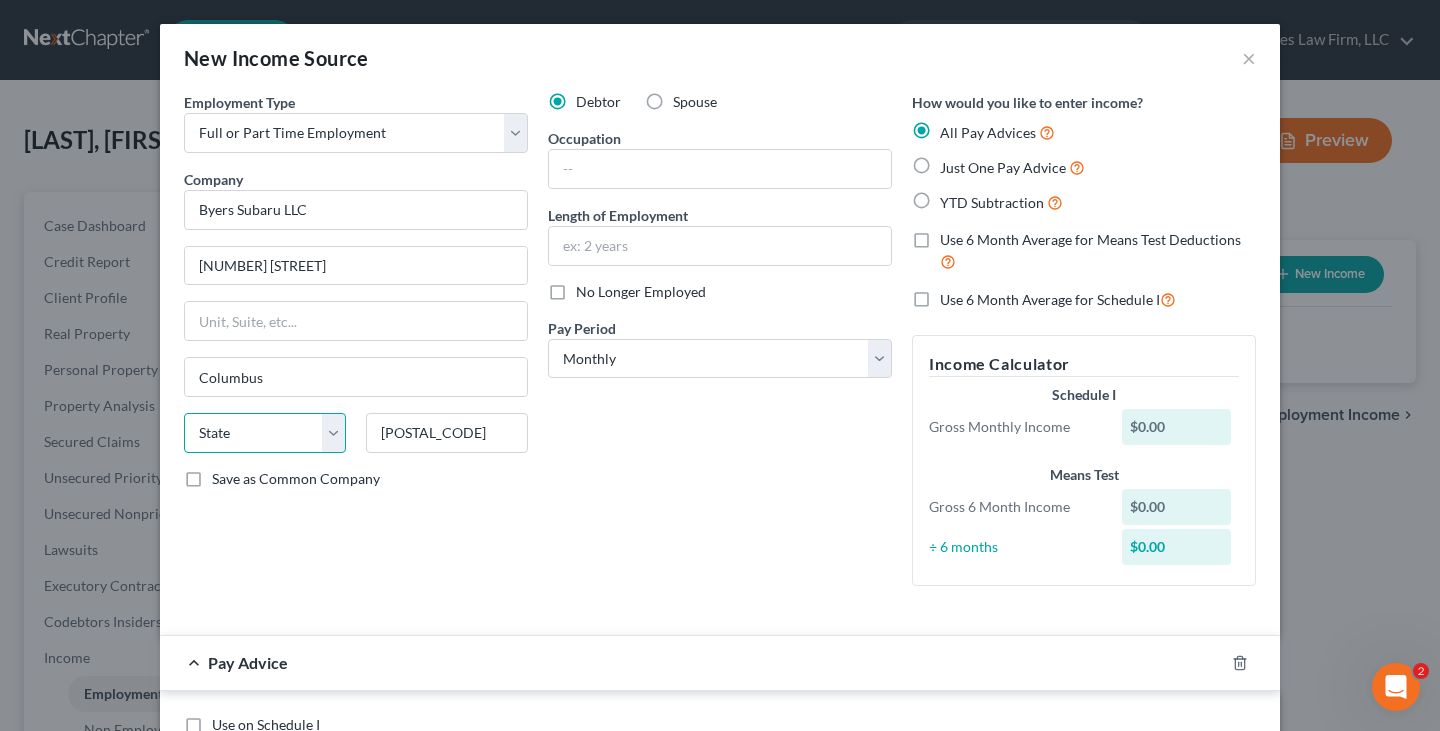 select on "36" 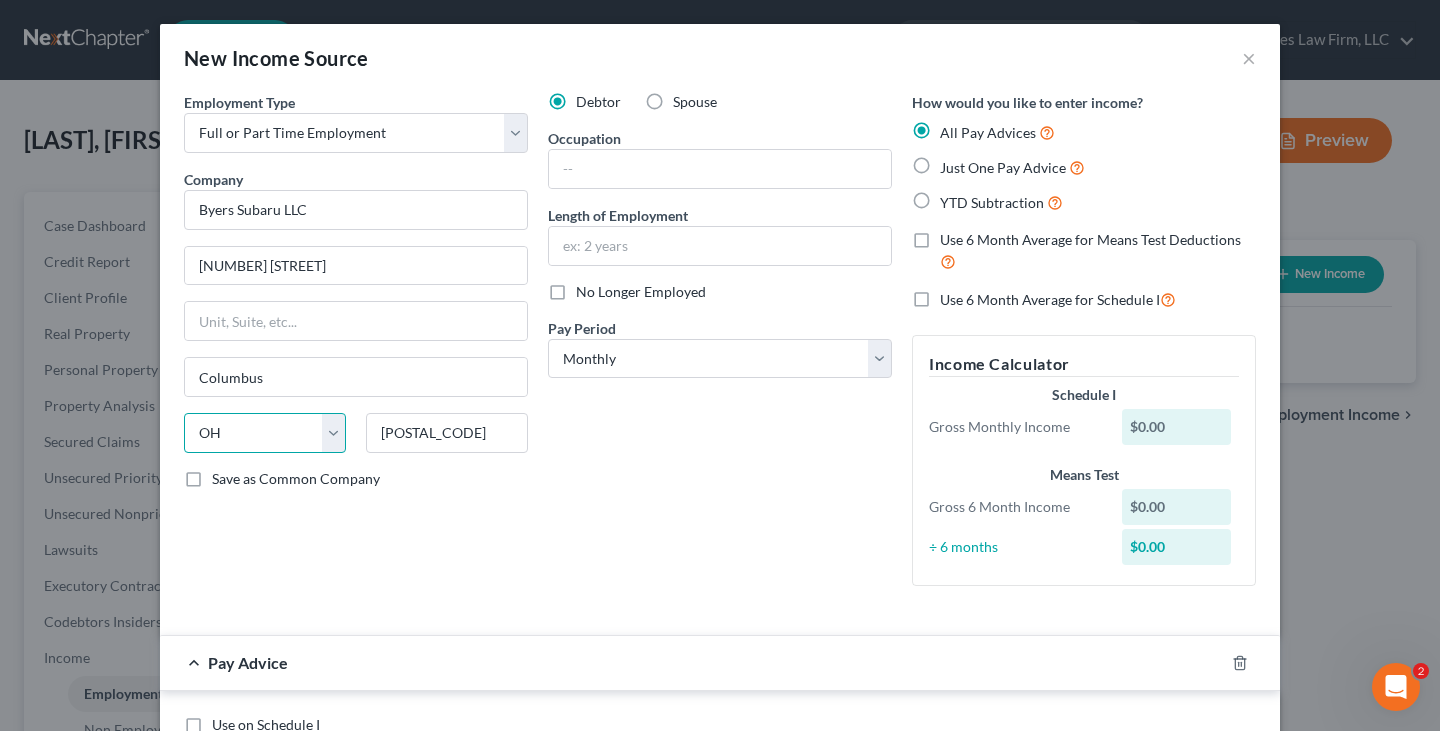 click on "State AL AK AR AZ CA CO CT DE DC FL GA GU HI ID IL IN IA KS KY LA ME MD MA MI MN MS MO MT NC ND NE NV NH NJ NM NY OH OK OR PA PR RI SC SD TN TX UT VI VA VT WA WV WI WY" at bounding box center (265, 433) 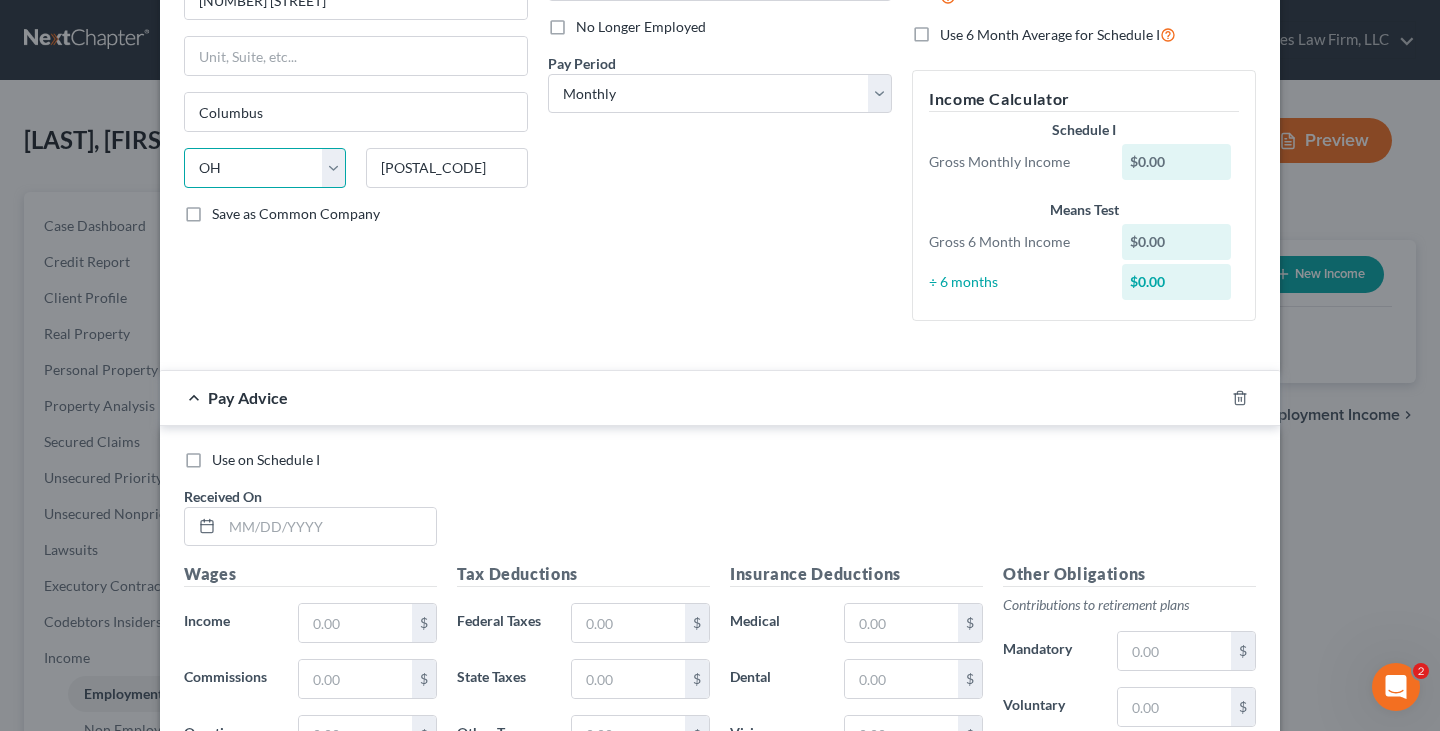 scroll, scrollTop: 300, scrollLeft: 0, axis: vertical 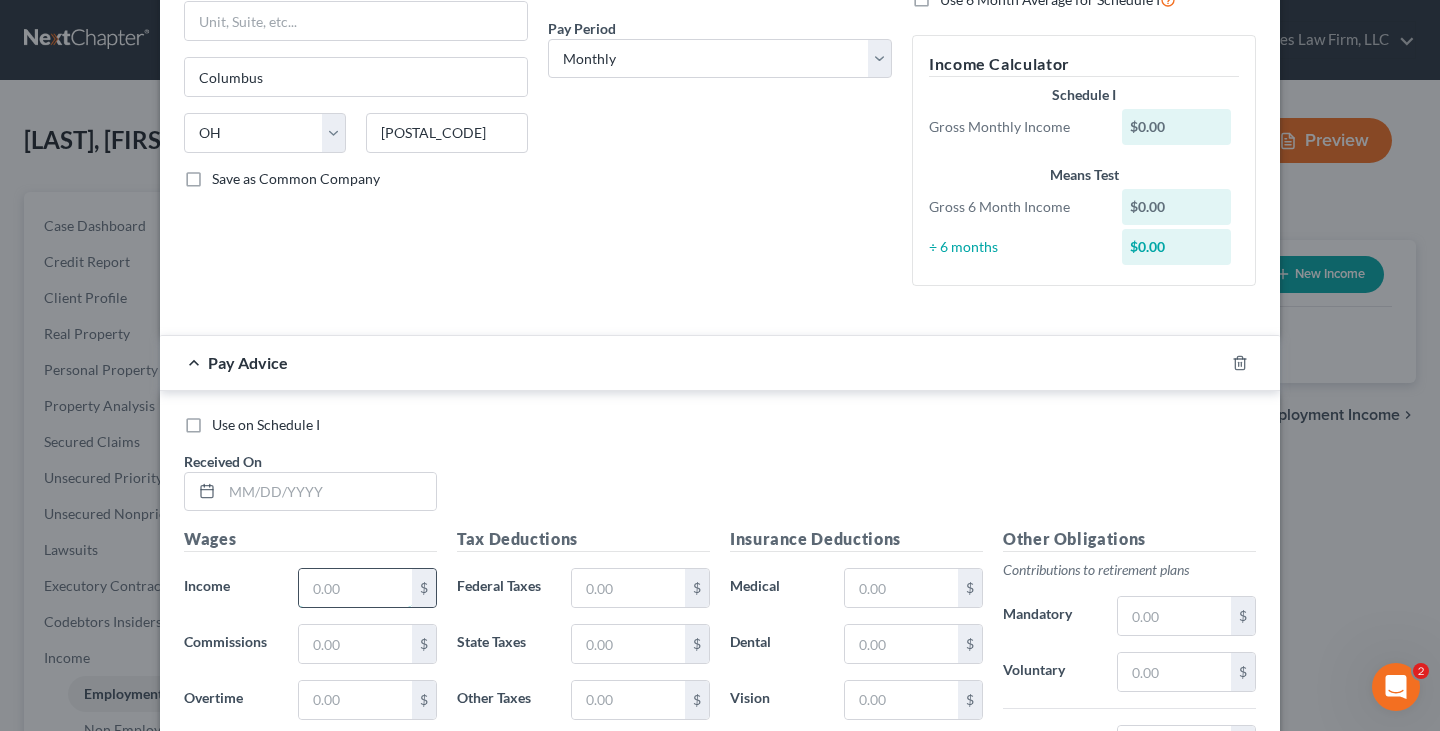 click at bounding box center (355, 588) 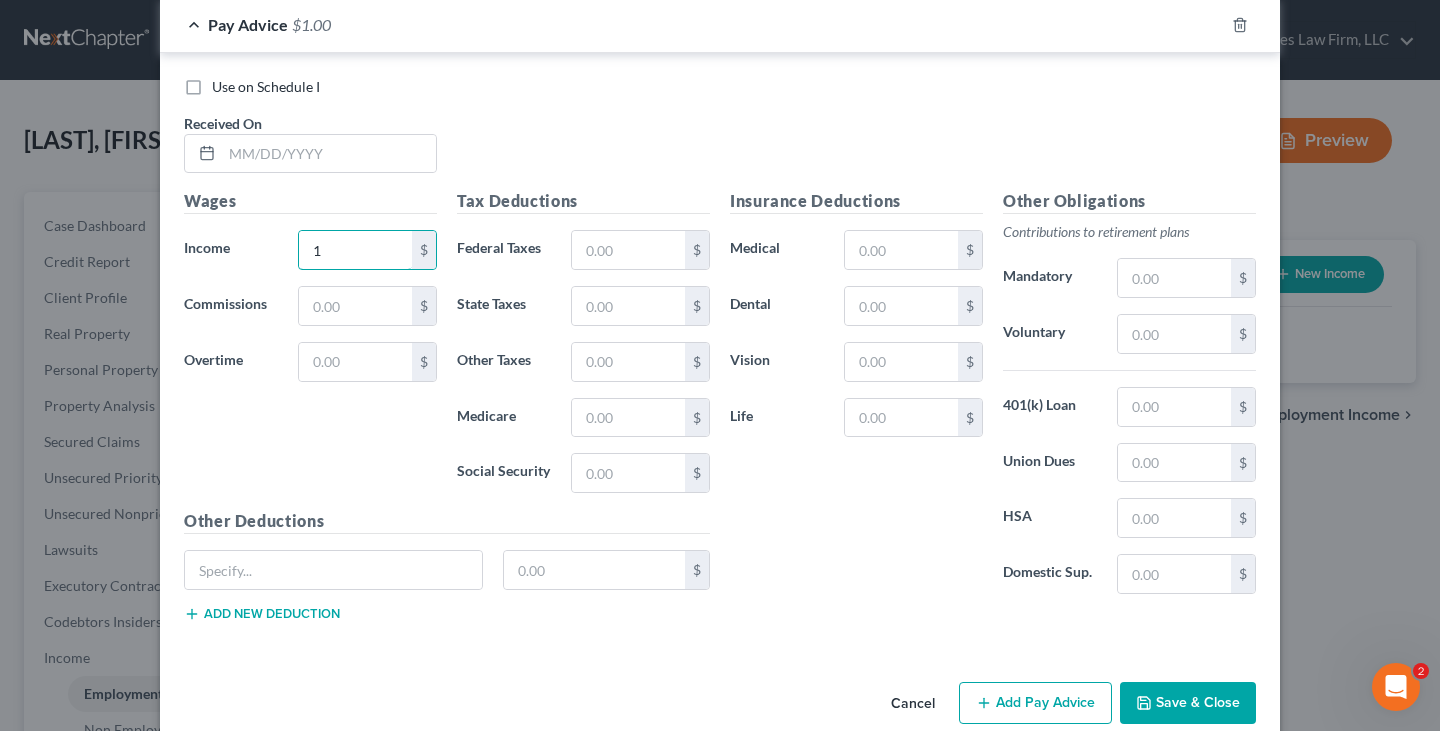 scroll, scrollTop: 671, scrollLeft: 0, axis: vertical 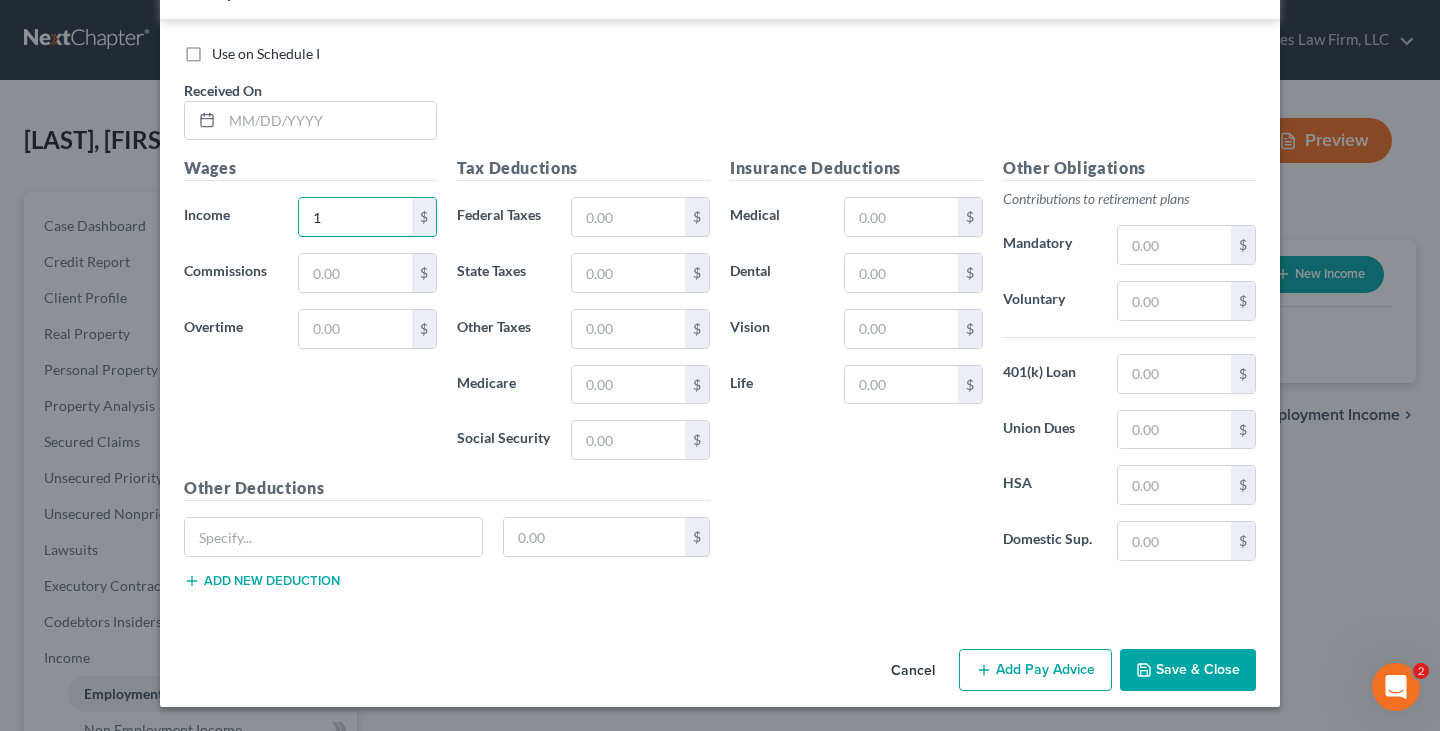 type on "1" 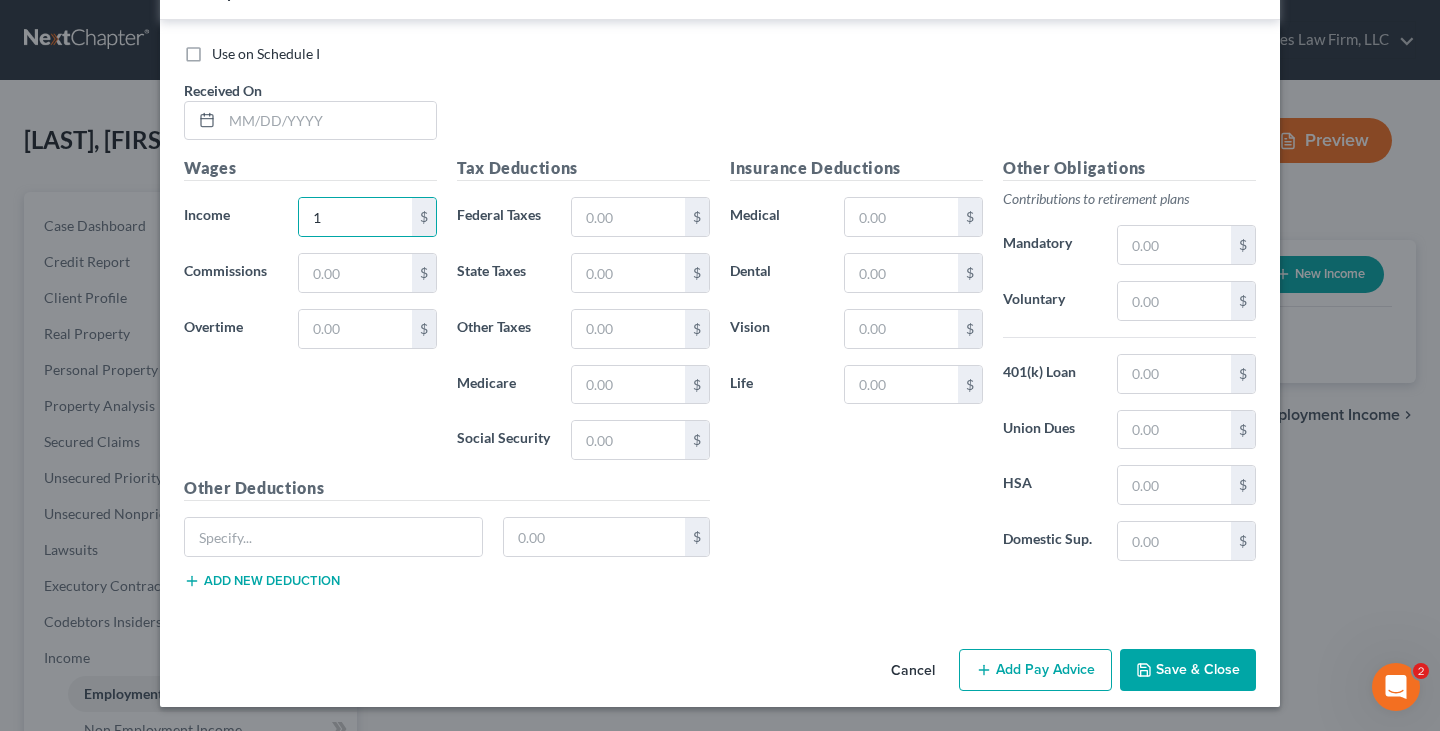 click on "Save & Close" at bounding box center (1188, 670) 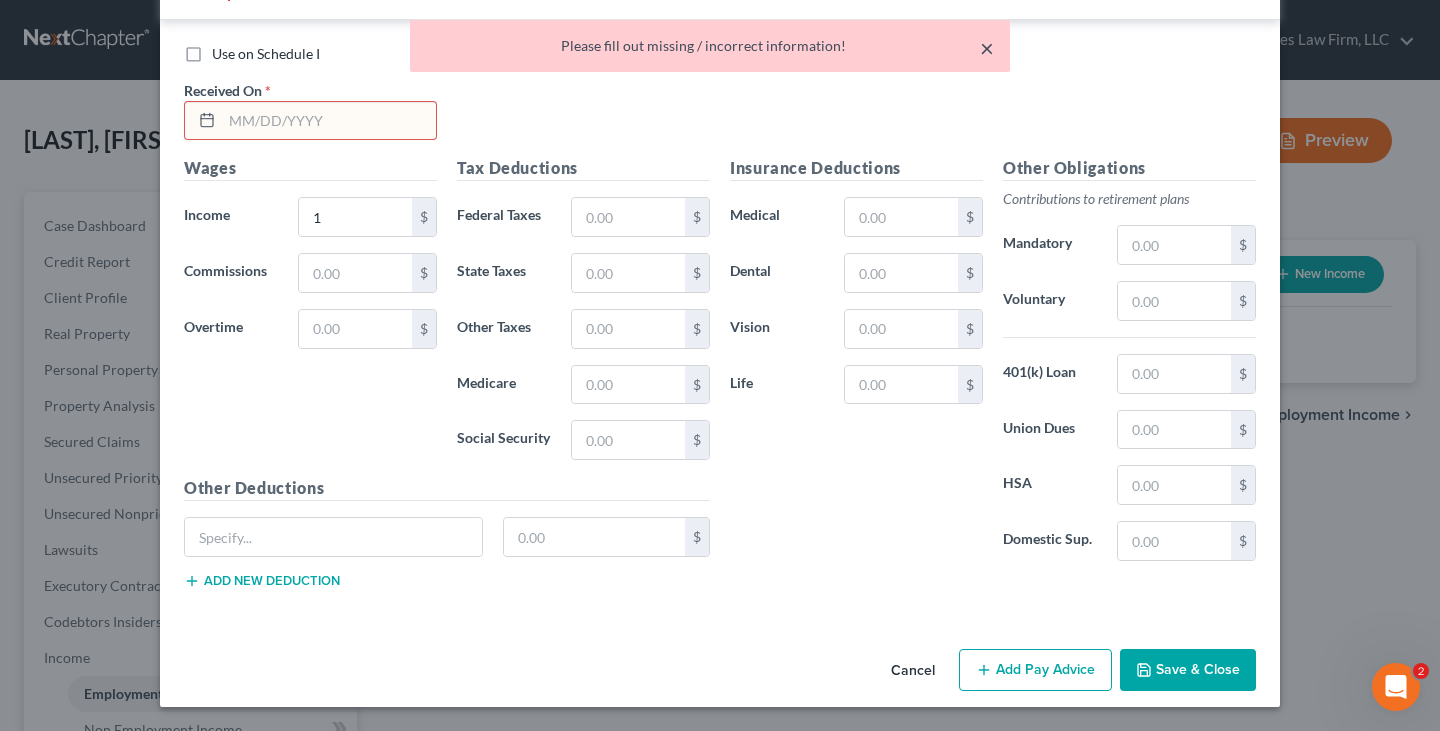 click on "×" at bounding box center (987, 48) 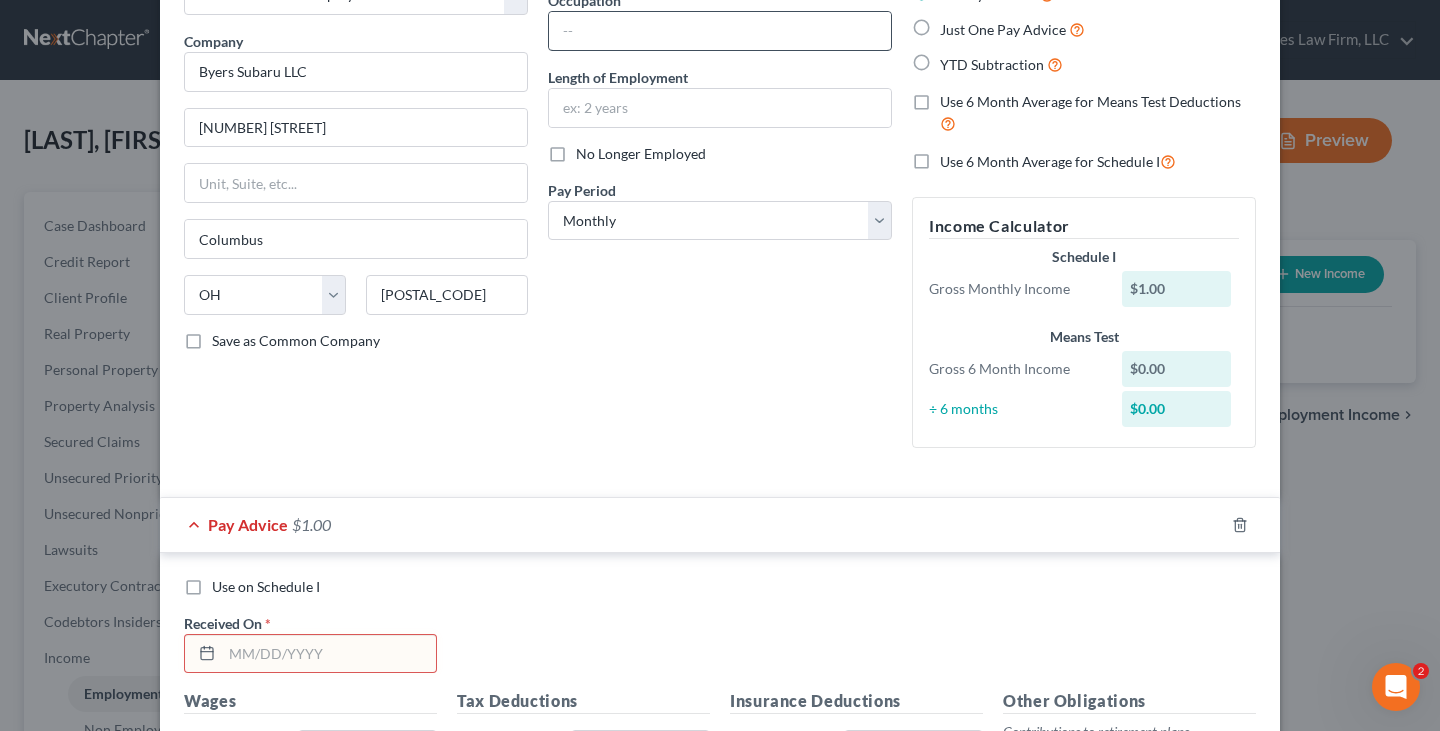 scroll, scrollTop: 71, scrollLeft: 0, axis: vertical 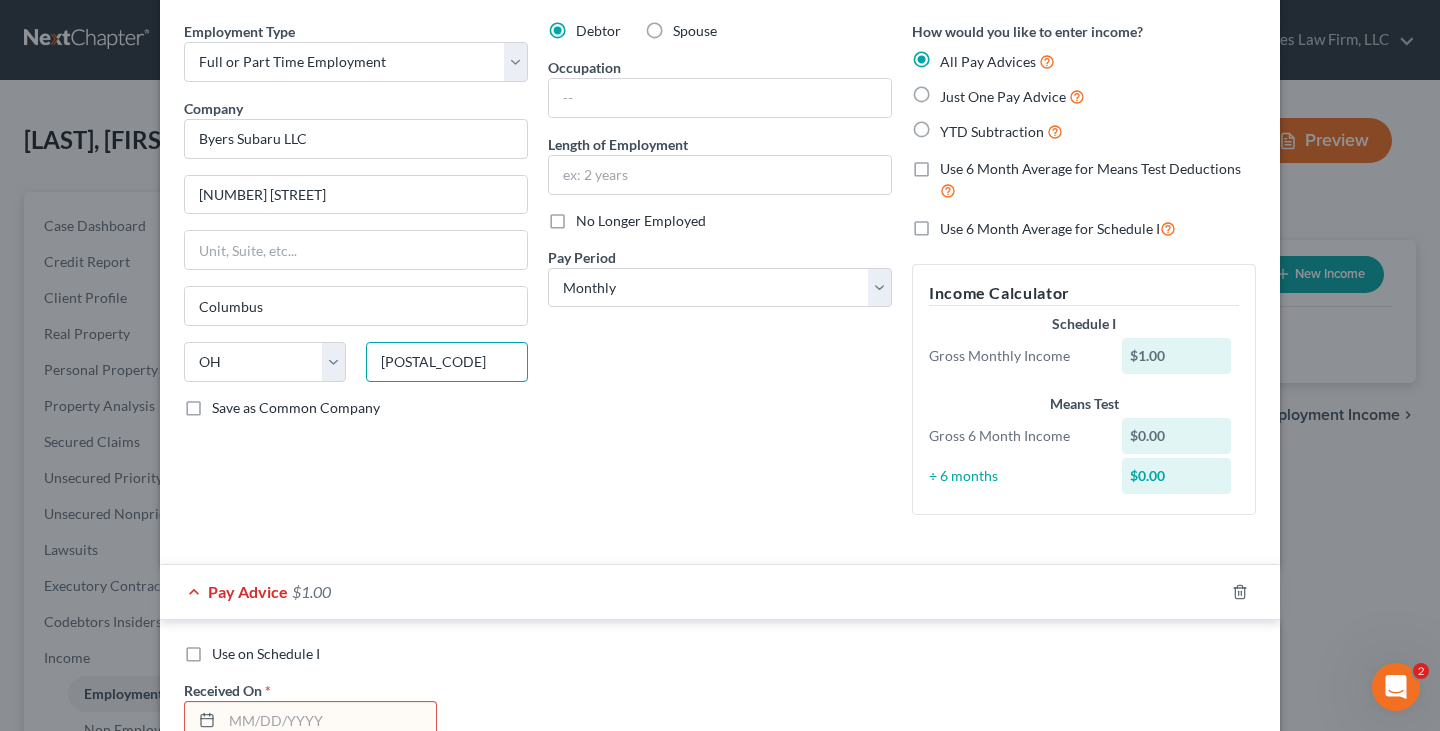 click on "[POSTAL_CODE]" at bounding box center [447, 362] 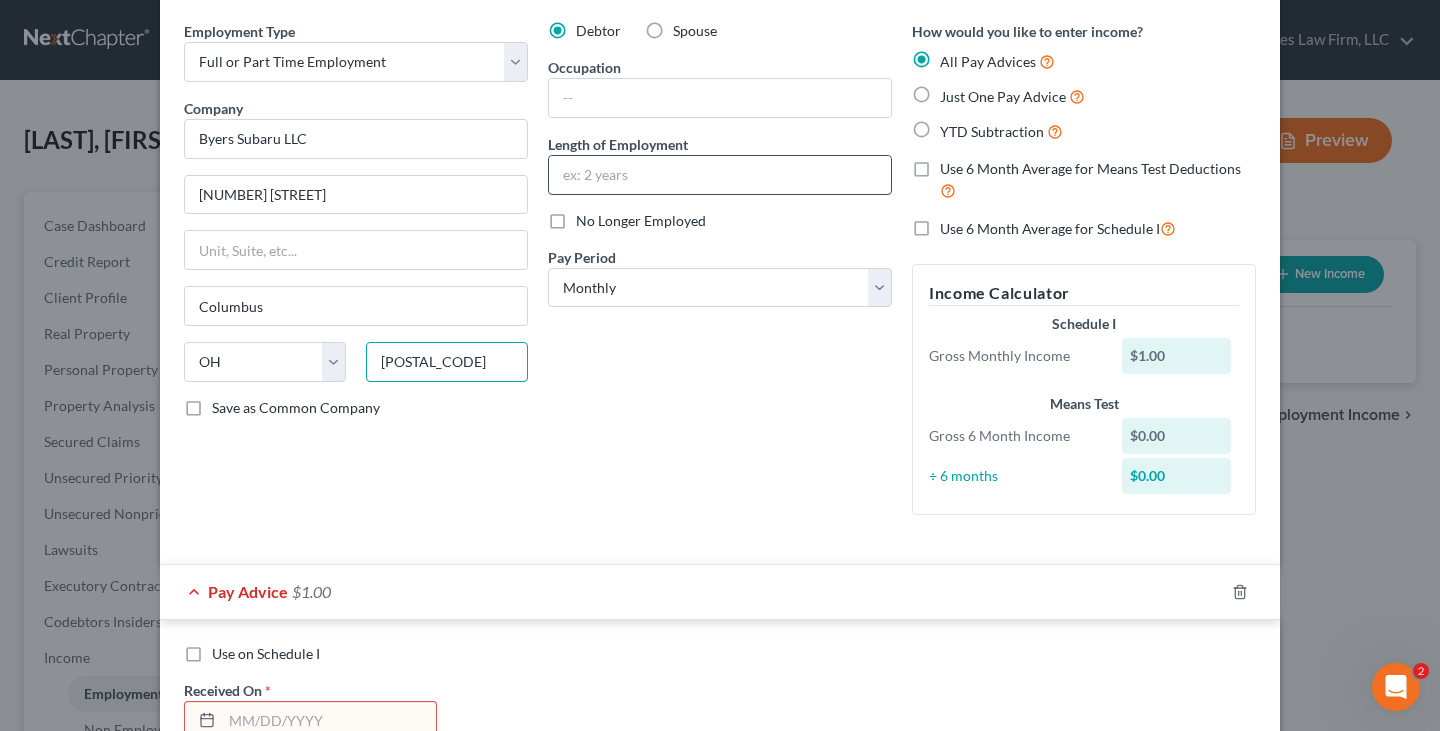 type on "[POSTAL_CODE]" 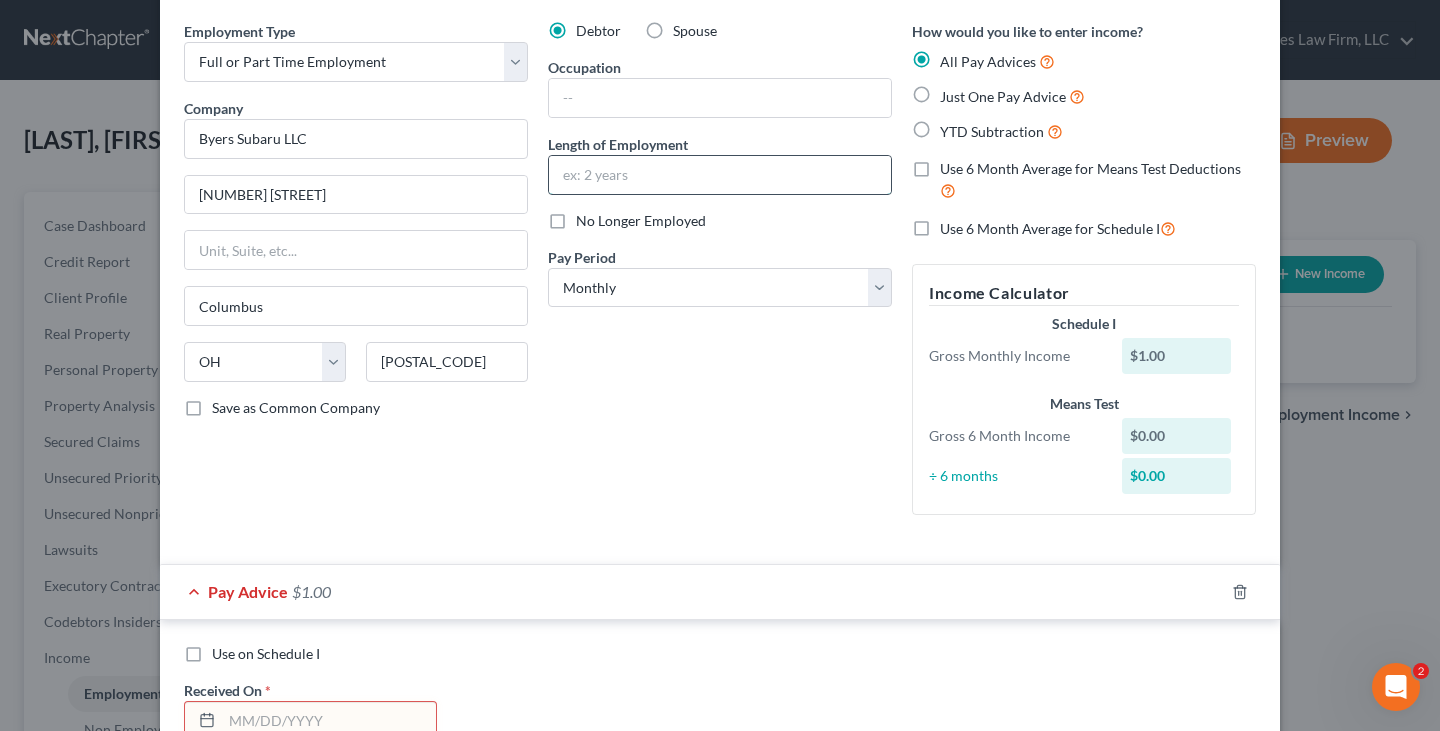 click at bounding box center (720, 175) 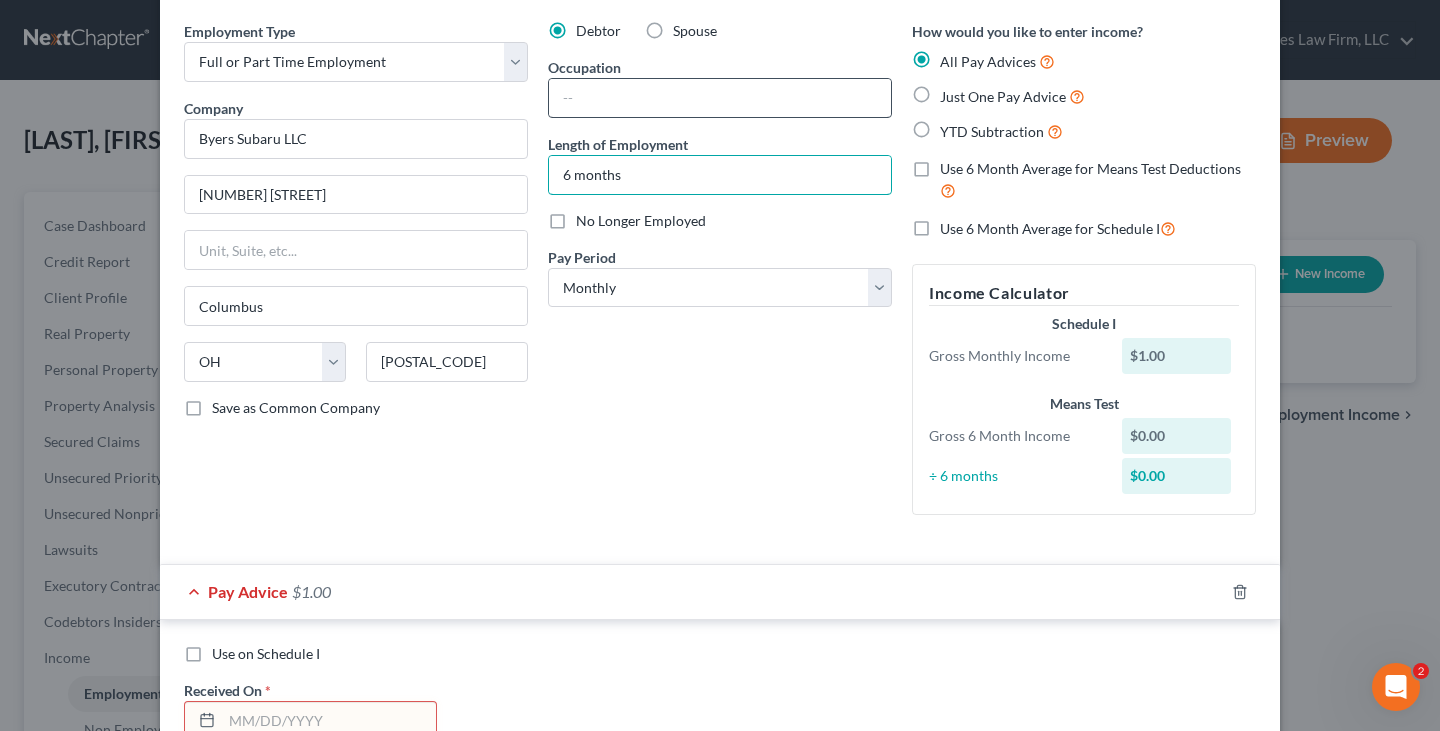 type on "6 months" 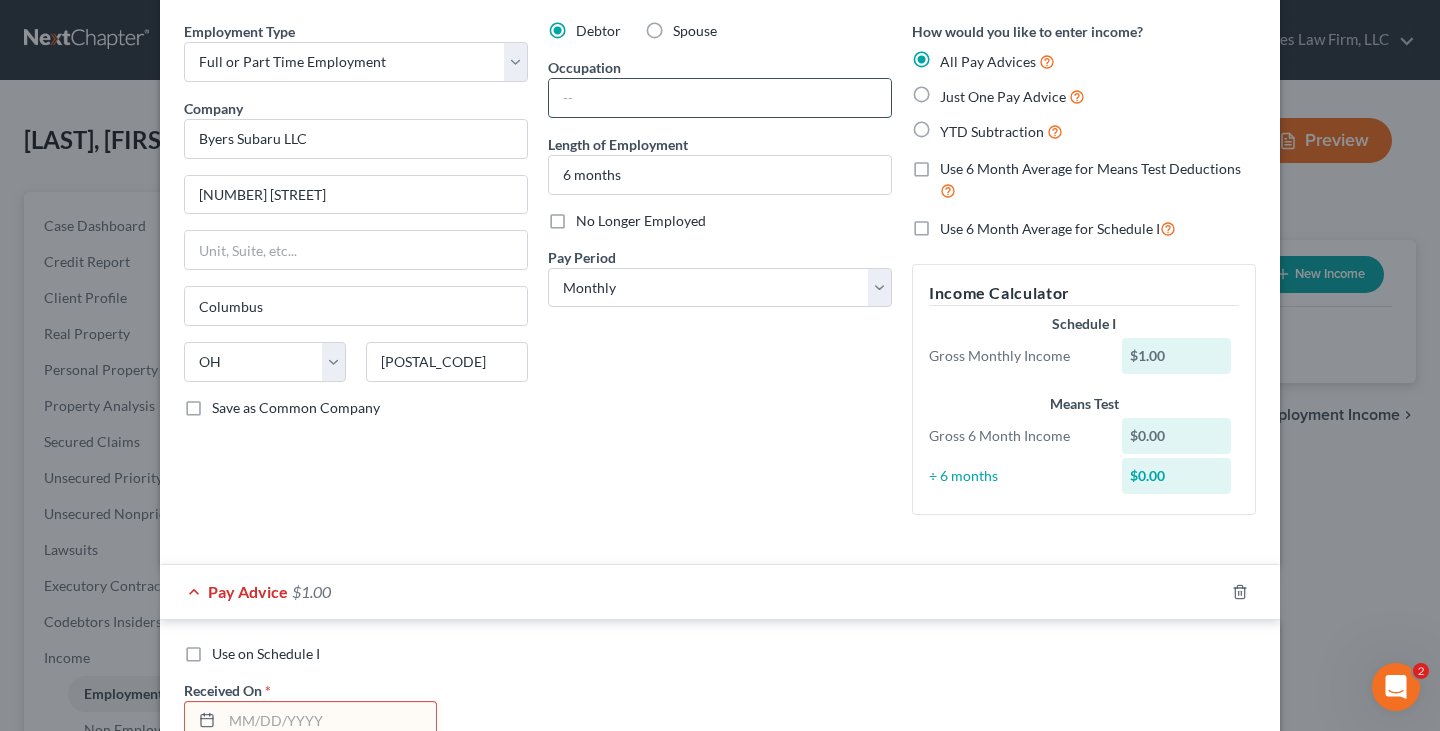click at bounding box center [720, 98] 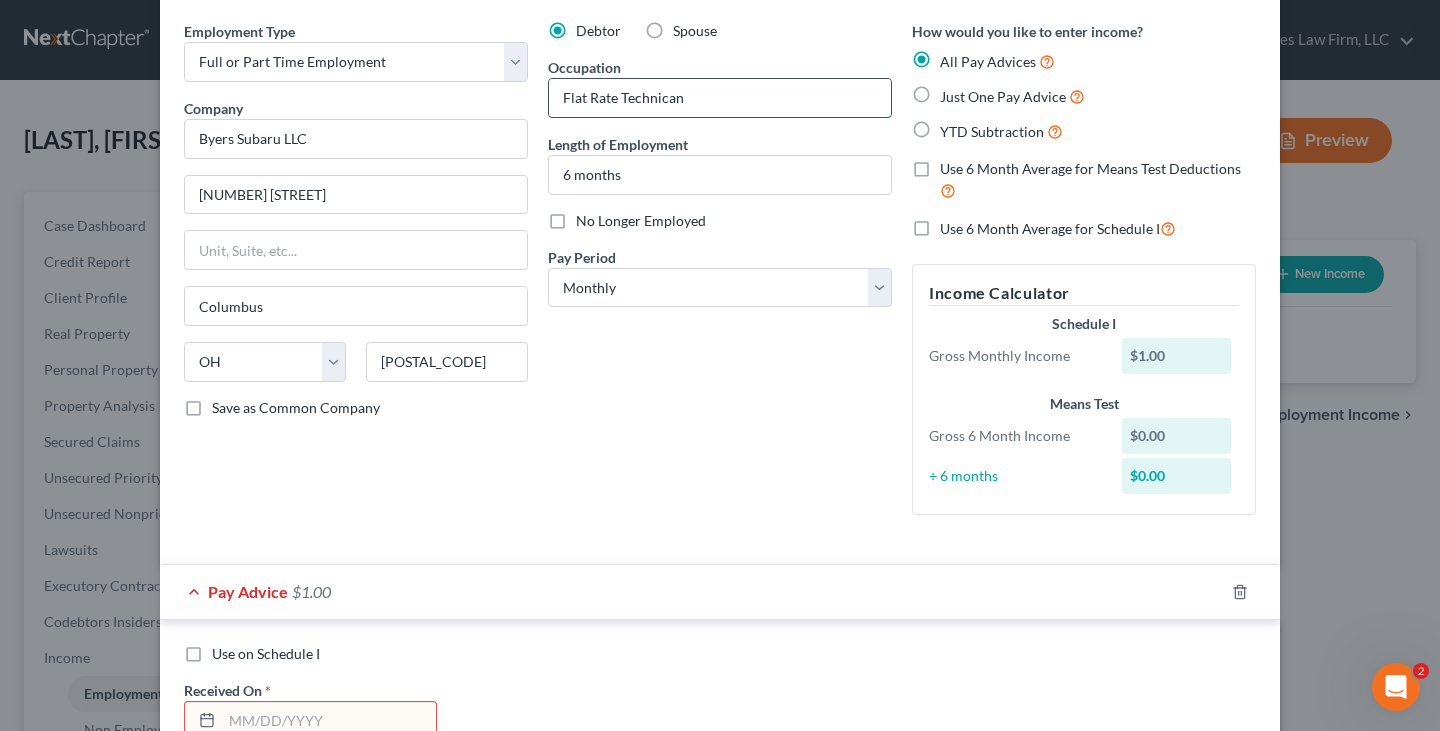 click on "Flat Rate Technican" at bounding box center (720, 98) 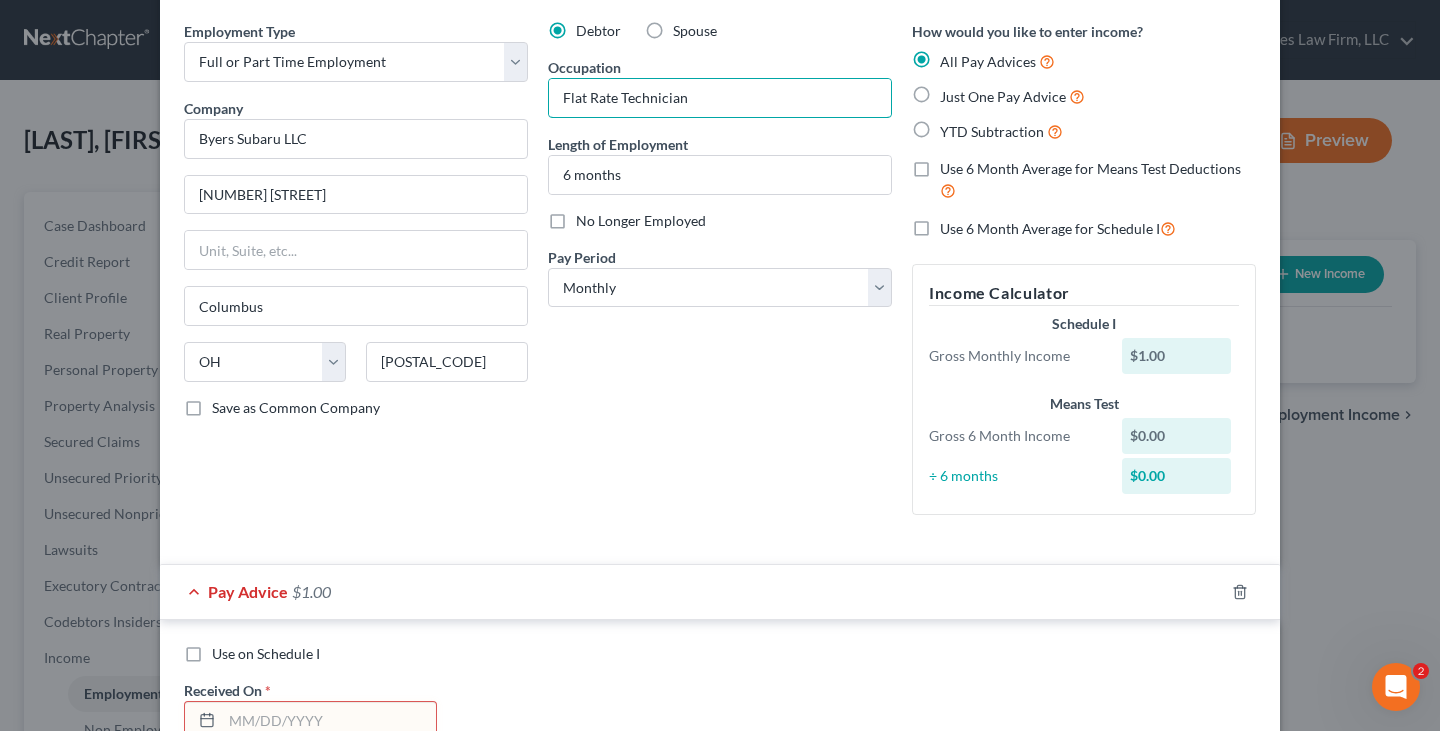 type on "Flat Rate Technician" 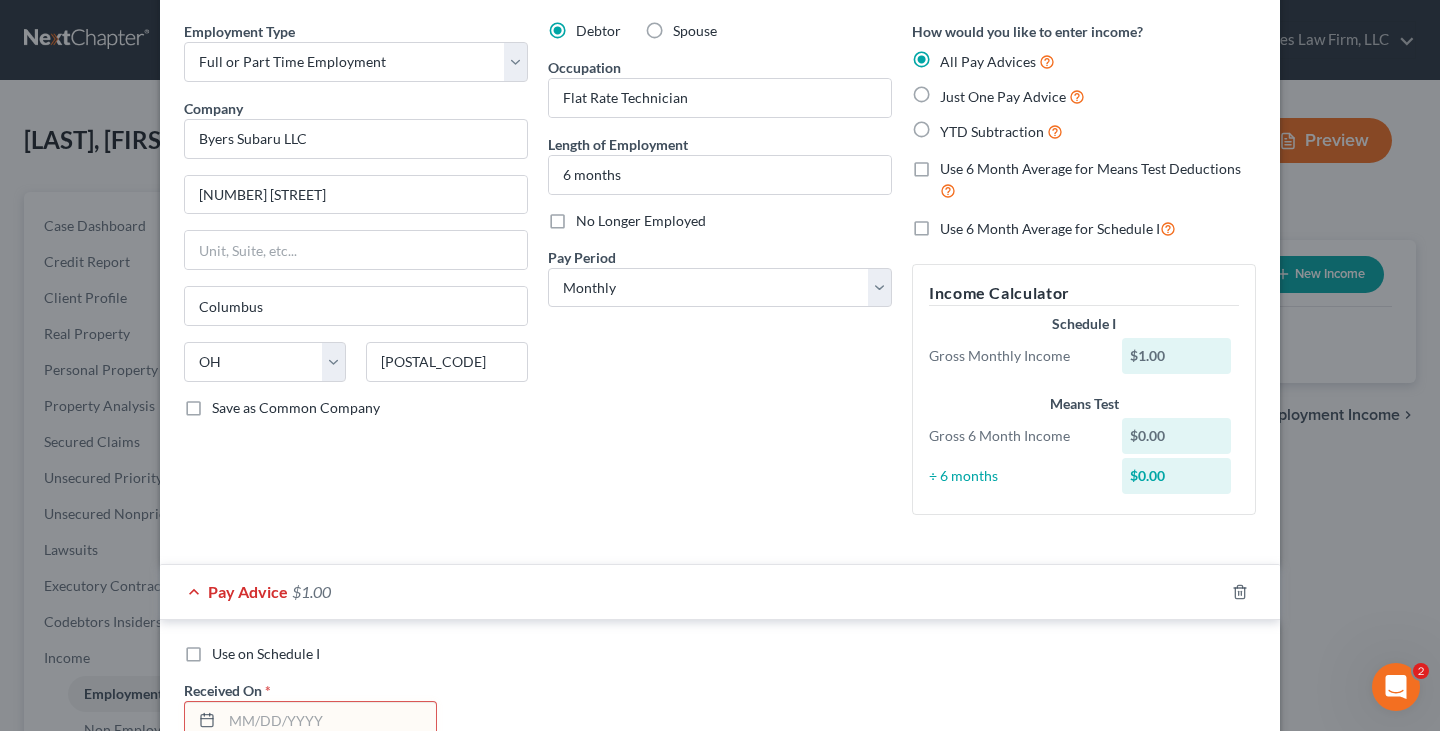 click on "YTD Subtraction" at bounding box center [1001, 131] 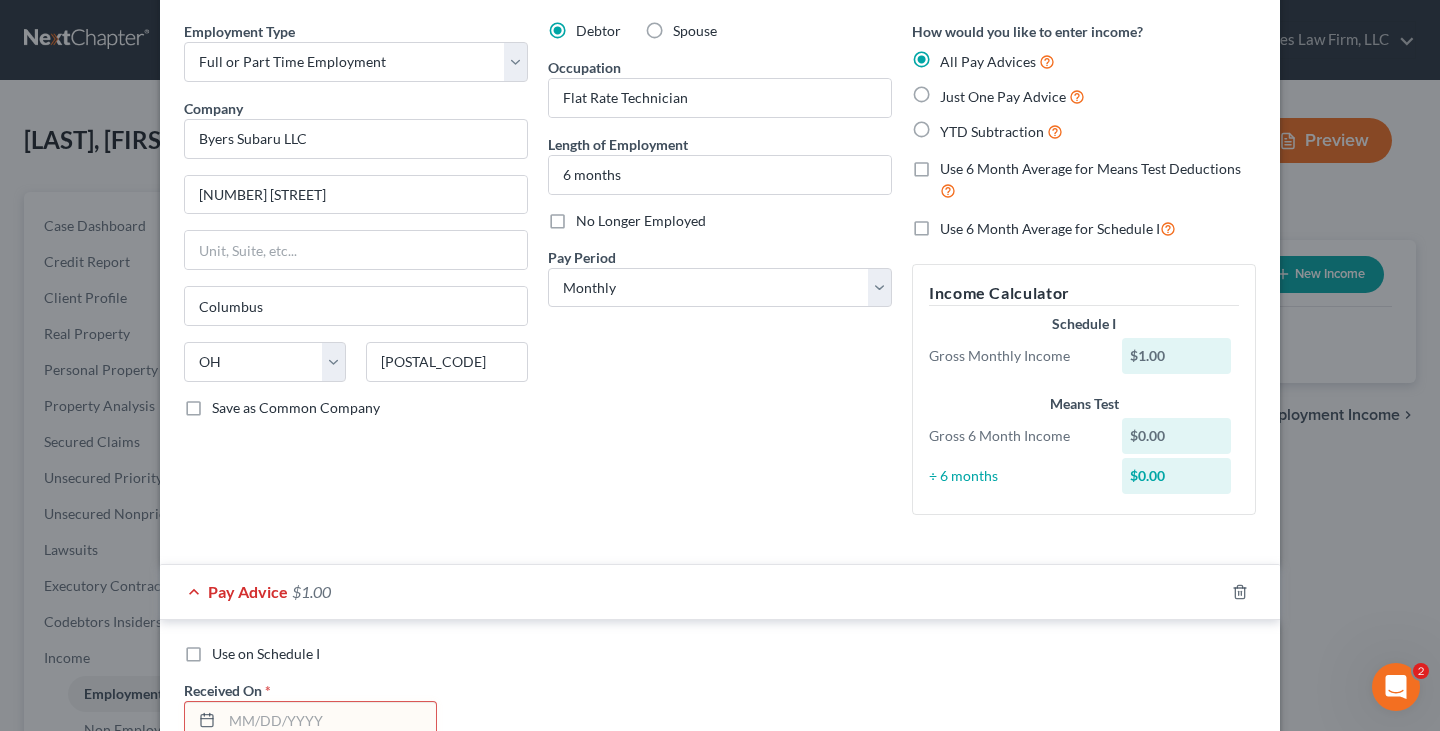 click on "YTD Subtraction" at bounding box center (954, 126) 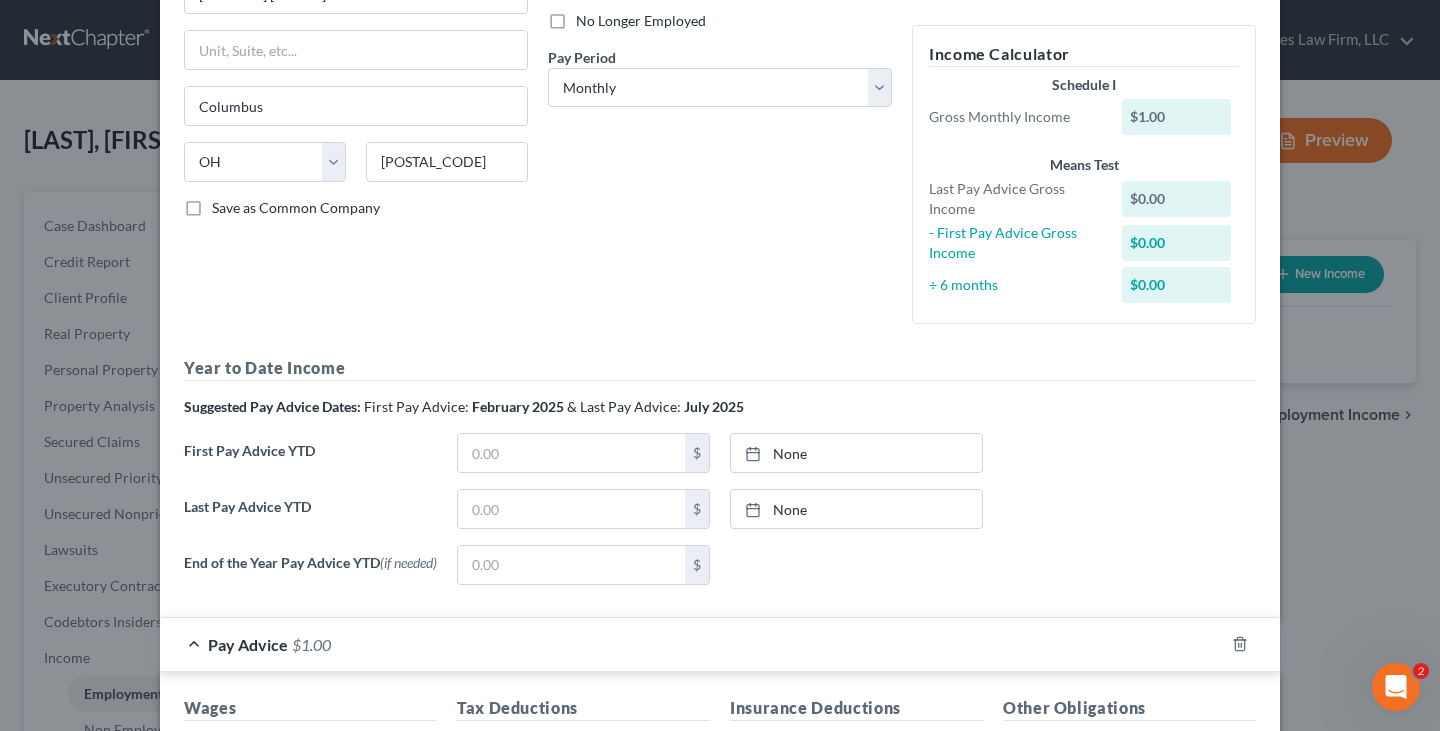 scroll, scrollTop: 371, scrollLeft: 0, axis: vertical 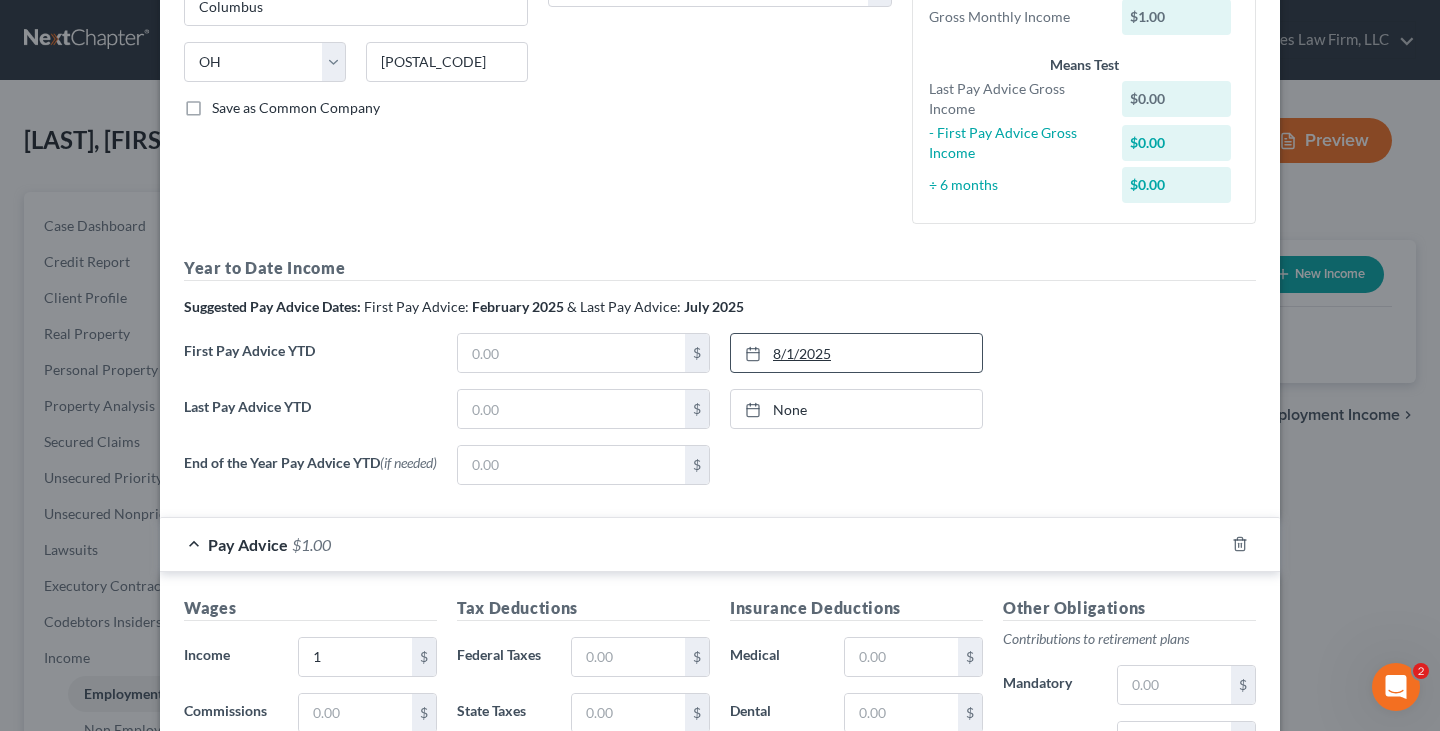 click 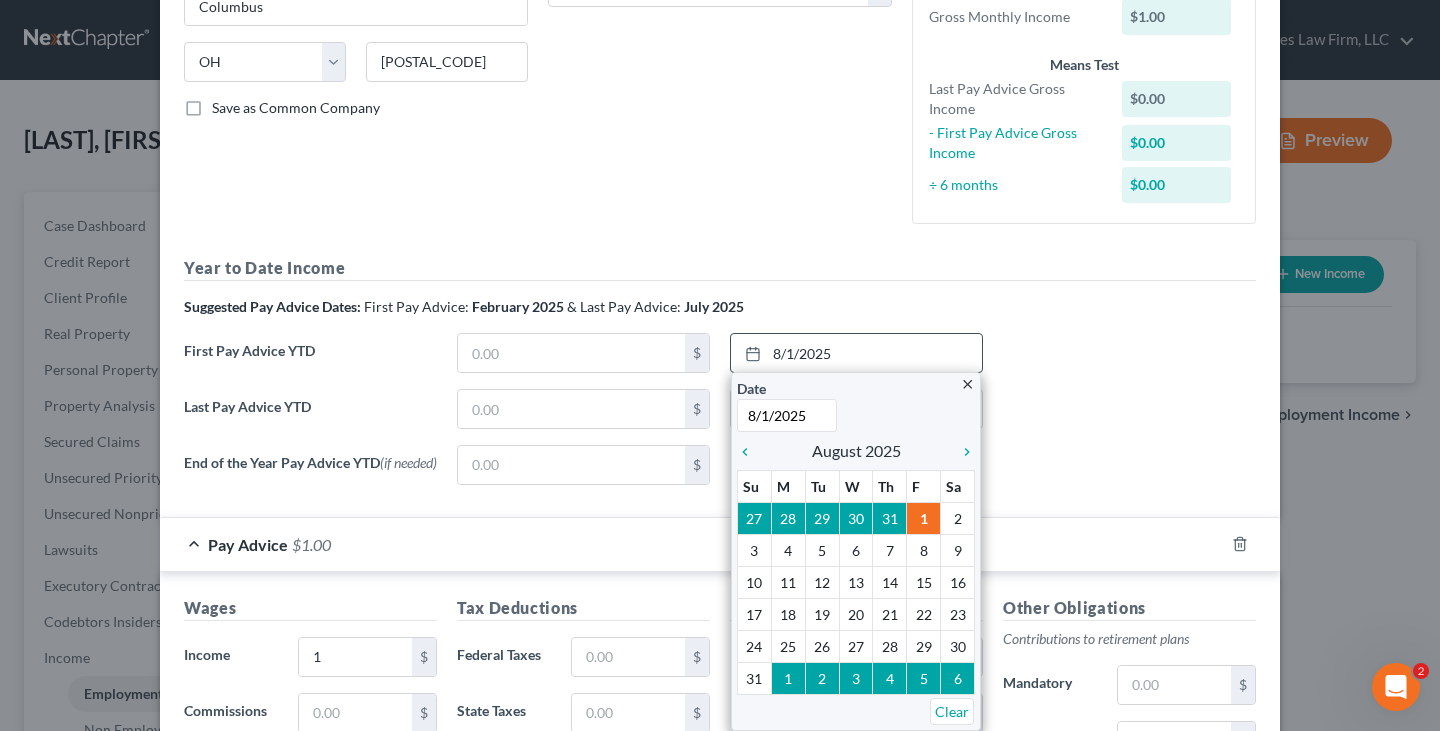 click on "8/1/2025" at bounding box center [787, 415] 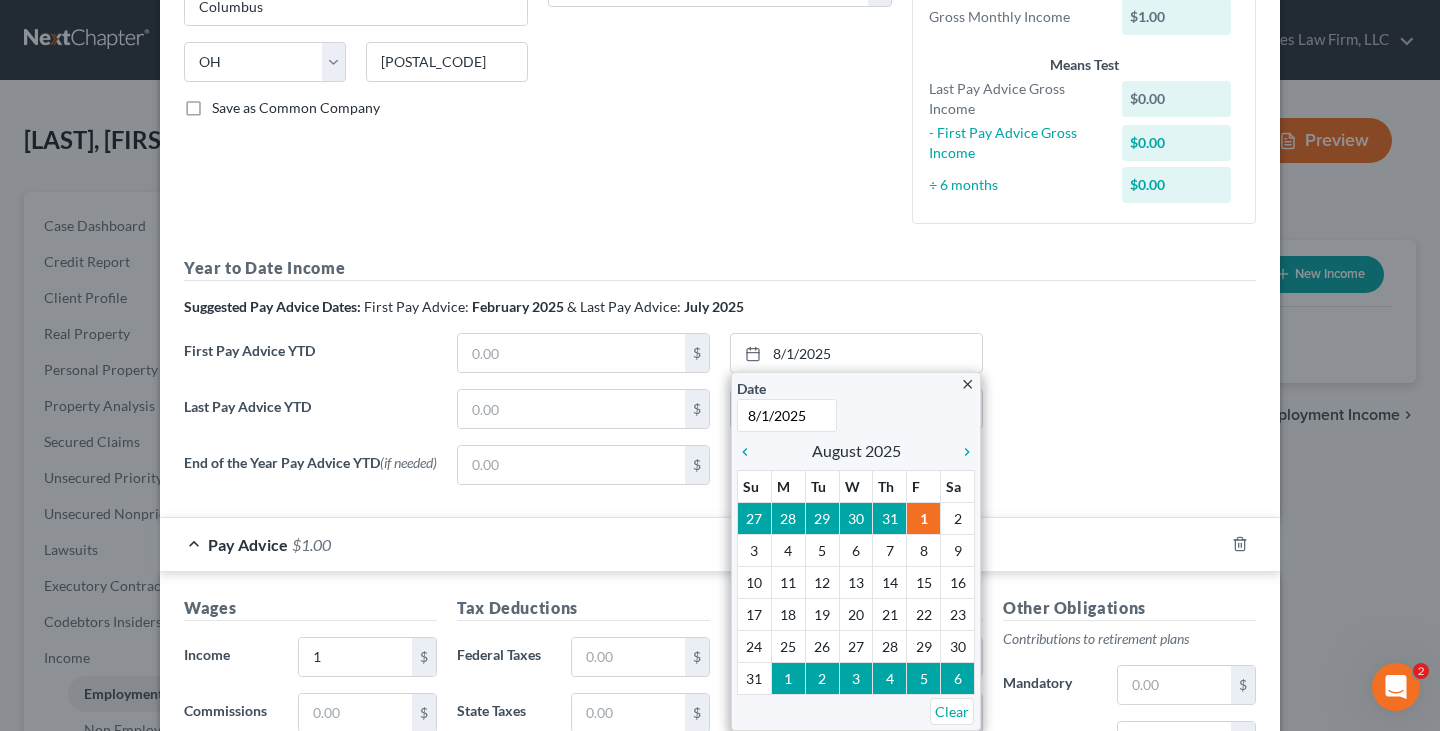 drag, startPoint x: 806, startPoint y: 413, endPoint x: 719, endPoint y: 409, distance: 87.0919 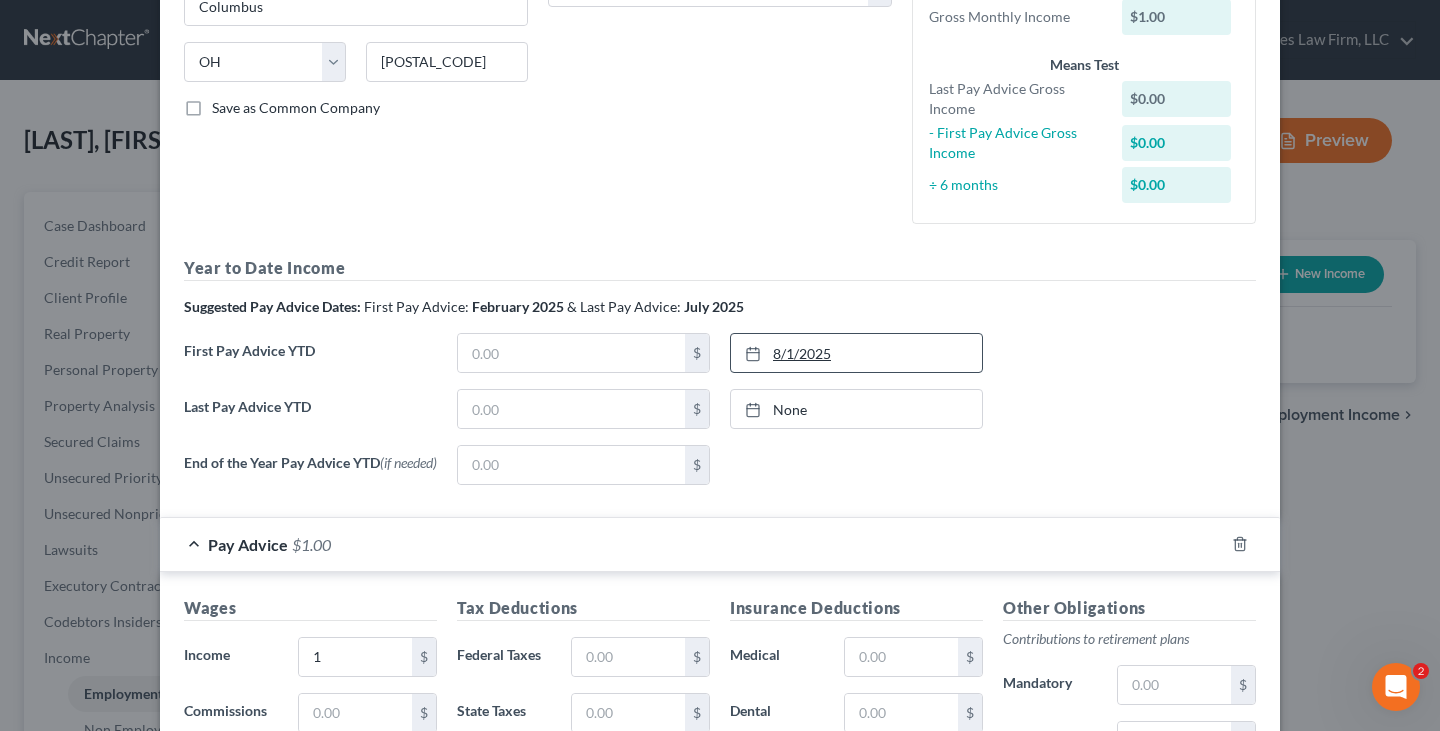 click on "8/1/2025" at bounding box center (856, 353) 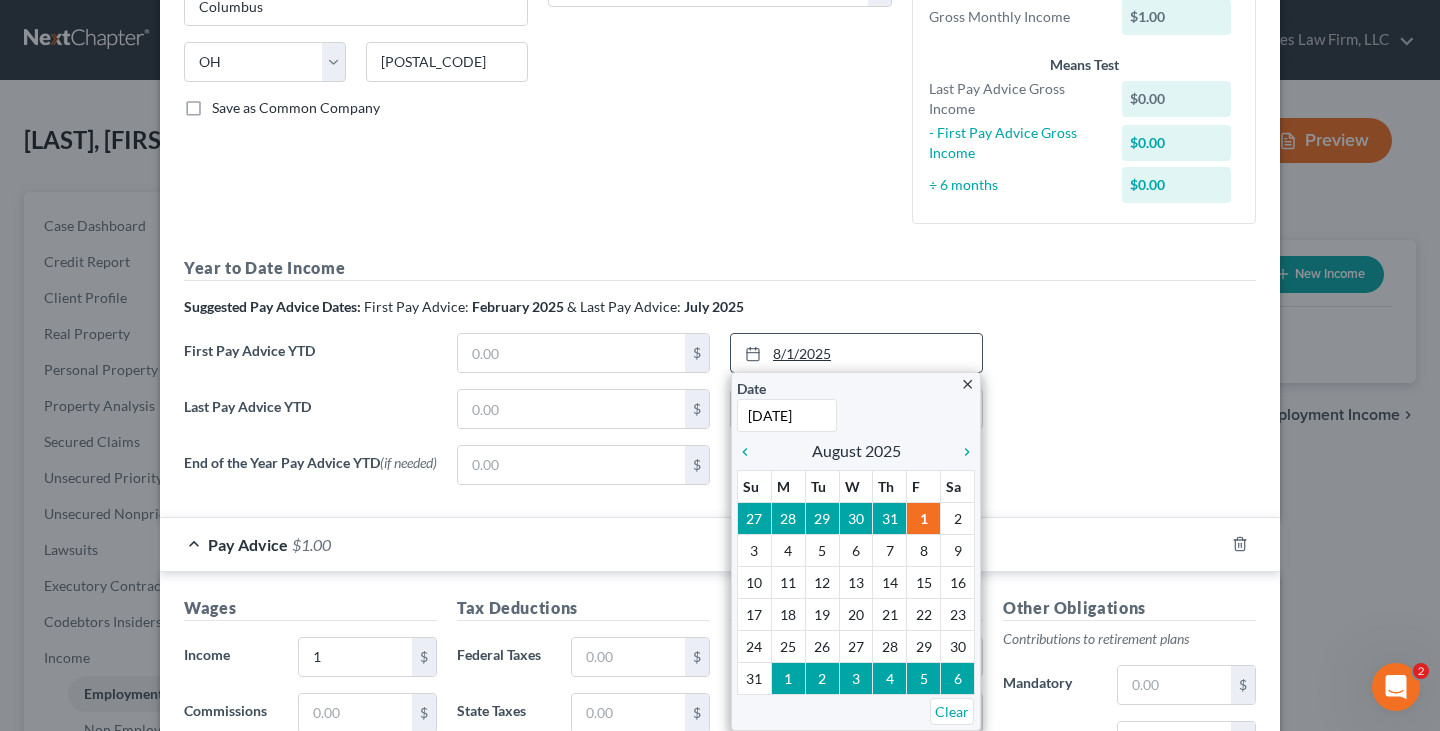 type on "[DATE]" 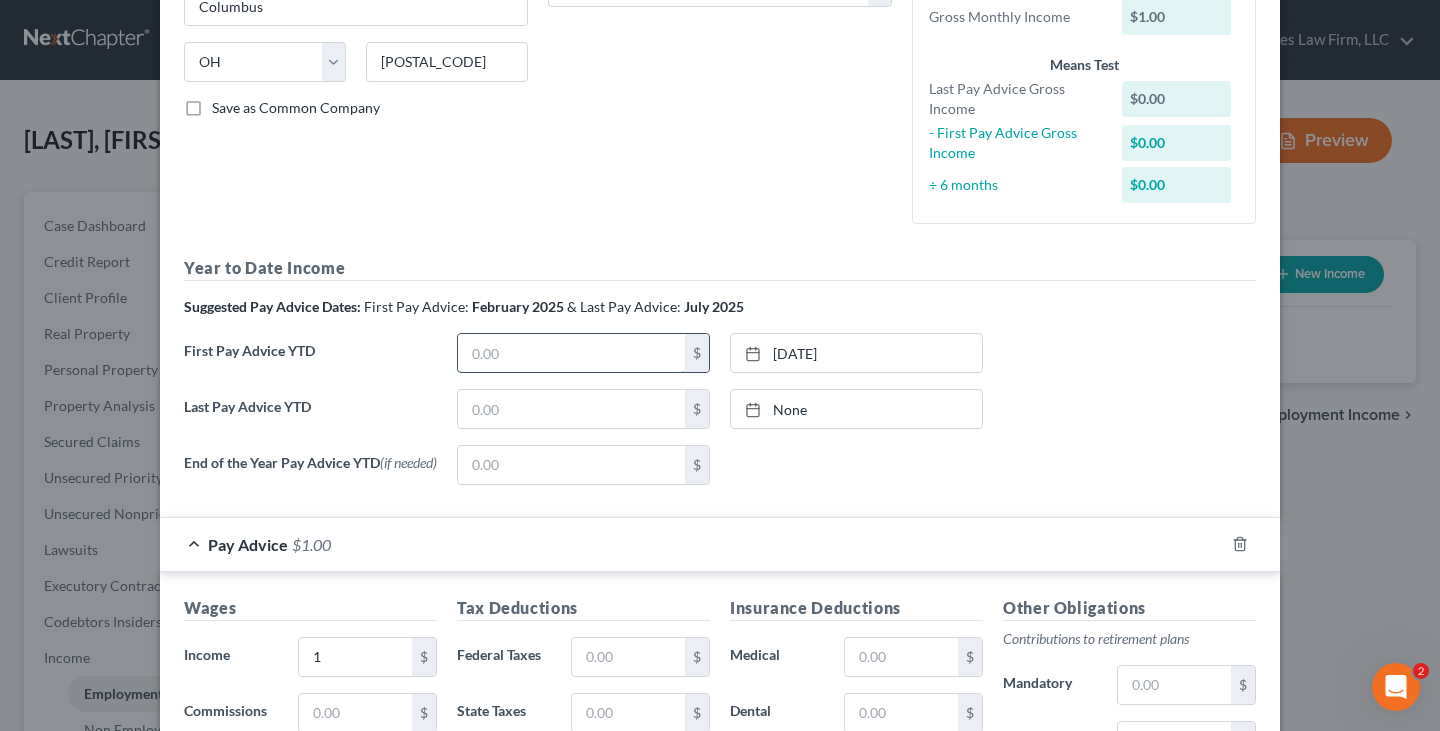 click at bounding box center [571, 353] 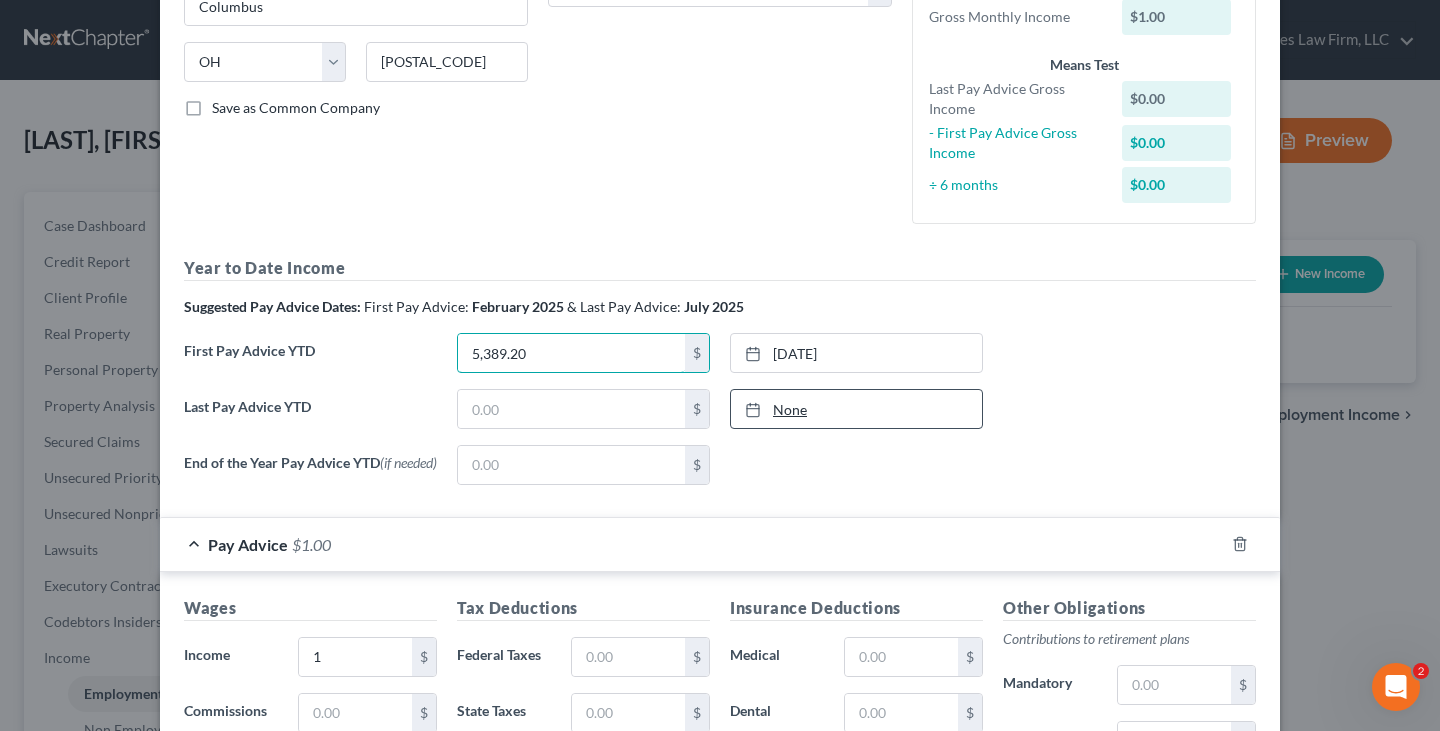 type on "5,389.20" 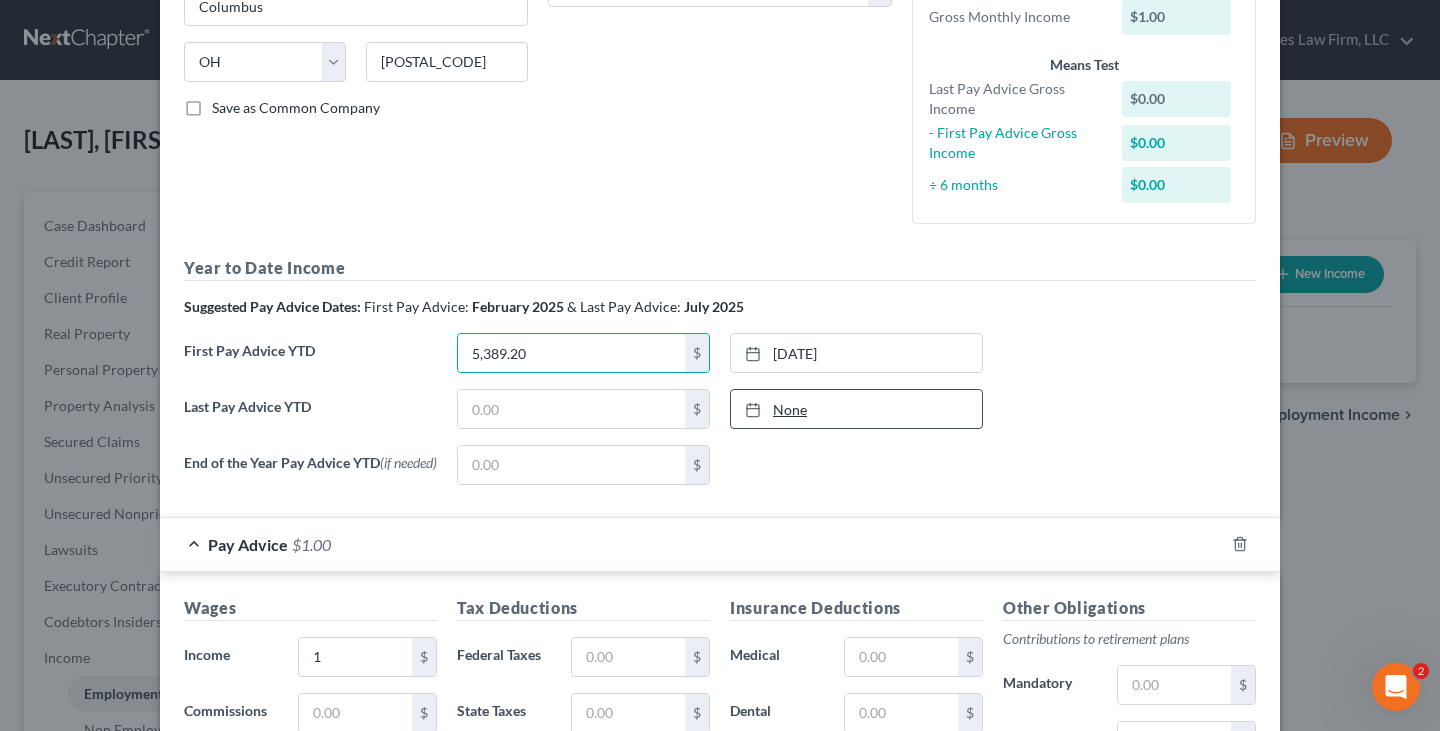 click 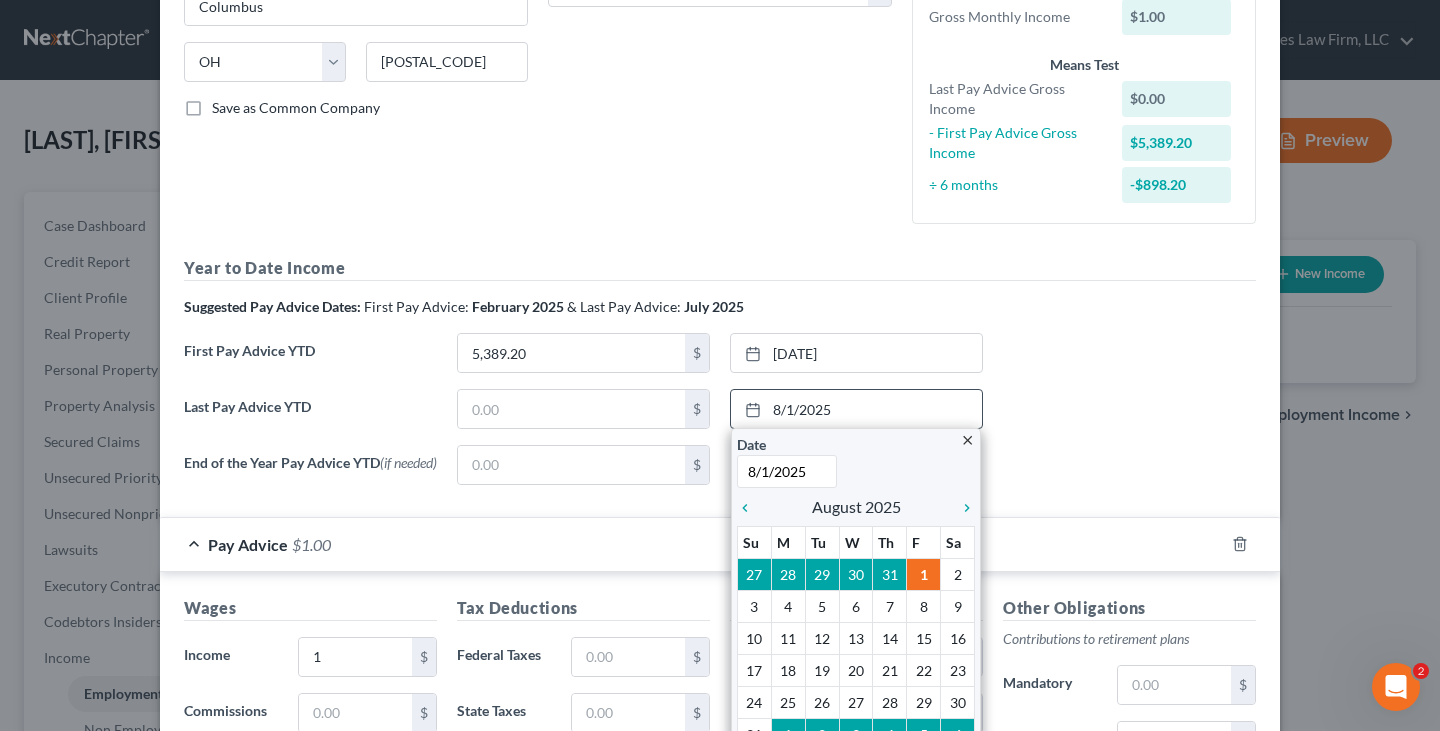 click on "8/1/2025" at bounding box center (787, 471) 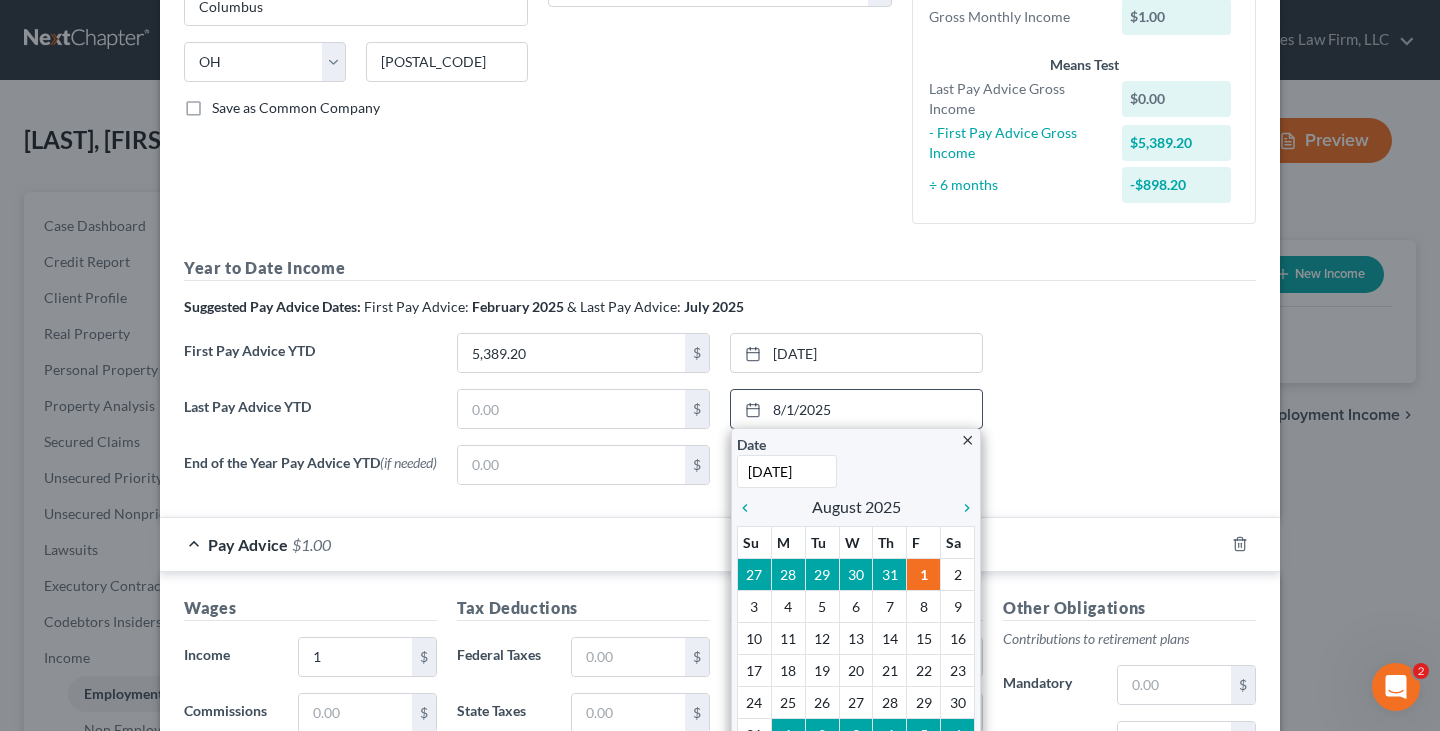 type on "[DATE]" 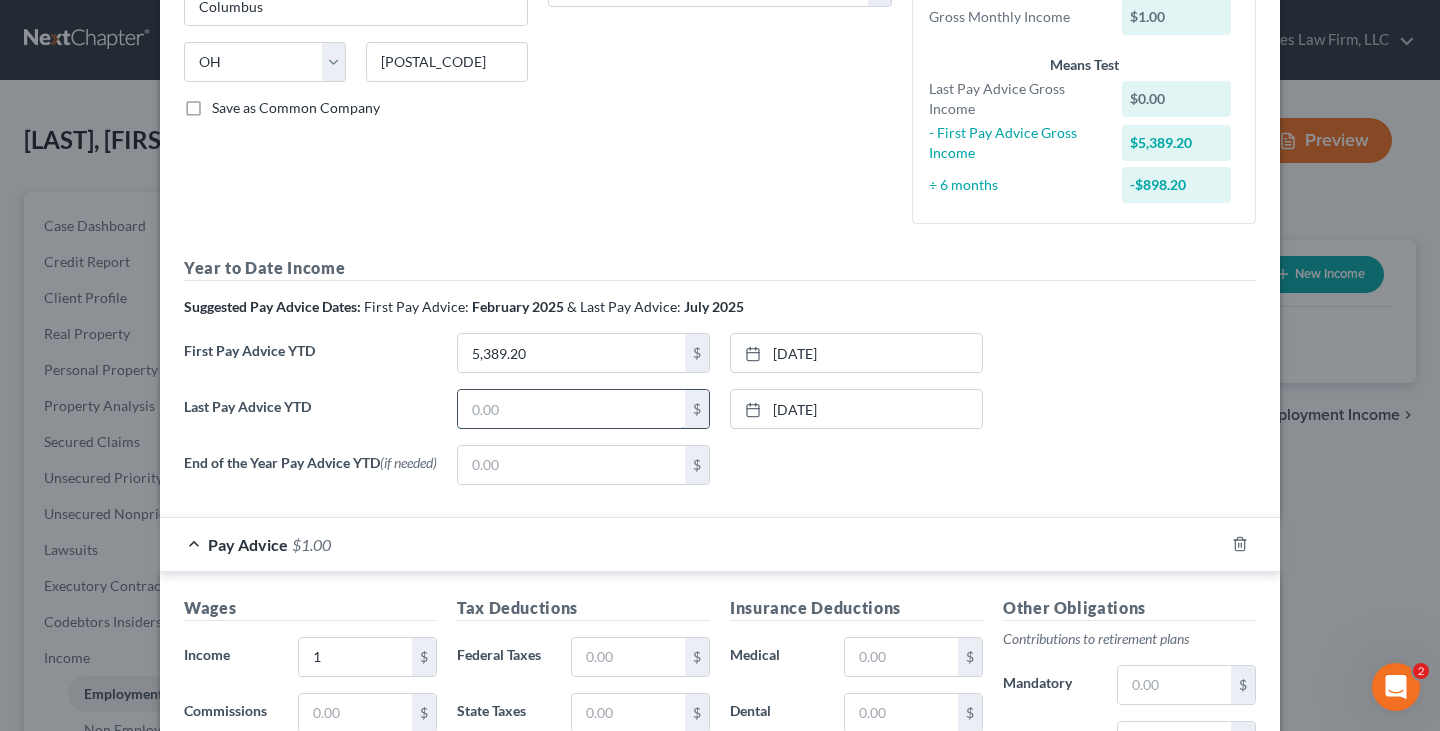 click at bounding box center [571, 409] 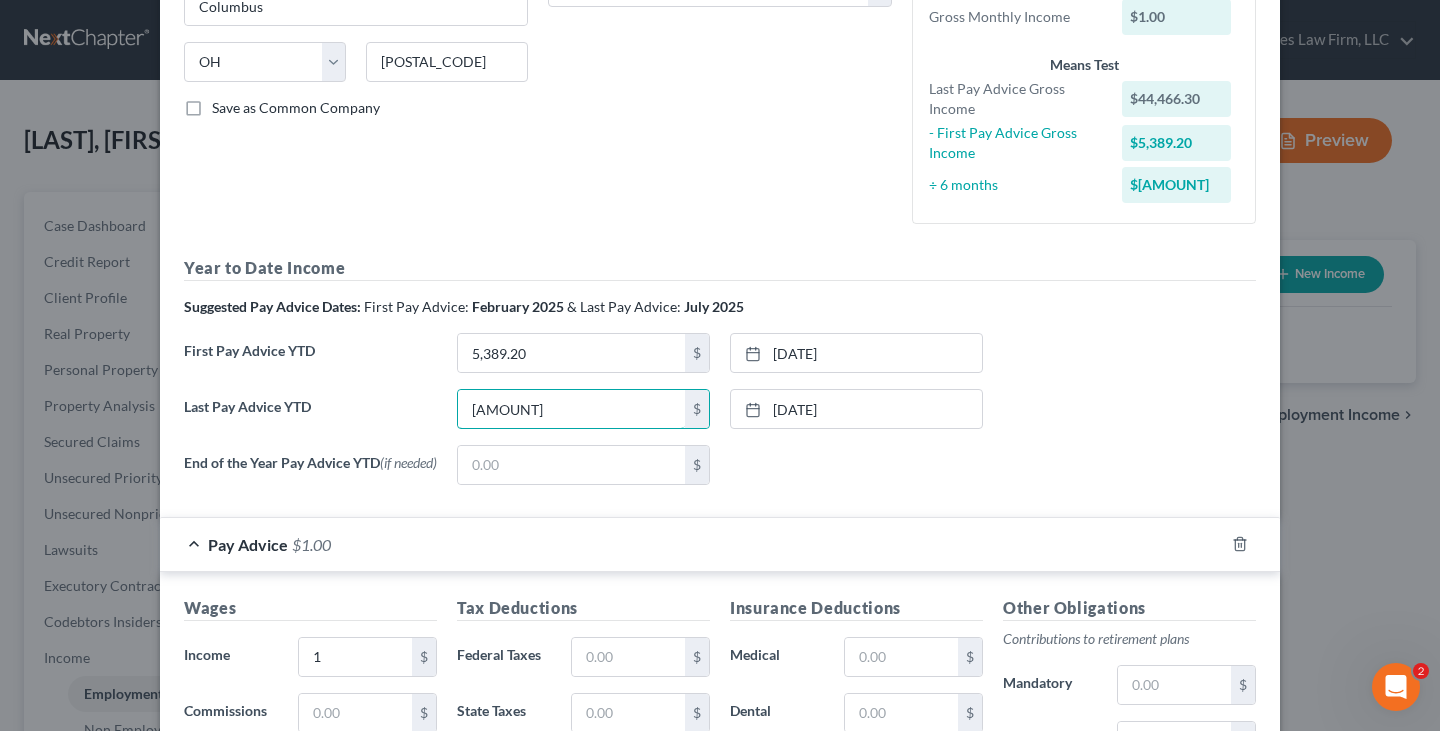 type on "[AMOUNT]" 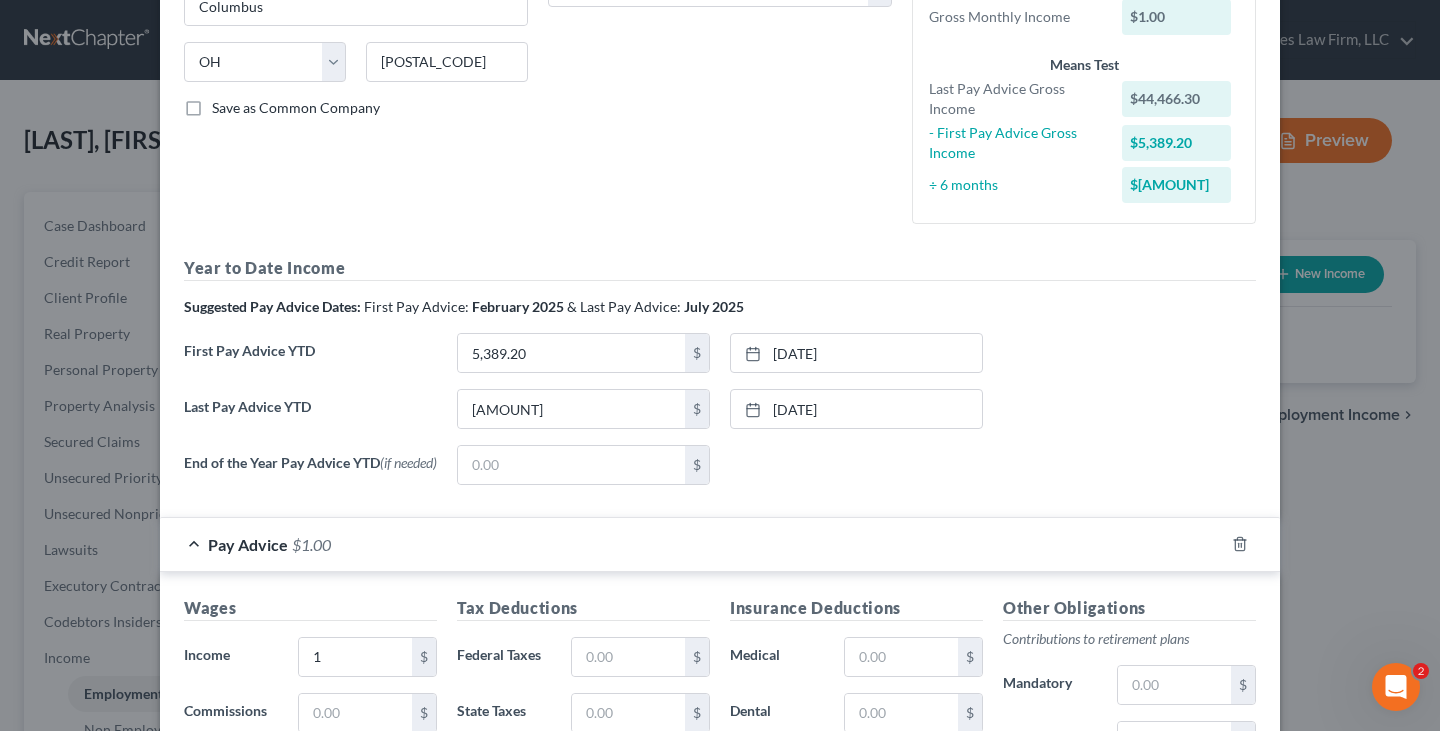click on "None
close
Date
Time
chevron_left
August 2025
chevron_right
Su M Tu W Th F Sa
27 28 29 30 31 1 2
3 4 5 6 7 8 9
10 11 12 13 14 15 16
17 18 19 20 21 22 23
24 25 26 27 28 29 30
31 1 2 3 4 5 6
Clear" at bounding box center (856, 465) 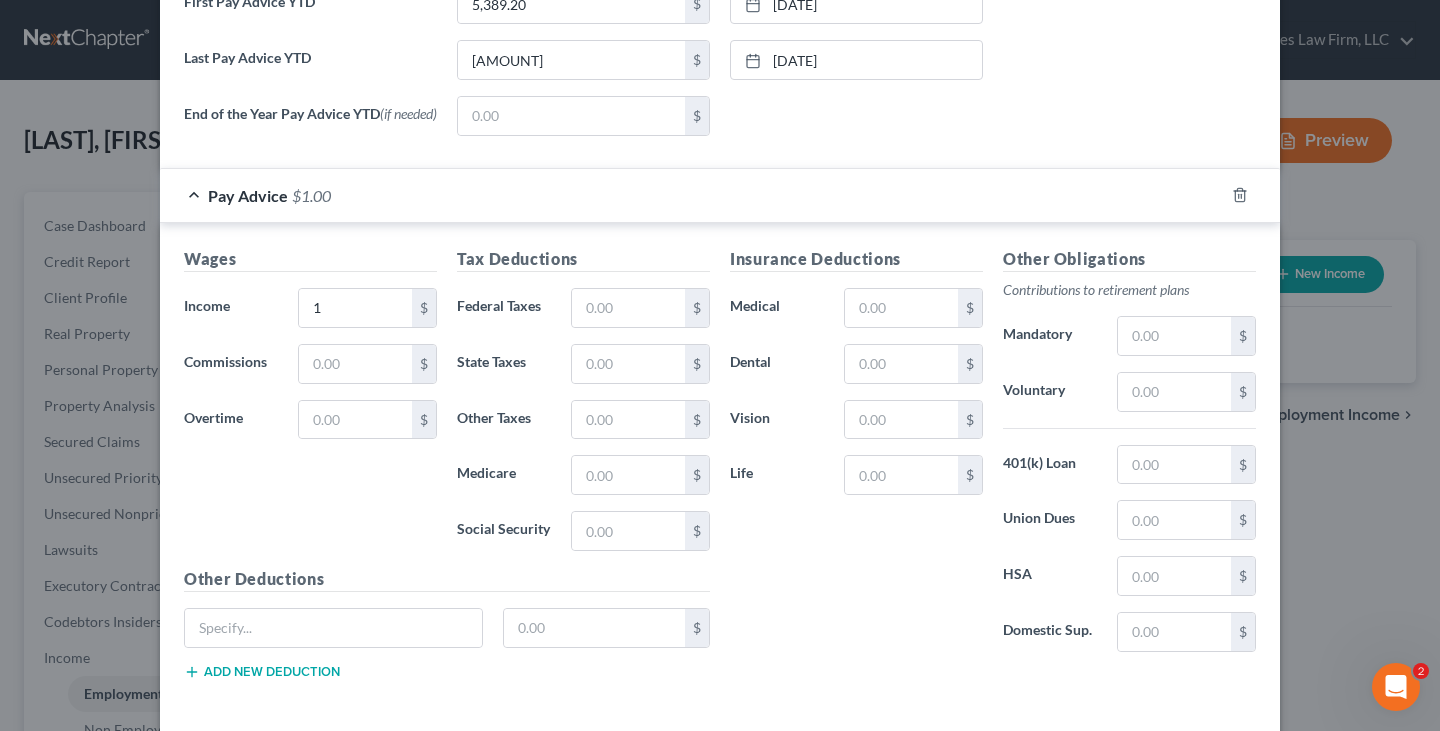 scroll, scrollTop: 771, scrollLeft: 0, axis: vertical 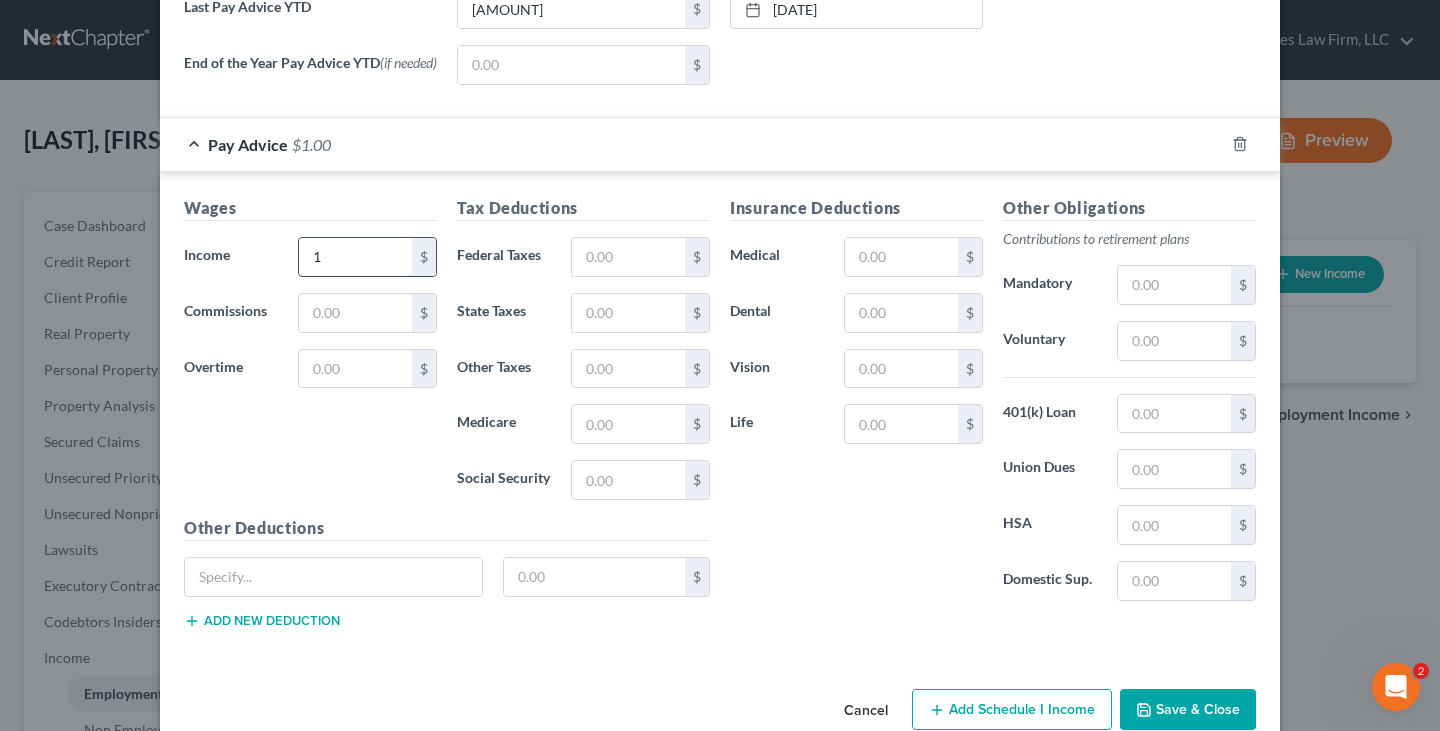 click on "1" at bounding box center (355, 257) 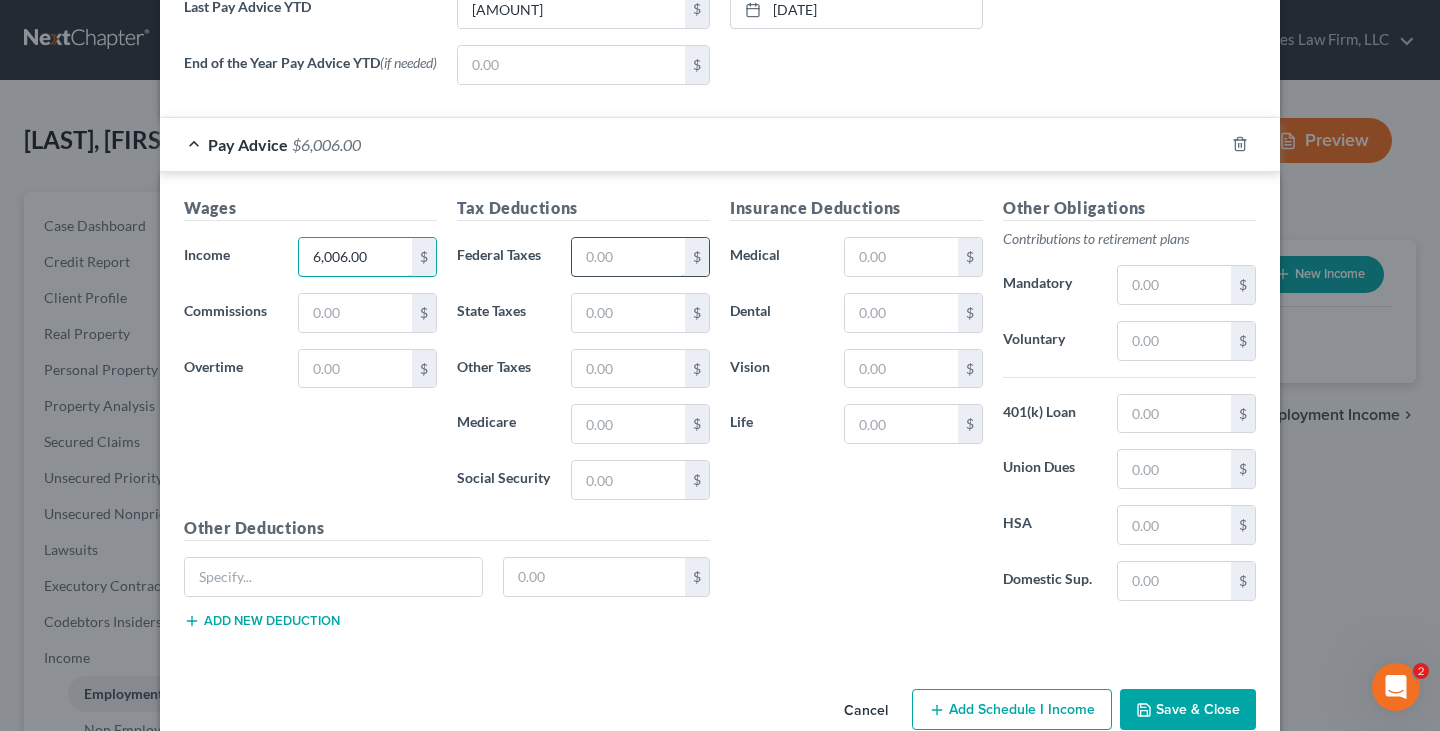 type on "6,006.00" 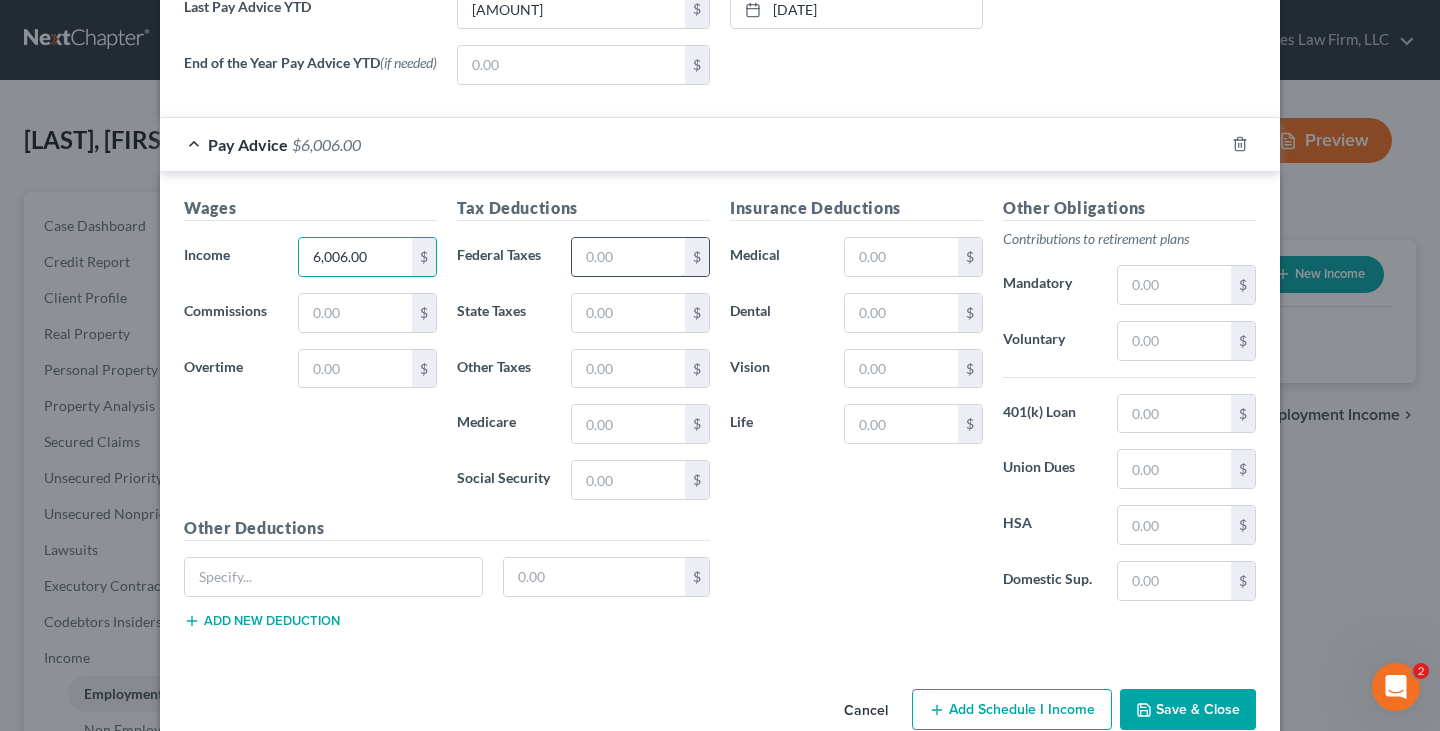 click at bounding box center (628, 257) 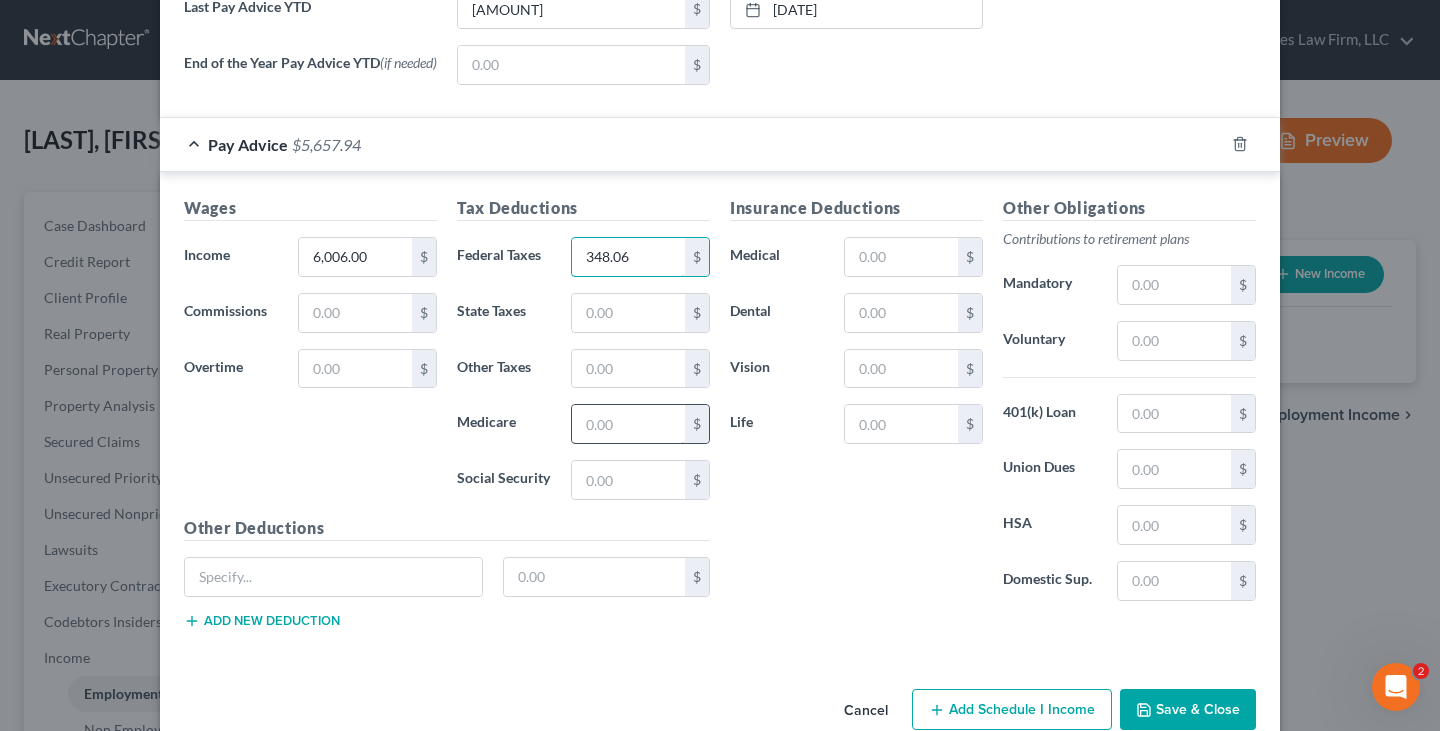 type on "348.06" 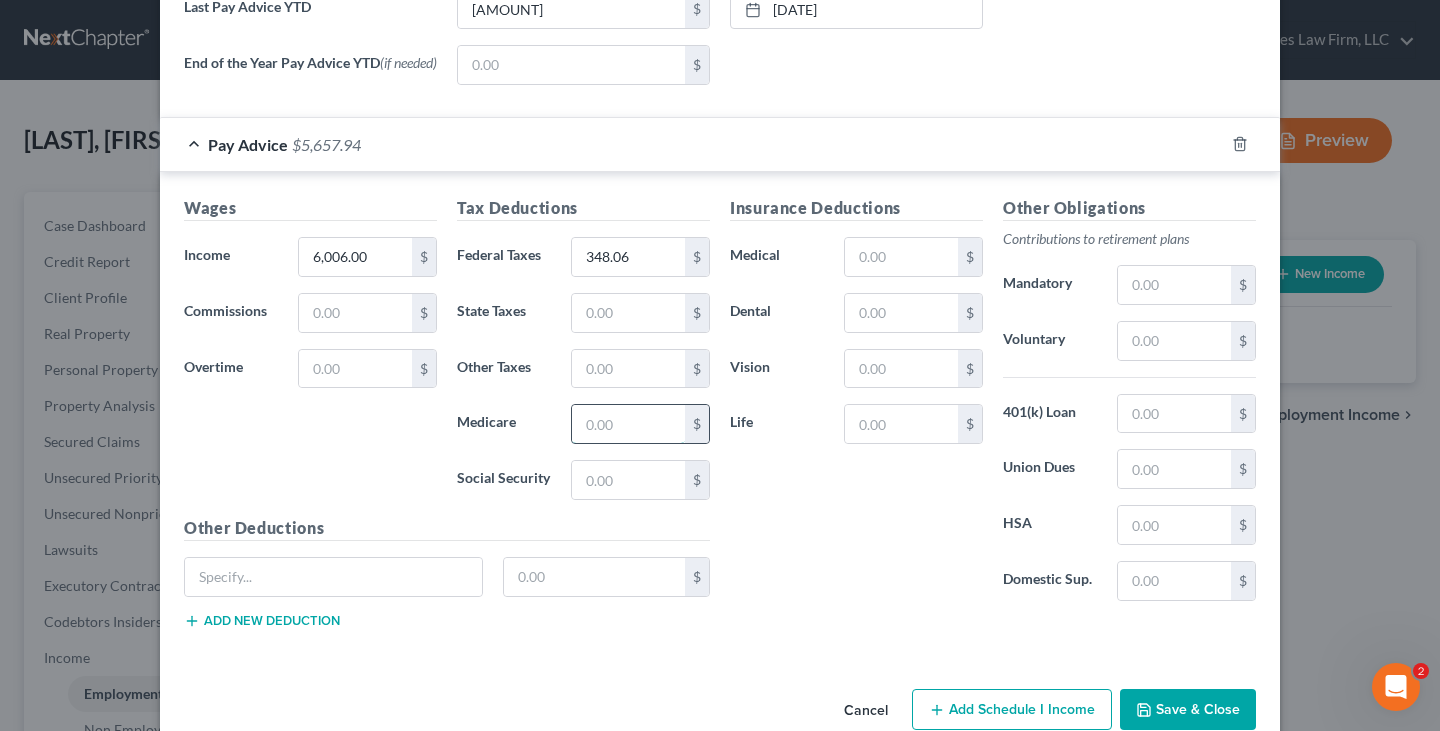 click at bounding box center (628, 424) 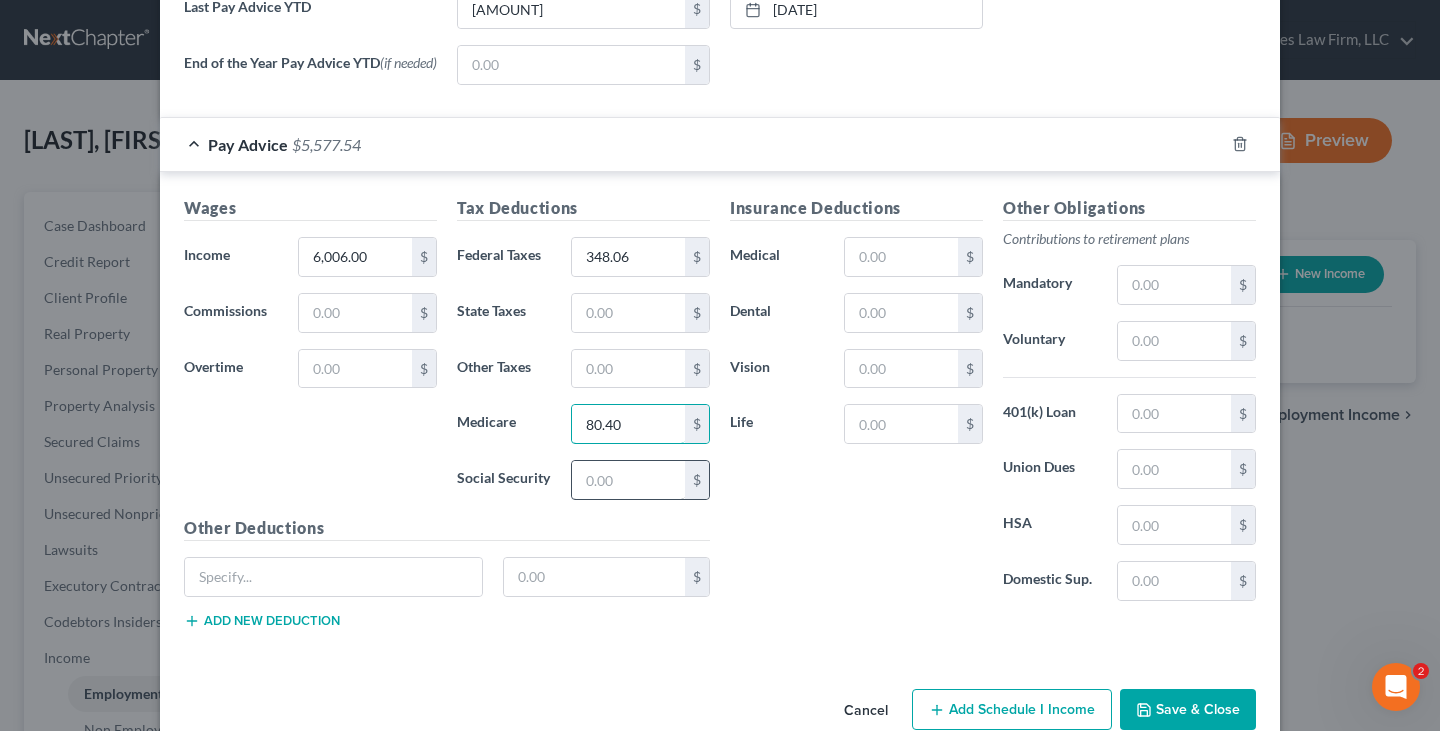 type on "80.40" 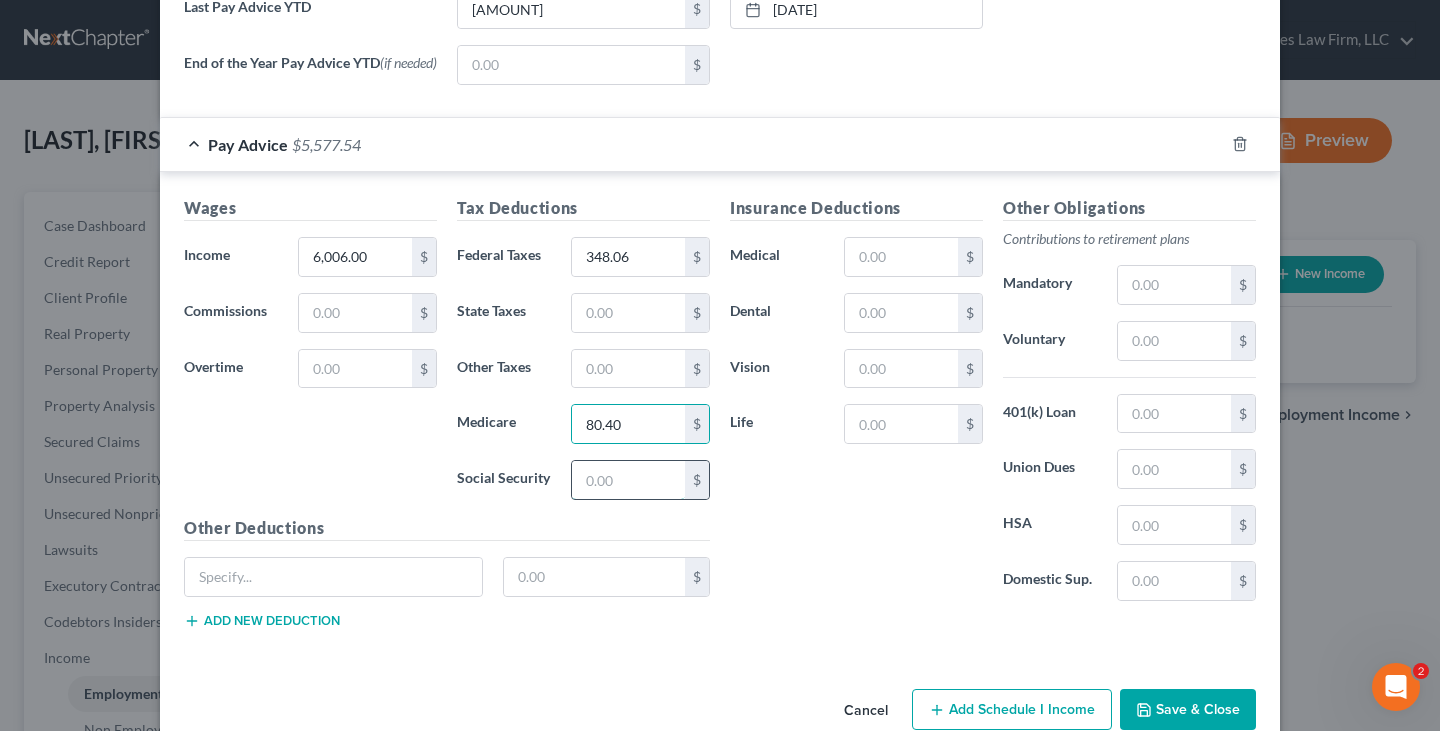 click at bounding box center [628, 480] 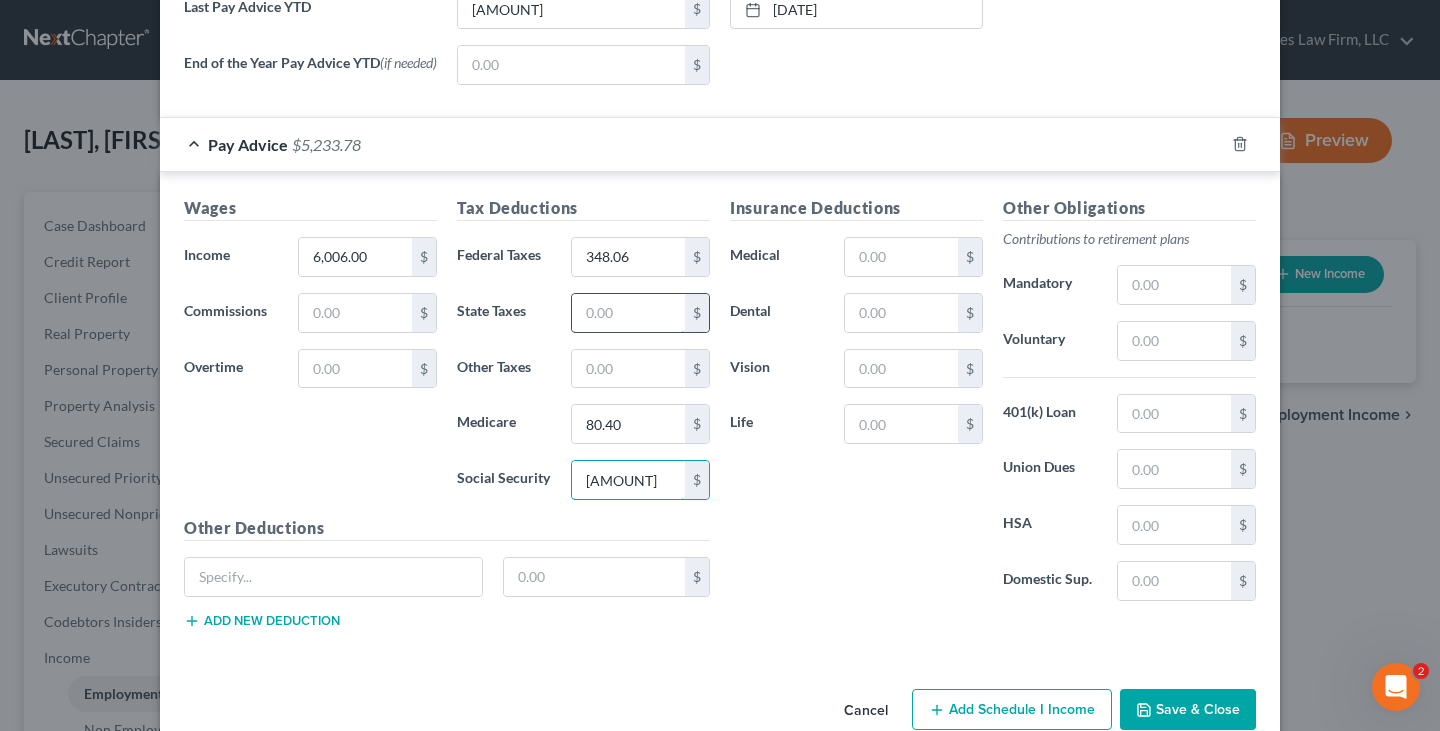 type on "[AMOUNT]" 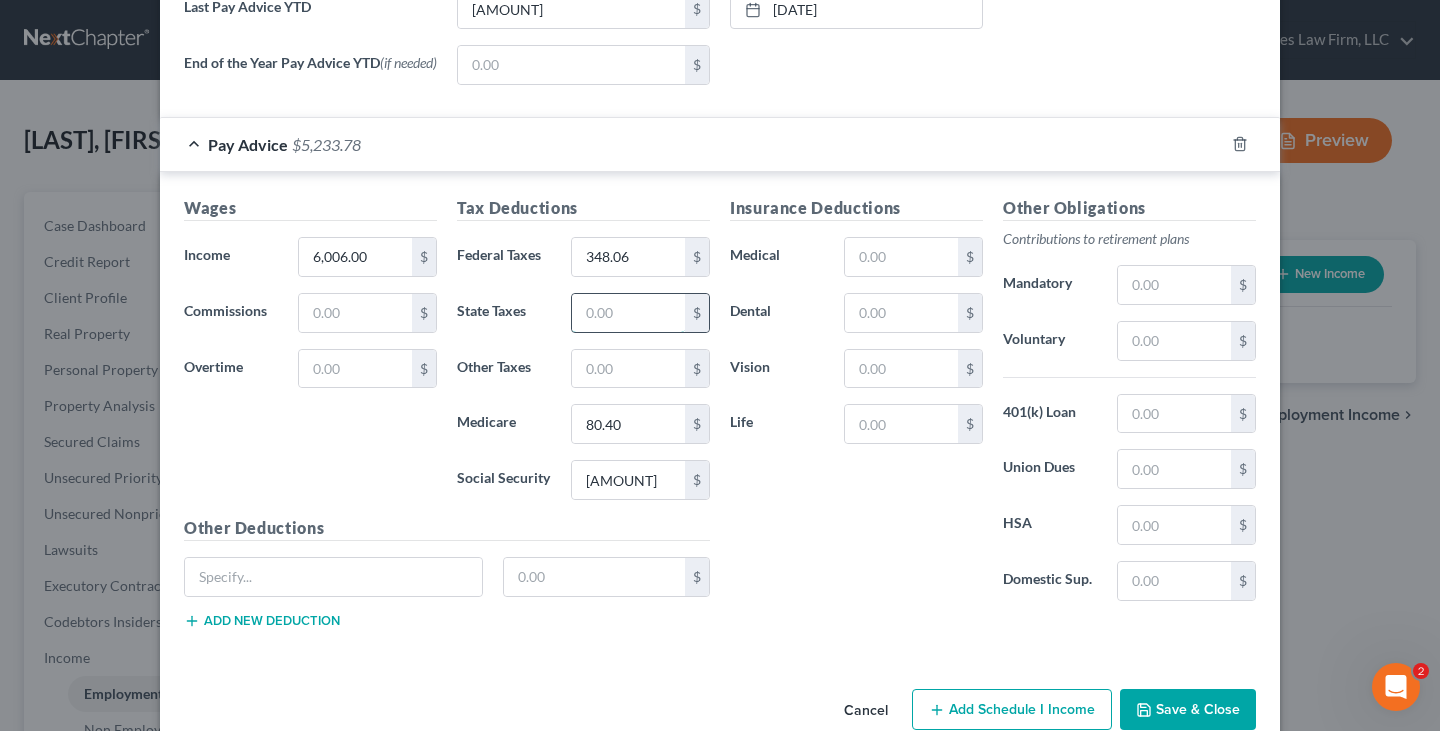 click at bounding box center (628, 313) 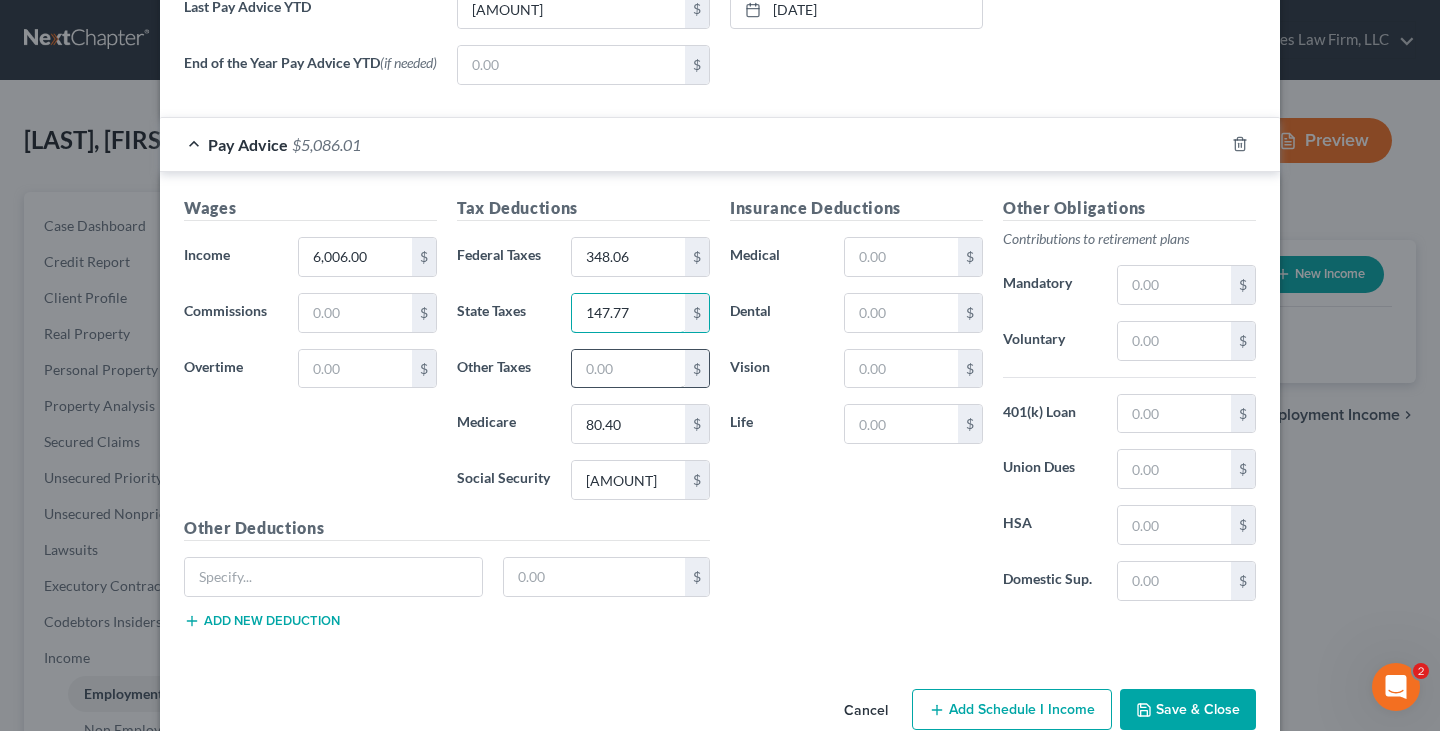 type on "147.77" 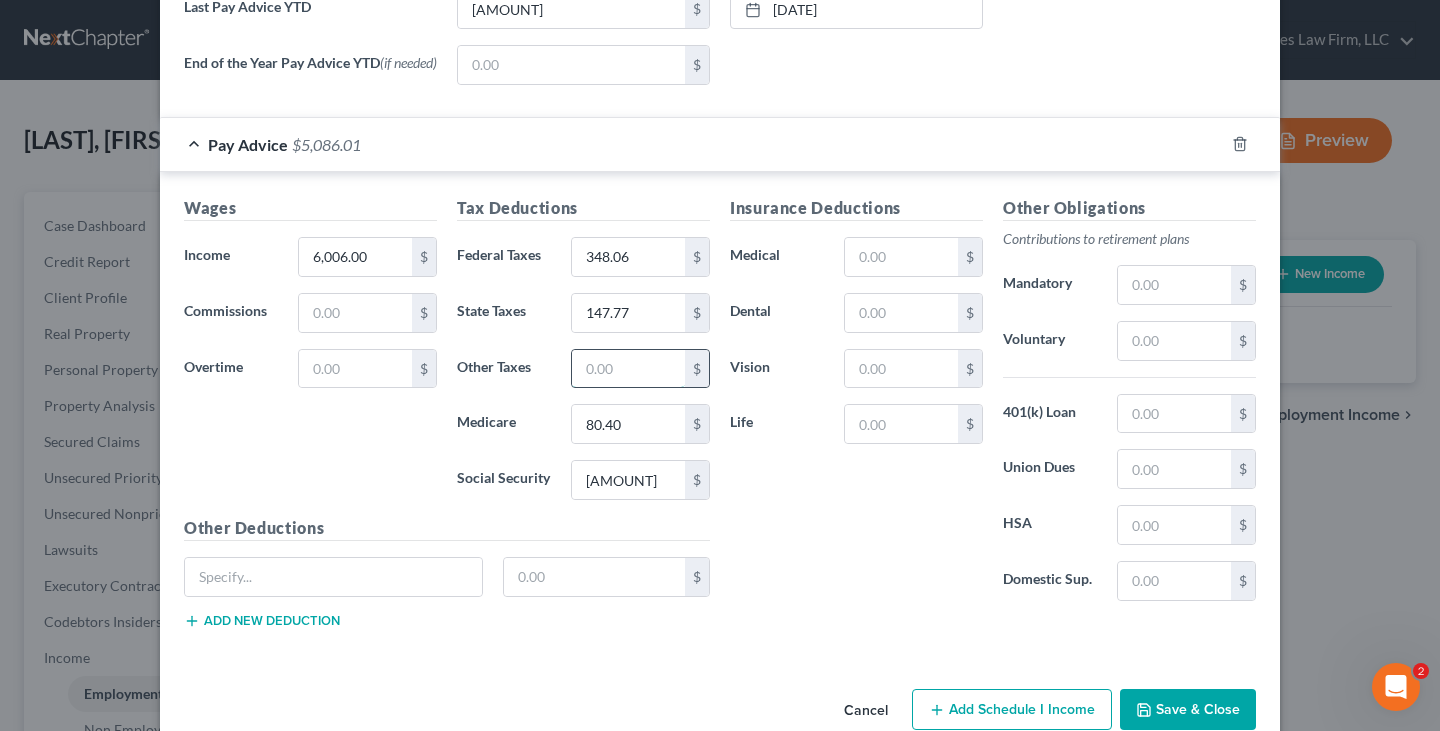 click at bounding box center (628, 369) 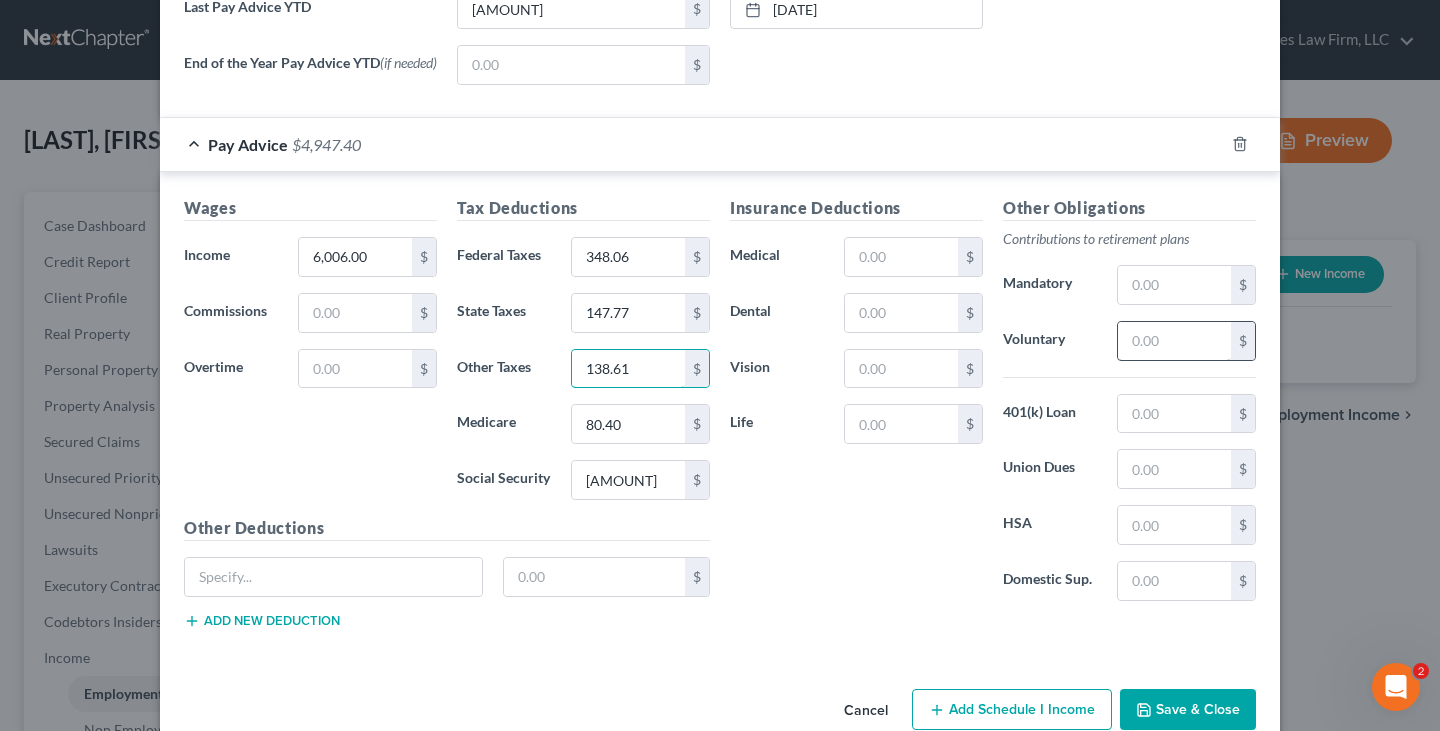 type on "138.61" 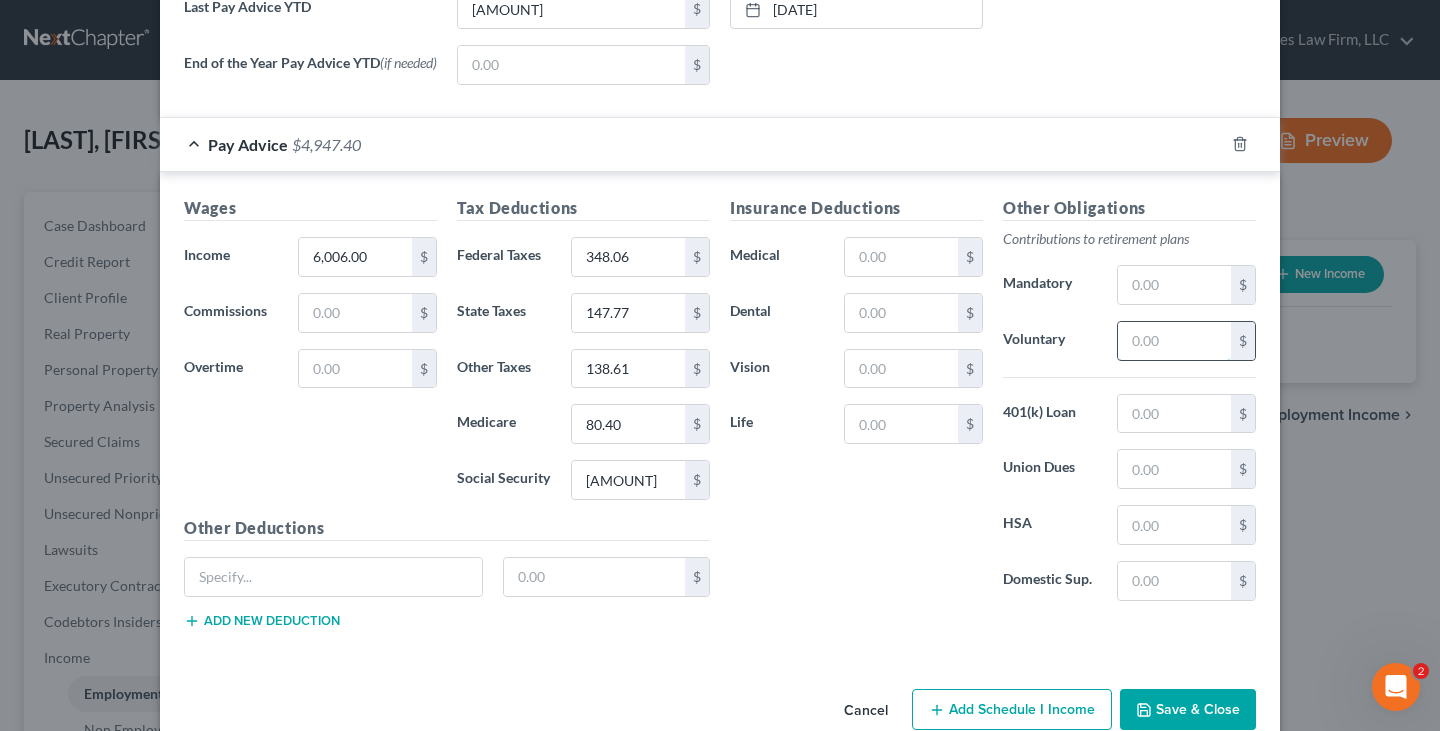 click at bounding box center (1174, 341) 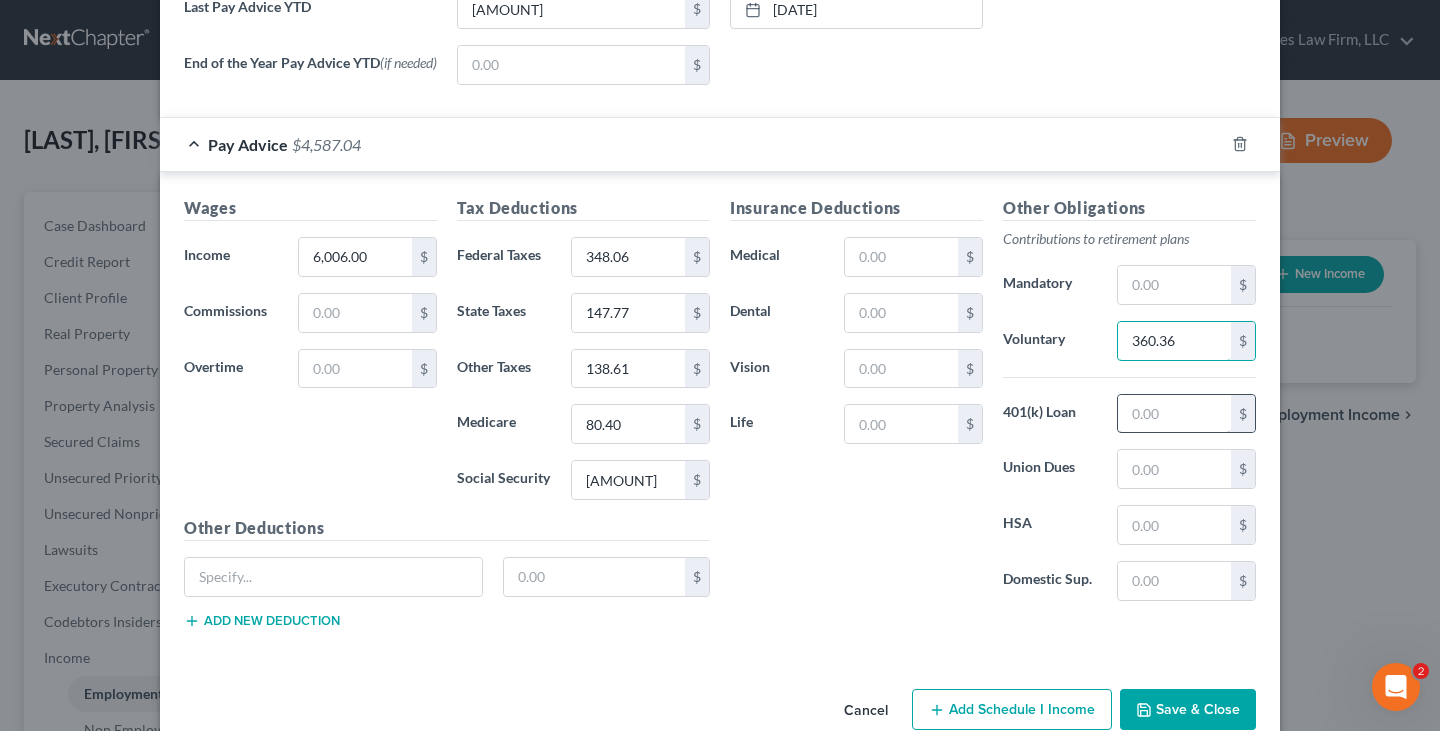 type on "360.36" 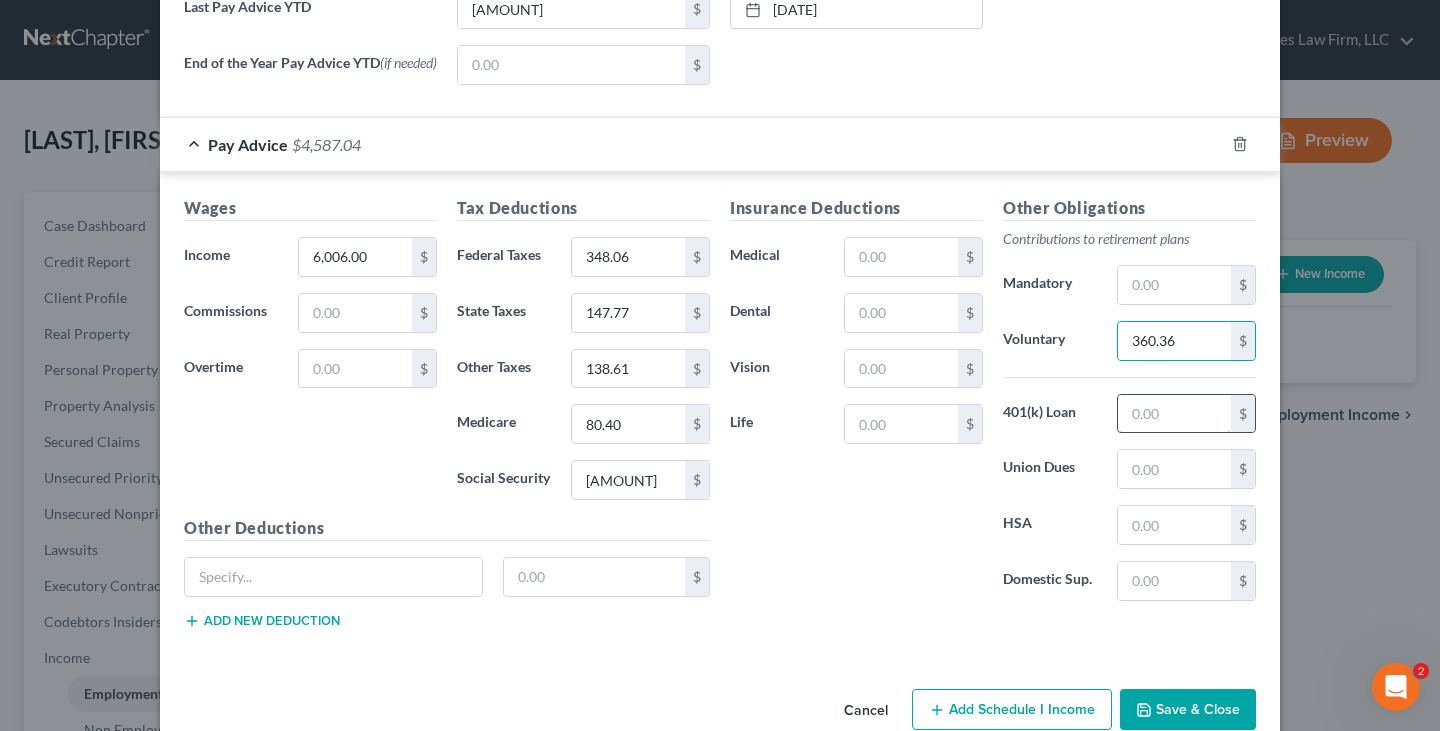 click at bounding box center (1174, 414) 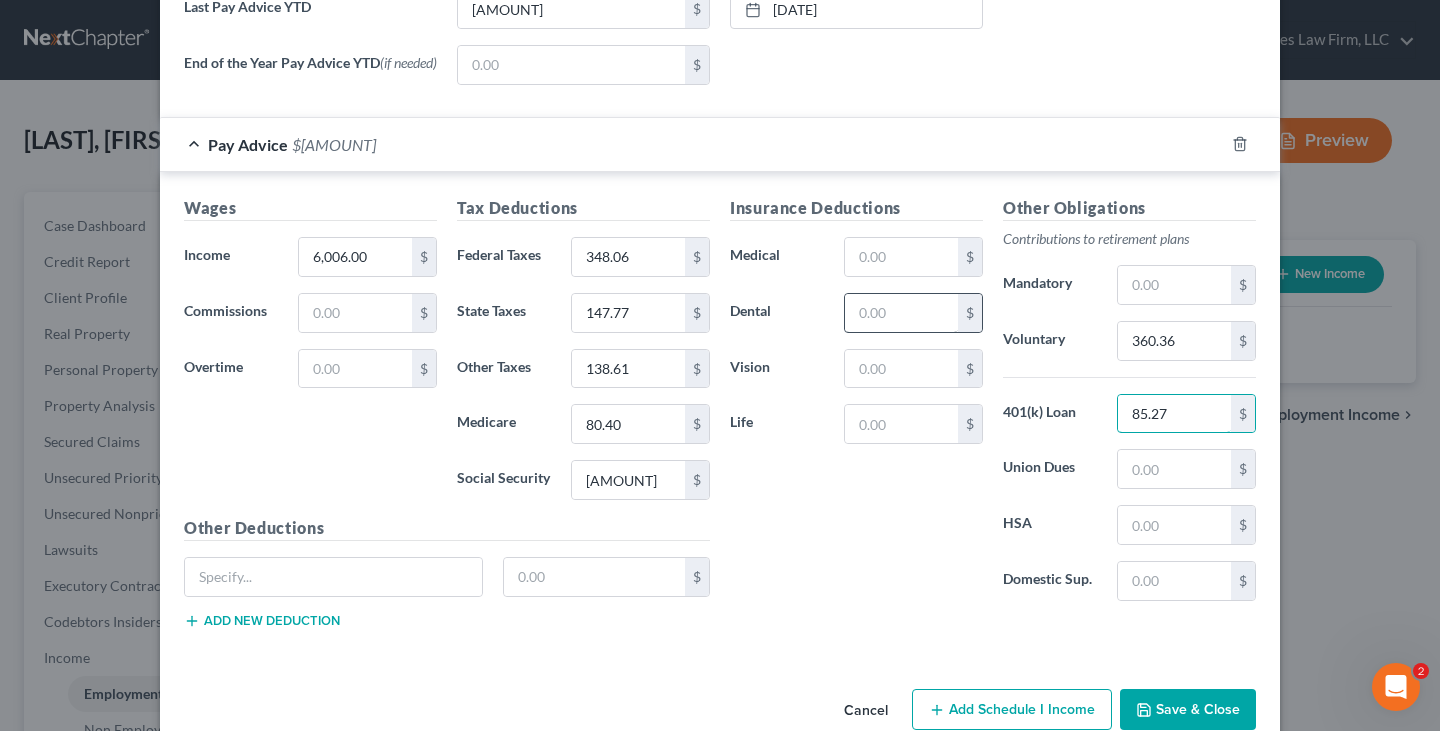 type on "85.27" 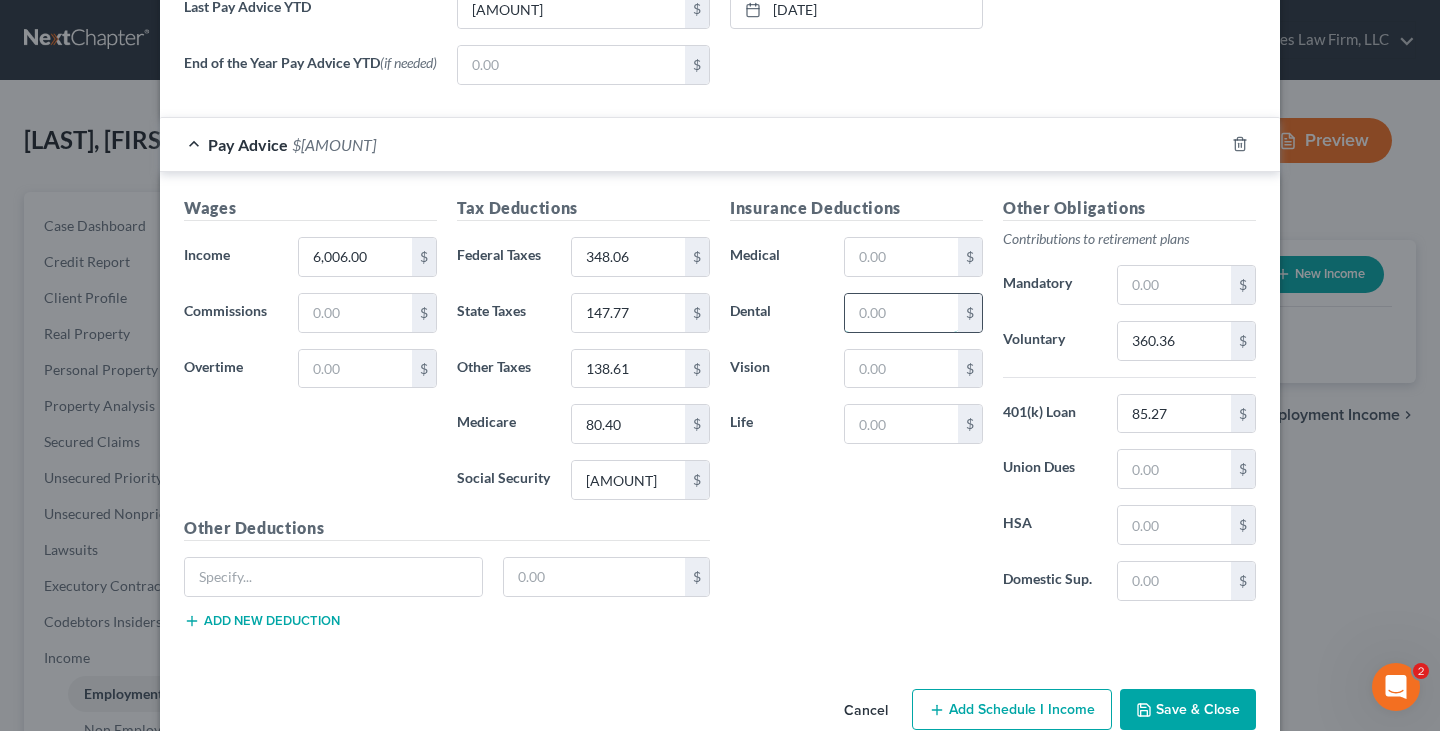 click at bounding box center [901, 313] 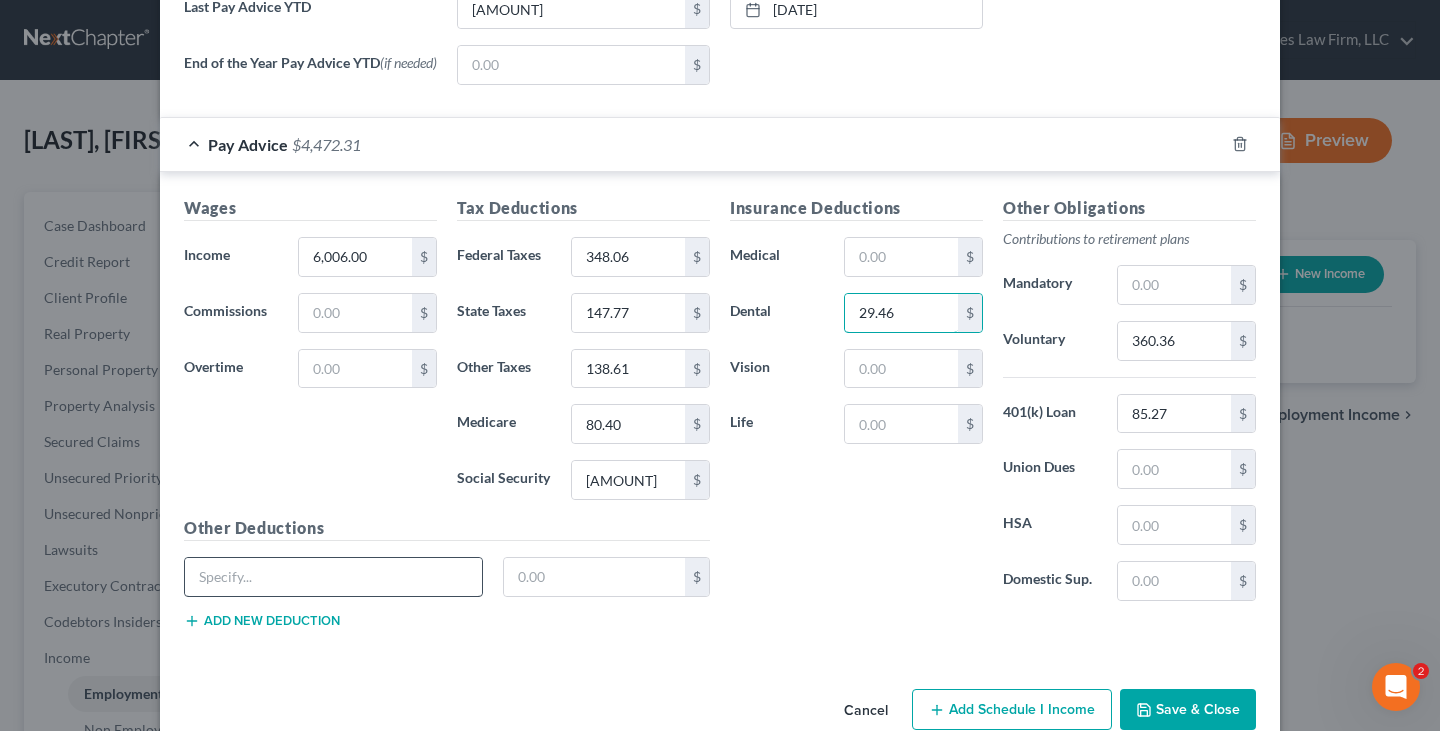 type on "29.46" 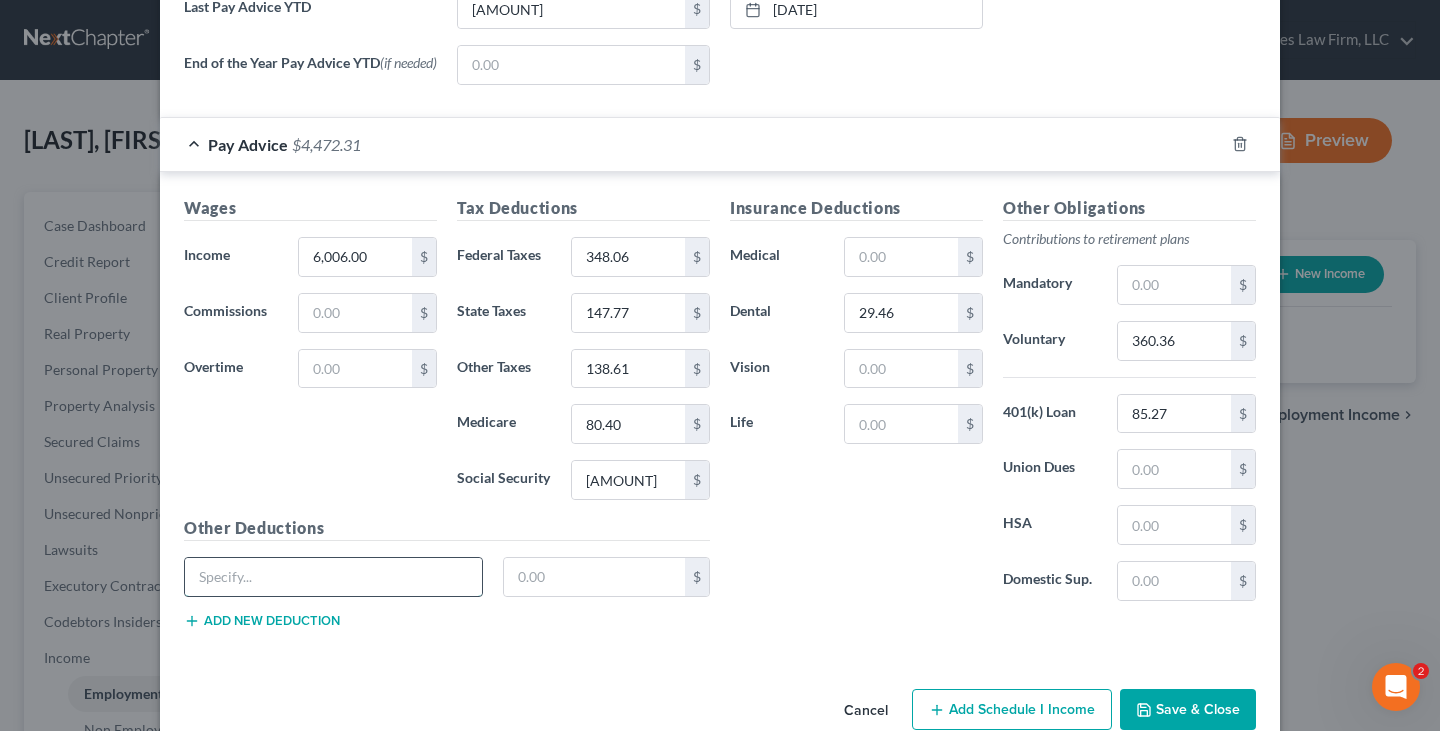 click at bounding box center (333, 577) 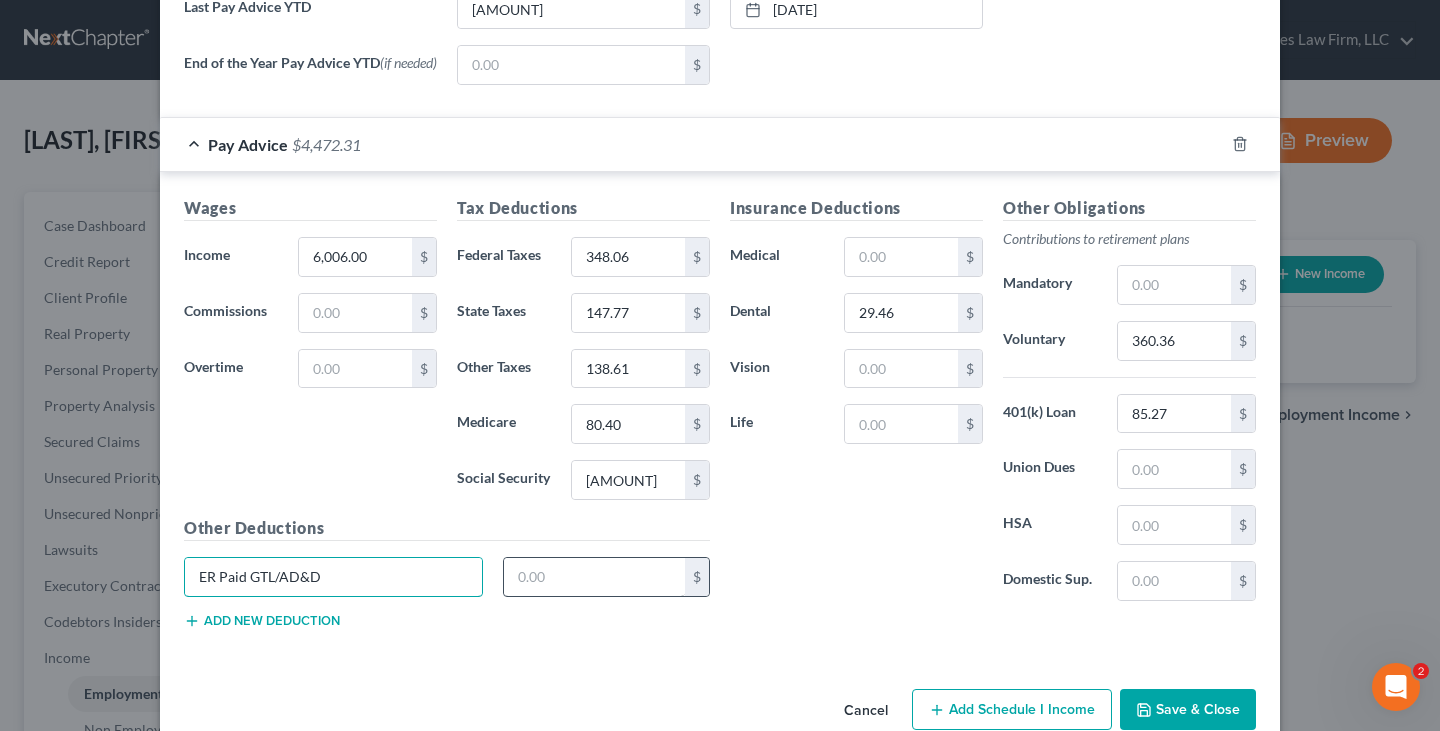 type on "ER Paid GTL/AD&D" 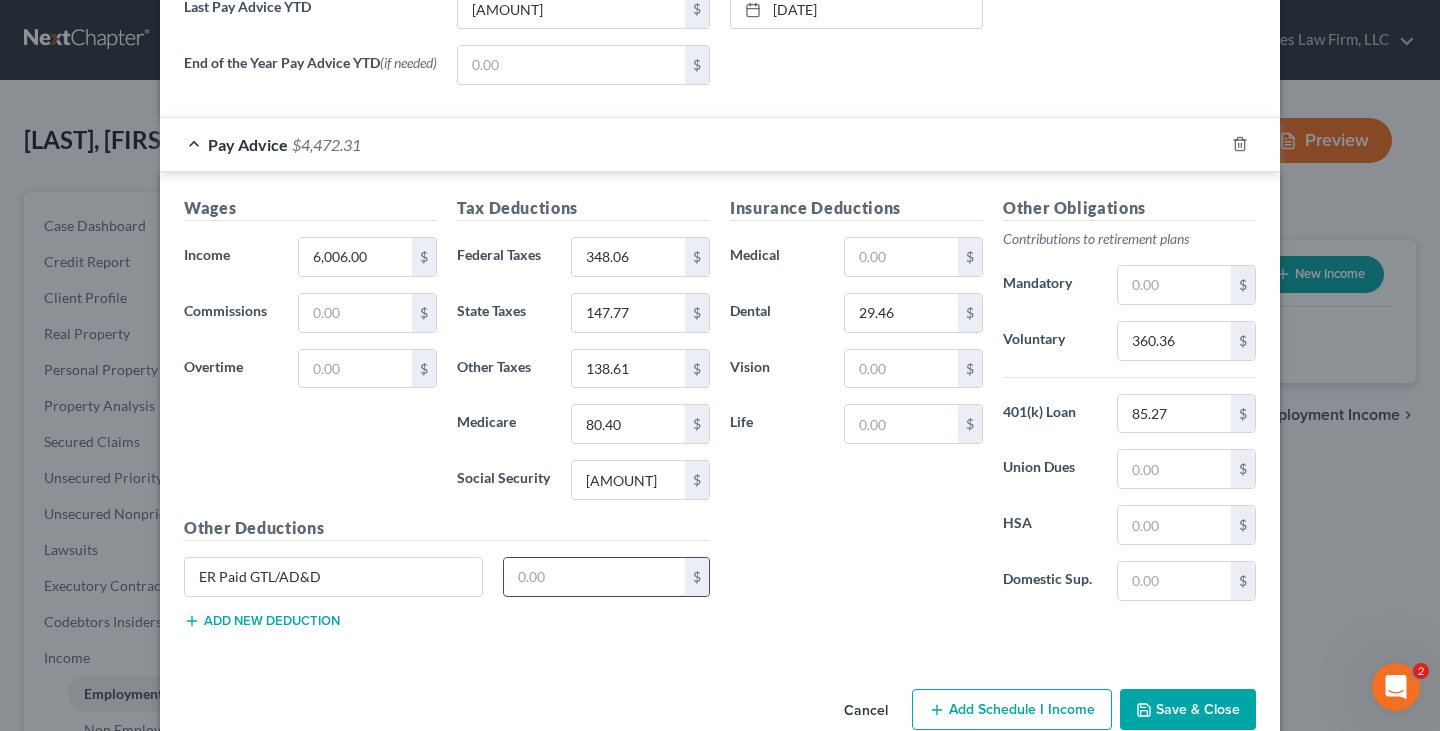 click at bounding box center [595, 577] 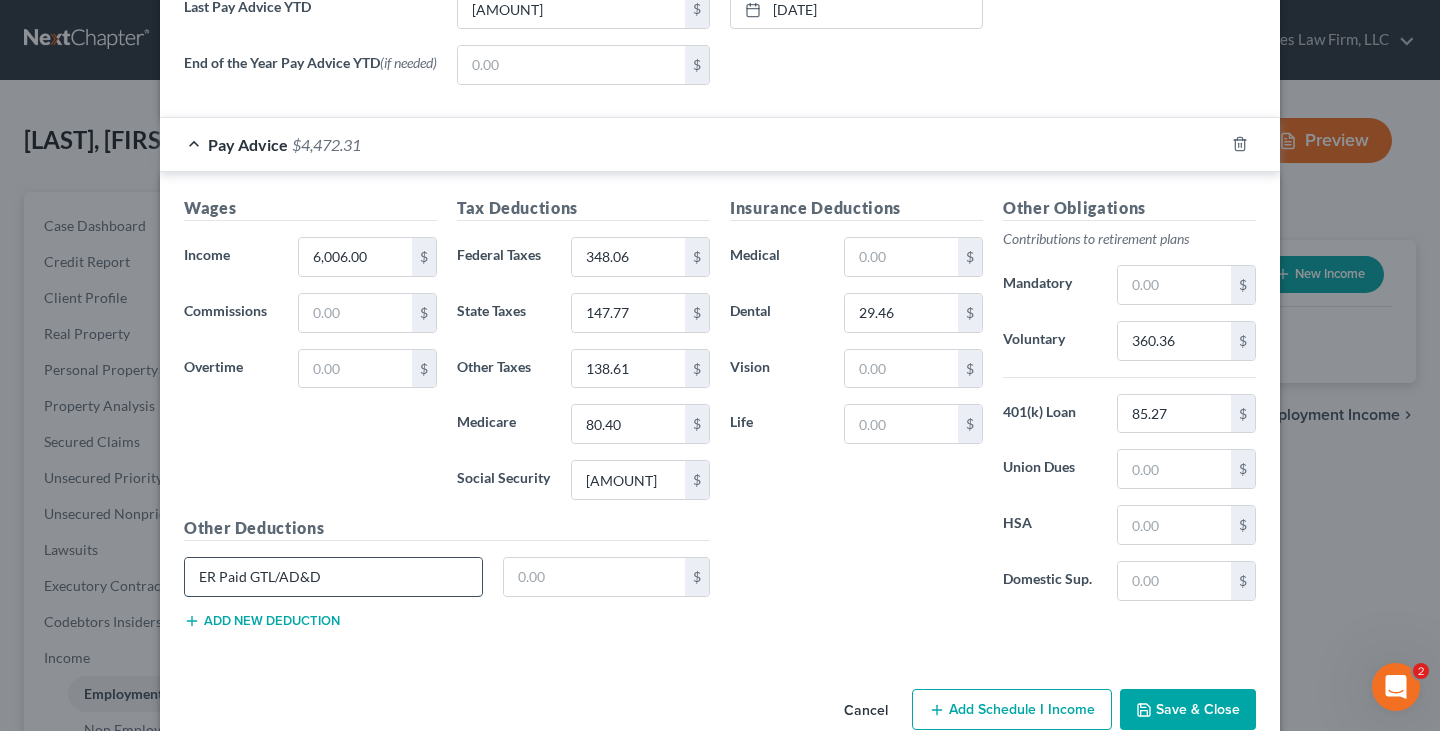 drag, startPoint x: 319, startPoint y: 584, endPoint x: 191, endPoint y: 585, distance: 128.0039 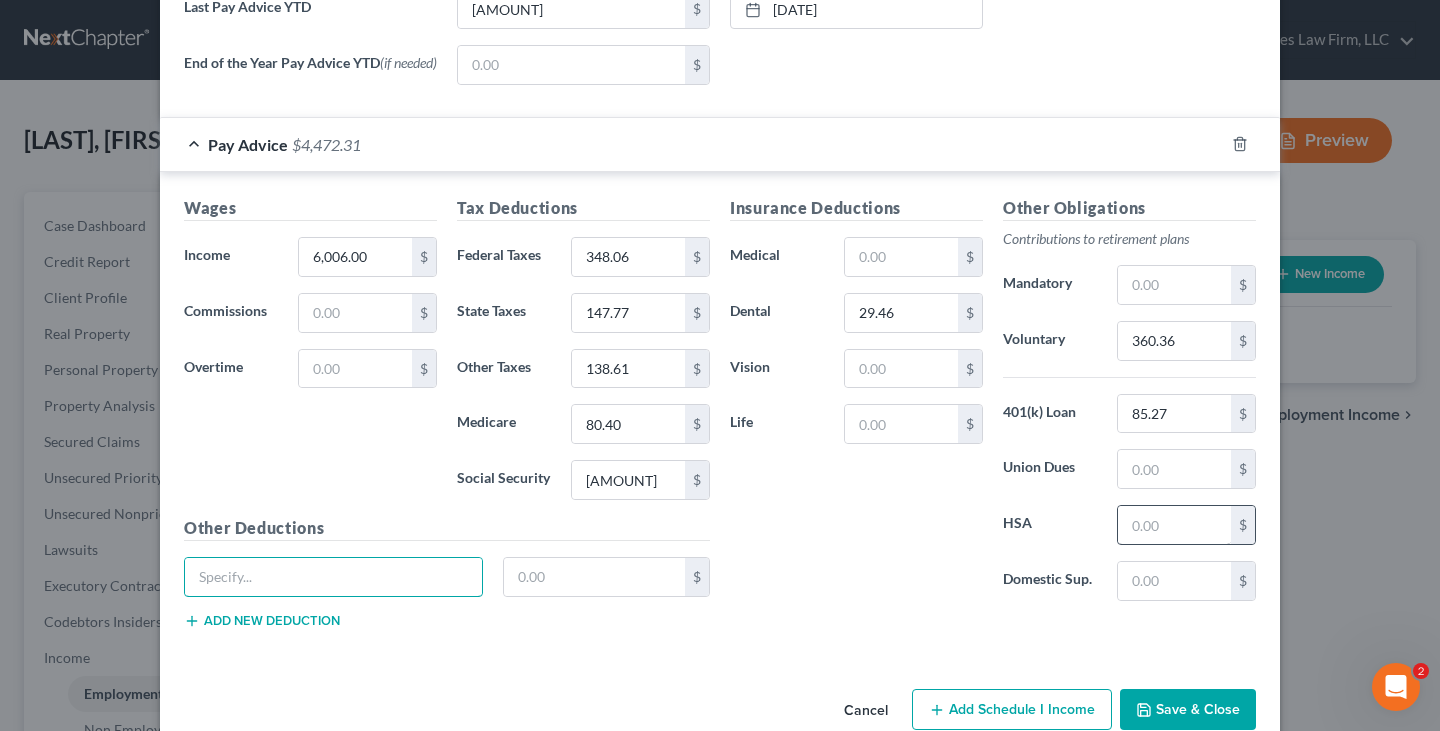 type 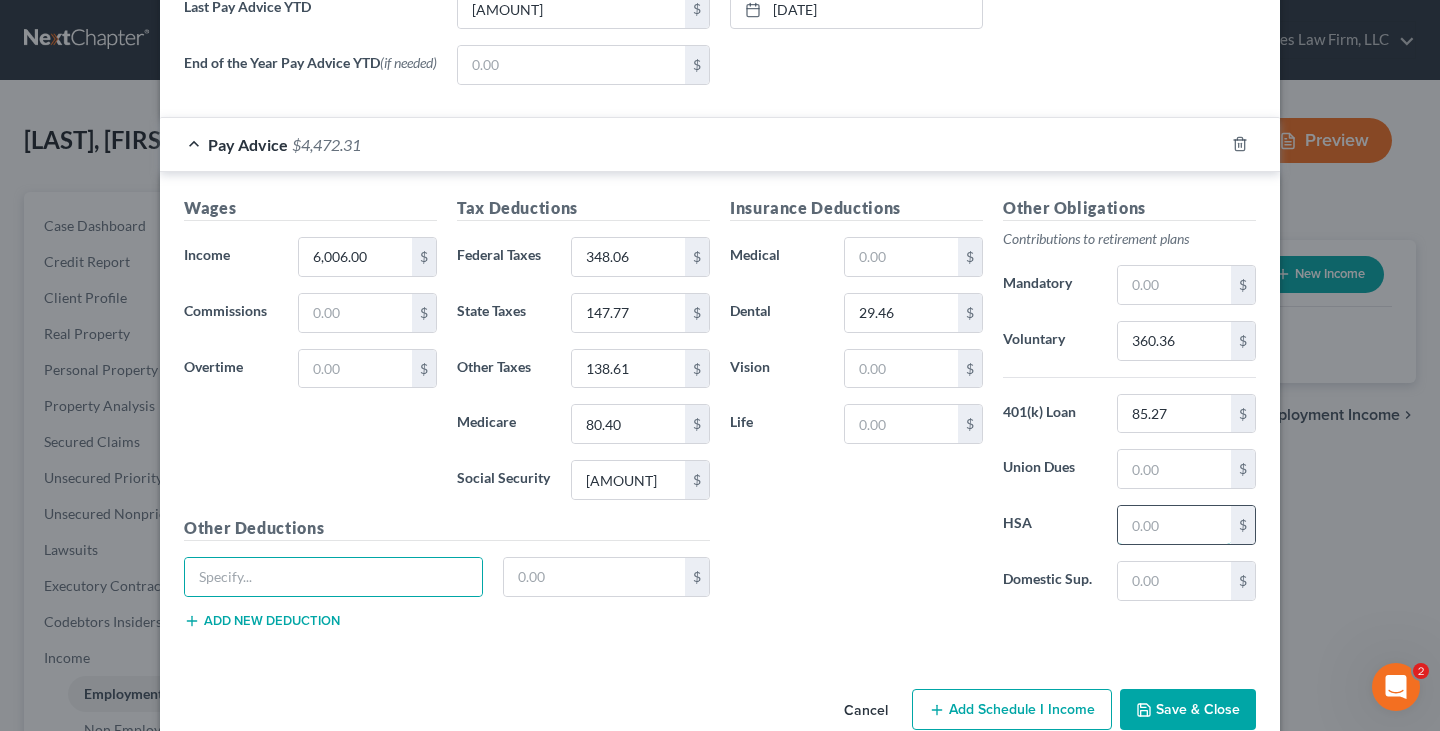 click at bounding box center [1174, 525] 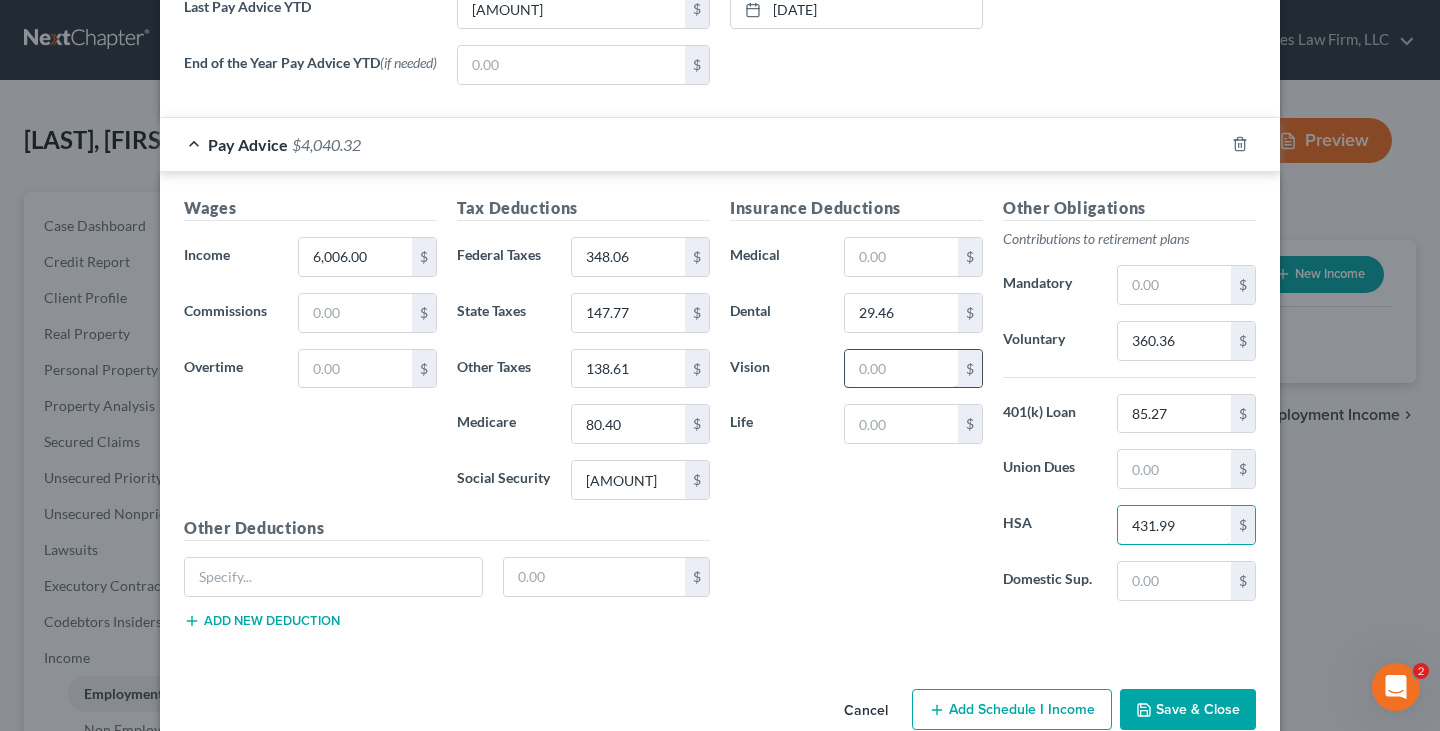 type on "431.99" 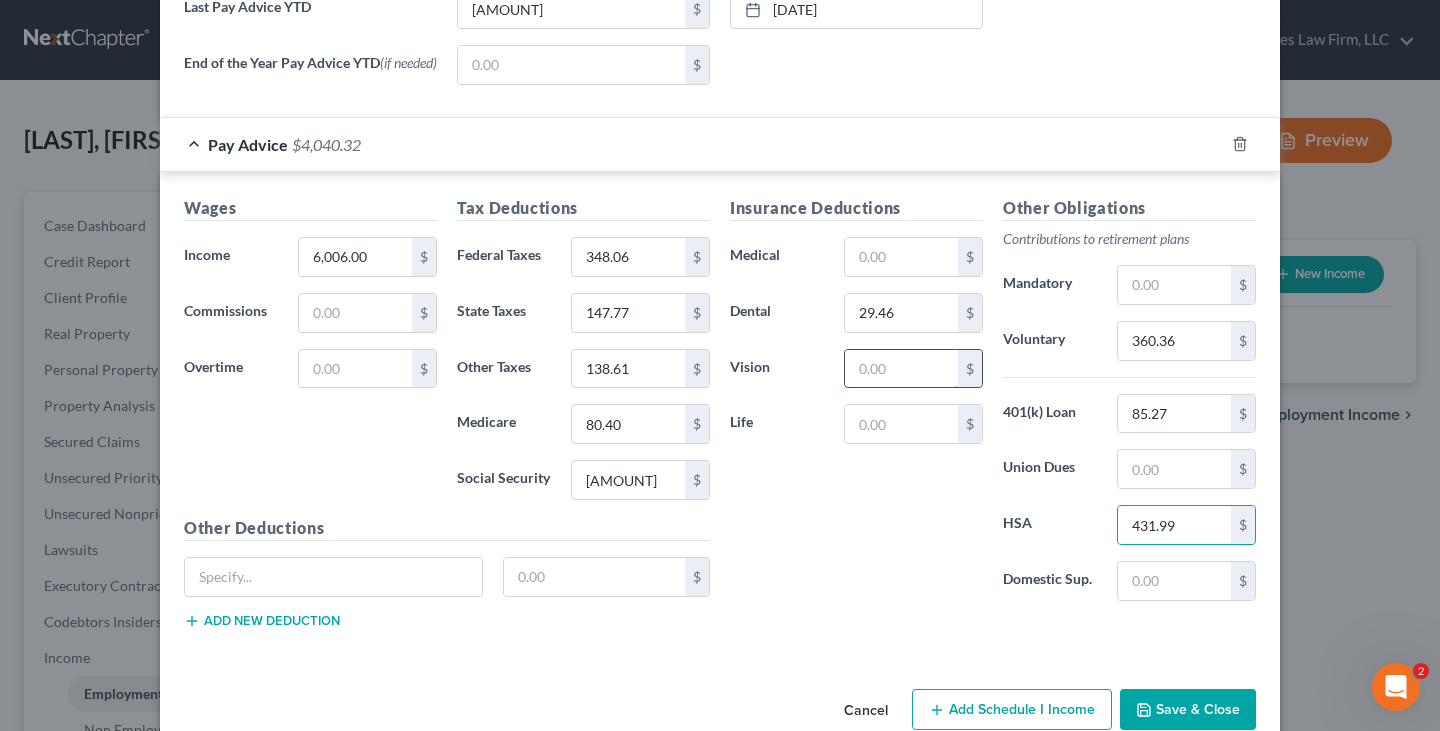 click at bounding box center (901, 369) 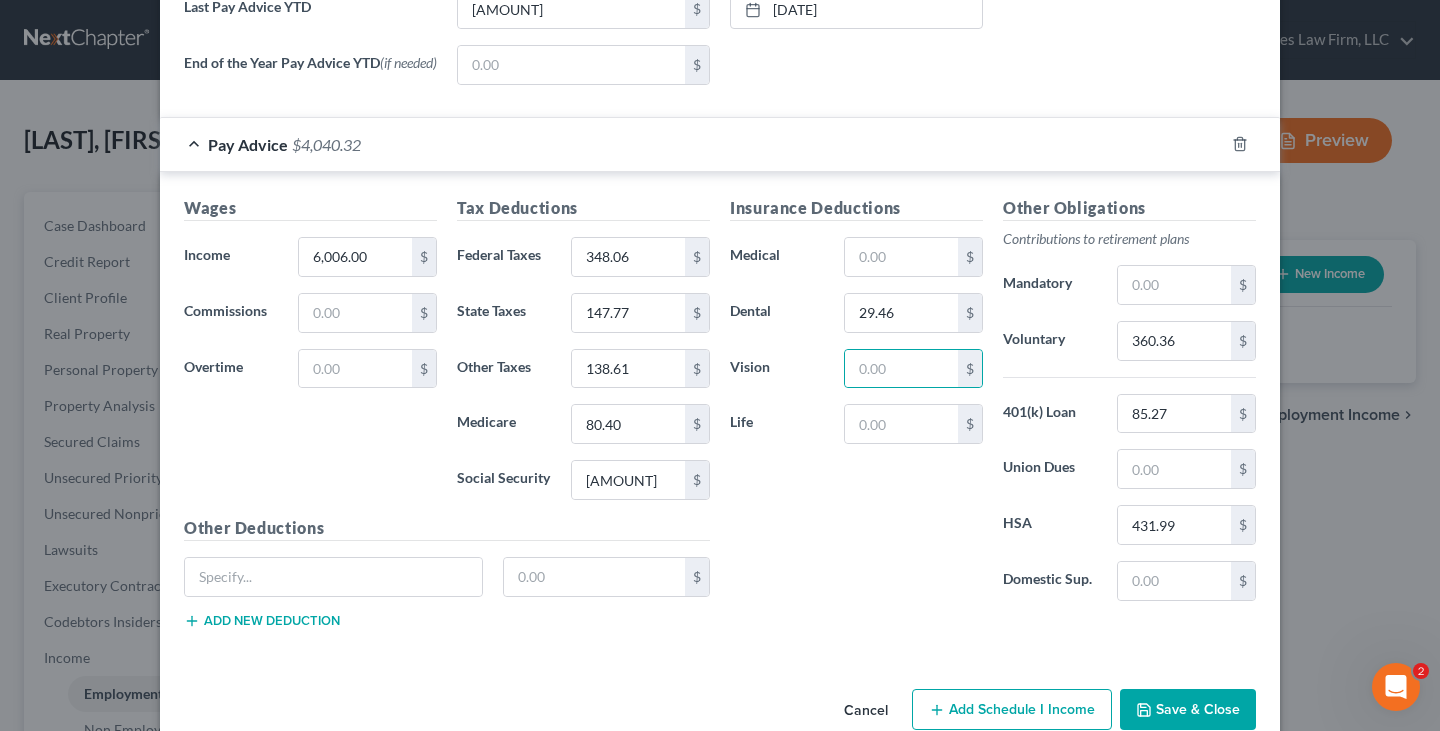 click on "Save & Close" at bounding box center [1188, 710] 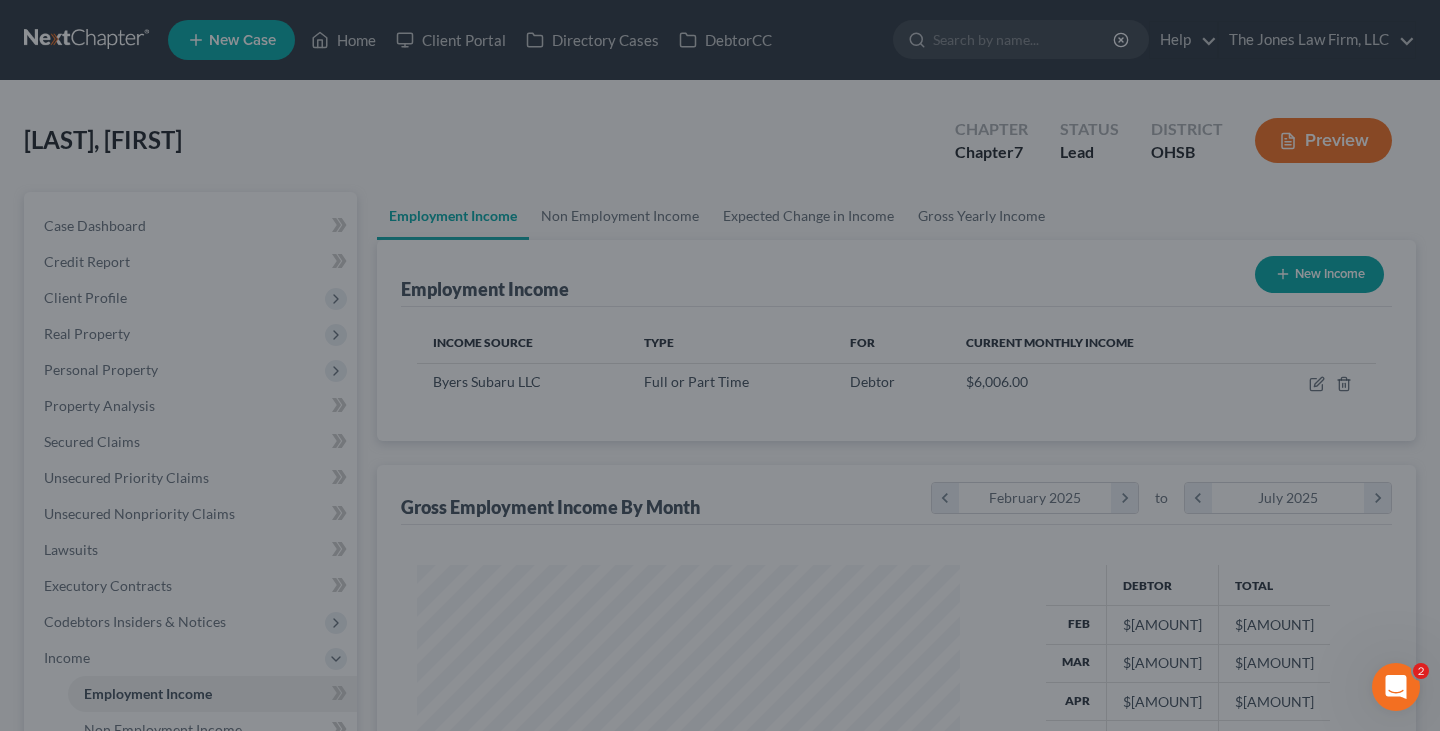 scroll, scrollTop: 999642, scrollLeft: 999424, axis: both 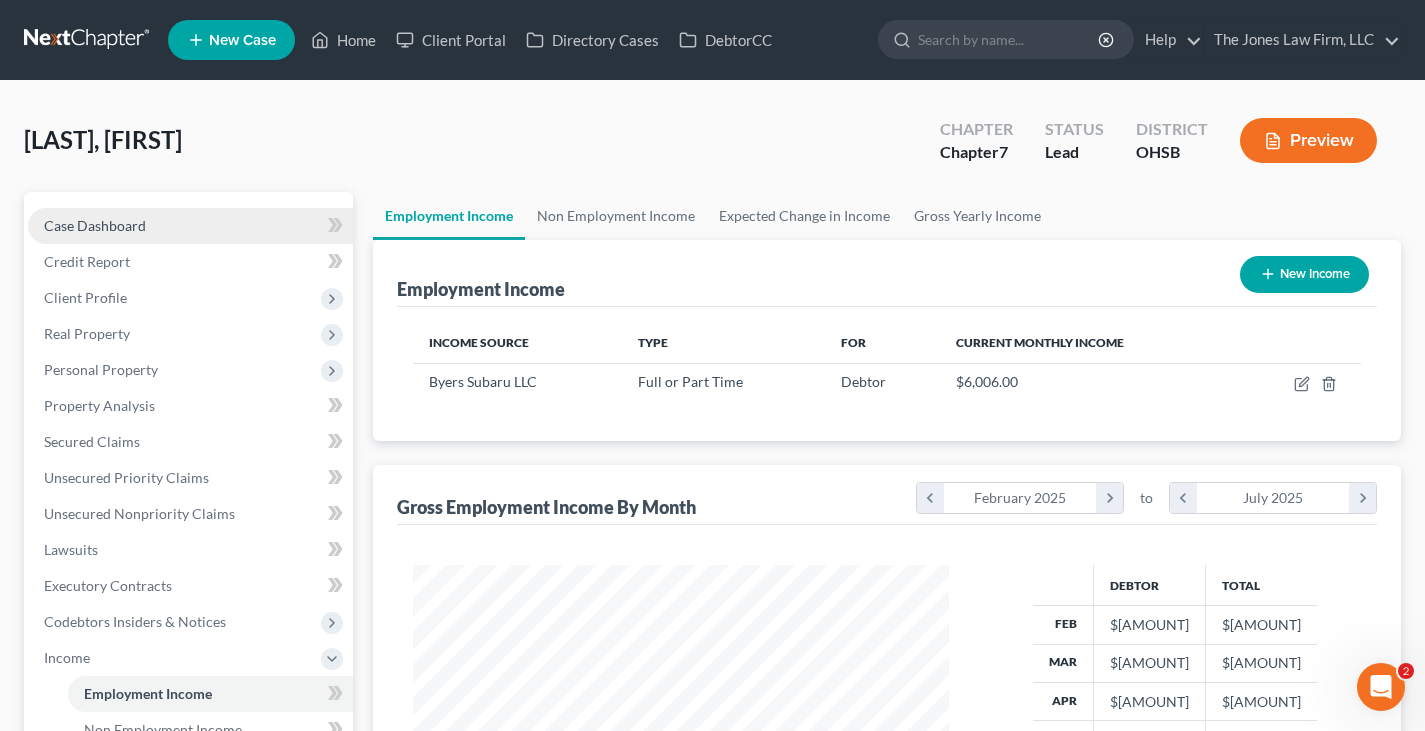 click on "Case Dashboard" at bounding box center (95, 225) 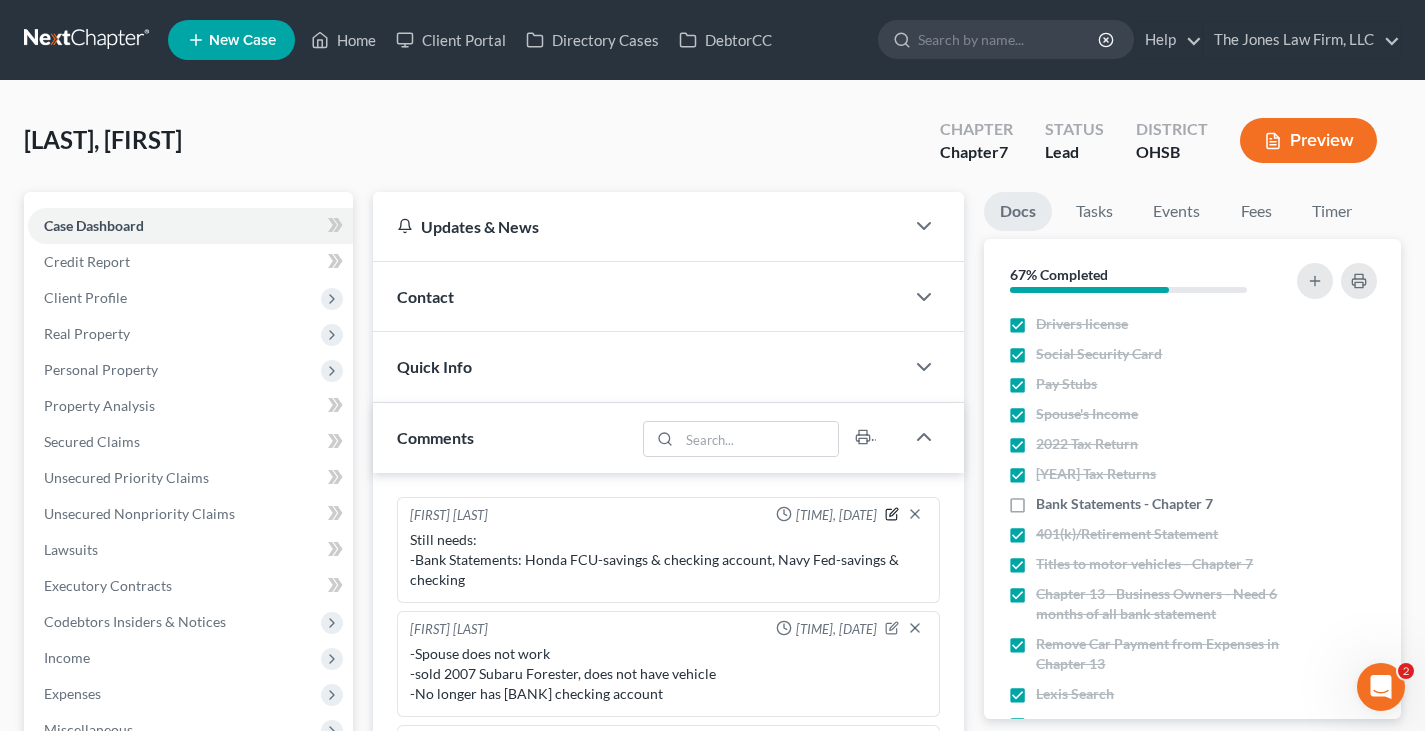click 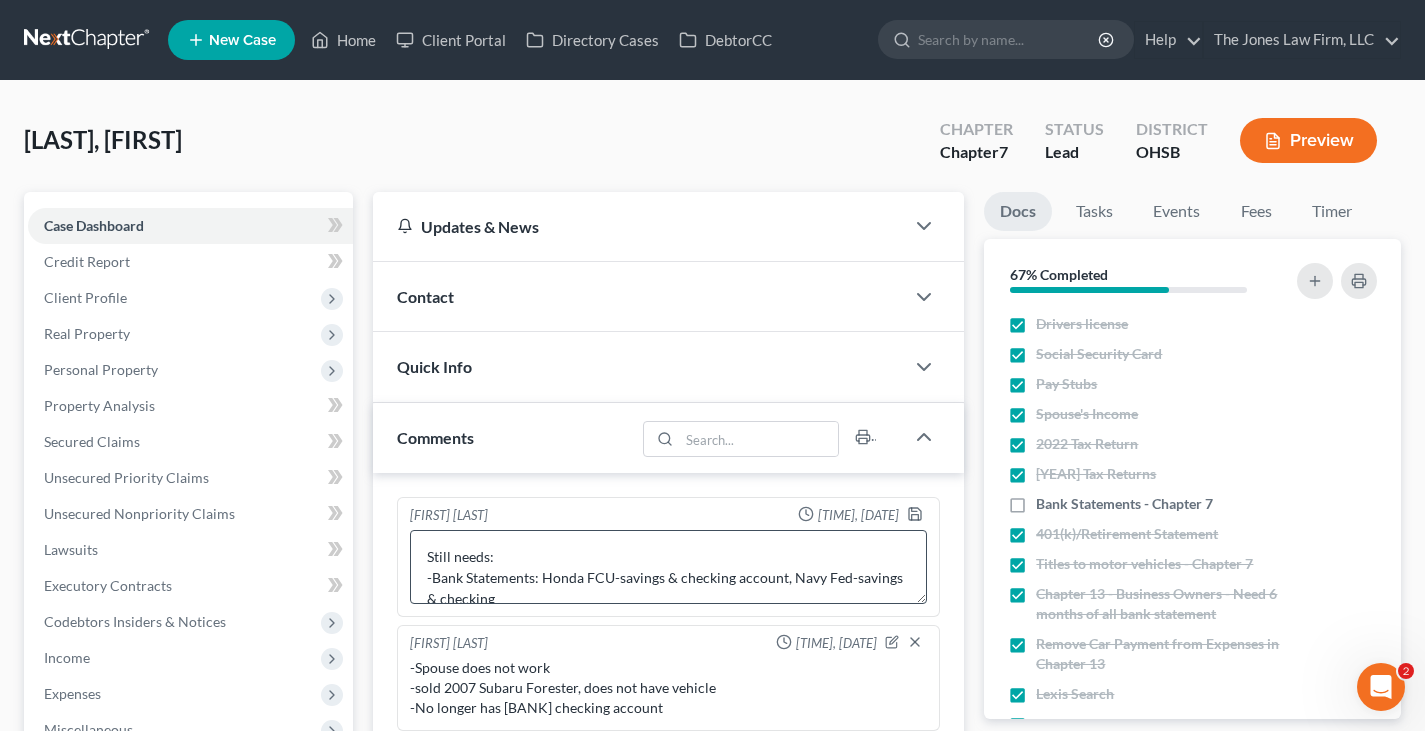 scroll, scrollTop: 21, scrollLeft: 0, axis: vertical 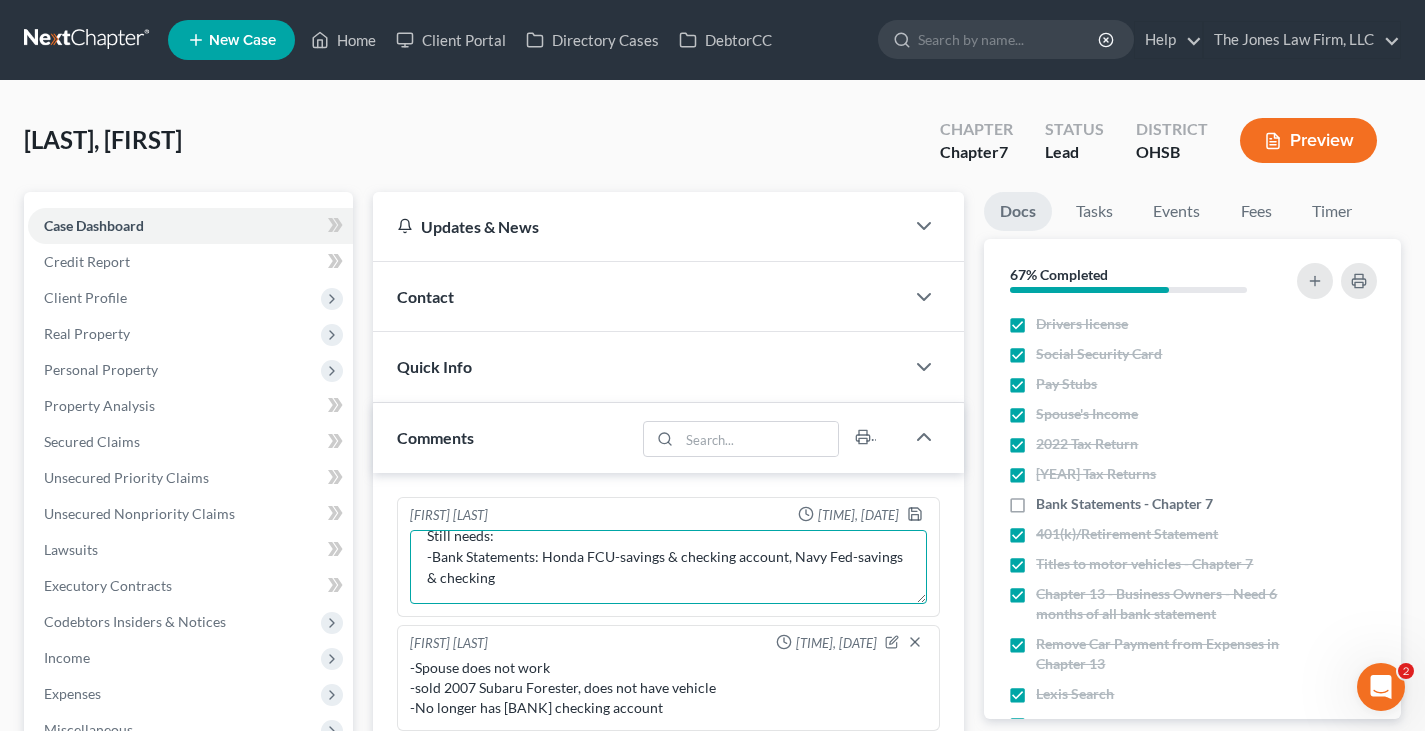 click on "Still needs:
-Bank Statements: Honda FCU-savings & checking account, Navy Fed-savings & checking" at bounding box center (668, 567) 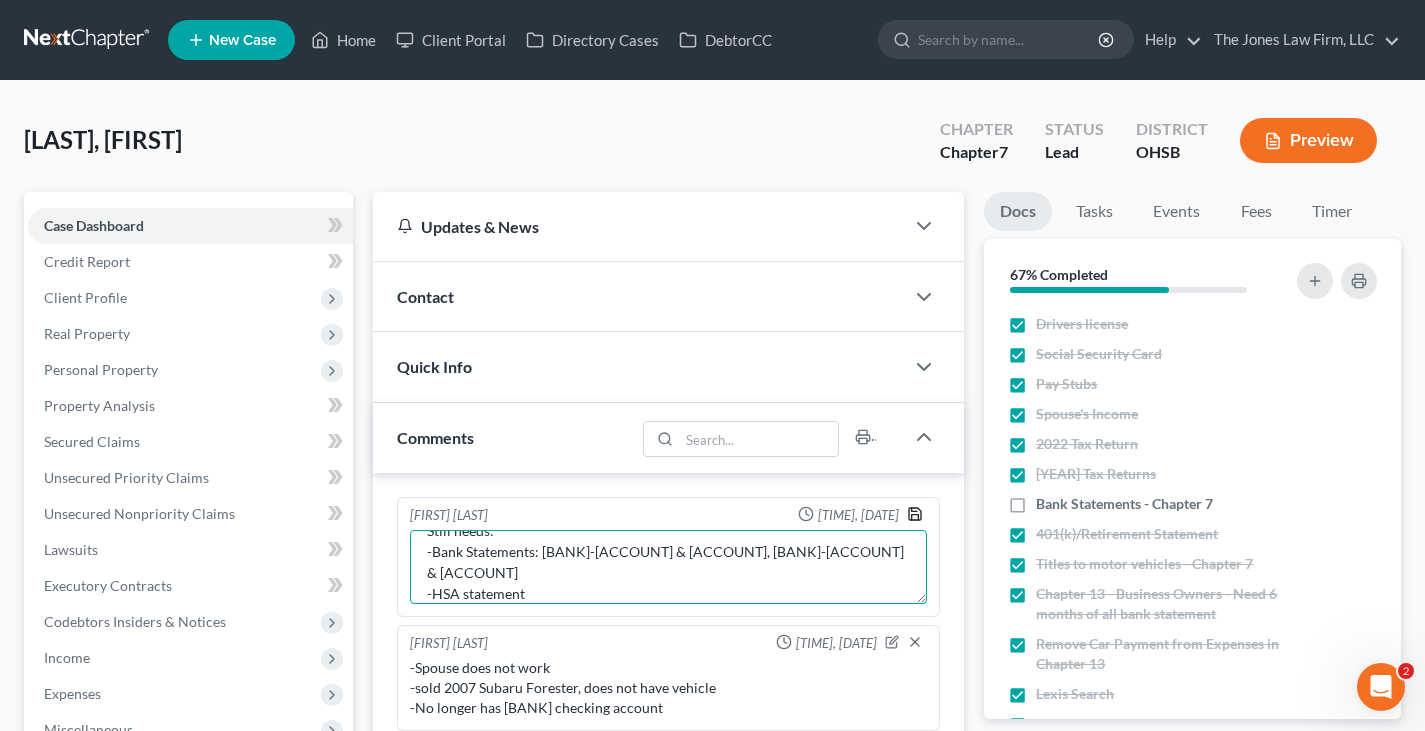 type on "Still needs:
-Bank Statements: [BANK]-[ACCOUNT] & [ACCOUNT], [BANK]-[ACCOUNT] & [ACCOUNT]
-HSA statement" 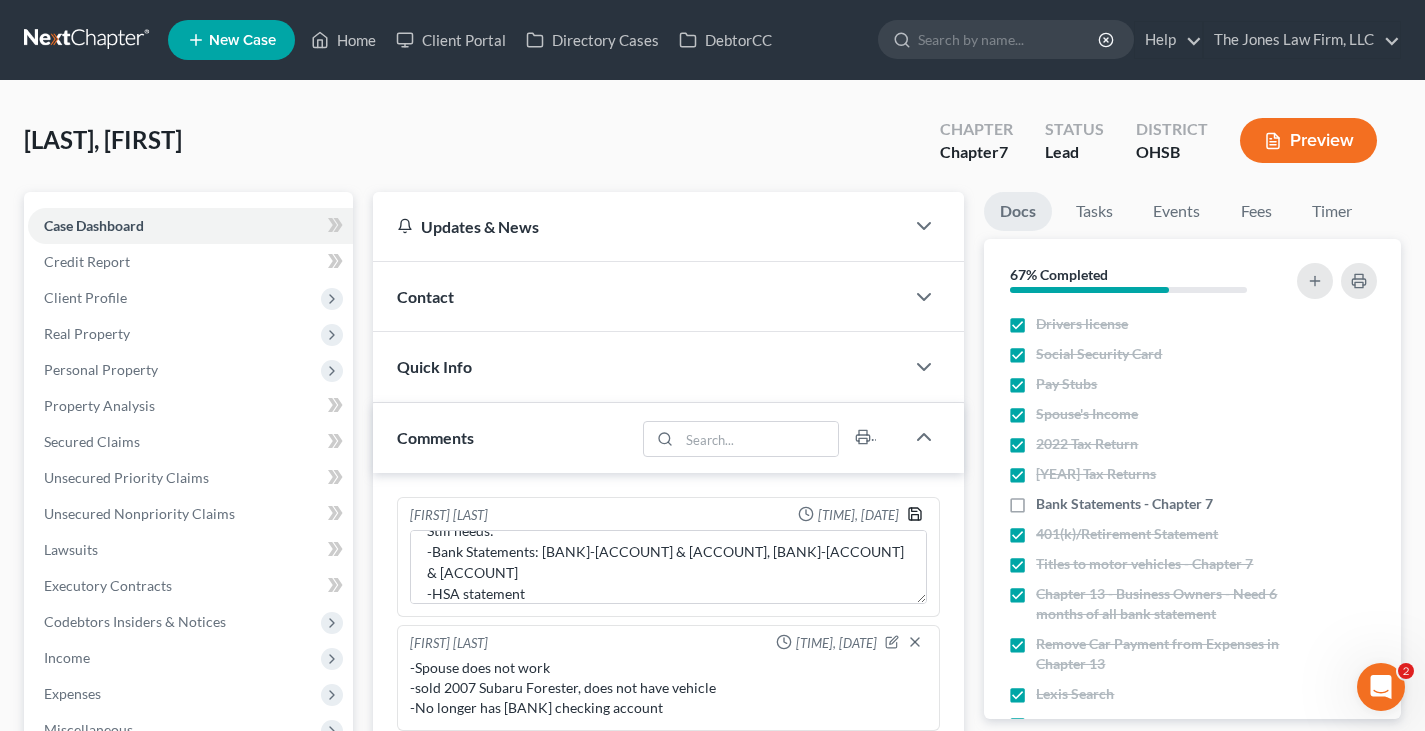 click 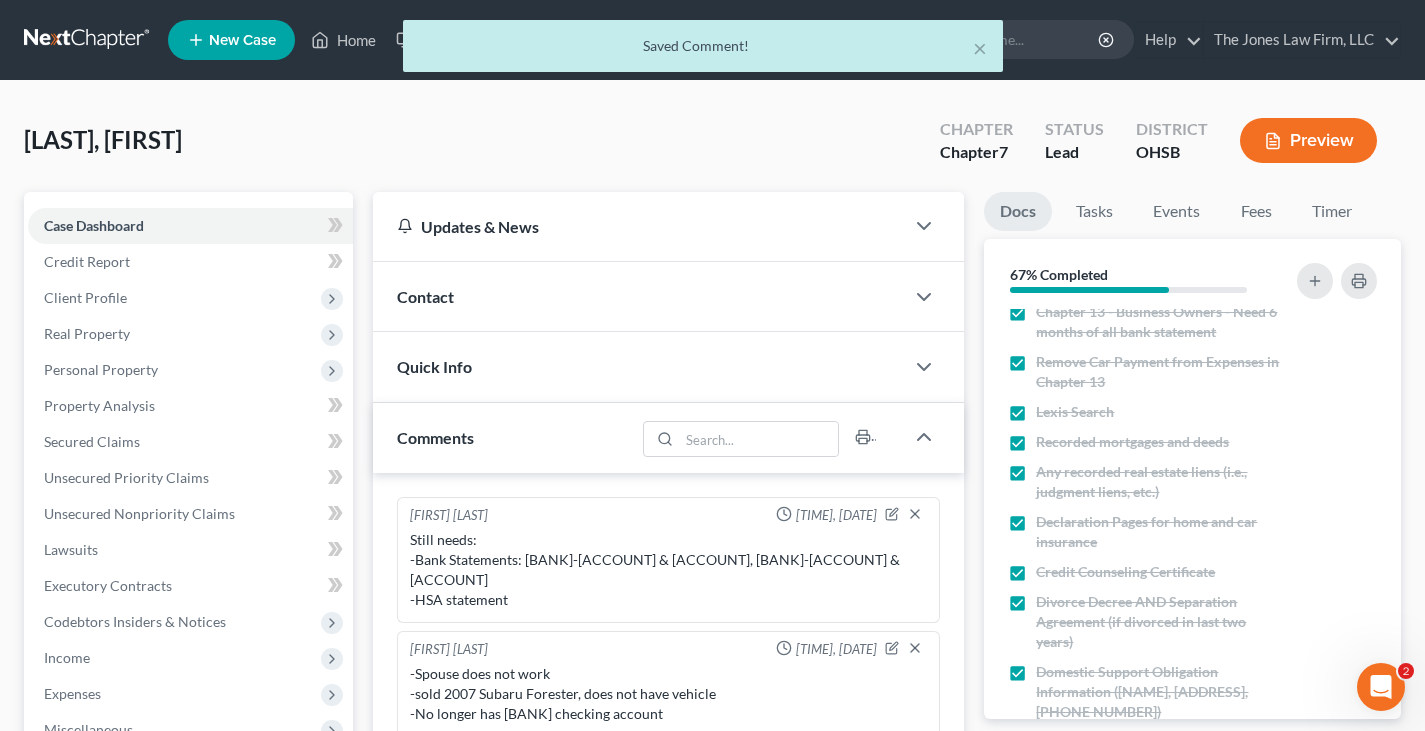 scroll, scrollTop: 300, scrollLeft: 0, axis: vertical 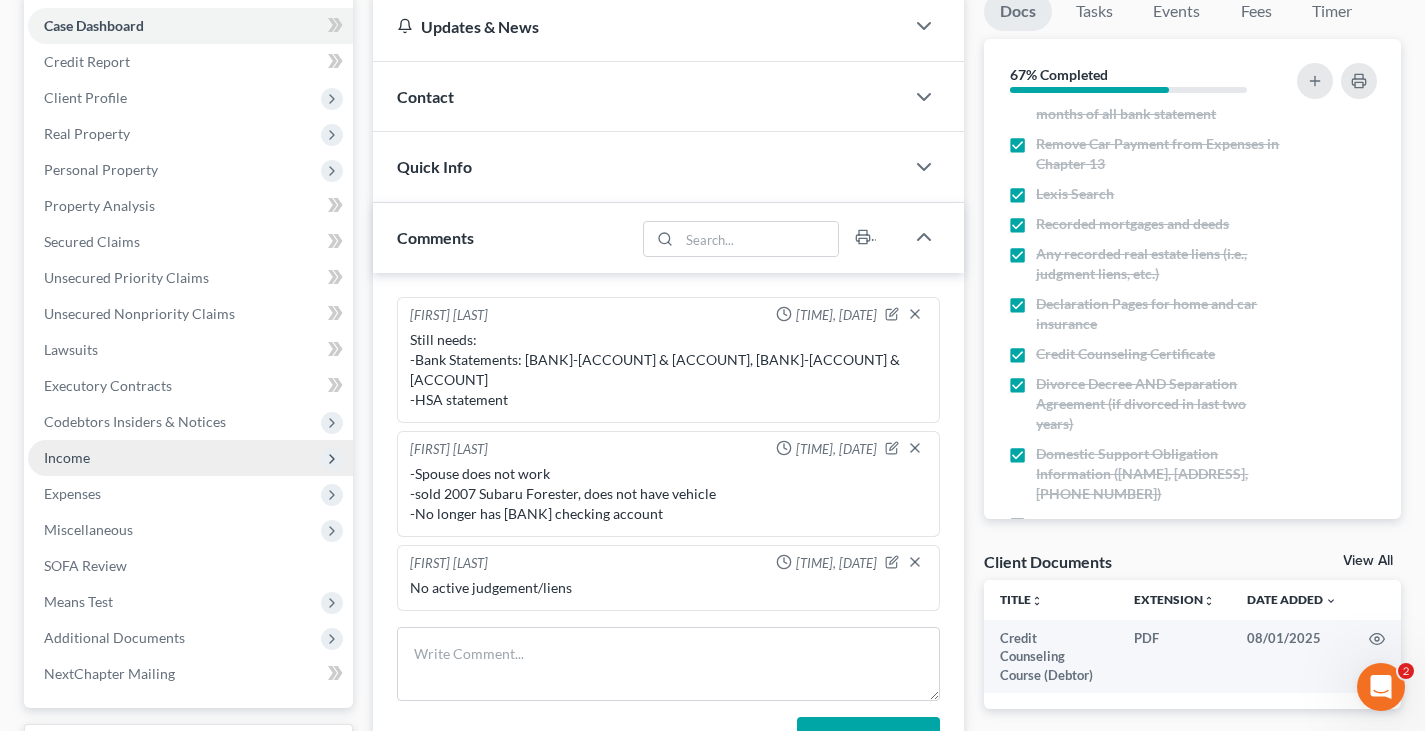 click on "Income" at bounding box center (67, 457) 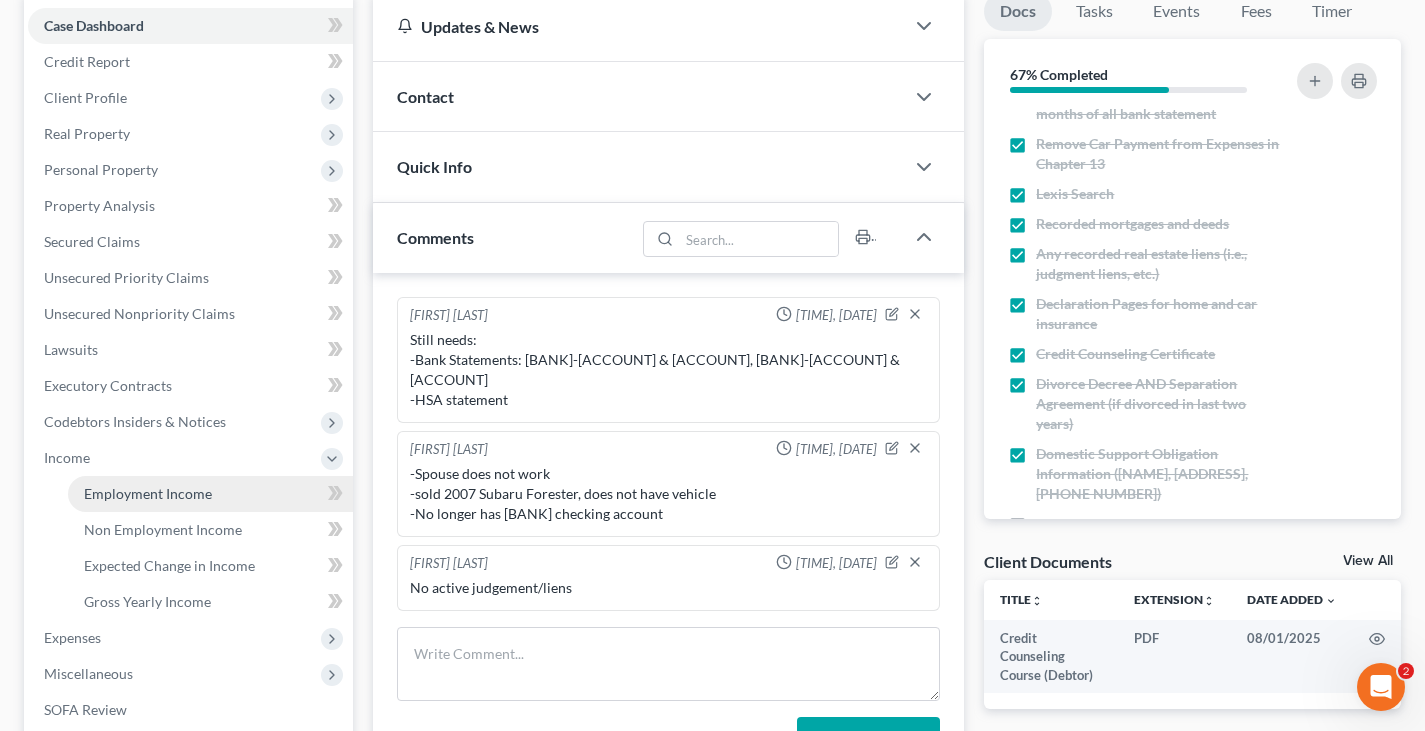click on "Employment Income" at bounding box center (148, 493) 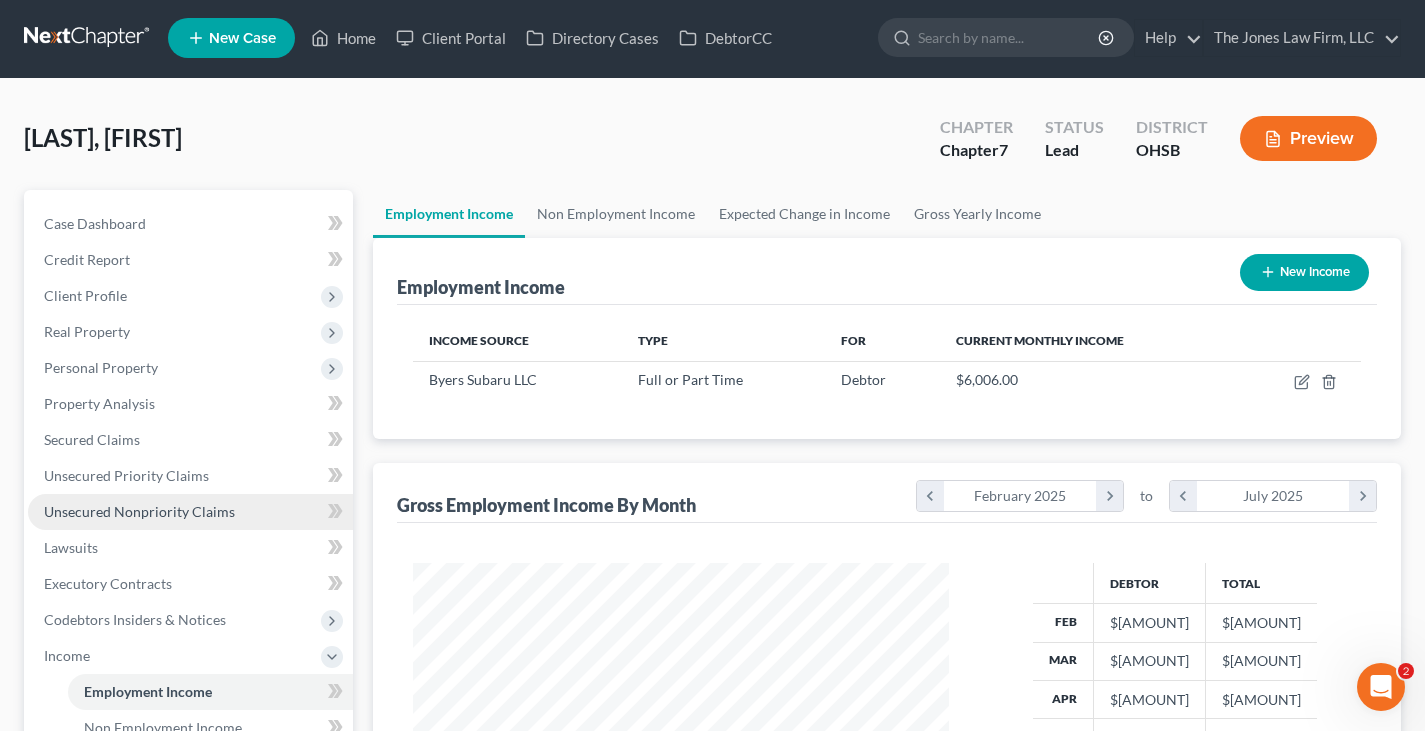 scroll, scrollTop: 0, scrollLeft: 0, axis: both 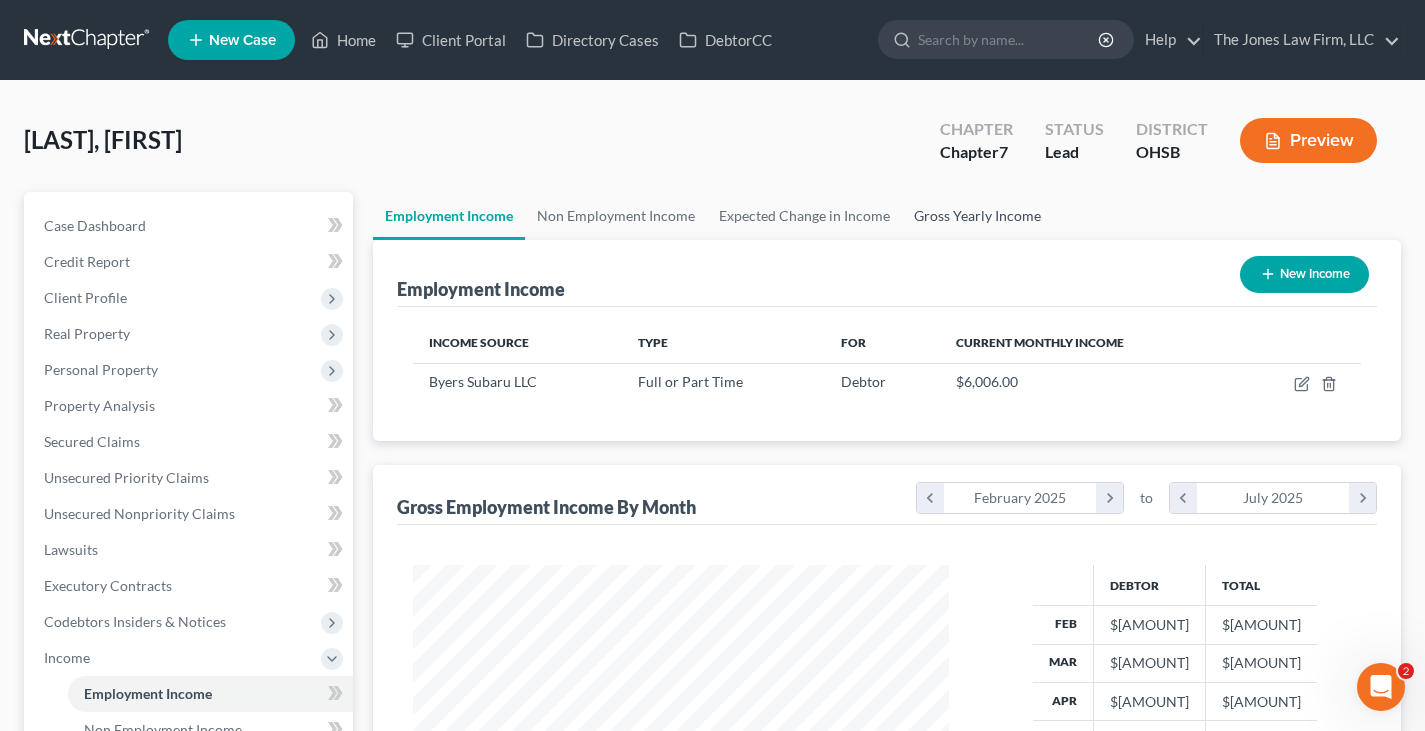 click on "Gross Yearly Income" at bounding box center (977, 216) 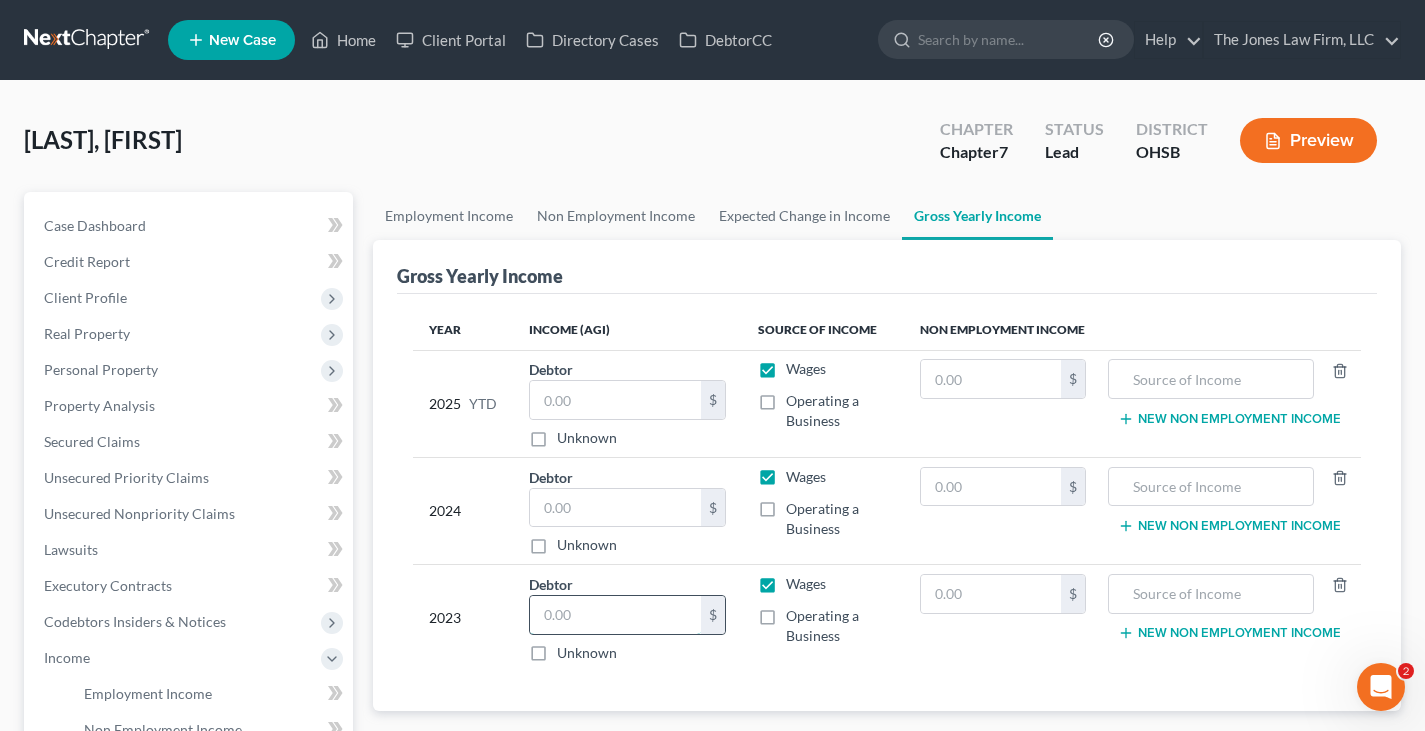 click at bounding box center [615, 615] 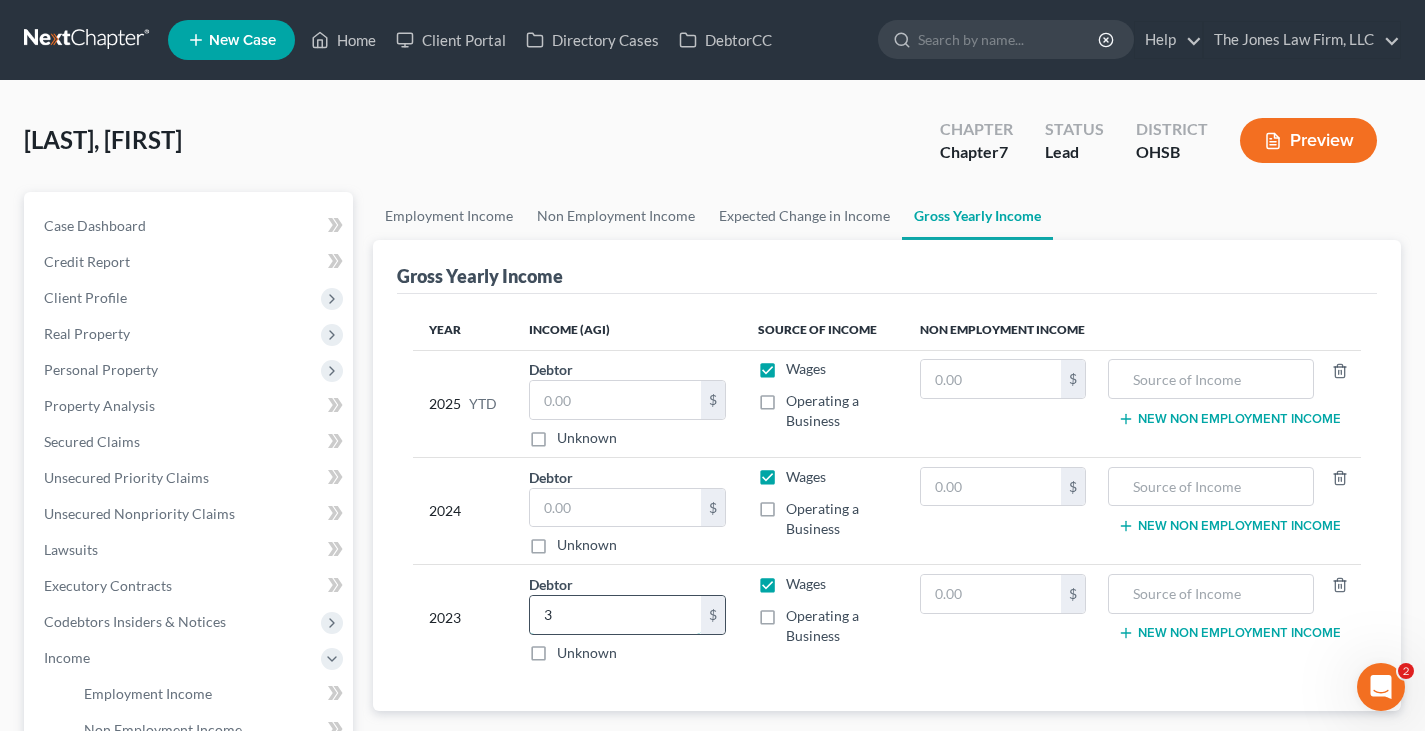 type 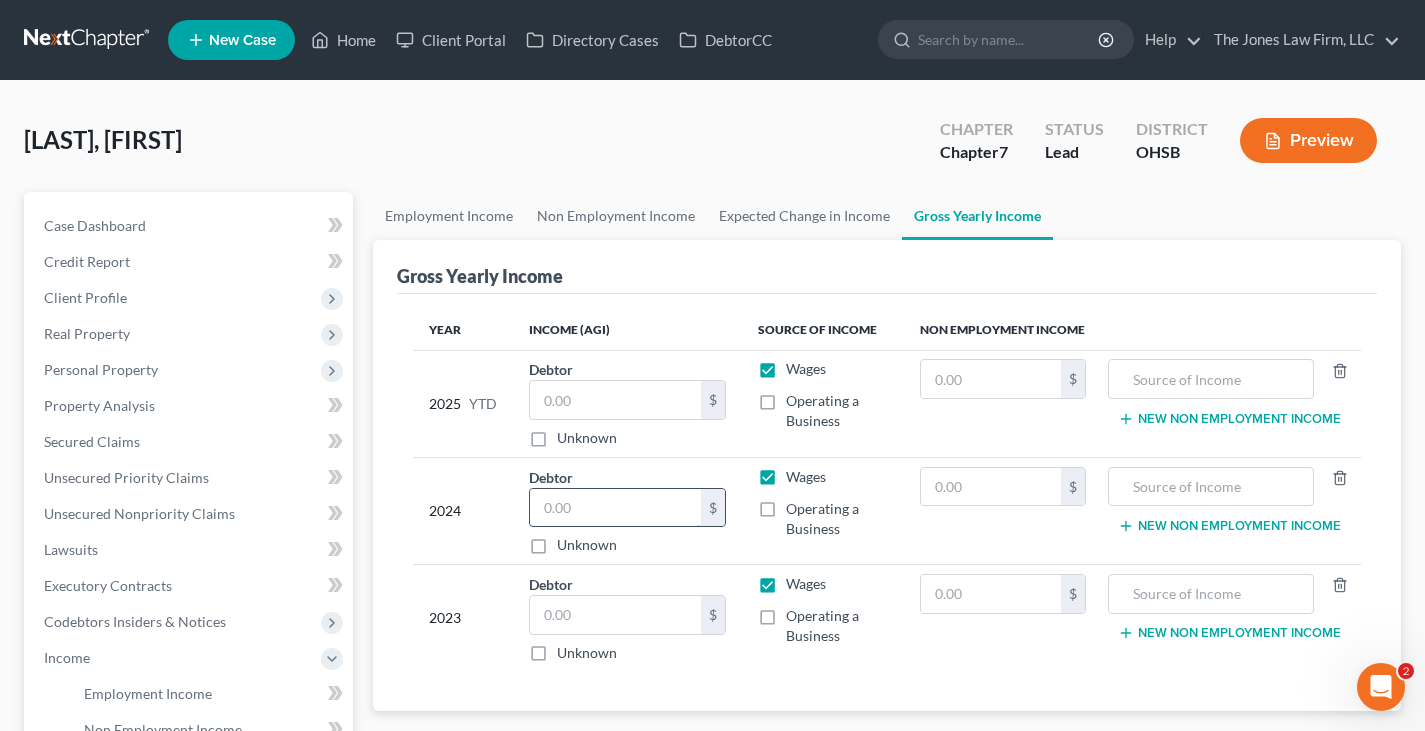 click at bounding box center [615, 508] 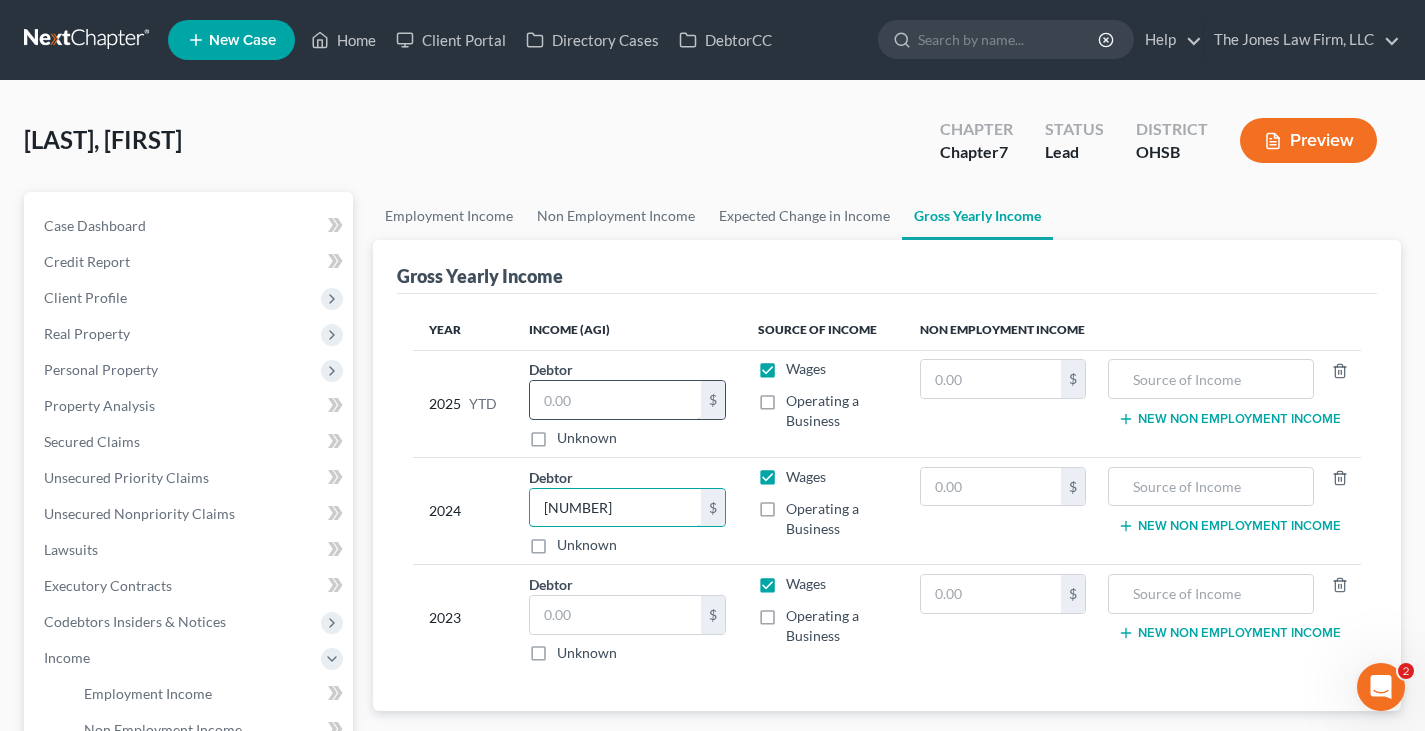 type on "[NUMBER]" 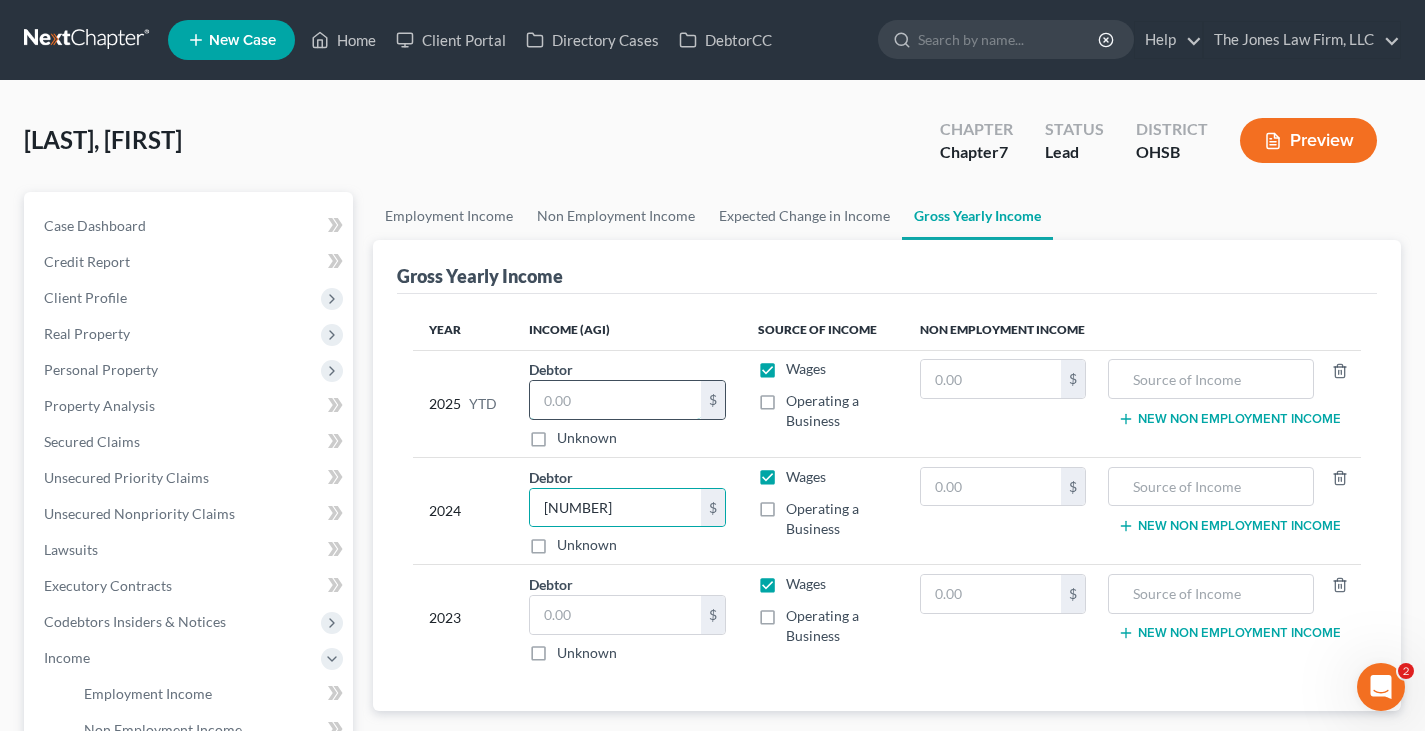 click at bounding box center (615, 400) 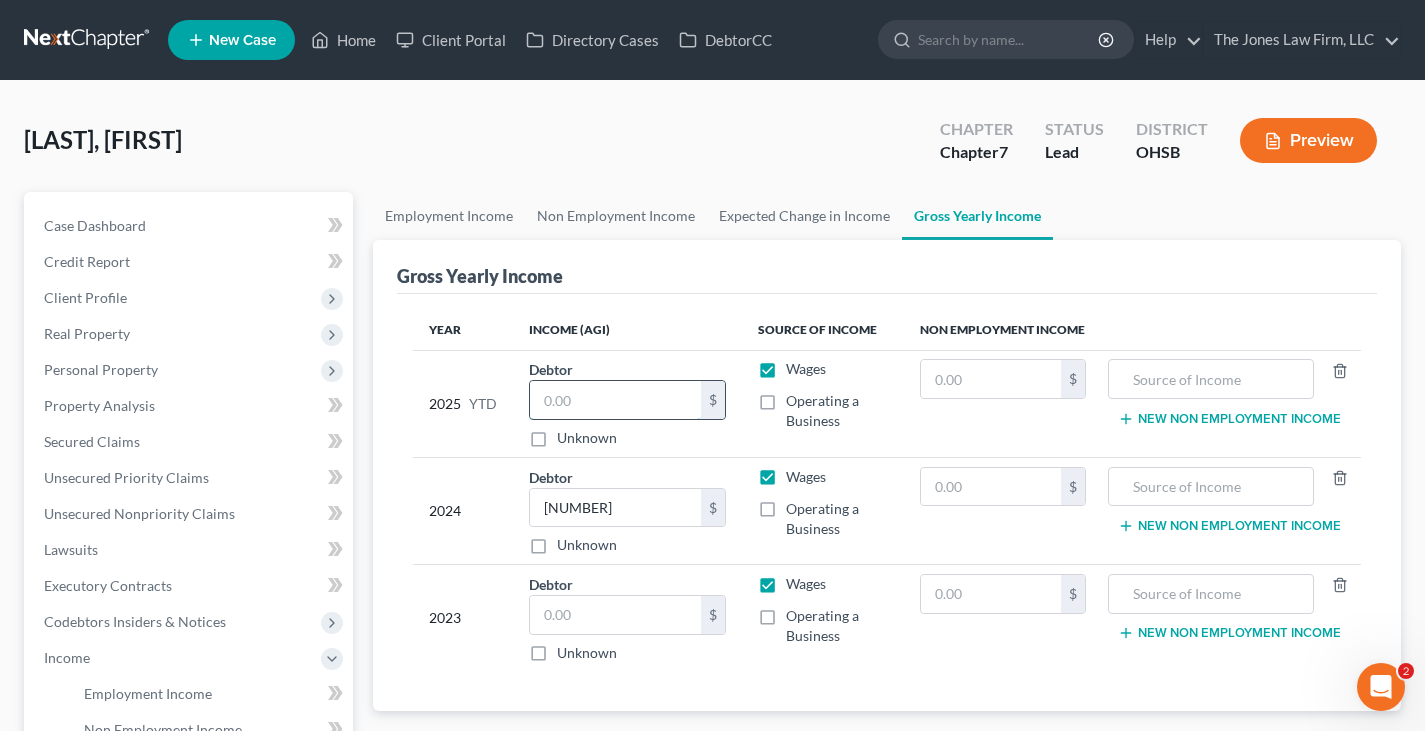 click at bounding box center (615, 400) 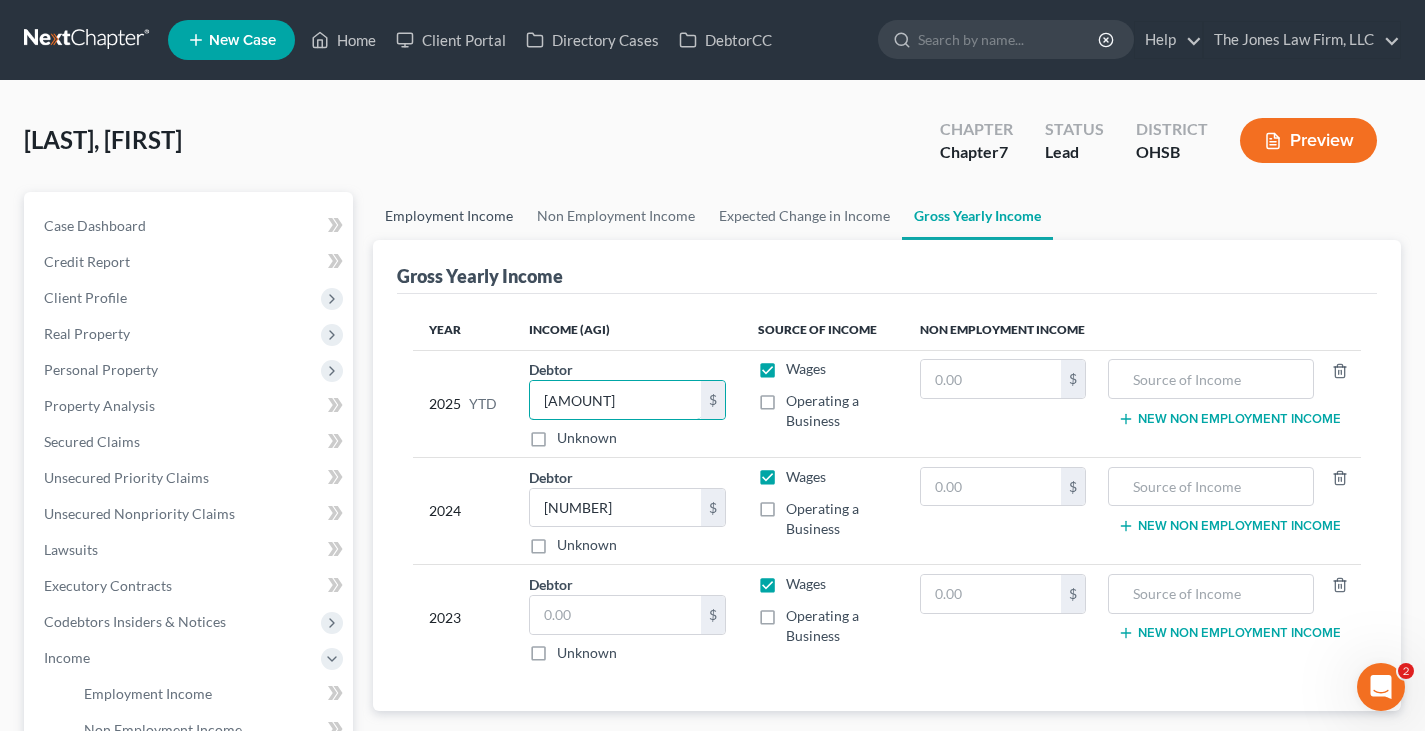 type on "[AMOUNT]" 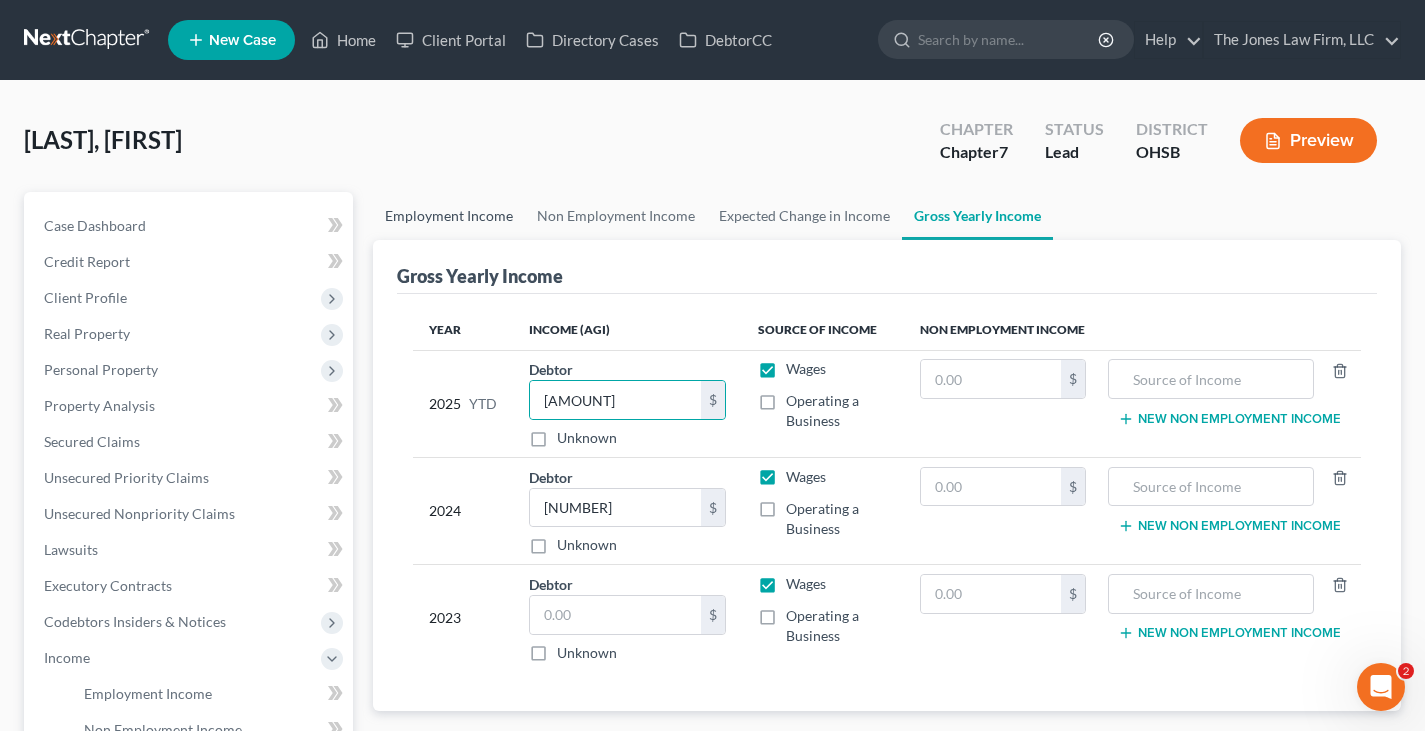 click on "Employment Income" at bounding box center [449, 216] 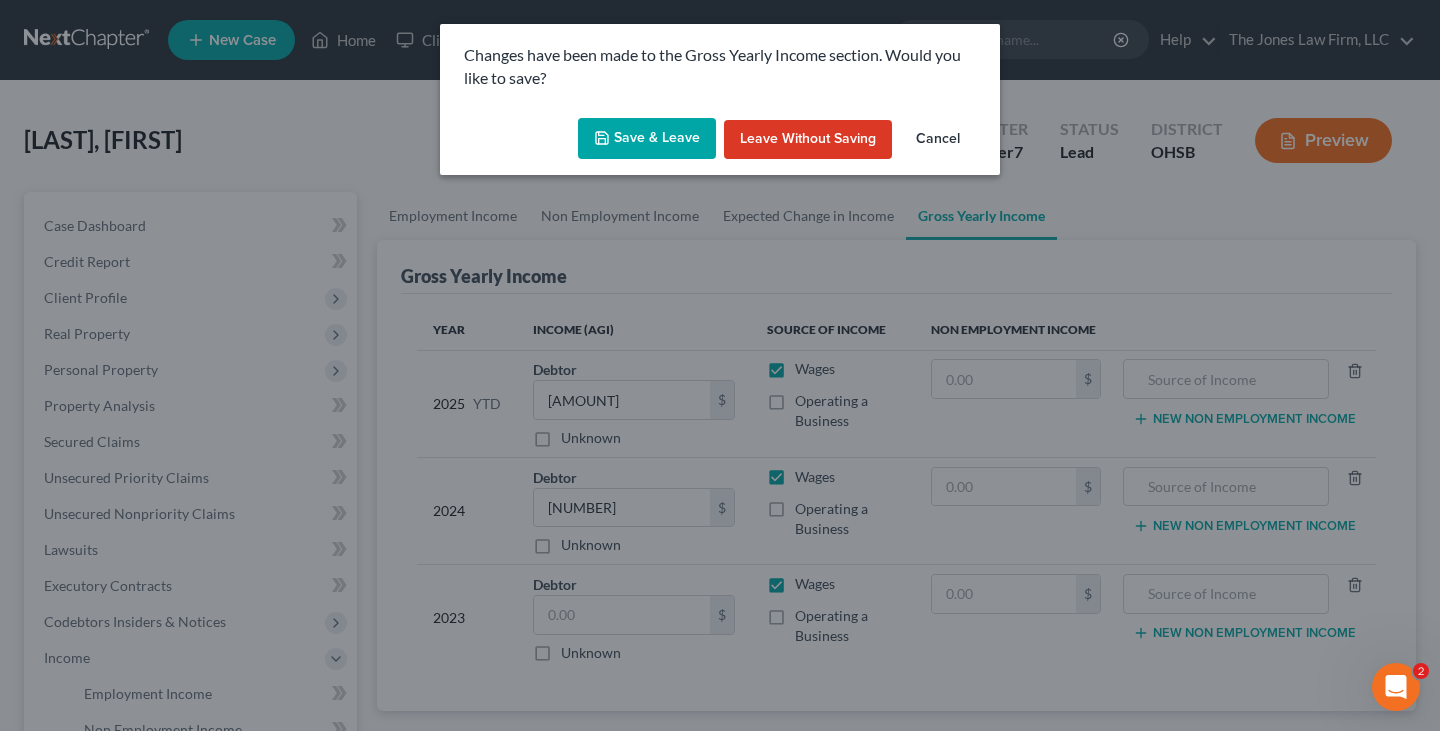 click 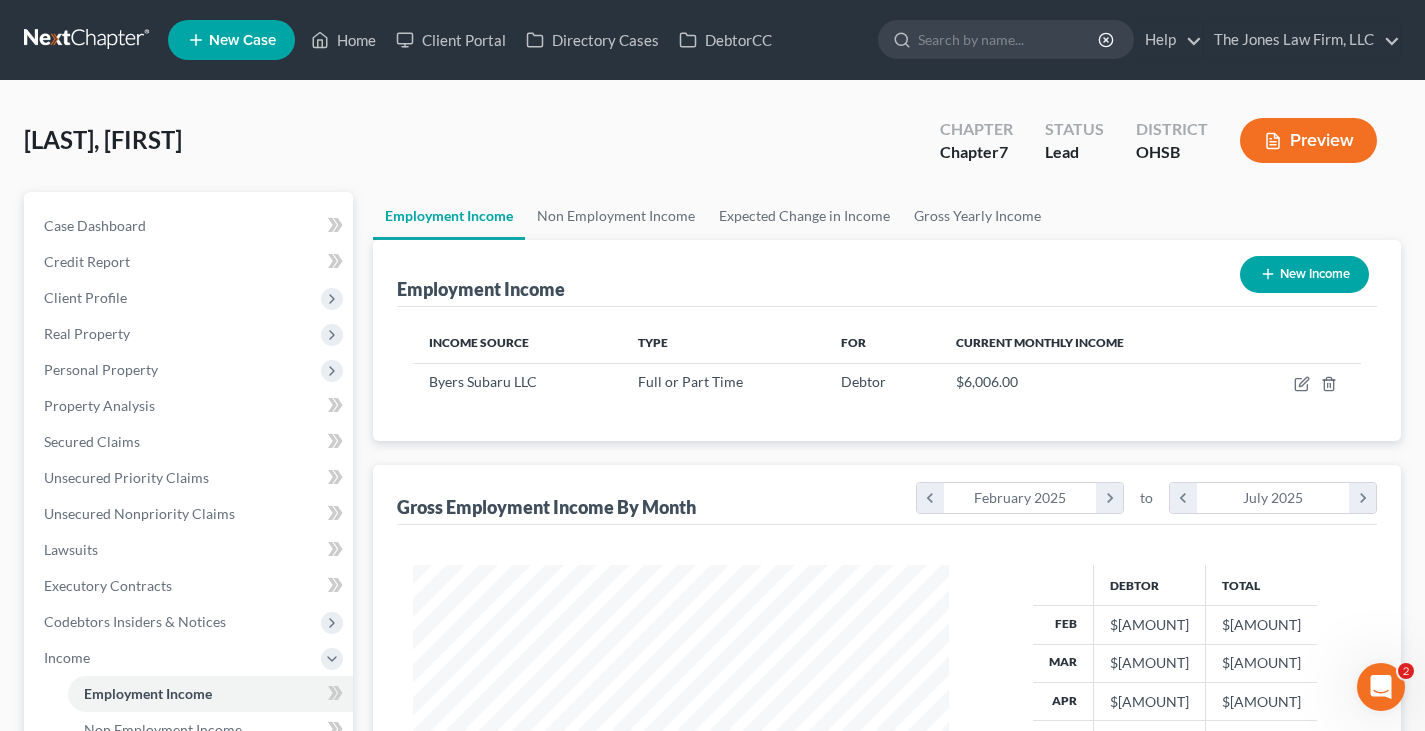 scroll, scrollTop: 999642, scrollLeft: 999424, axis: both 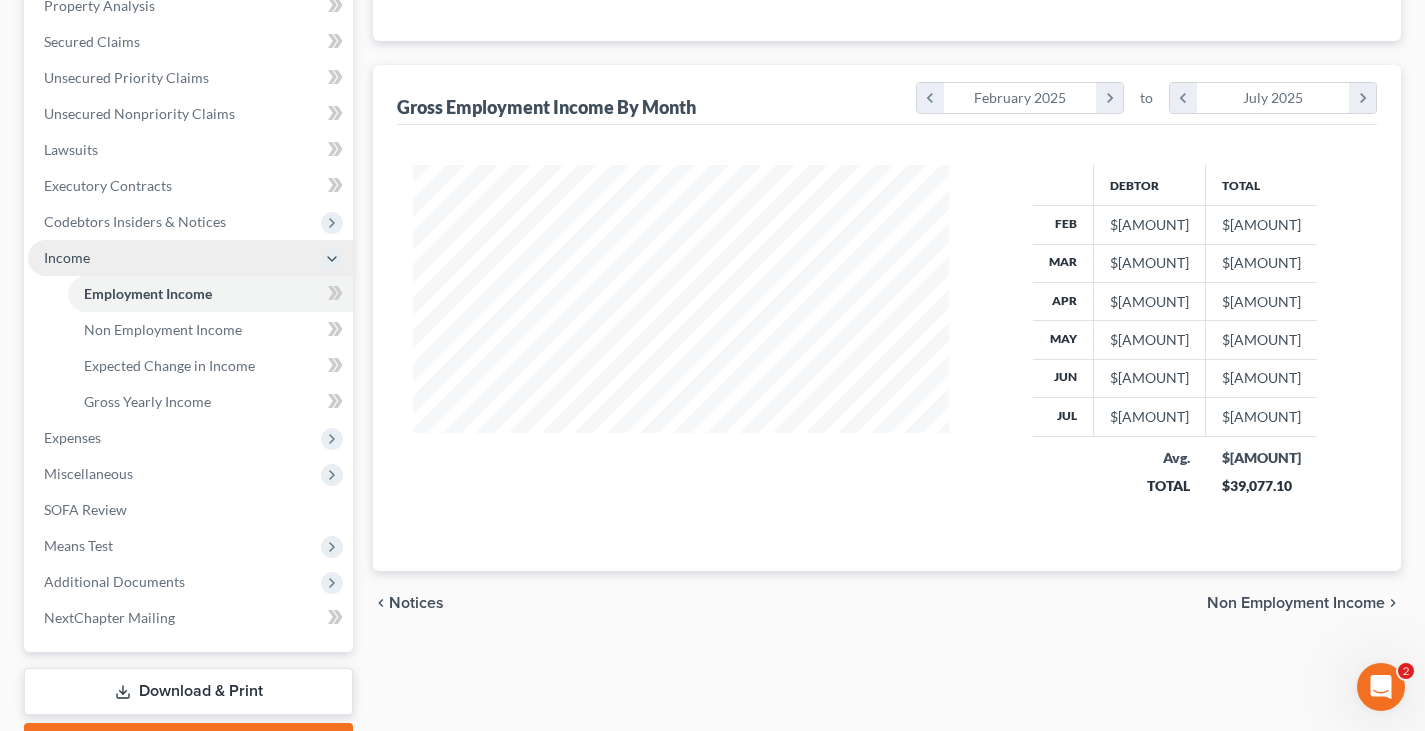 click on "Income" at bounding box center (190, 258) 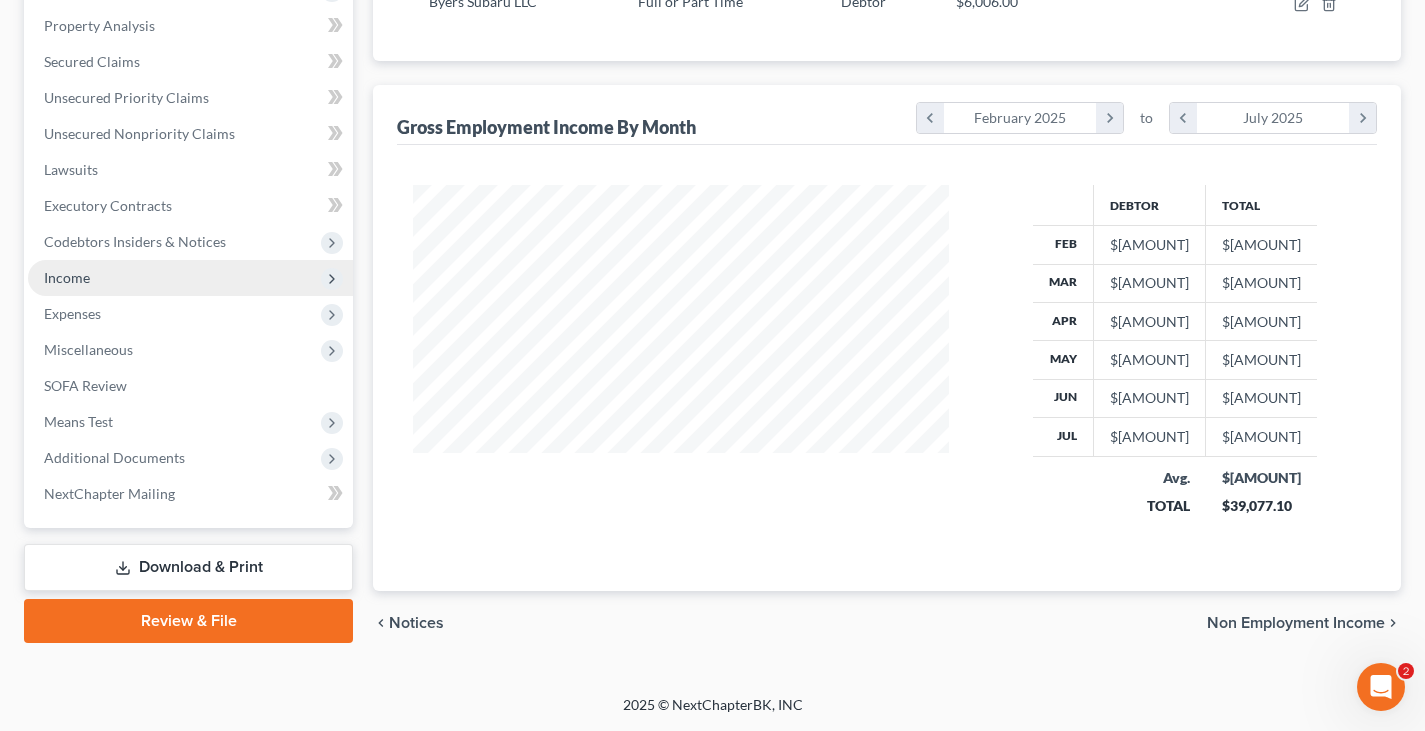 scroll, scrollTop: 380, scrollLeft: 0, axis: vertical 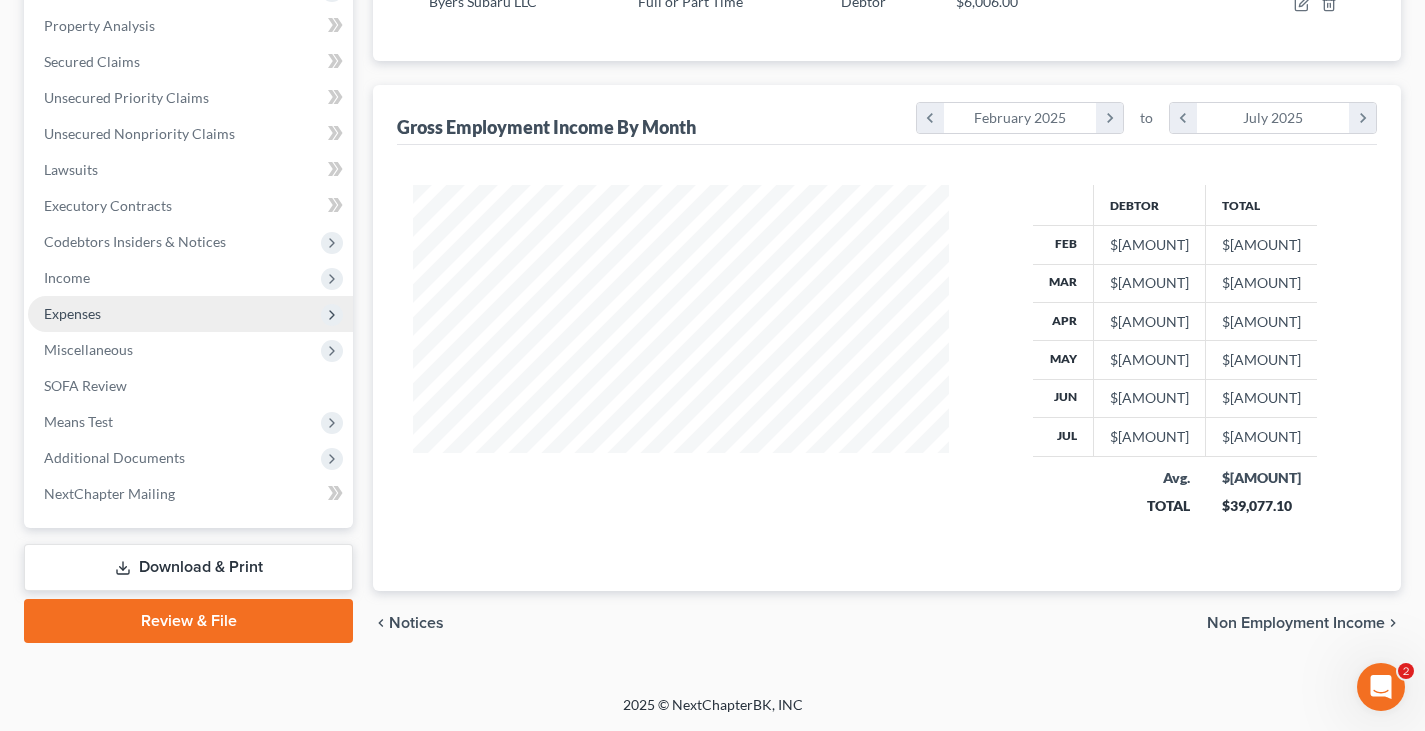 click on "Expenses" at bounding box center [190, 314] 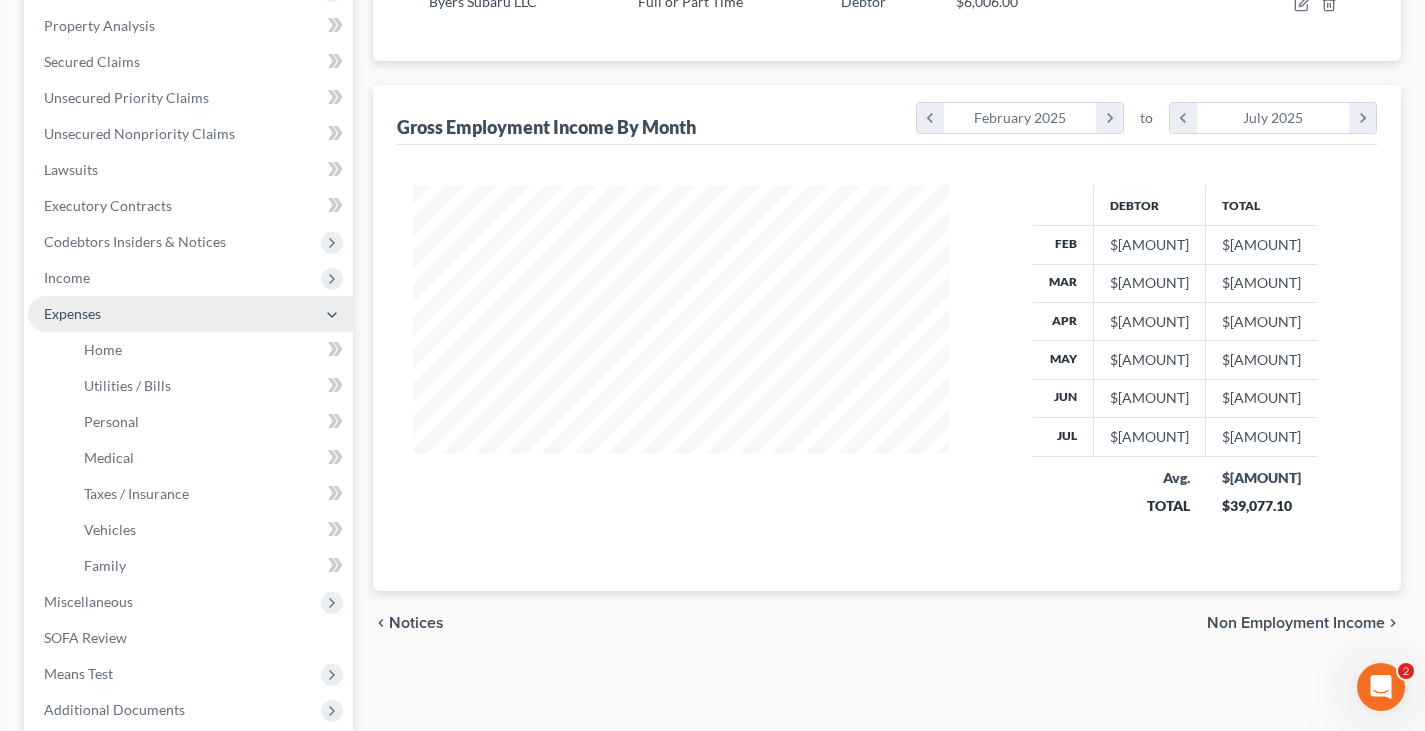 scroll, scrollTop: 400, scrollLeft: 0, axis: vertical 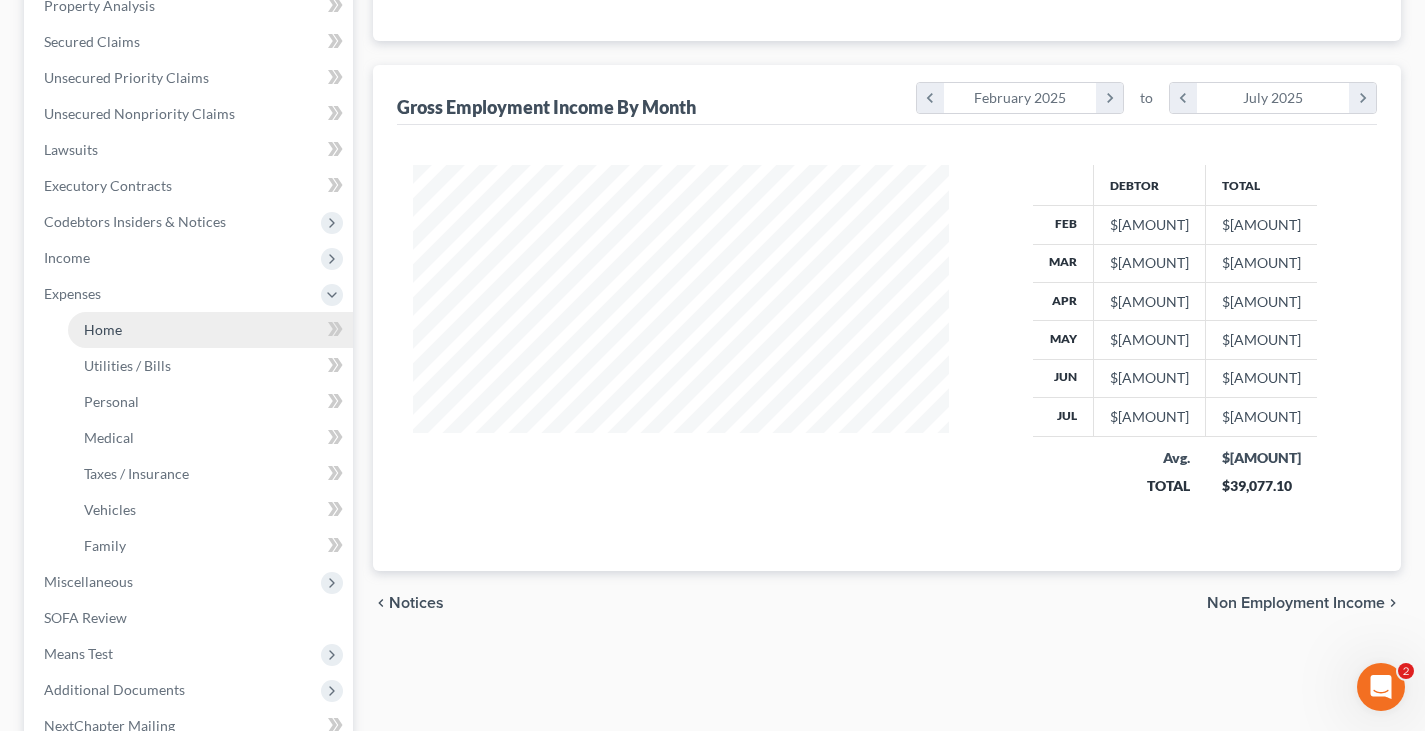 click on "Home" at bounding box center (210, 330) 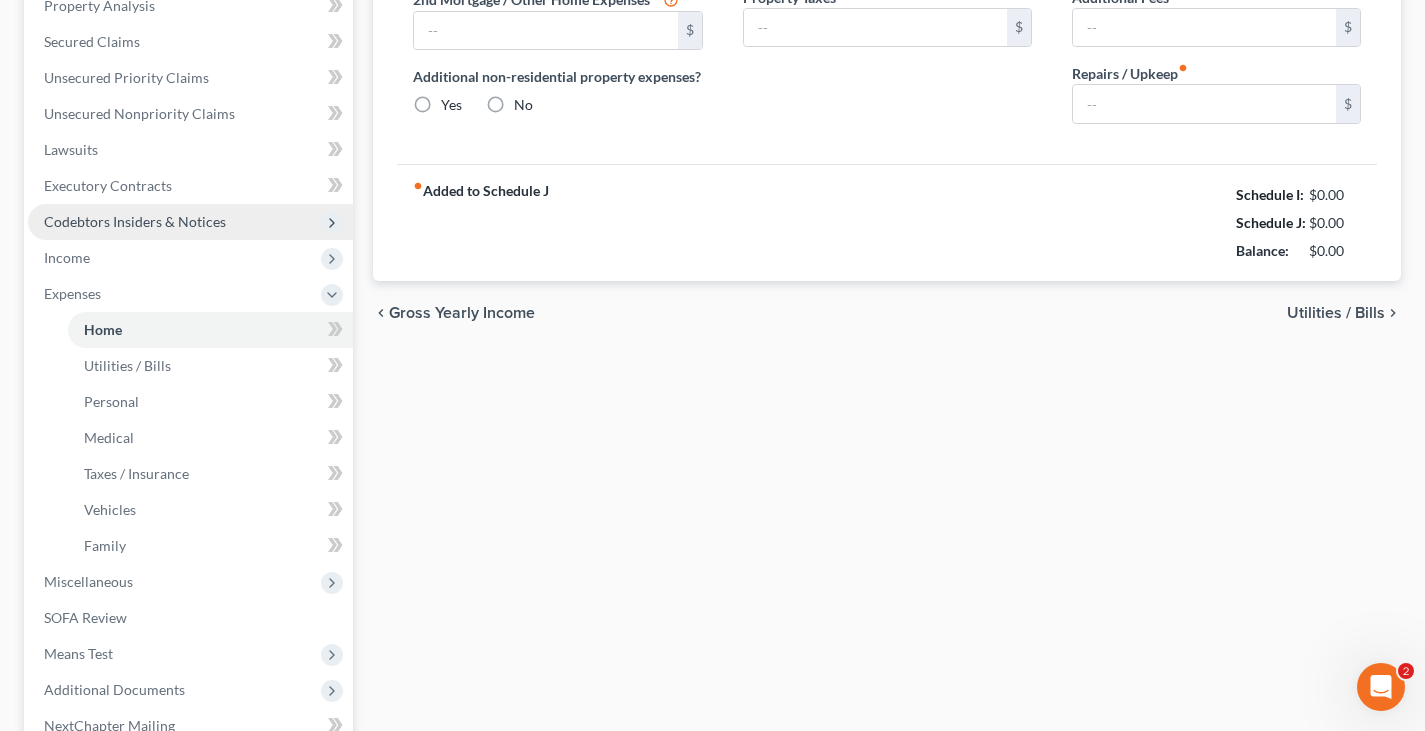 type on "0.00" 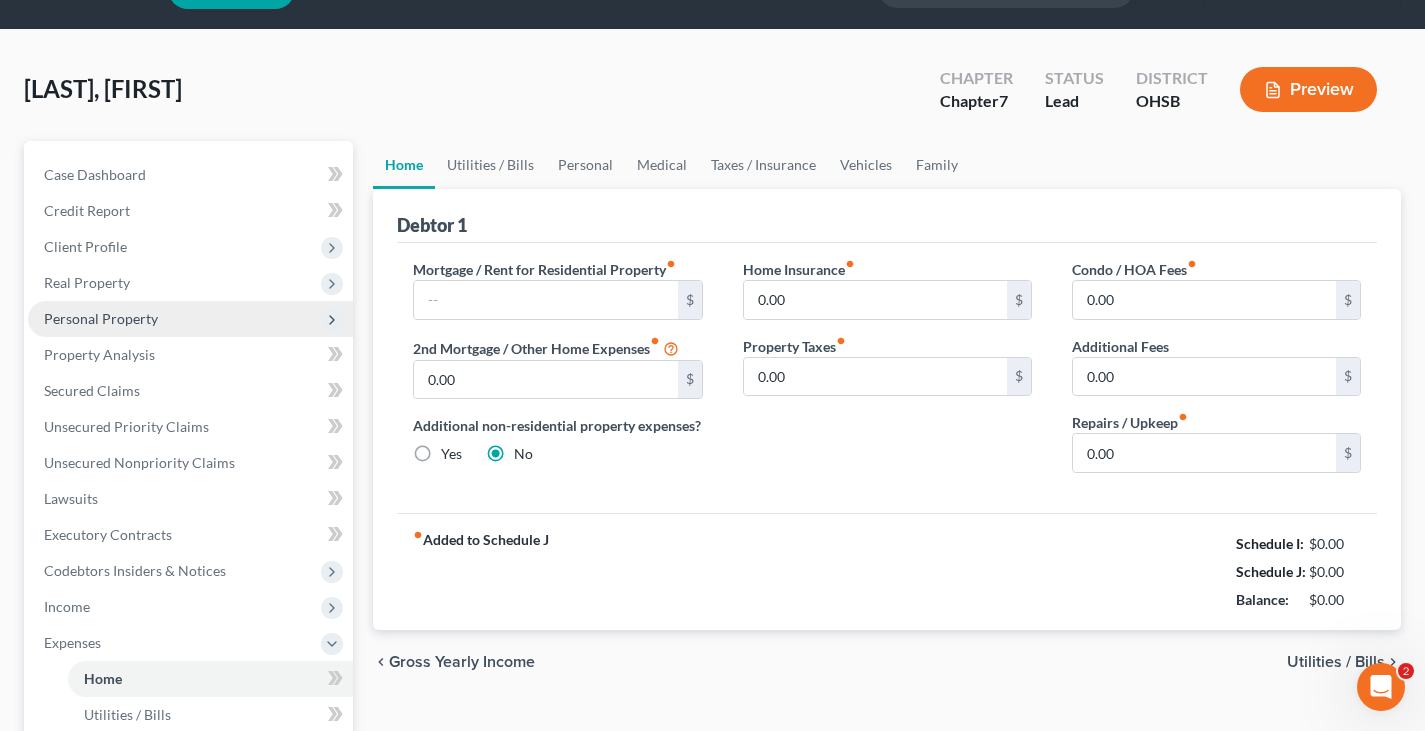scroll, scrollTop: 0, scrollLeft: 0, axis: both 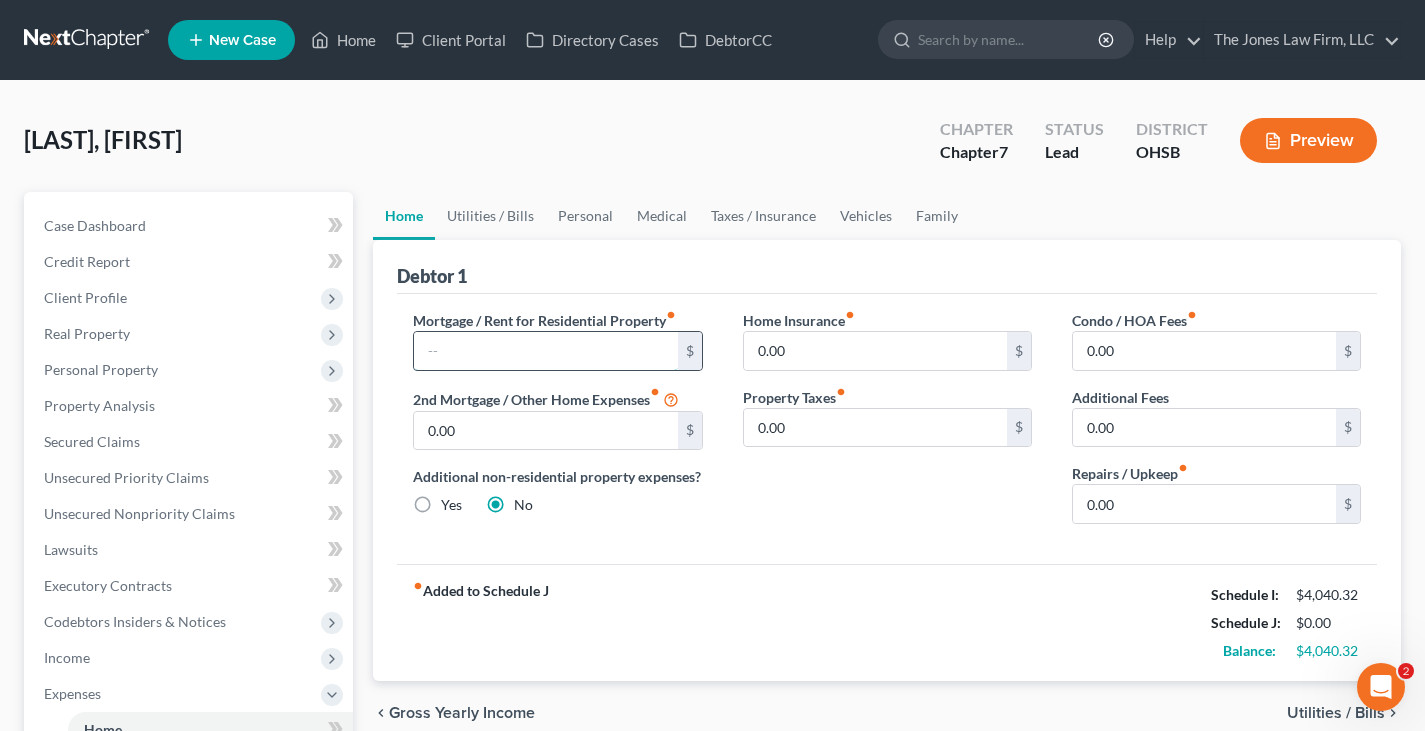 click at bounding box center (545, 351) 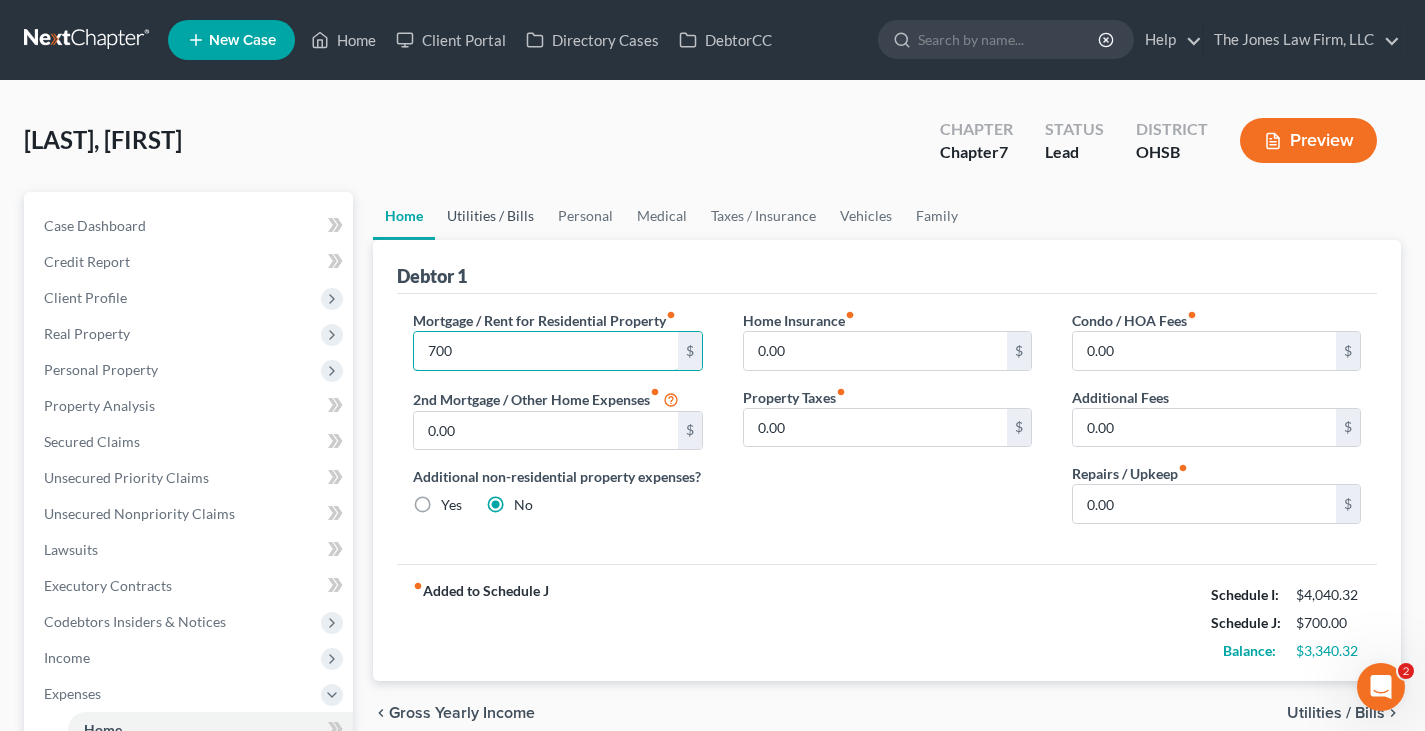 type on "700" 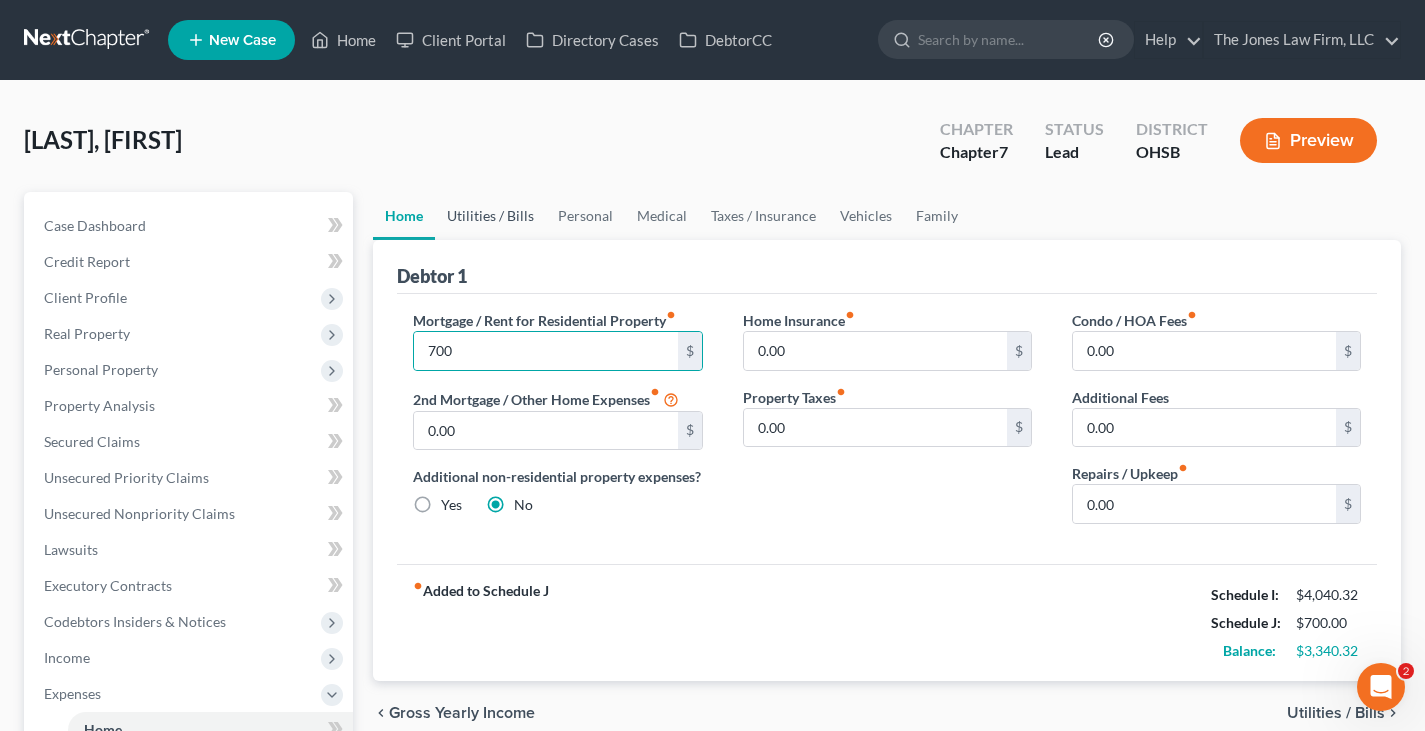 click on "Utilities / Bills" at bounding box center (490, 216) 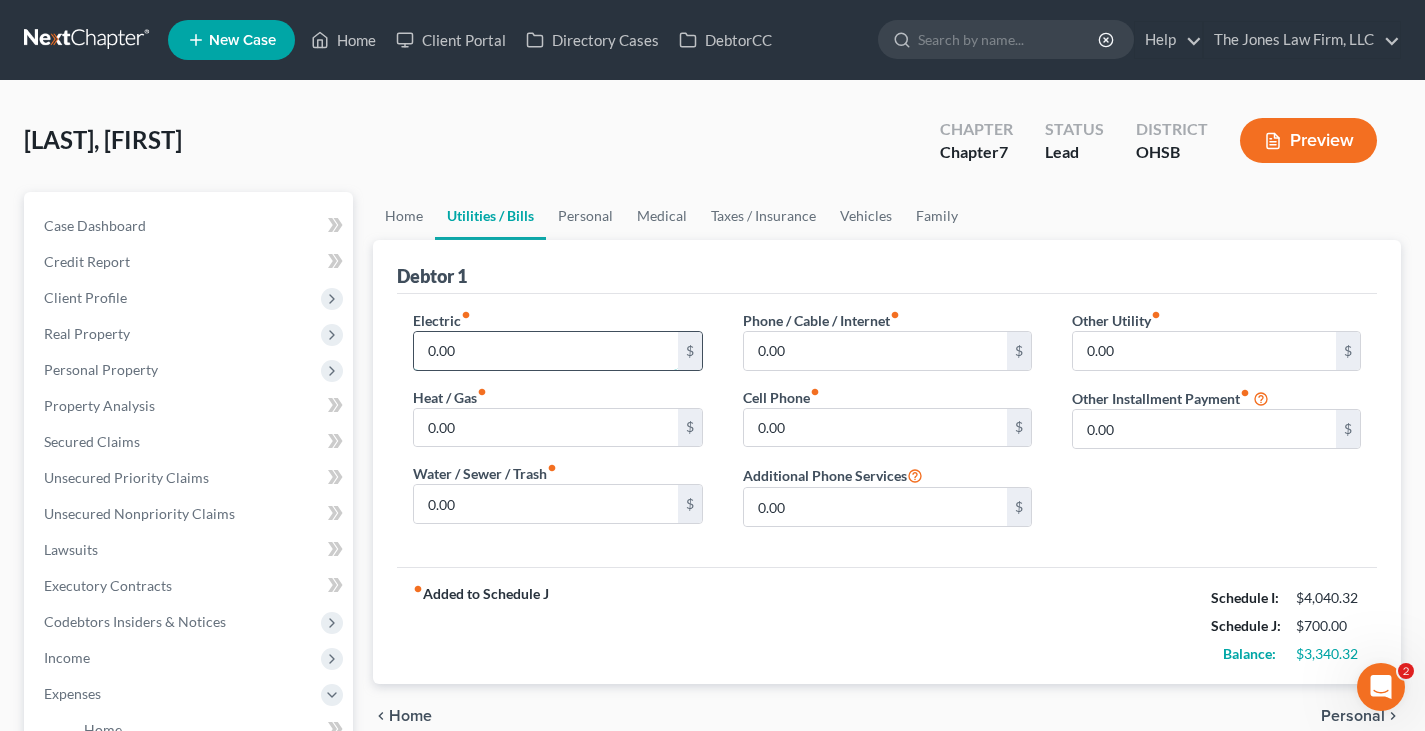 click on "0.00" at bounding box center (545, 351) 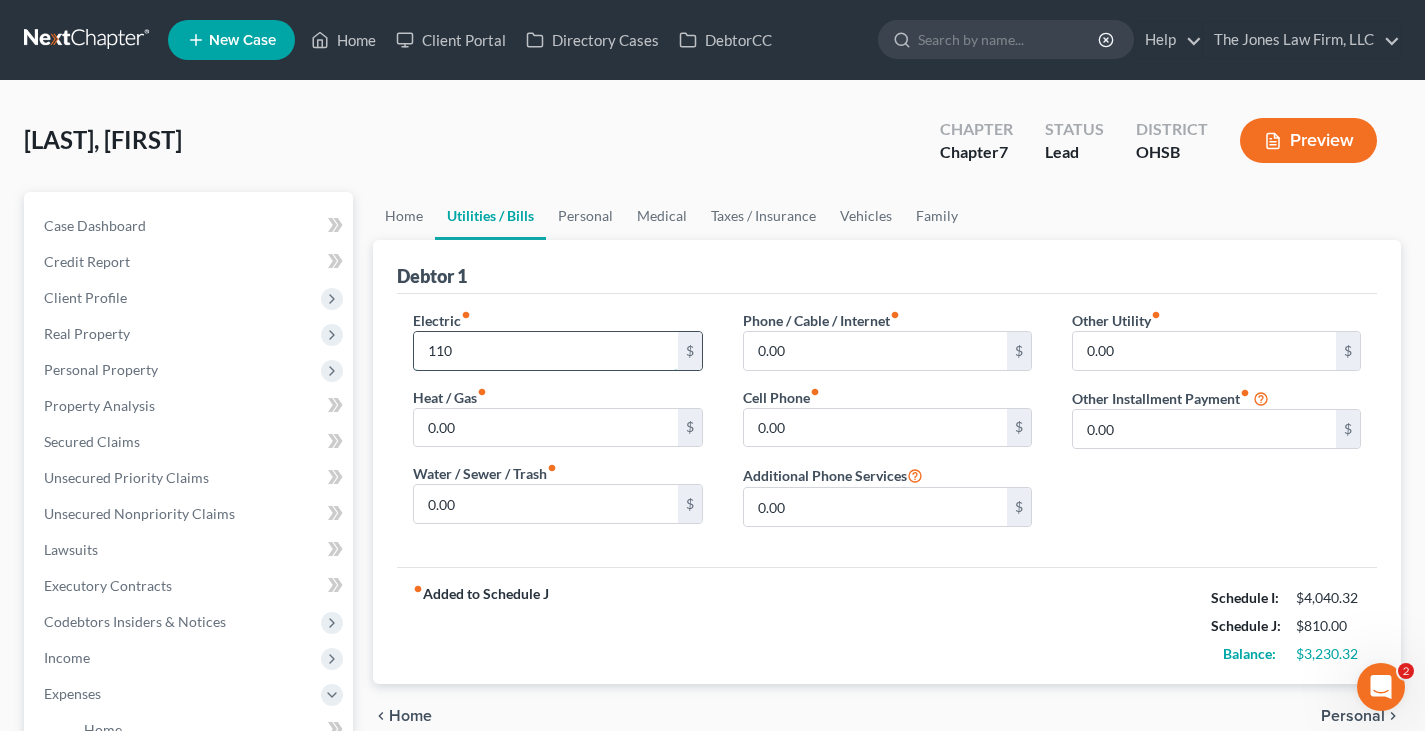 type on "110" 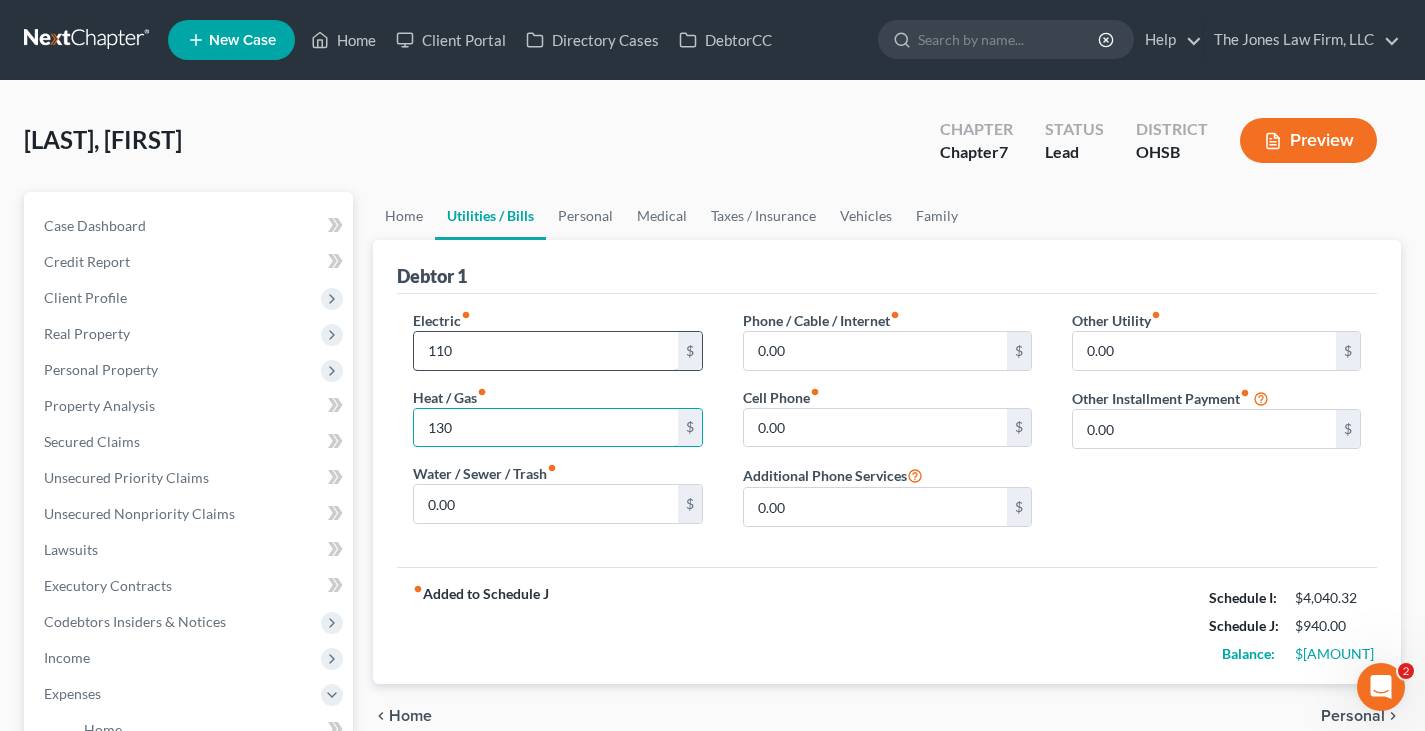 type on "130" 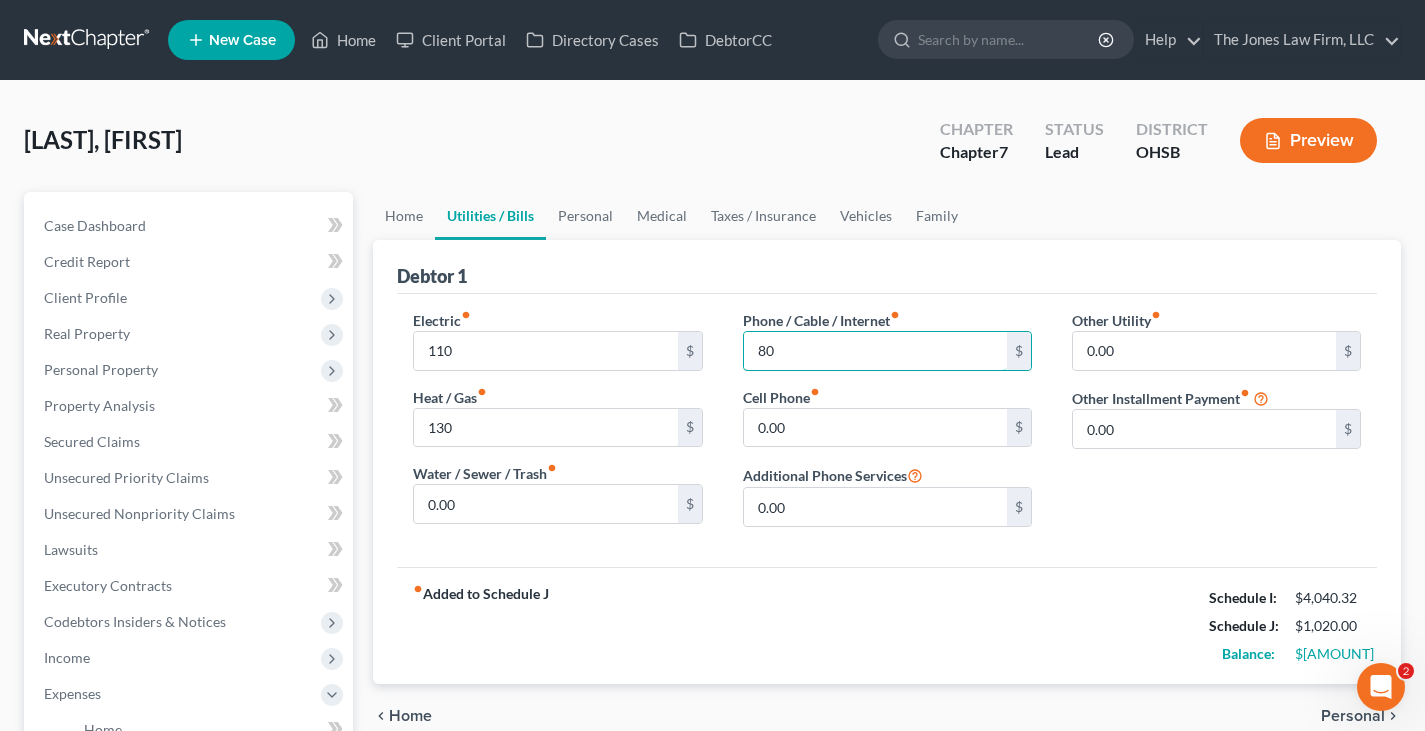 type on "80" 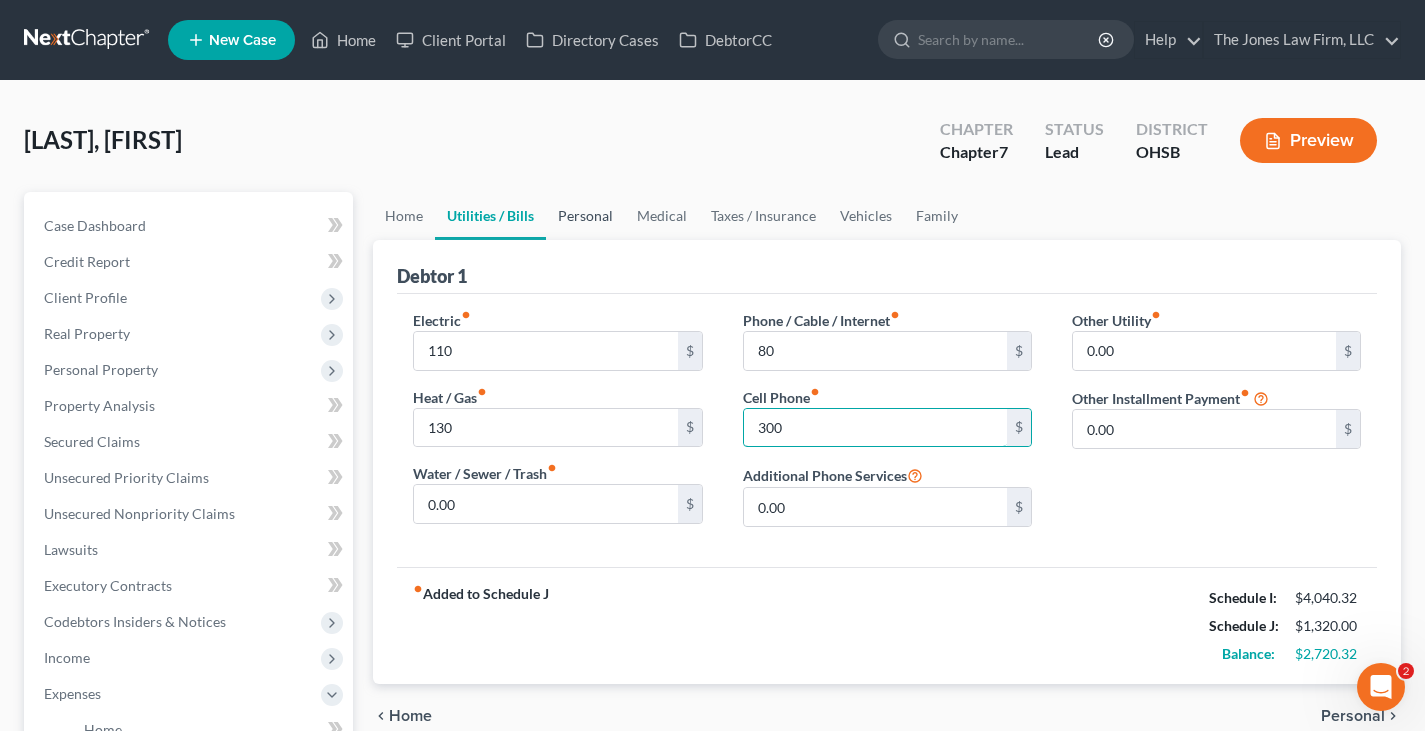 type on "300" 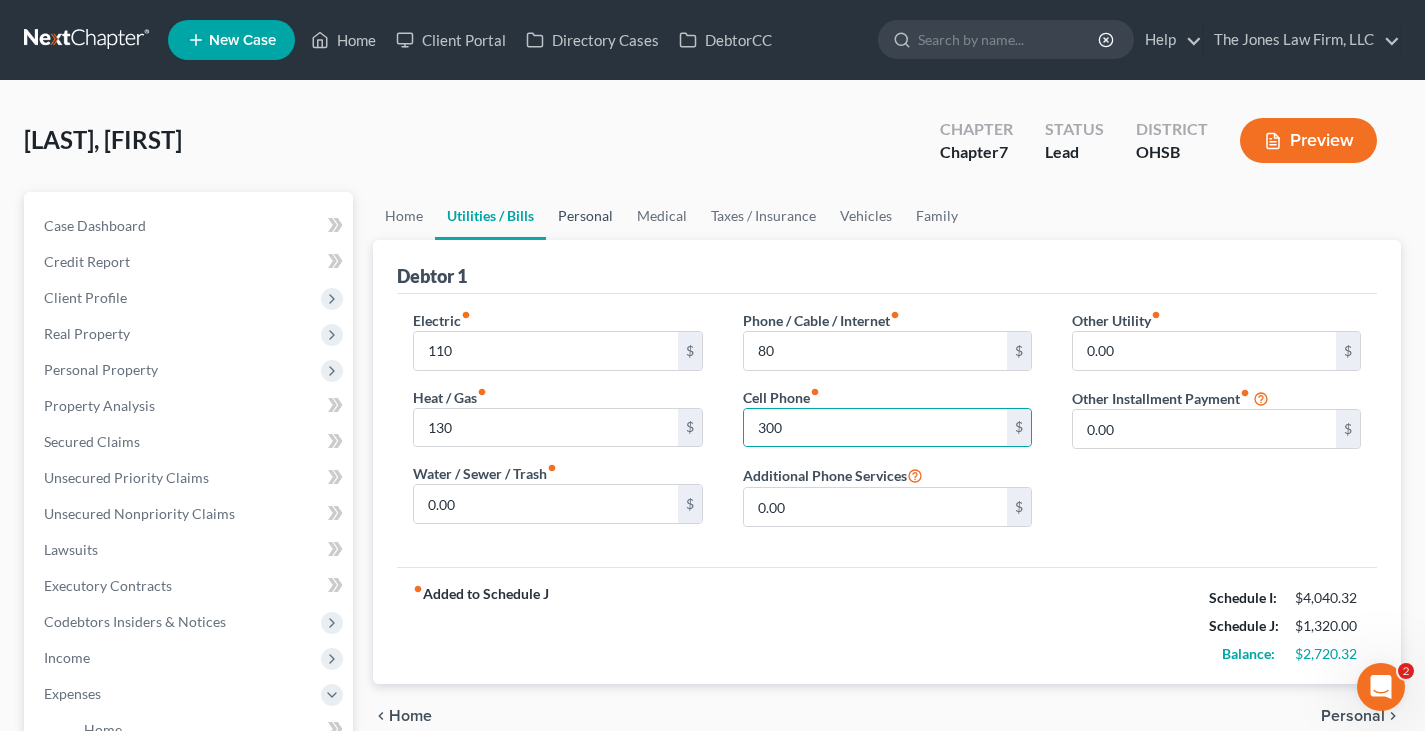 click on "Personal" at bounding box center (585, 216) 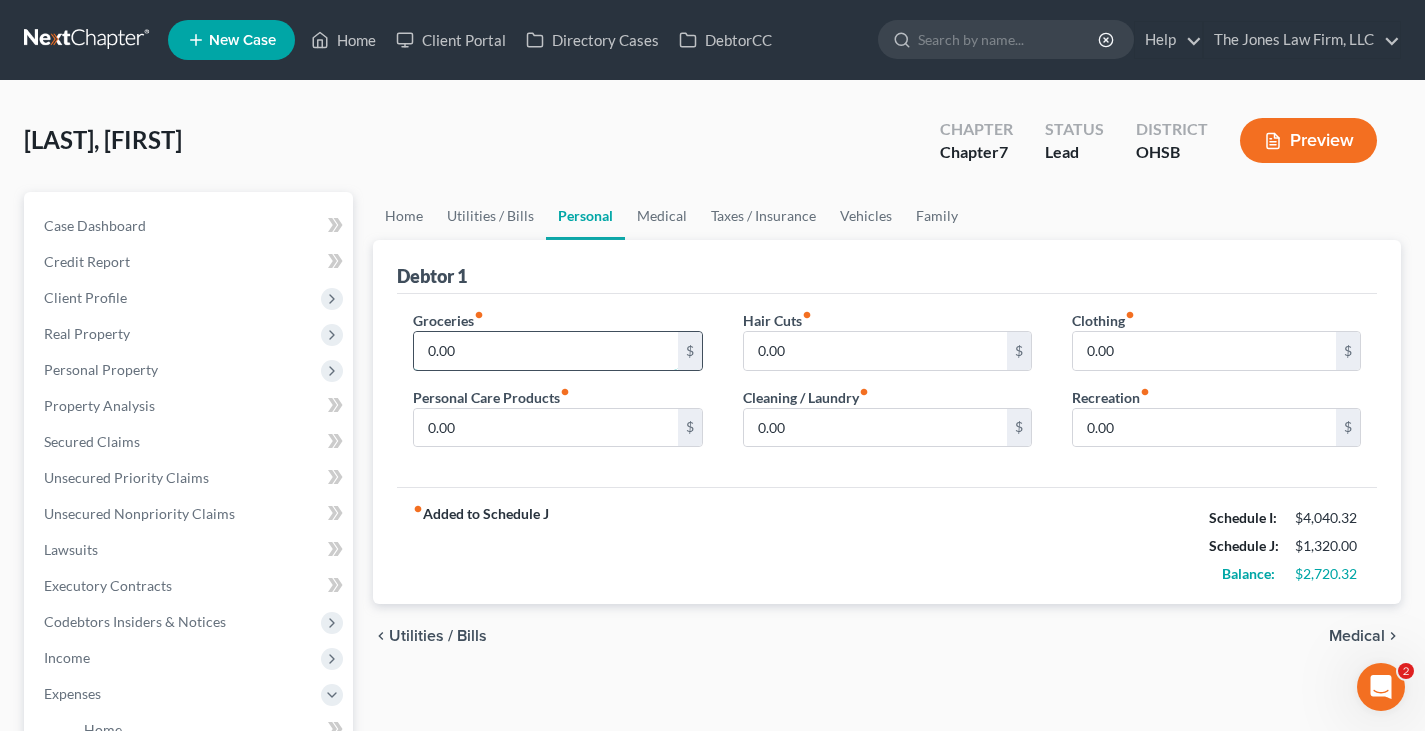 click on "0.00" at bounding box center [545, 351] 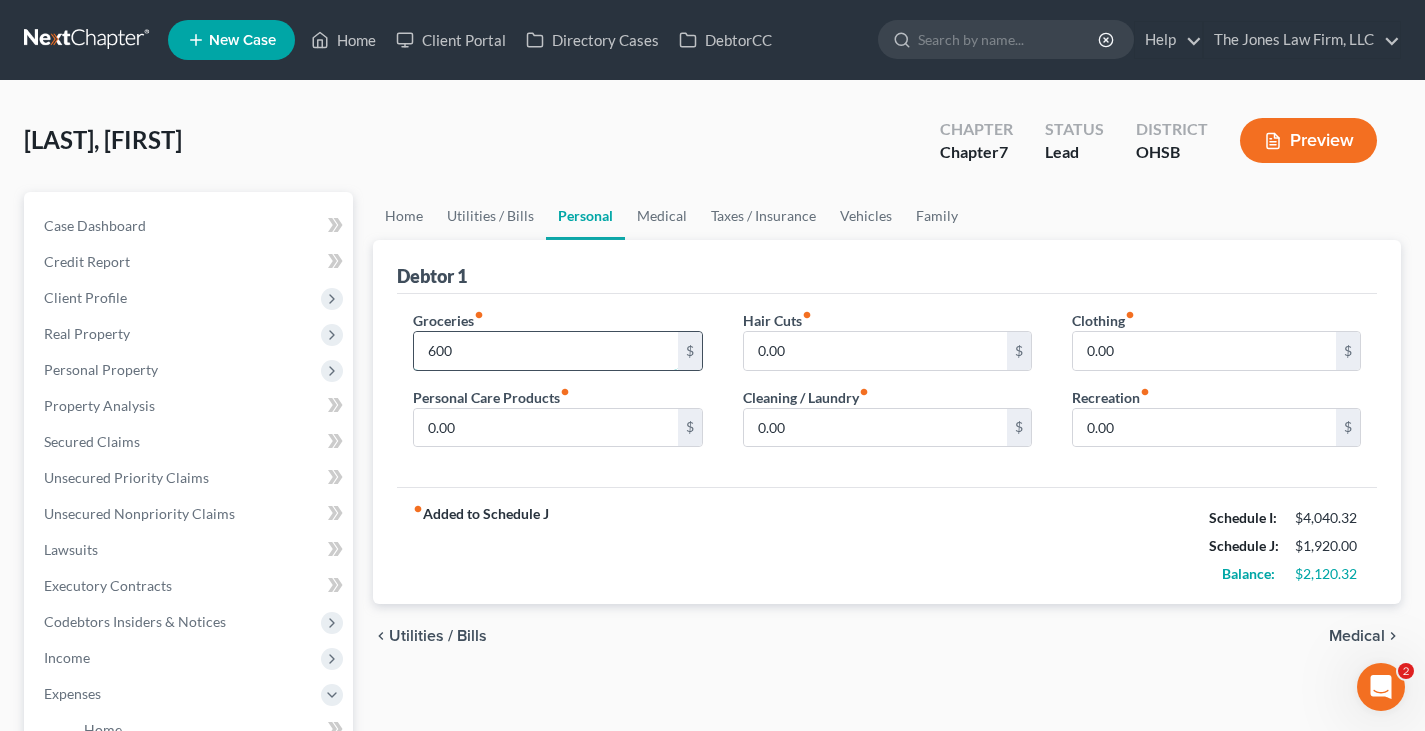 type on "600" 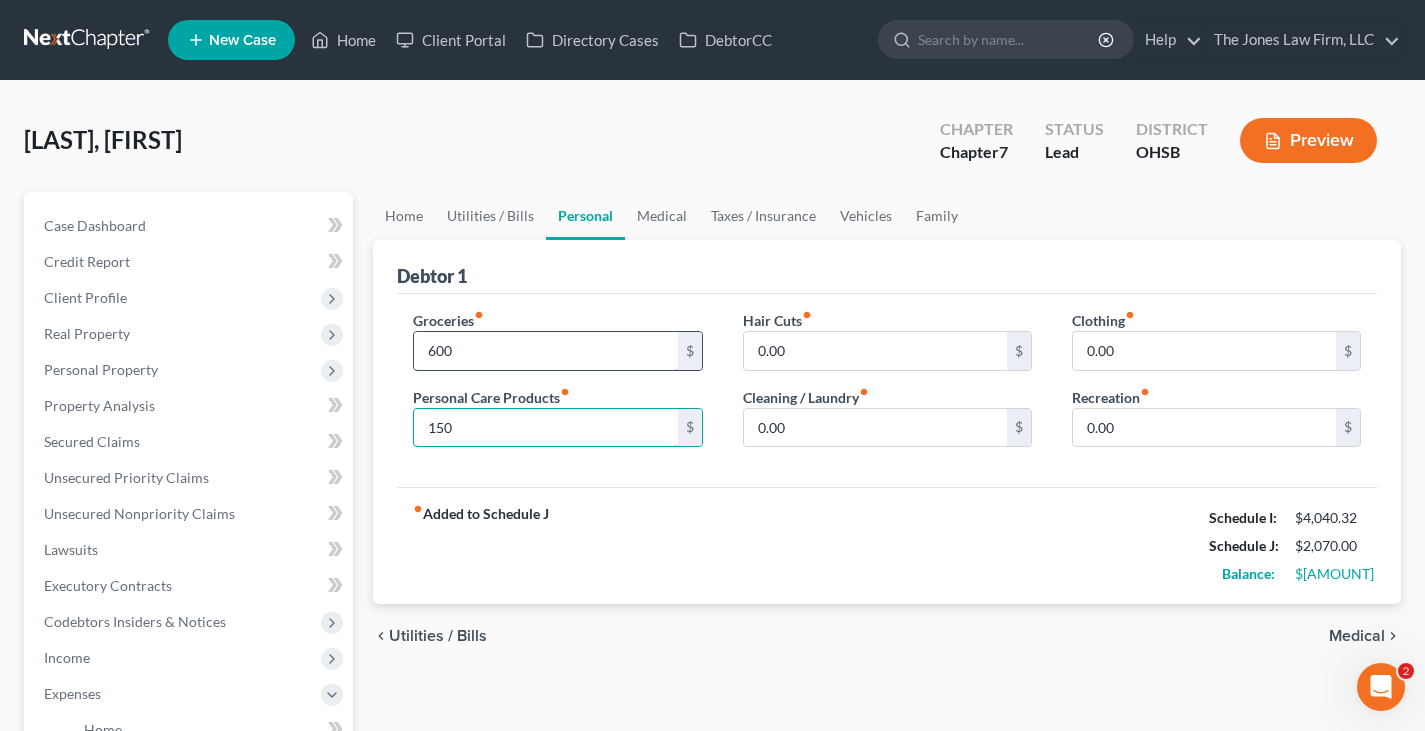 type on "150" 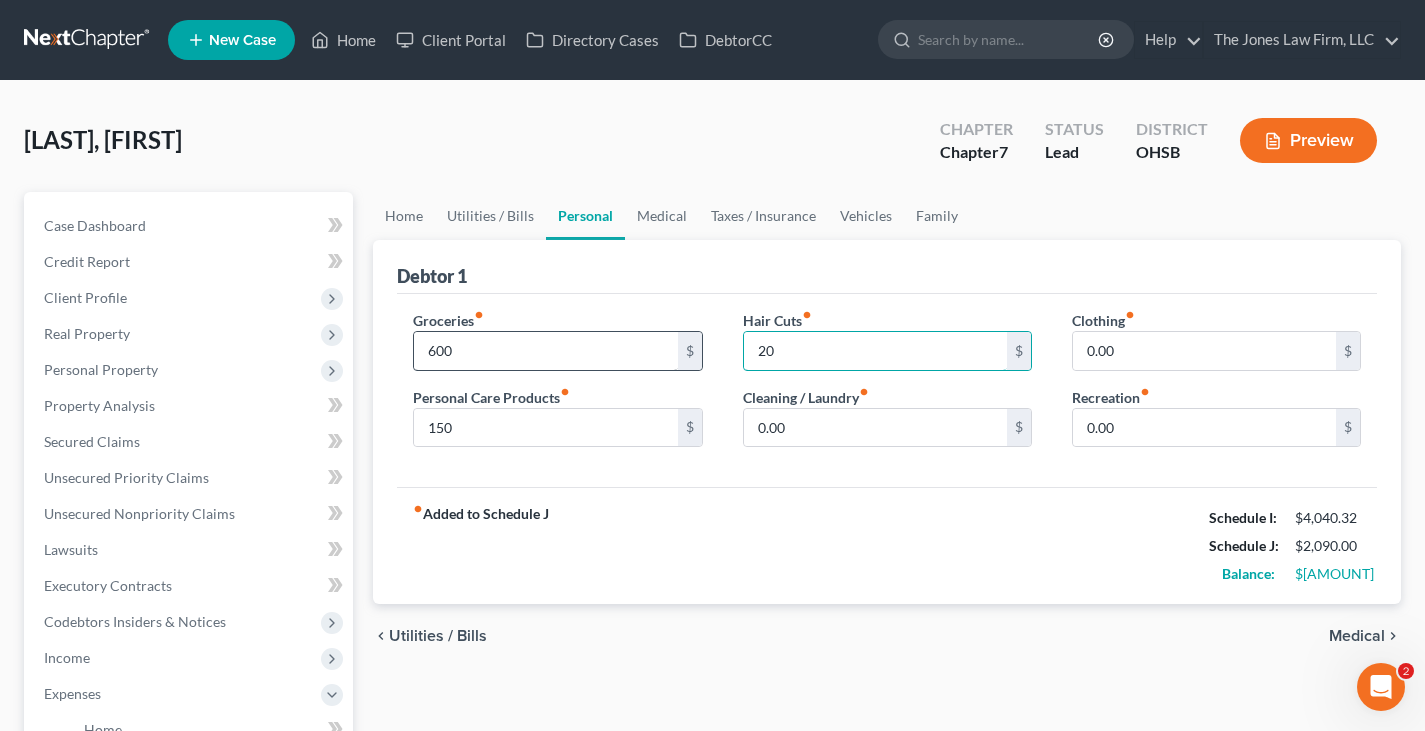 type on "20" 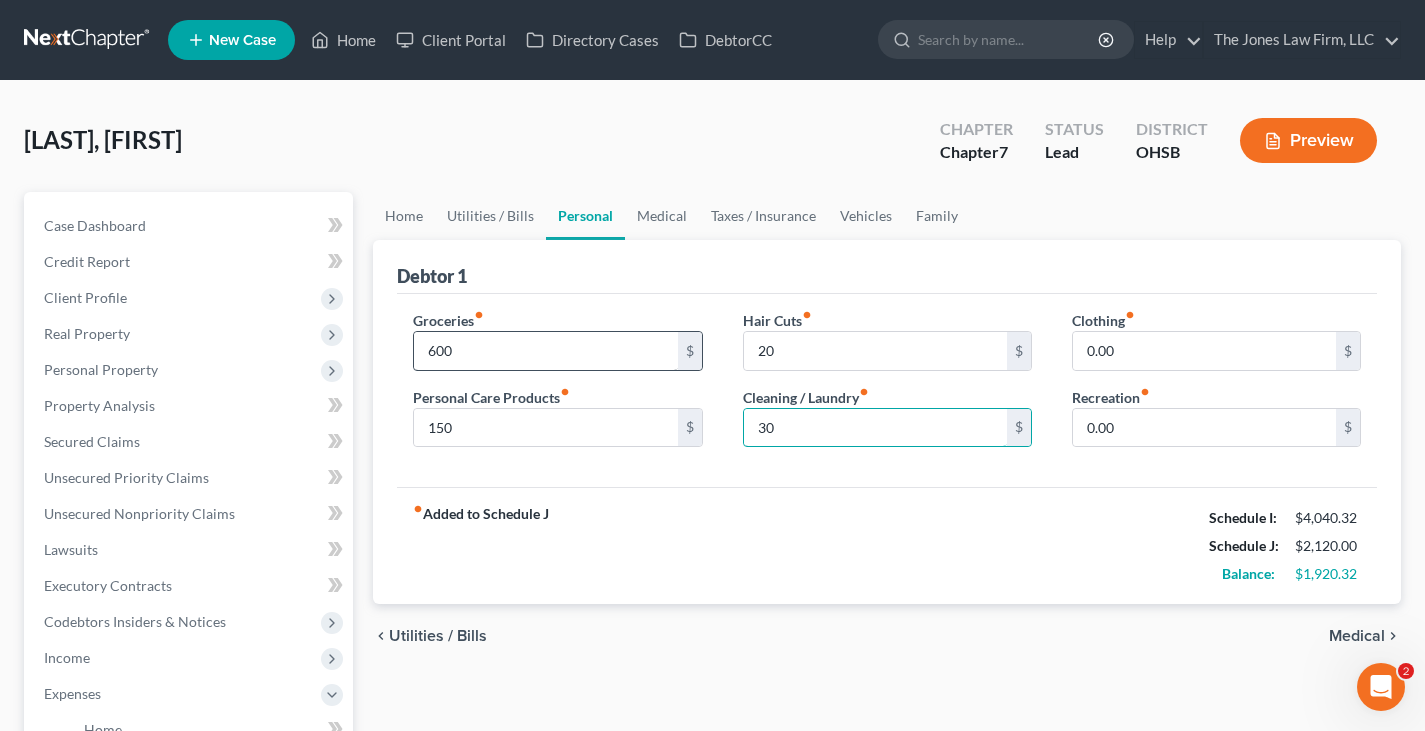 type on "30" 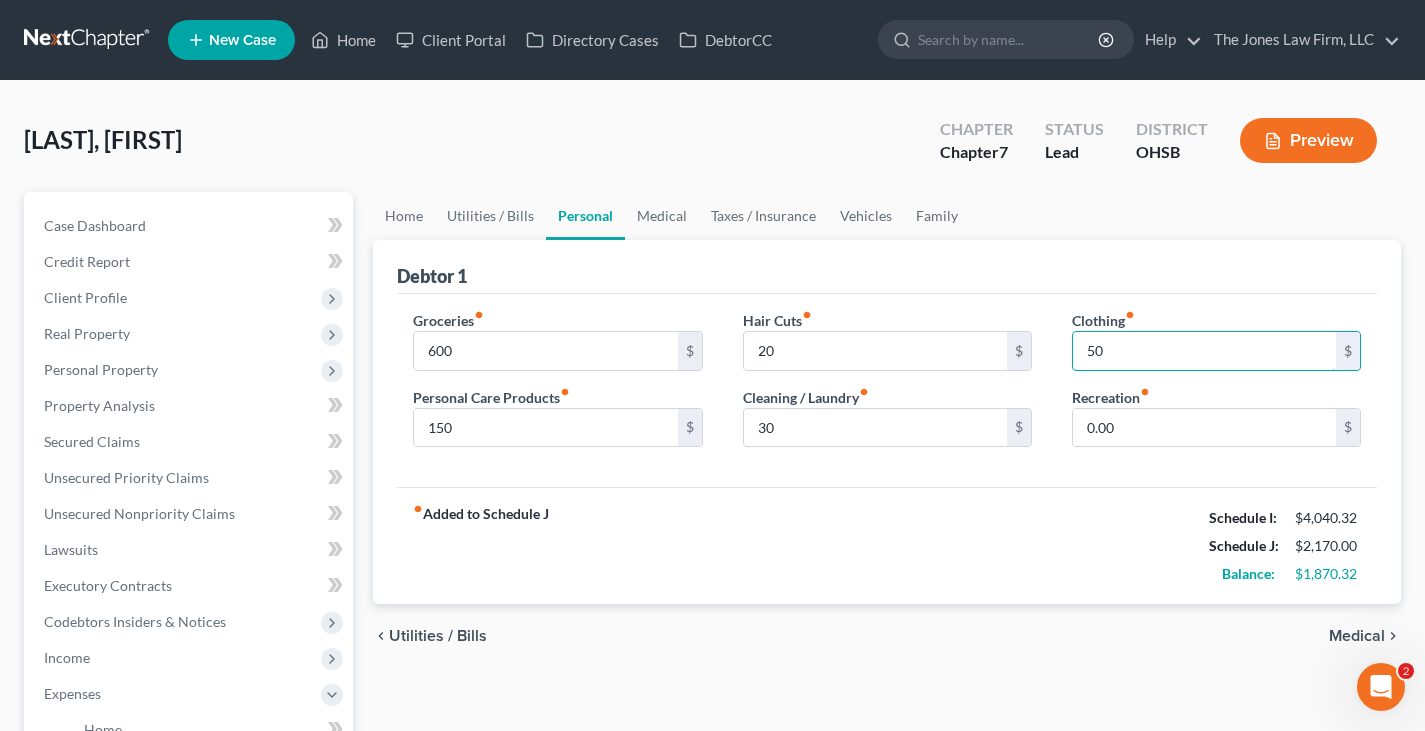 type on "50" 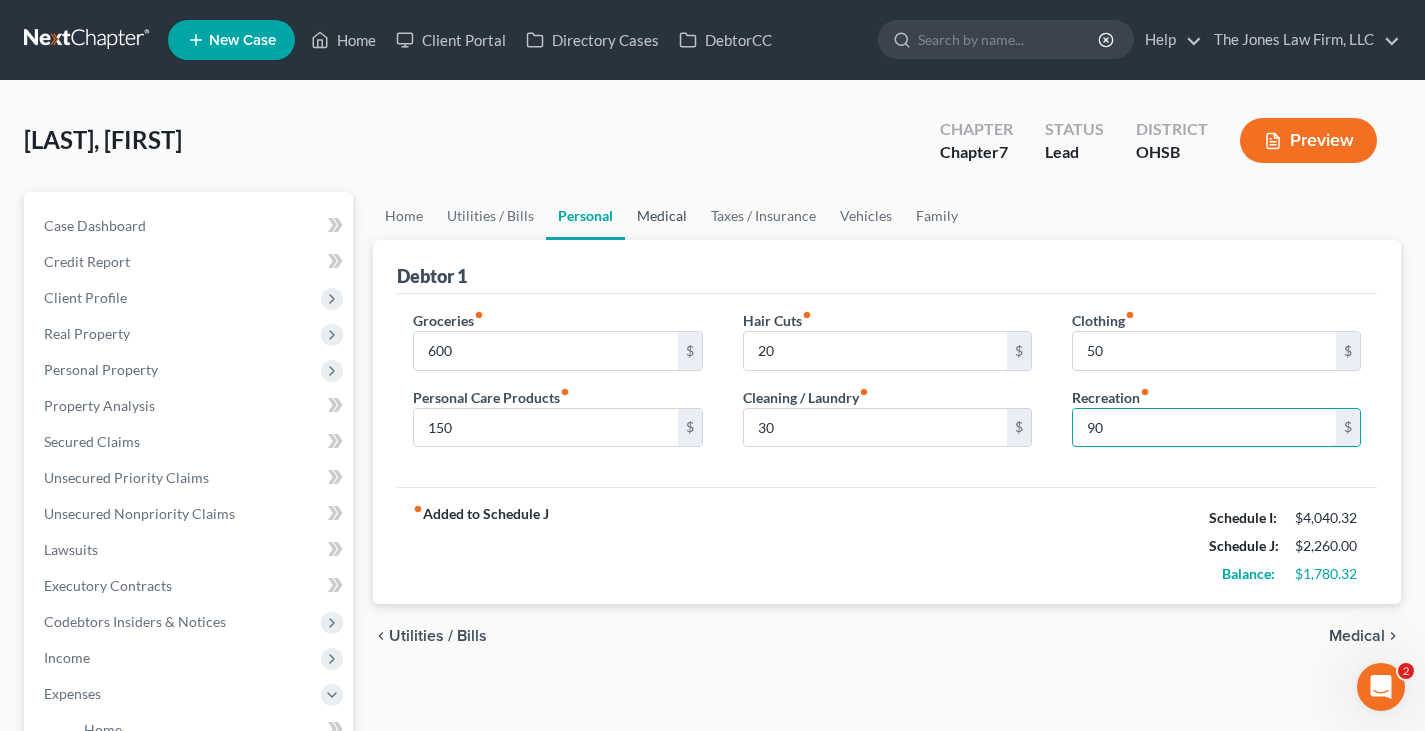 type on "90" 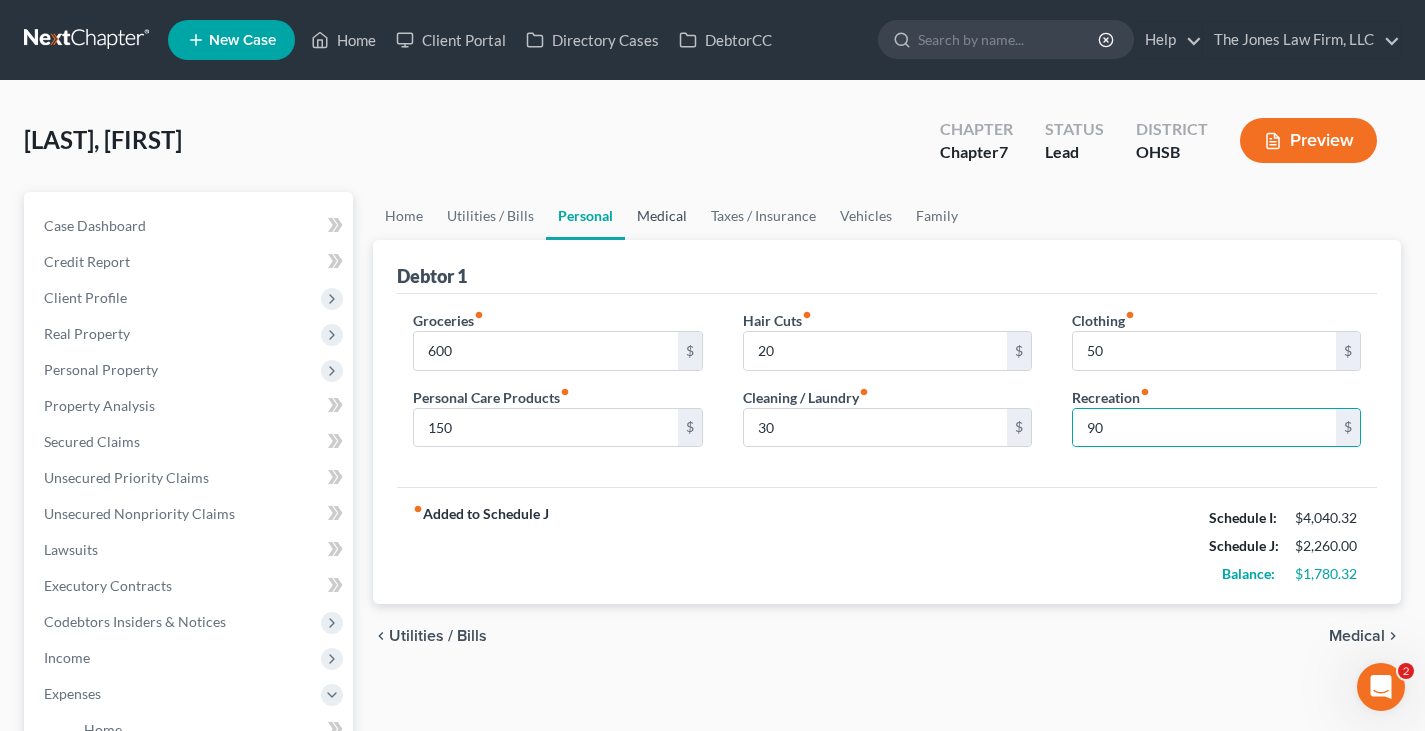 click on "Medical" at bounding box center [662, 216] 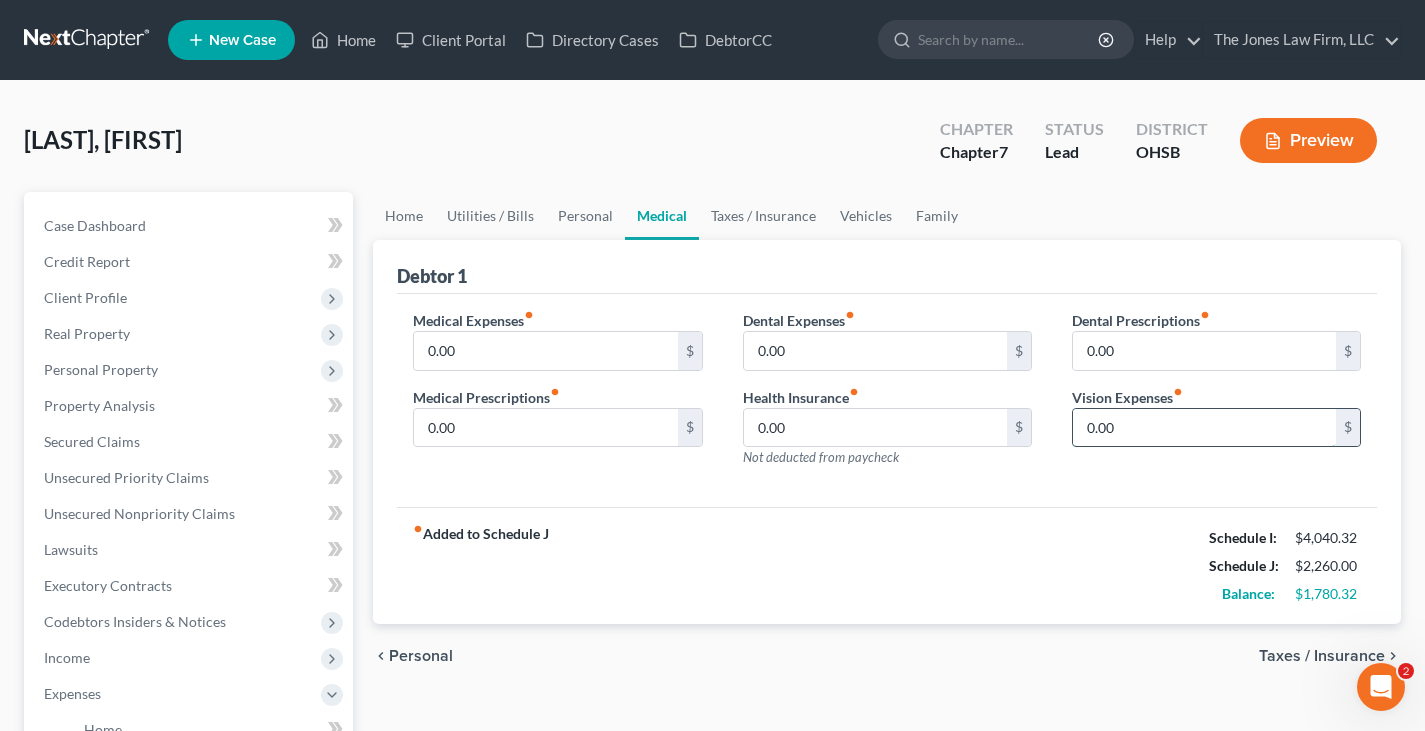 click on "0.00" at bounding box center [1204, 428] 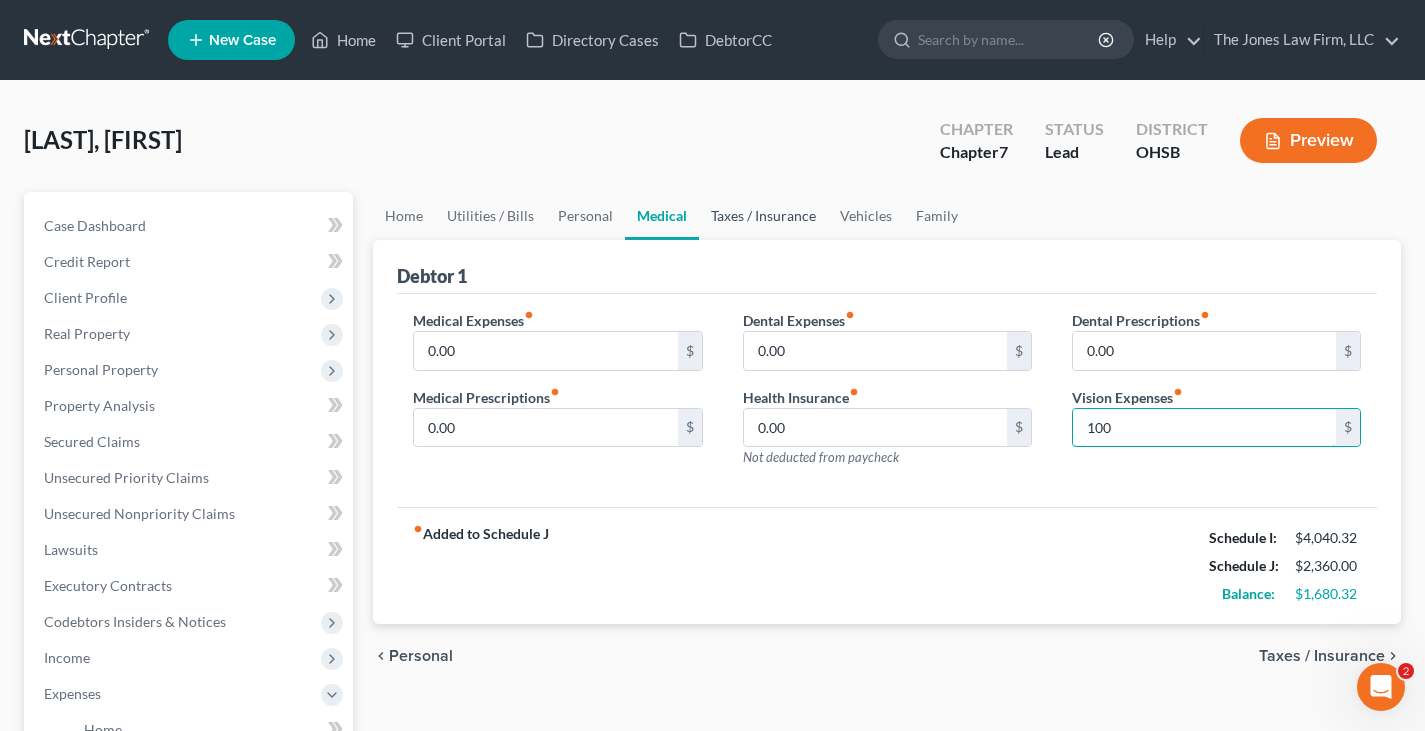 type on "100" 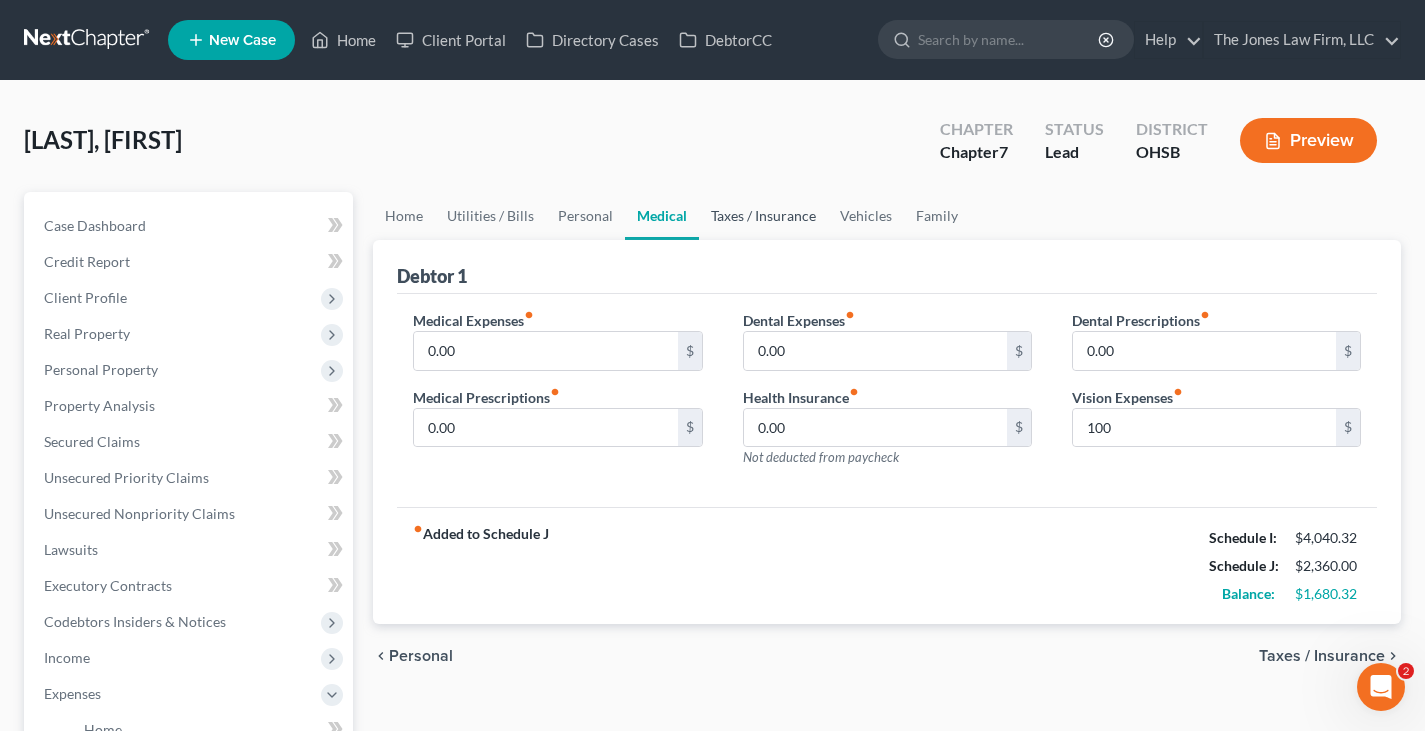 click on "Taxes / Insurance" at bounding box center (763, 216) 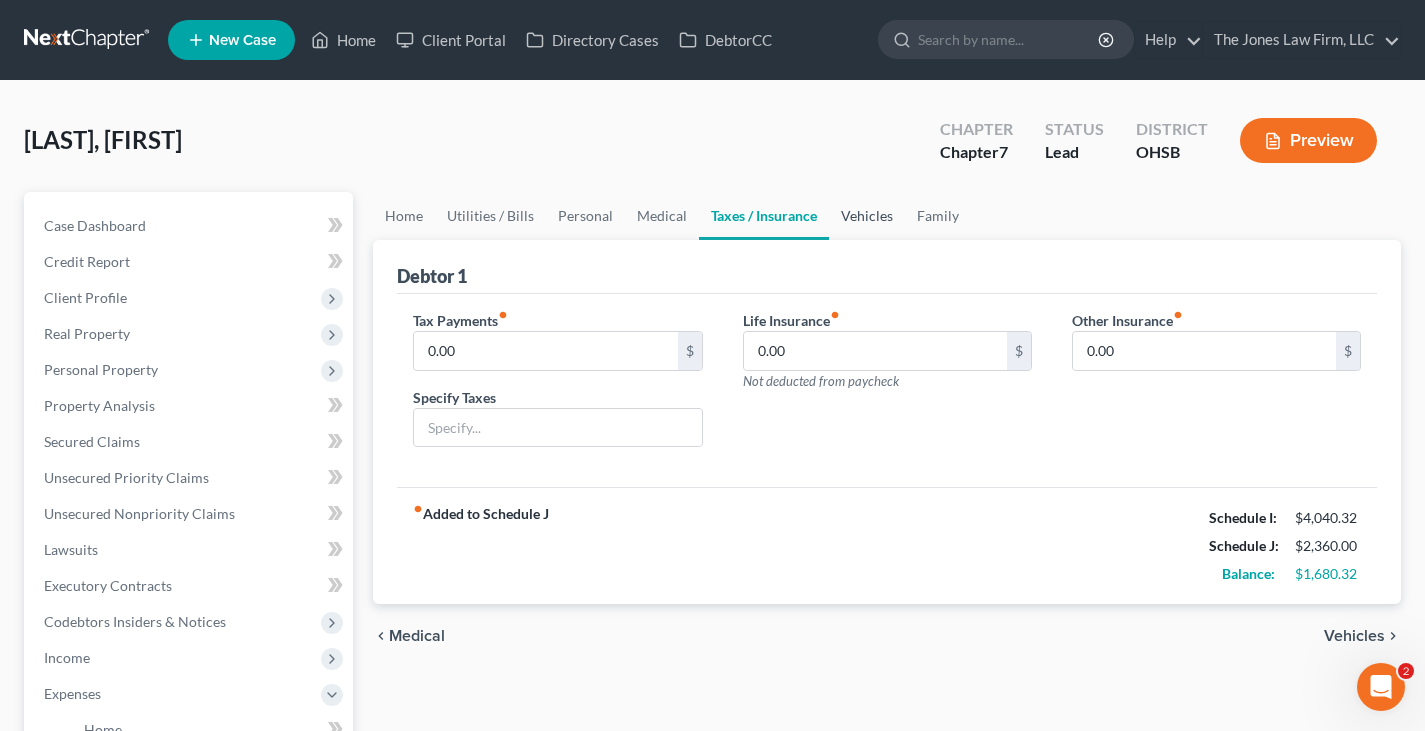 click on "Vehicles" at bounding box center [867, 216] 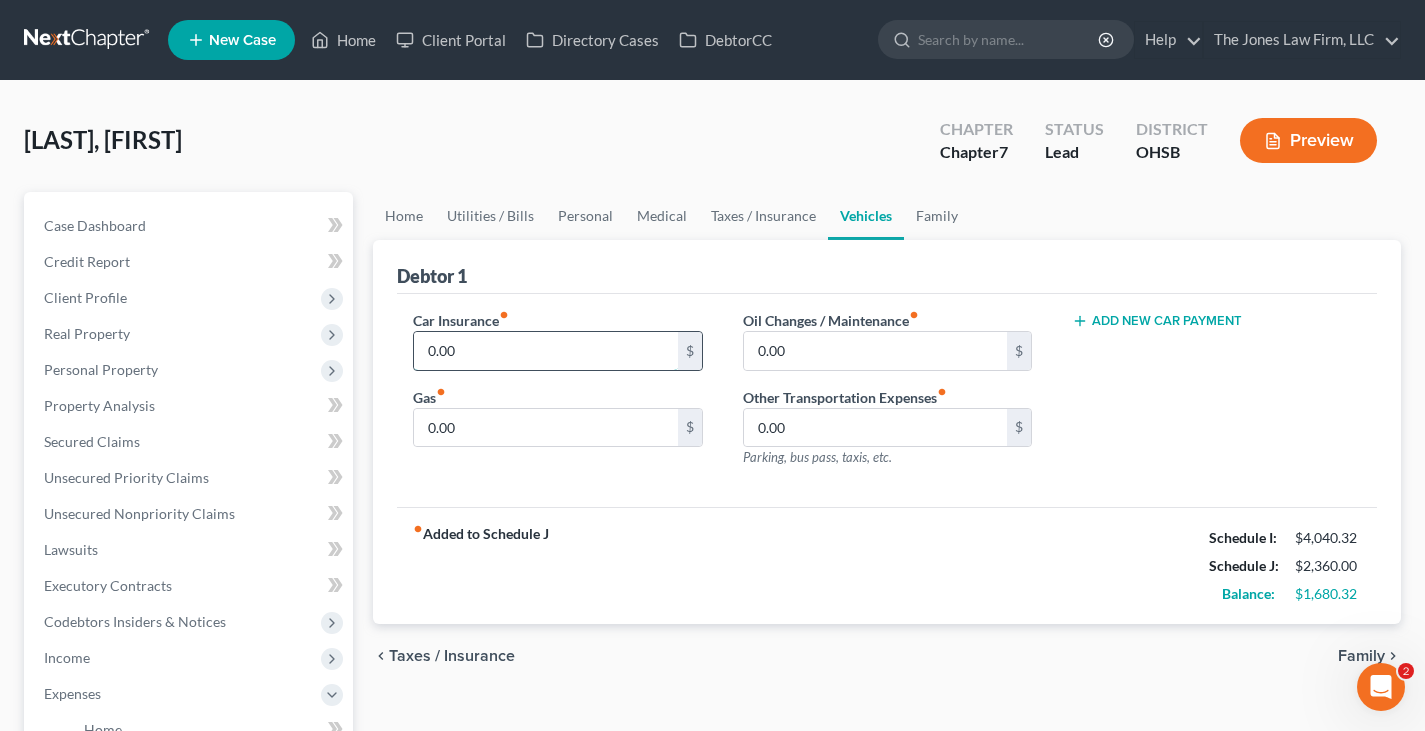 click on "0.00" at bounding box center [545, 351] 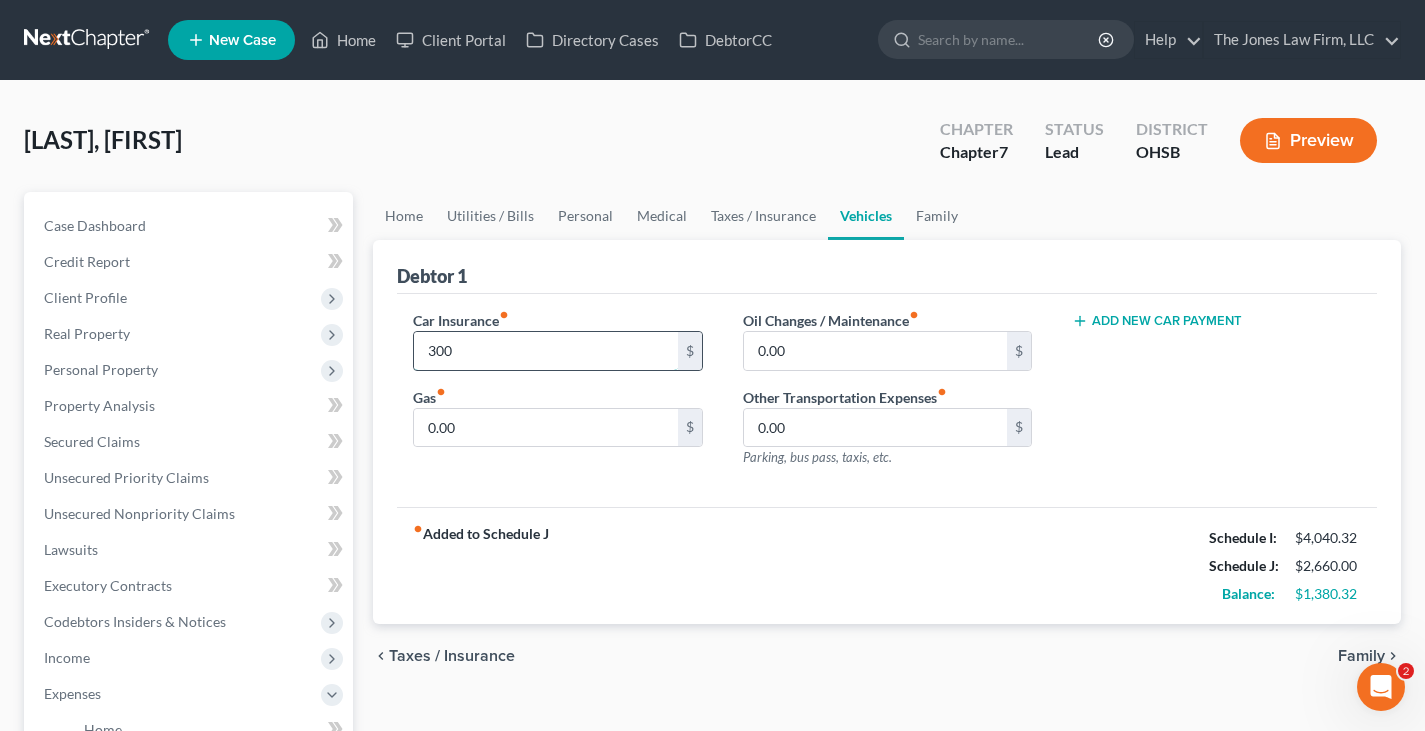 type on "300" 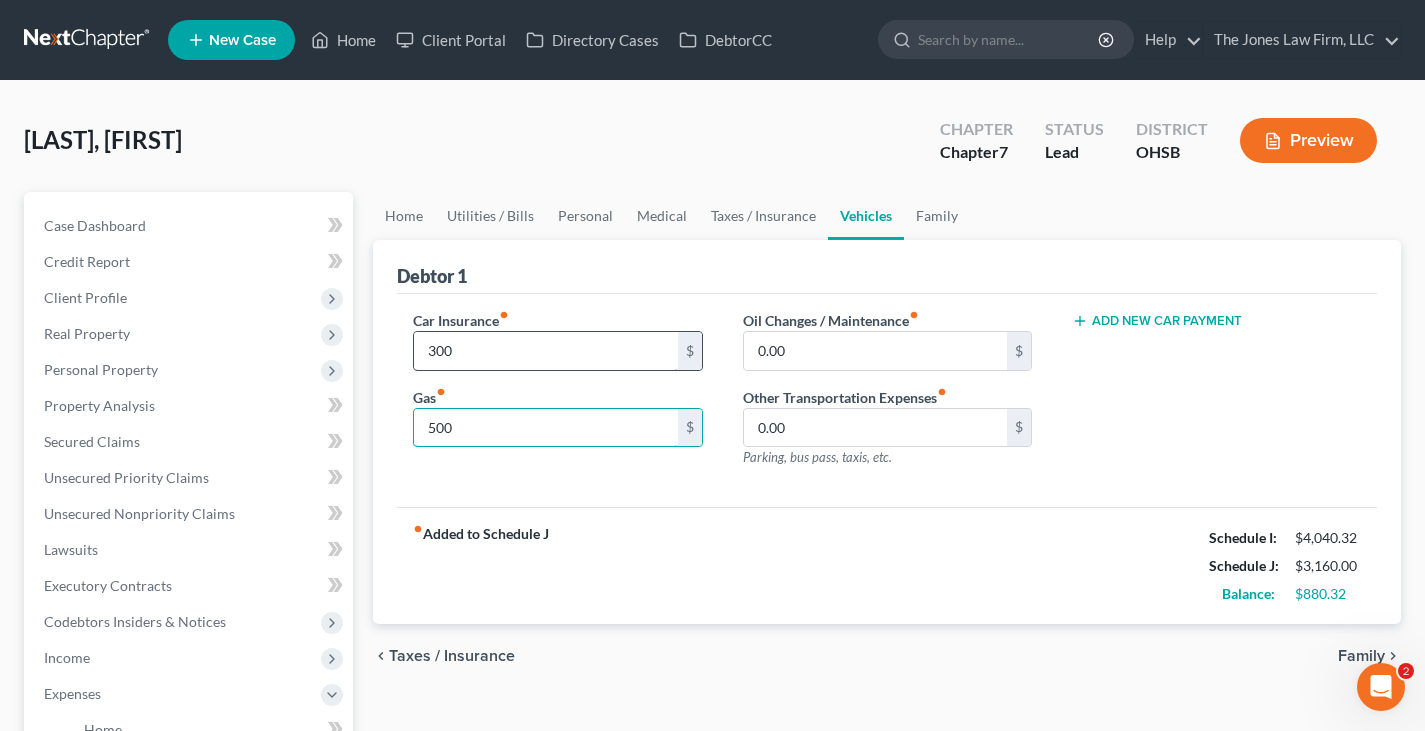 type on "500" 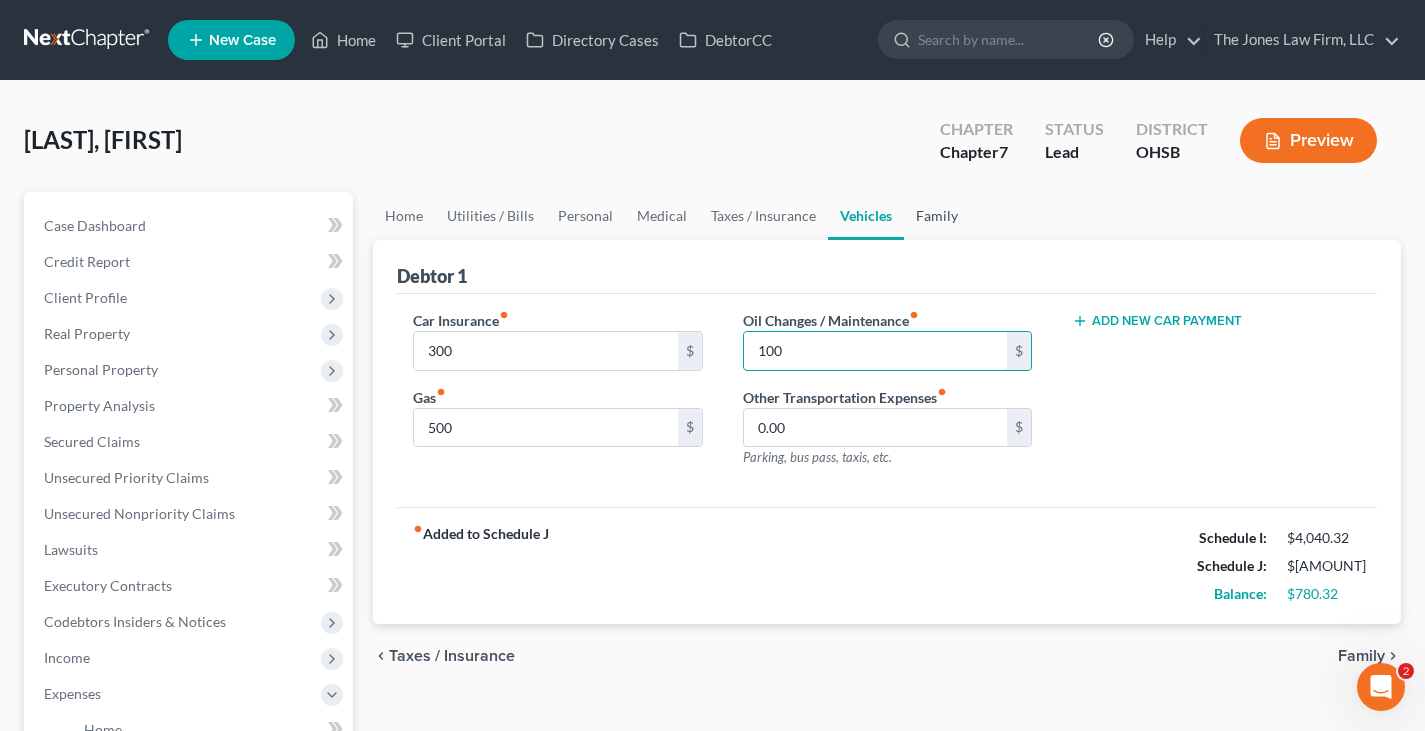 type on "100" 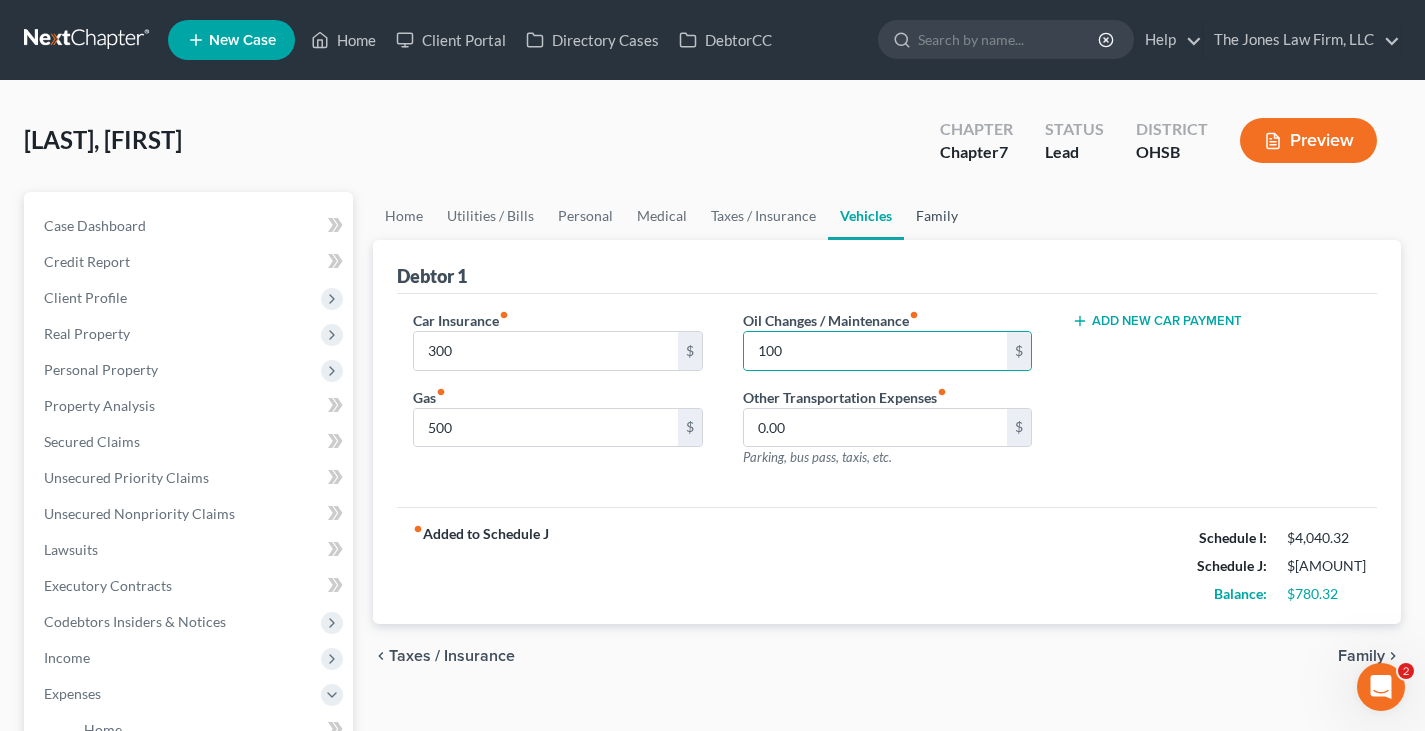click on "Family" at bounding box center [937, 216] 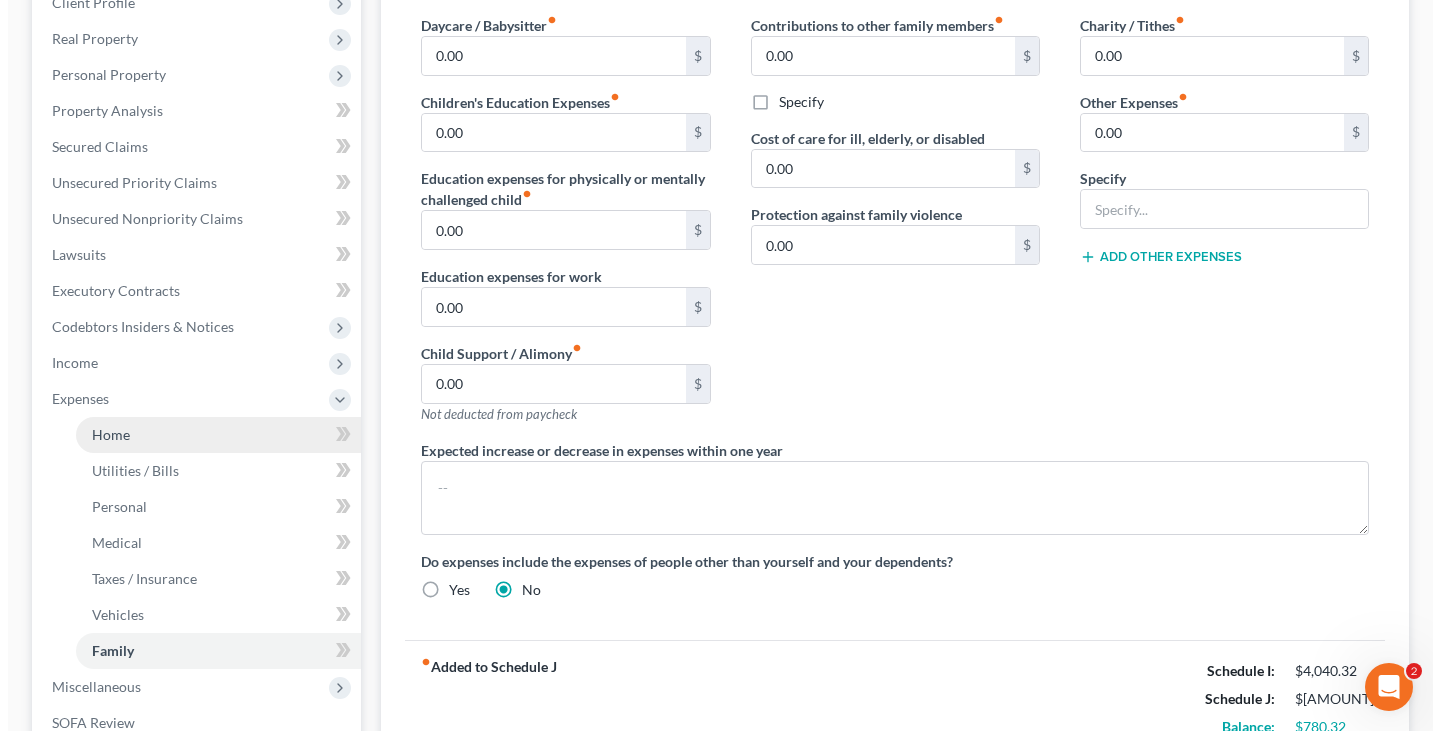 scroll, scrollTop: 300, scrollLeft: 0, axis: vertical 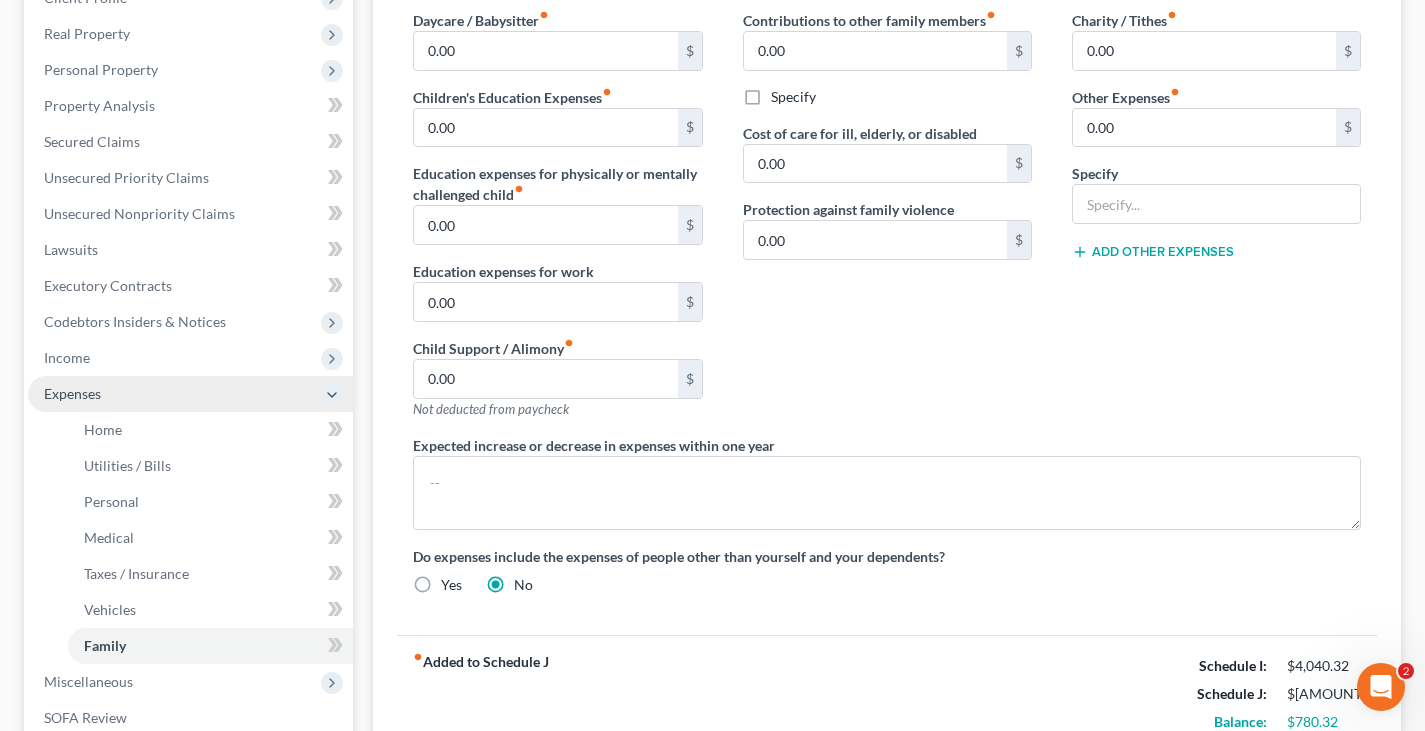 click on "Expenses" at bounding box center (190, 394) 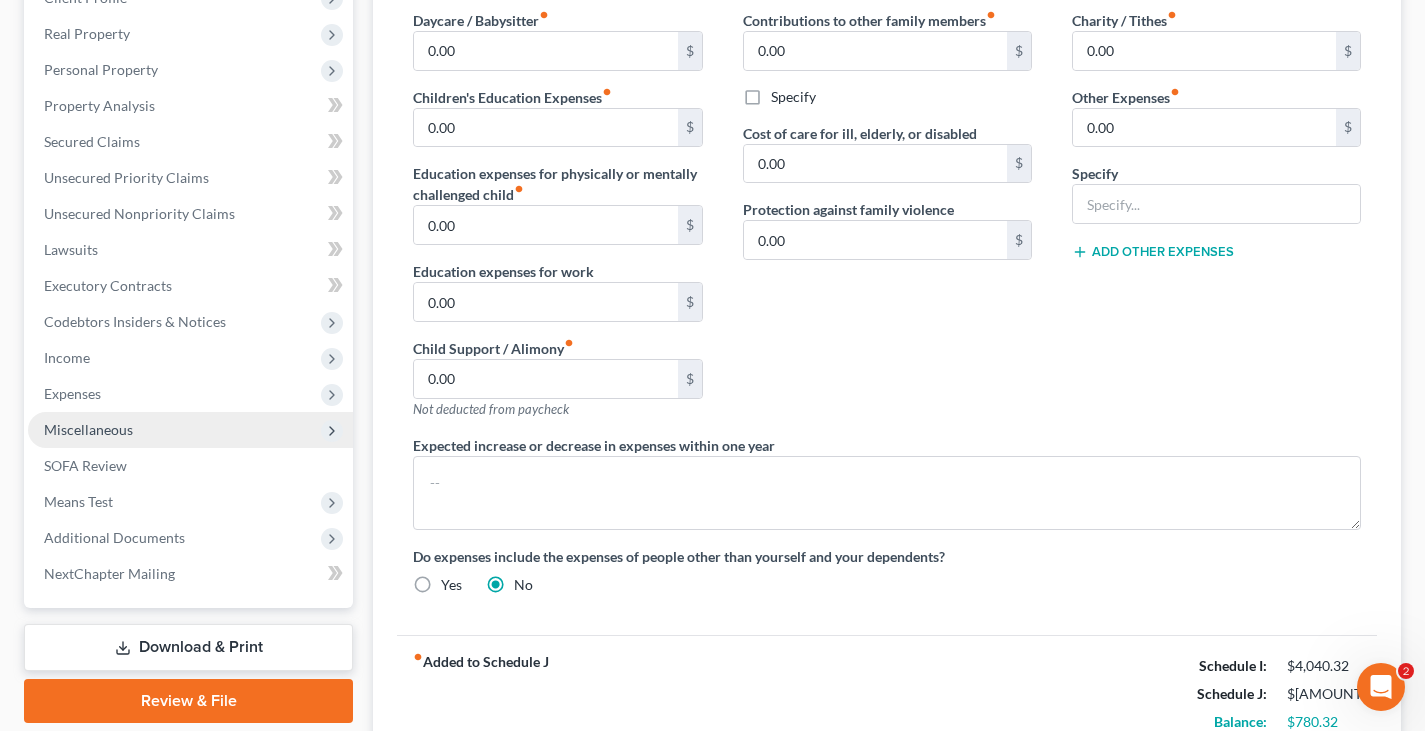 click on "Miscellaneous" at bounding box center [190, 430] 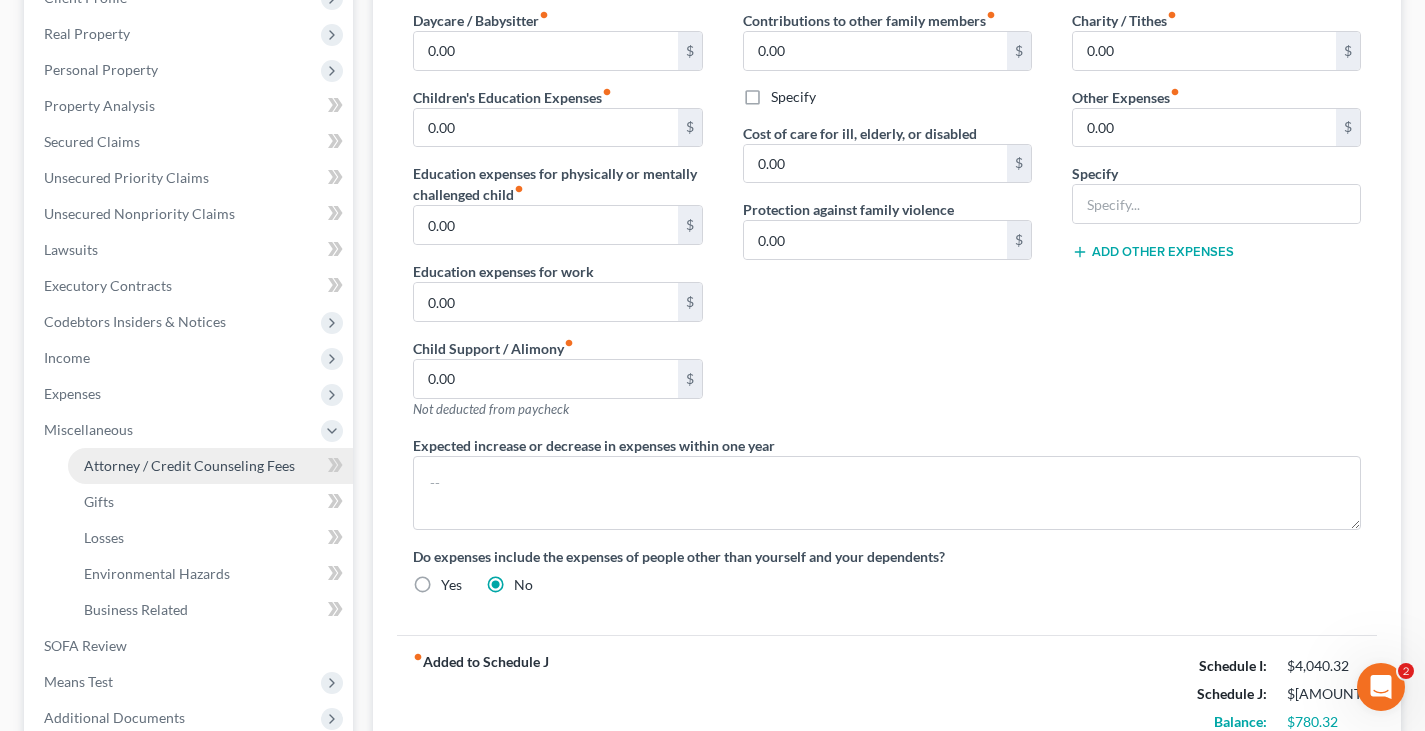 click on "Attorney / Credit Counseling Fees" at bounding box center [189, 465] 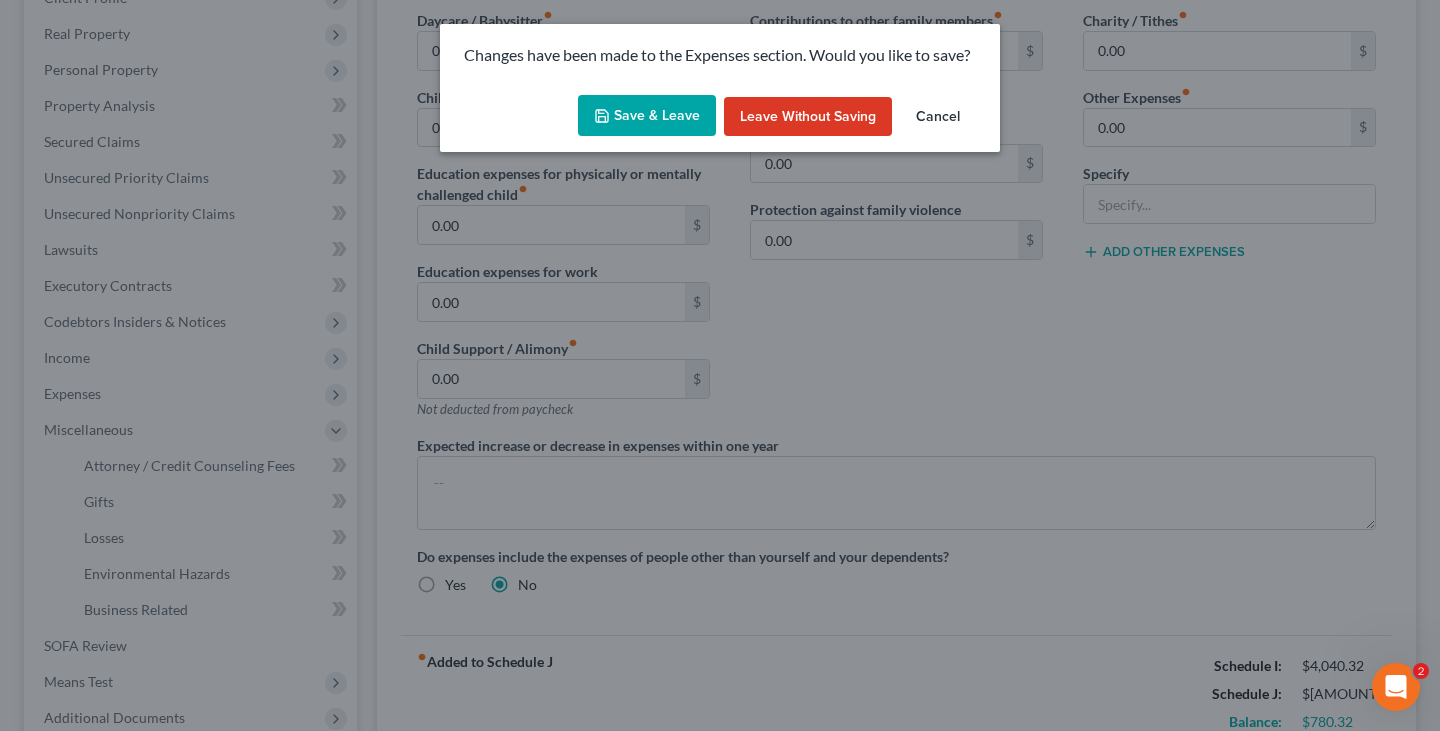 click on "Save & Leave" at bounding box center [647, 116] 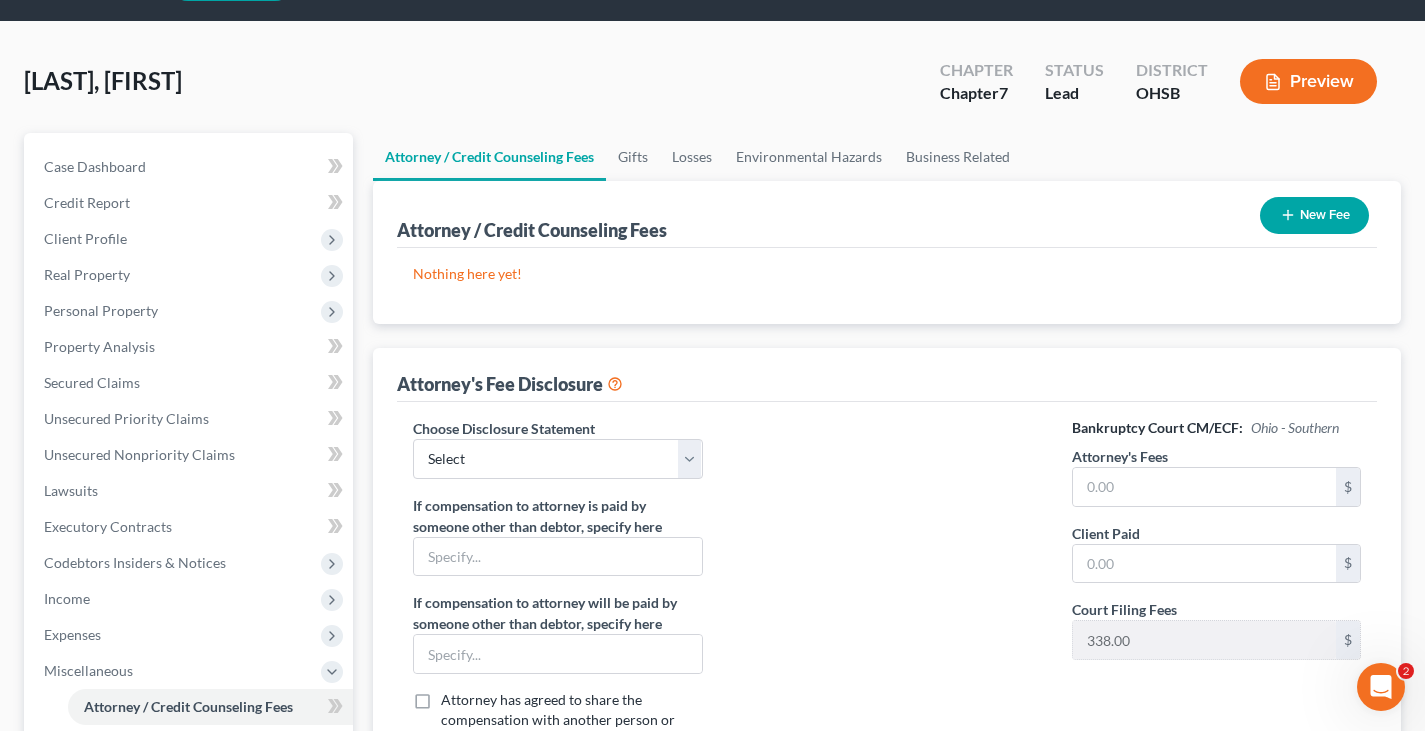 scroll, scrollTop: 0, scrollLeft: 0, axis: both 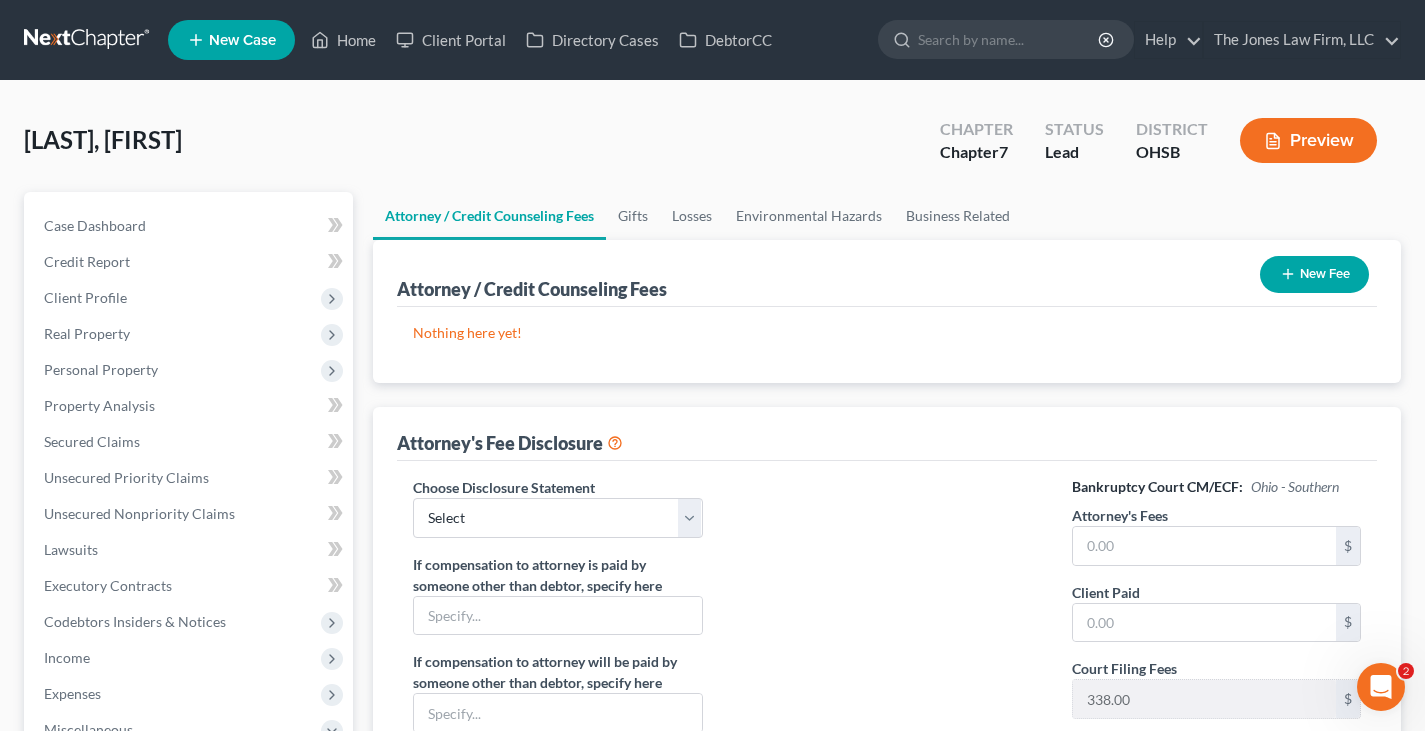 click 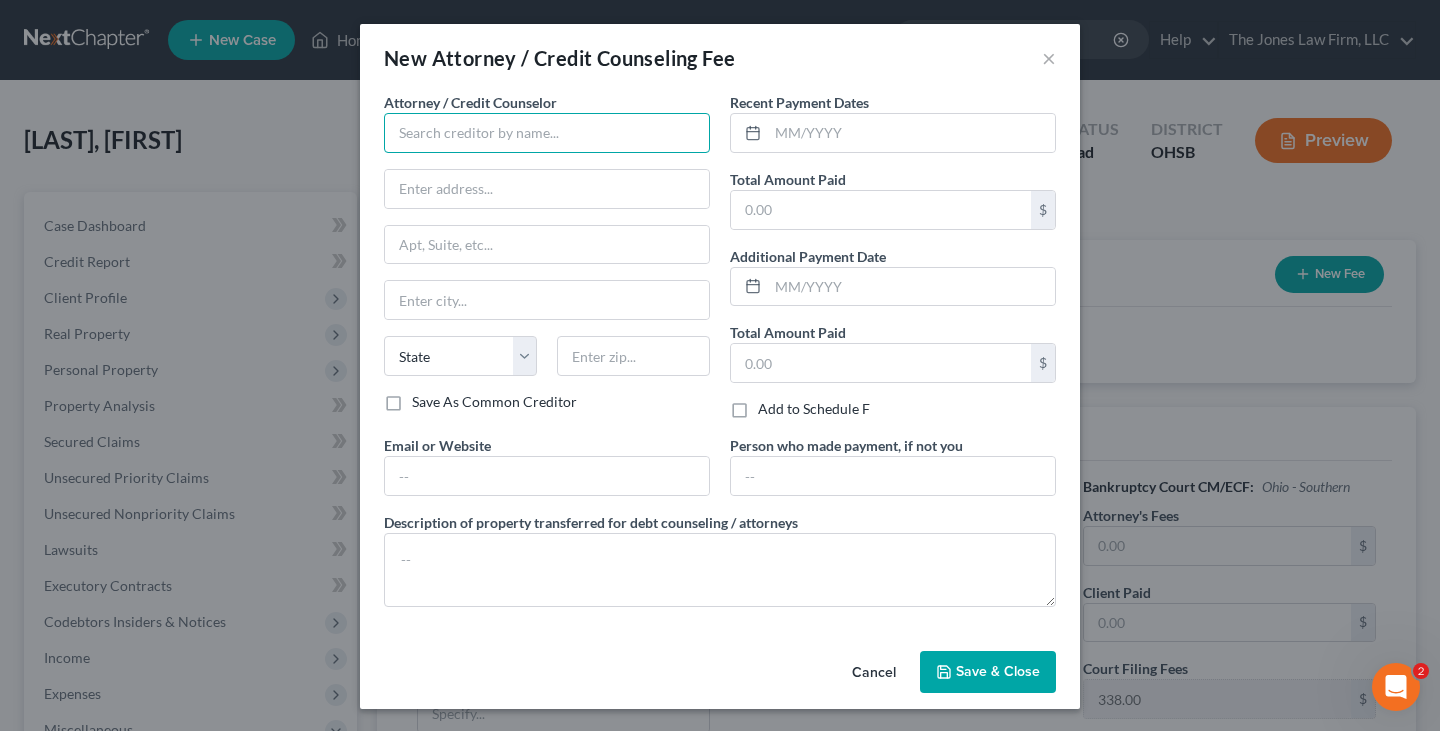 click at bounding box center (547, 133) 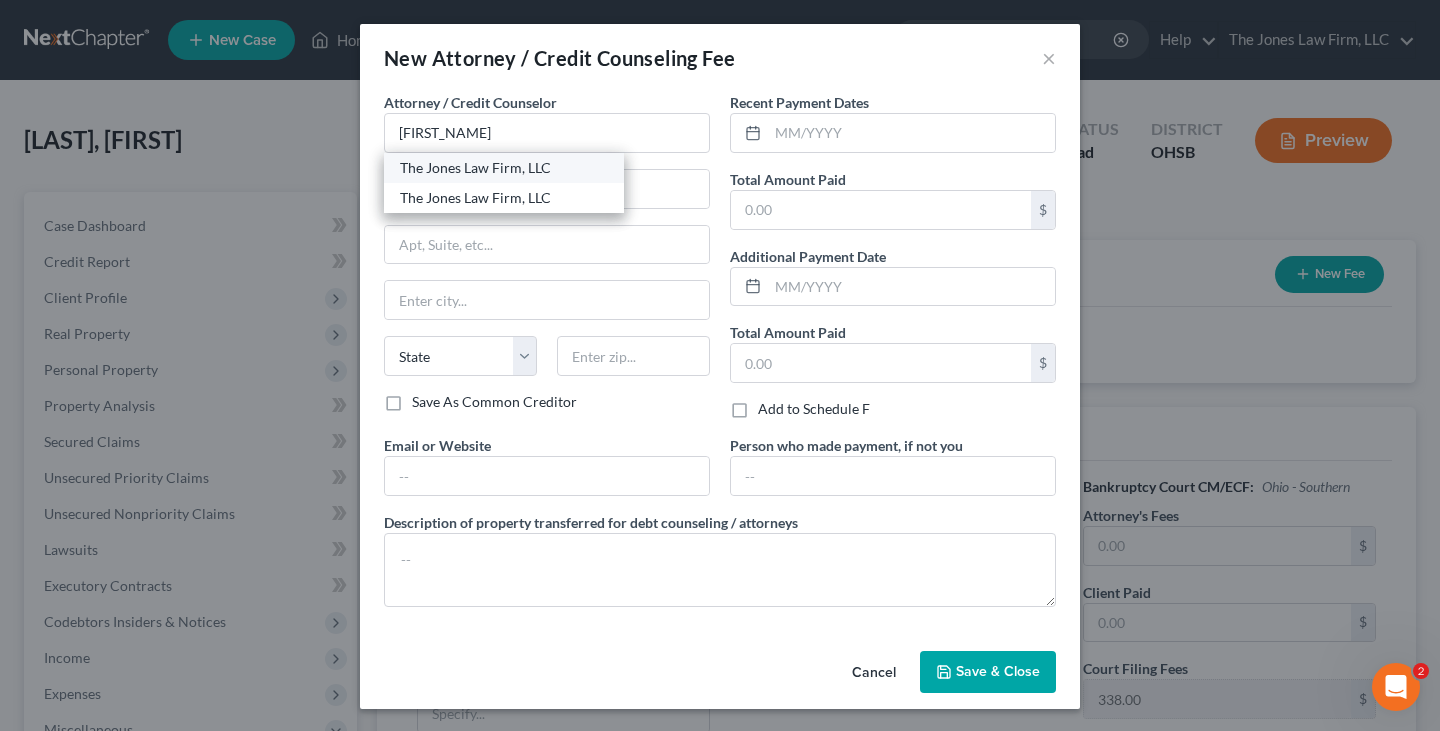 click on "The Jones Law Firm, LLC" at bounding box center [504, 168] 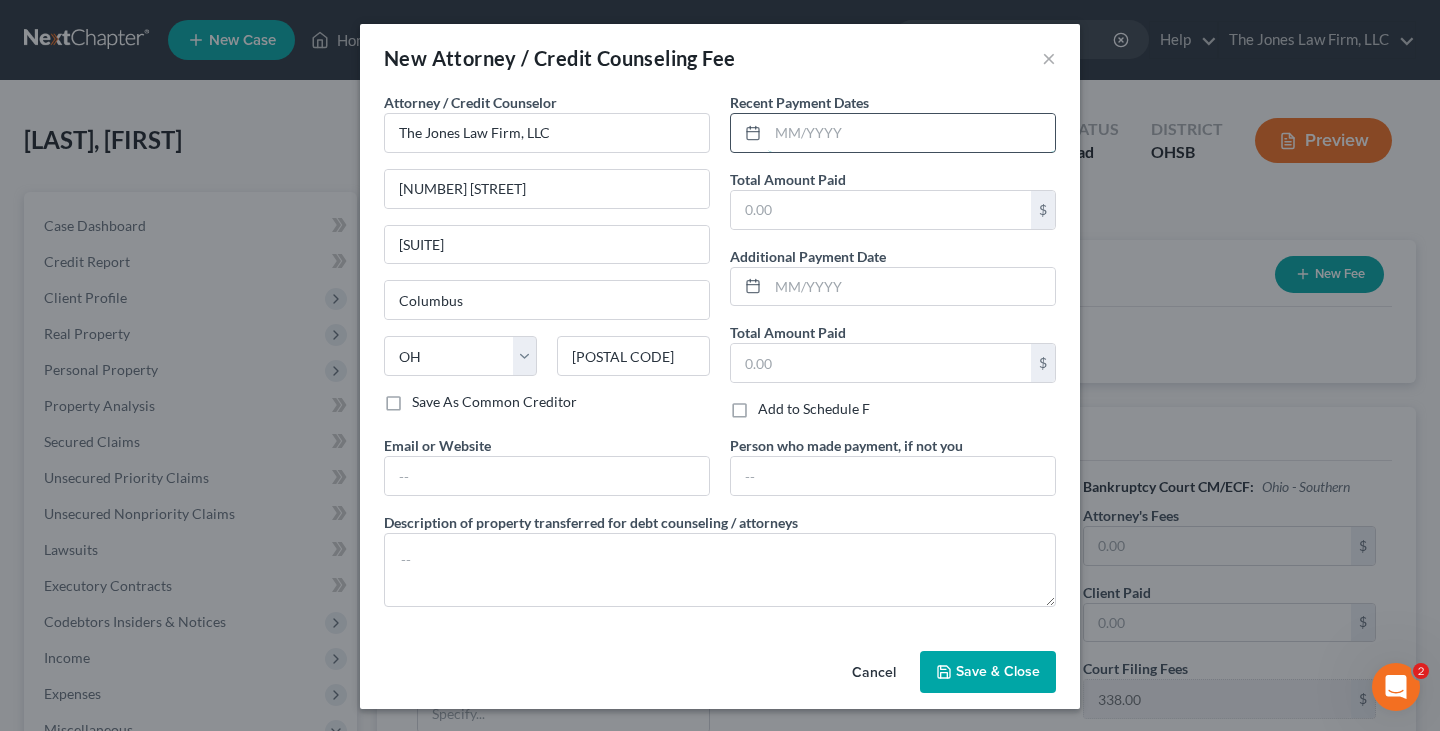 click at bounding box center (911, 133) 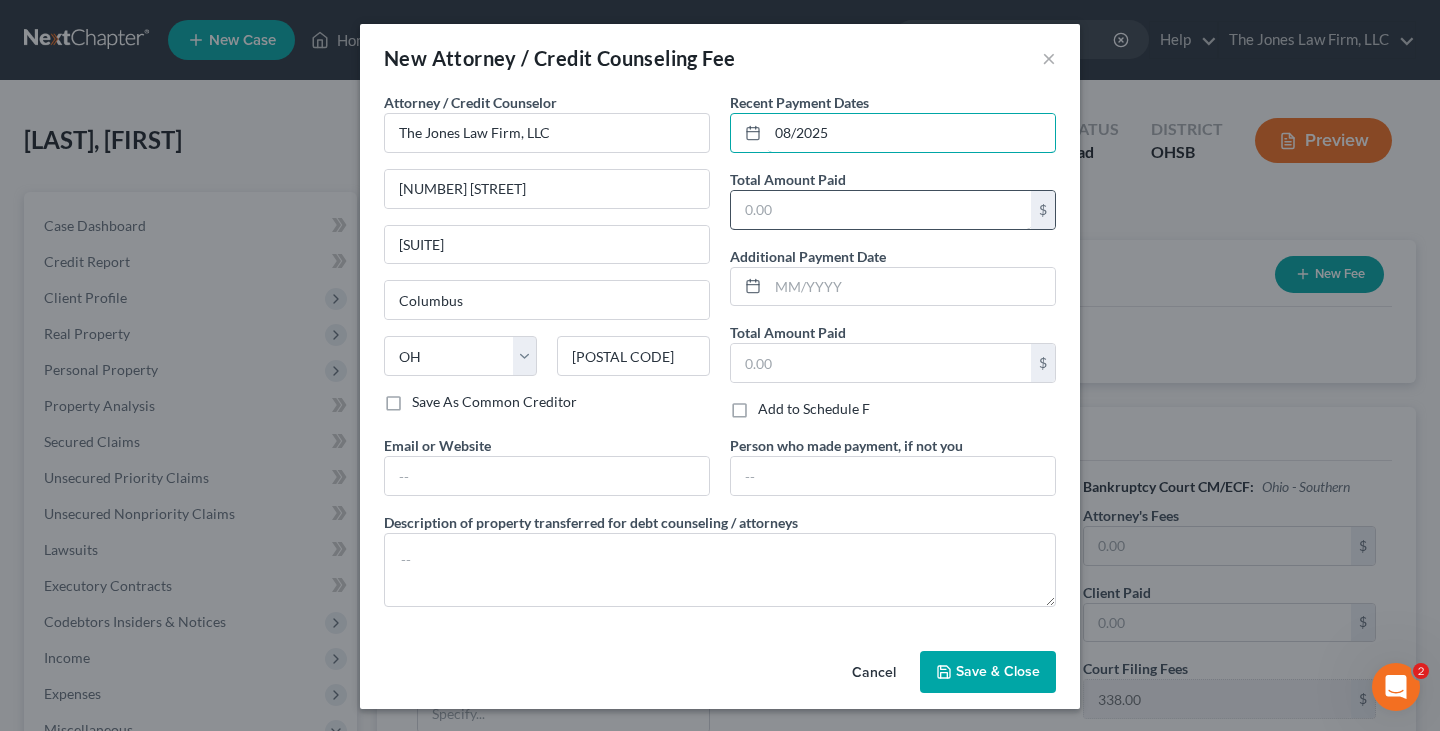 type on "08/2025" 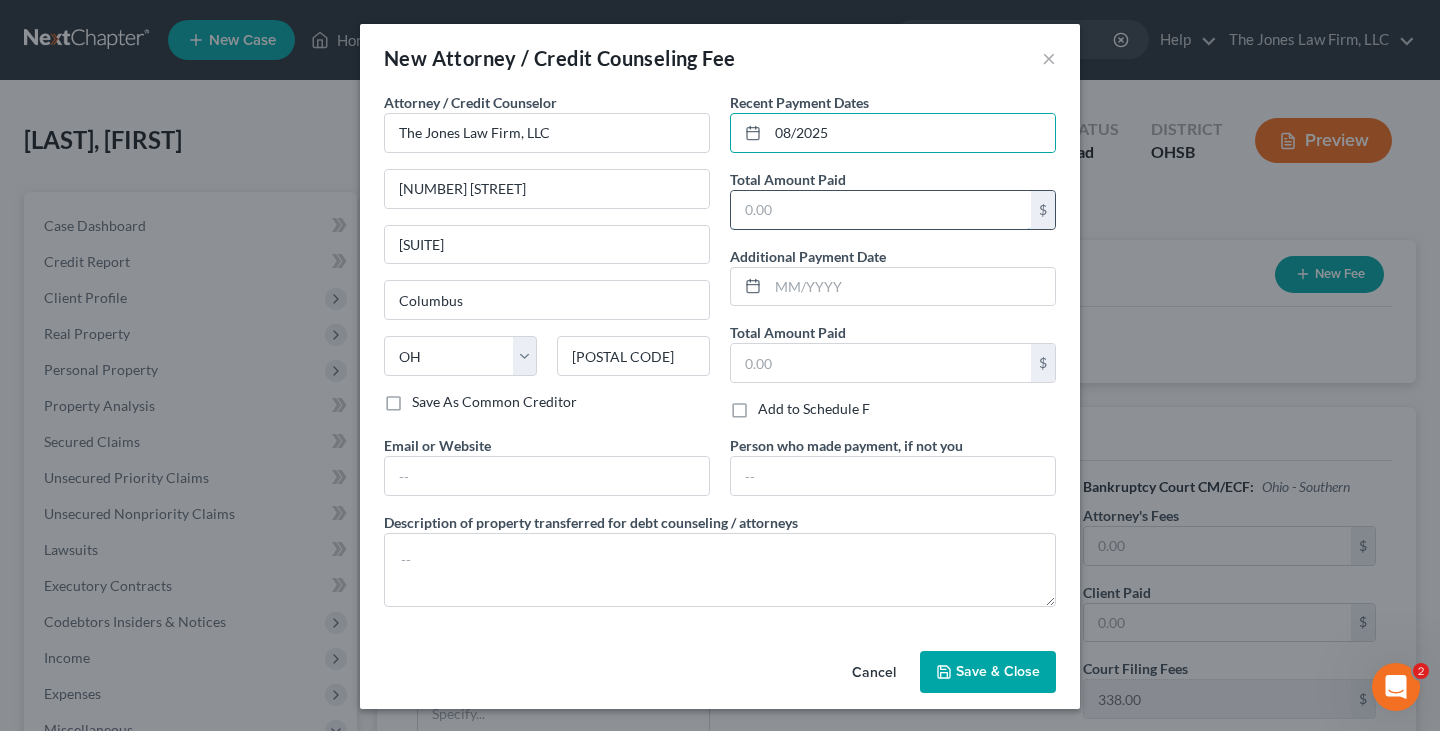 click at bounding box center [881, 210] 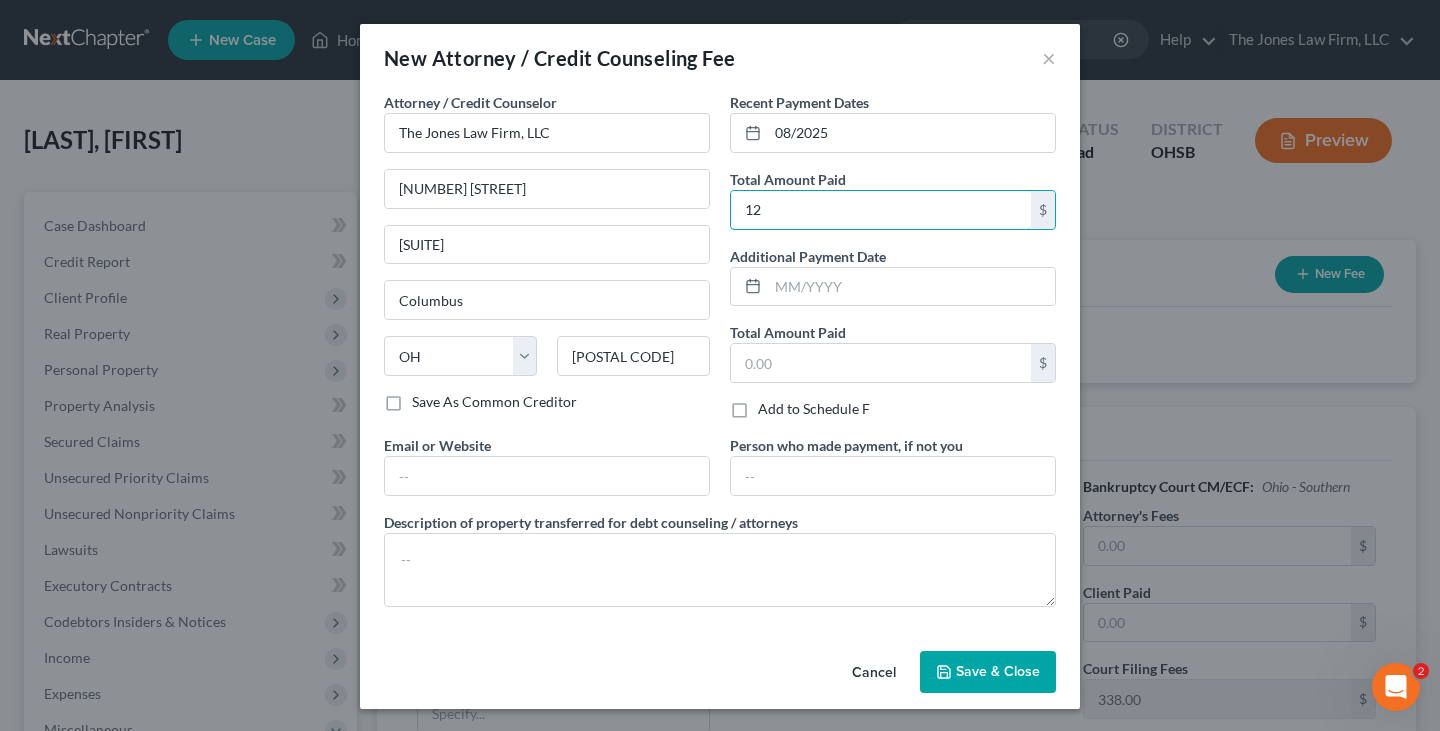 type on "1285" 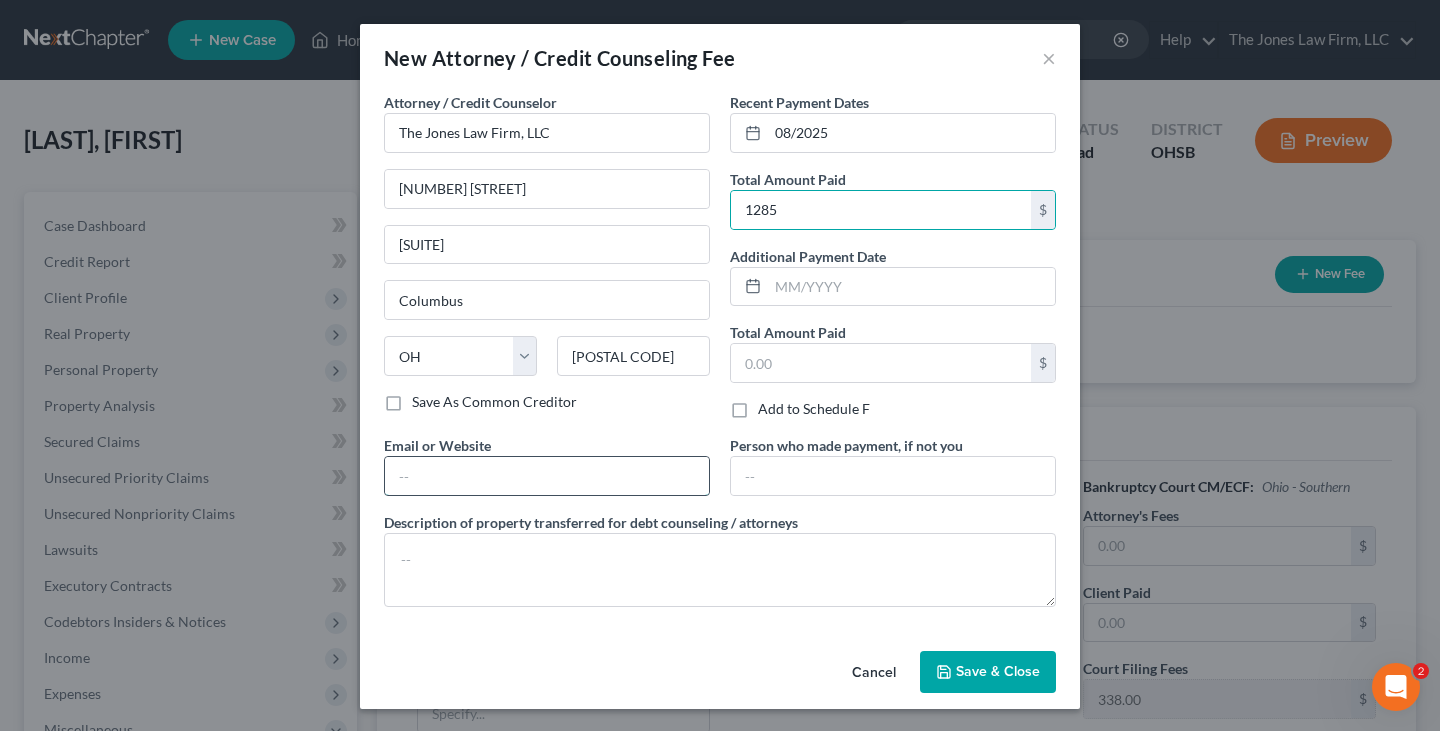 click at bounding box center [547, 476] 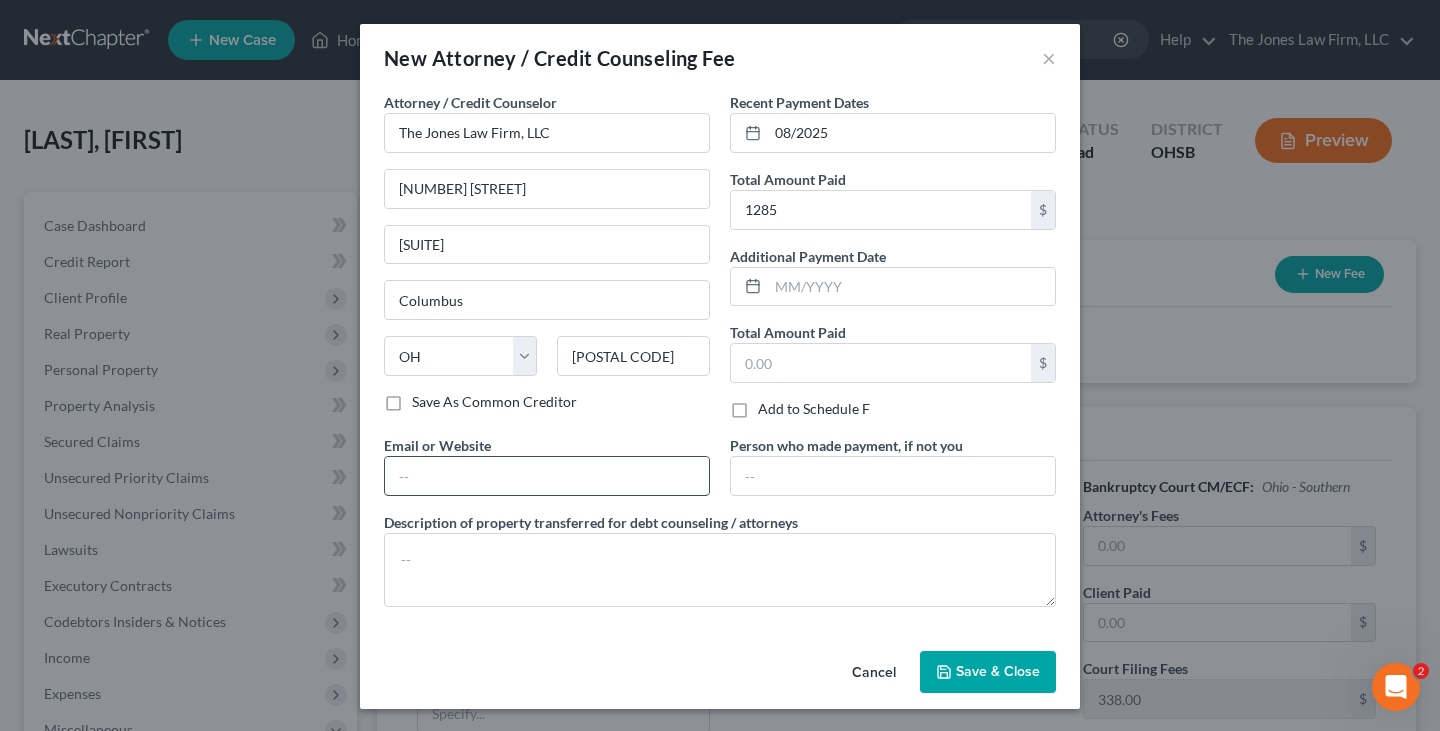type on "[EMAIL]" 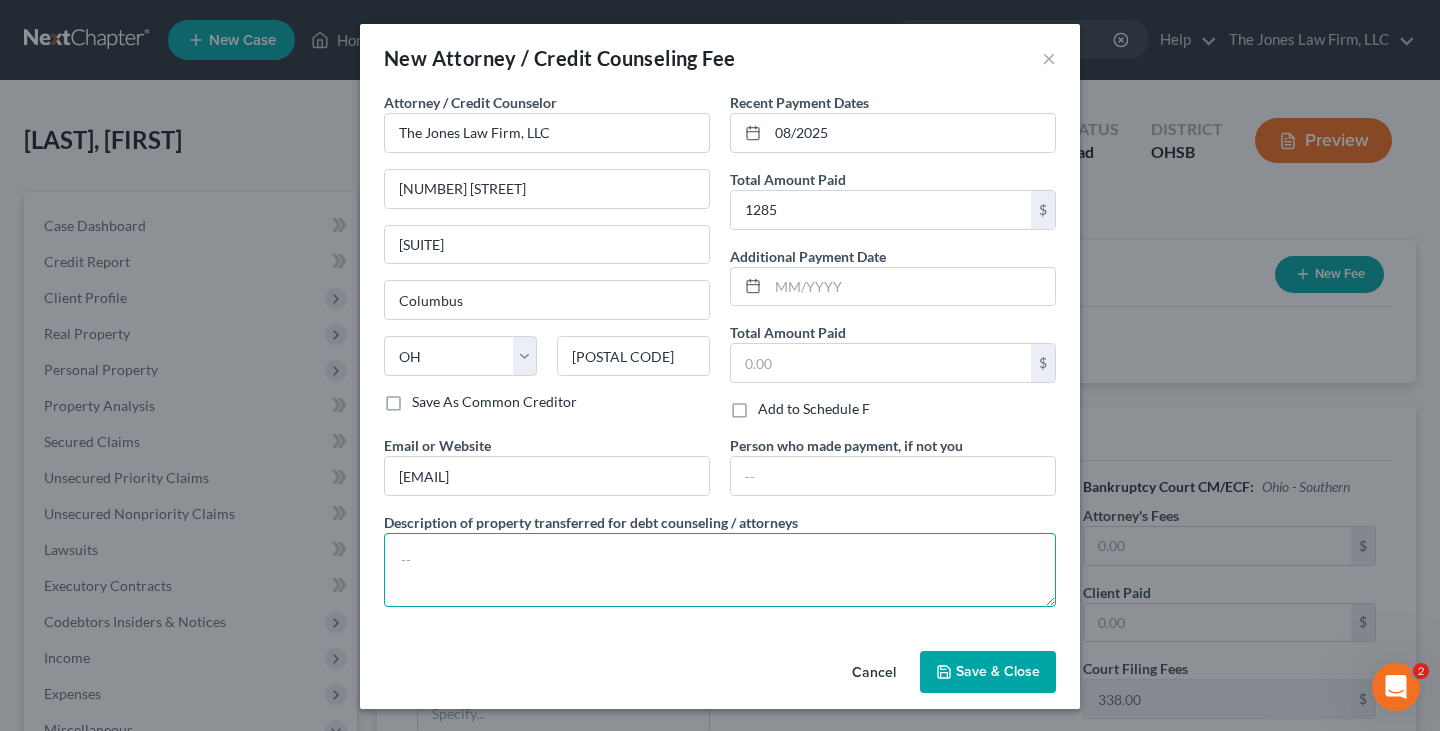 click at bounding box center [720, 570] 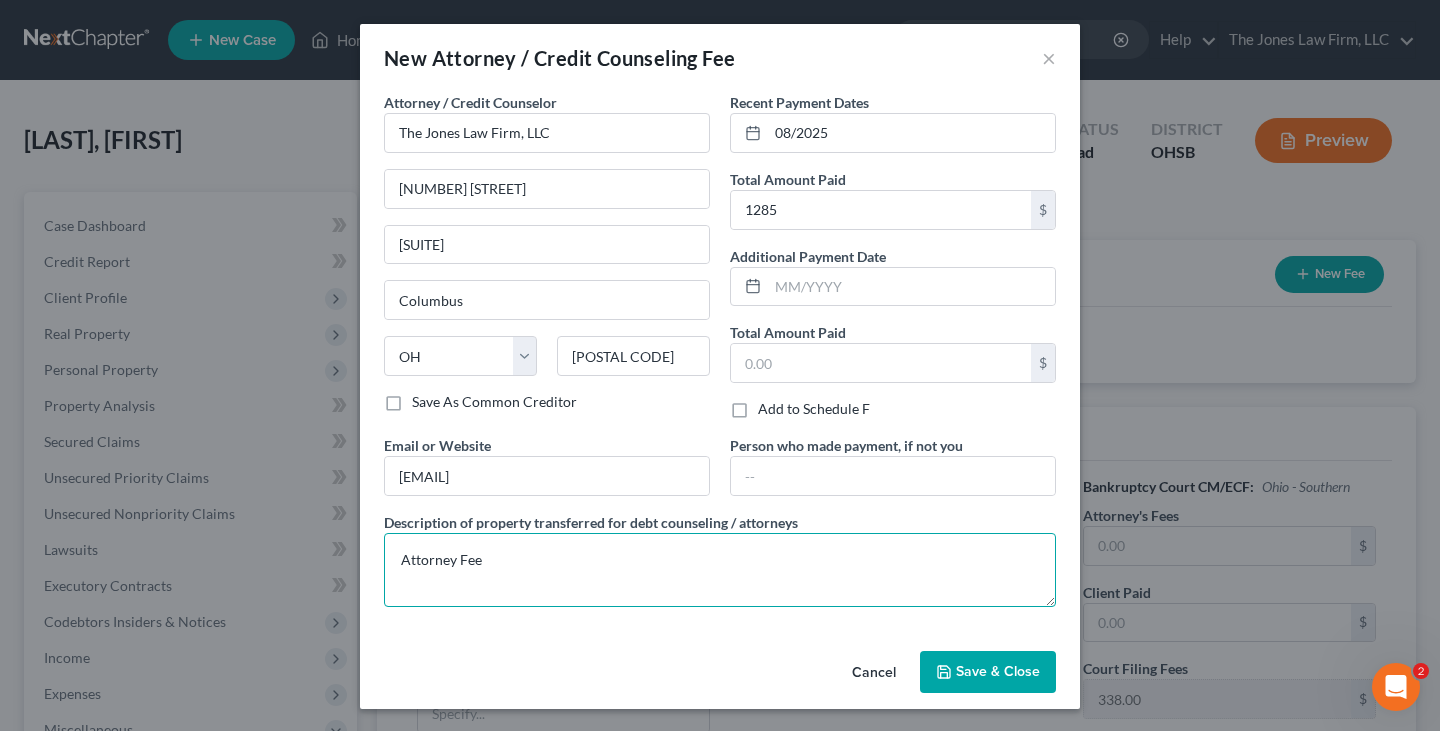 type on "Attorney Fee" 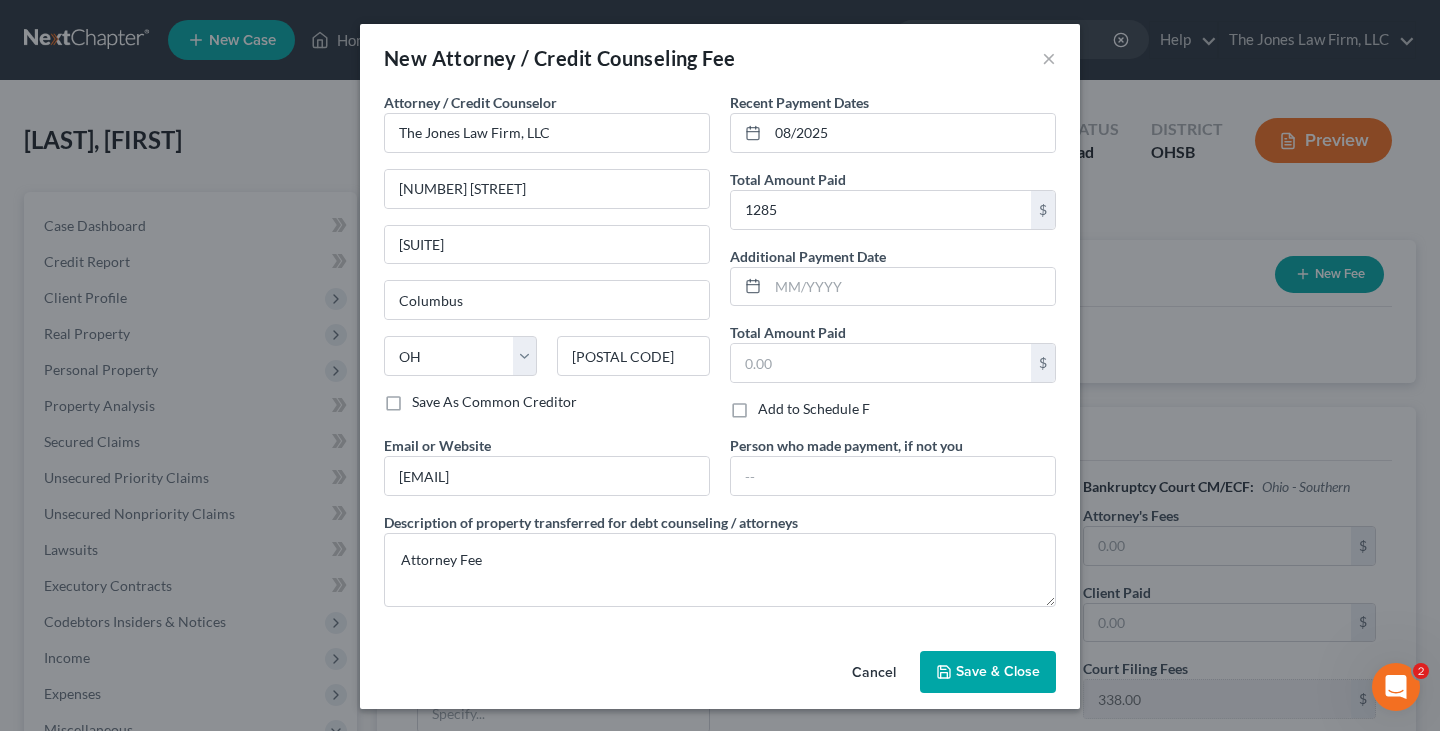click on "Save & Close" at bounding box center [998, 671] 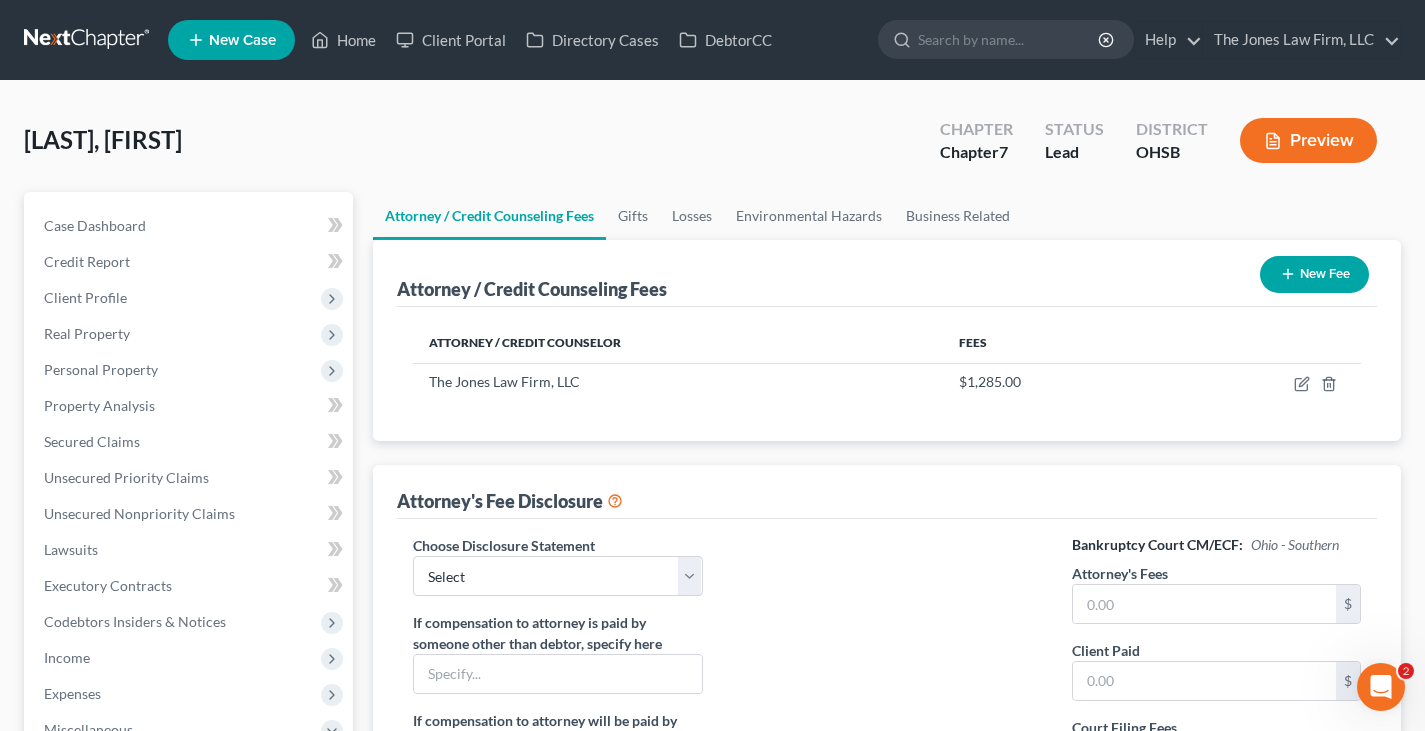 click 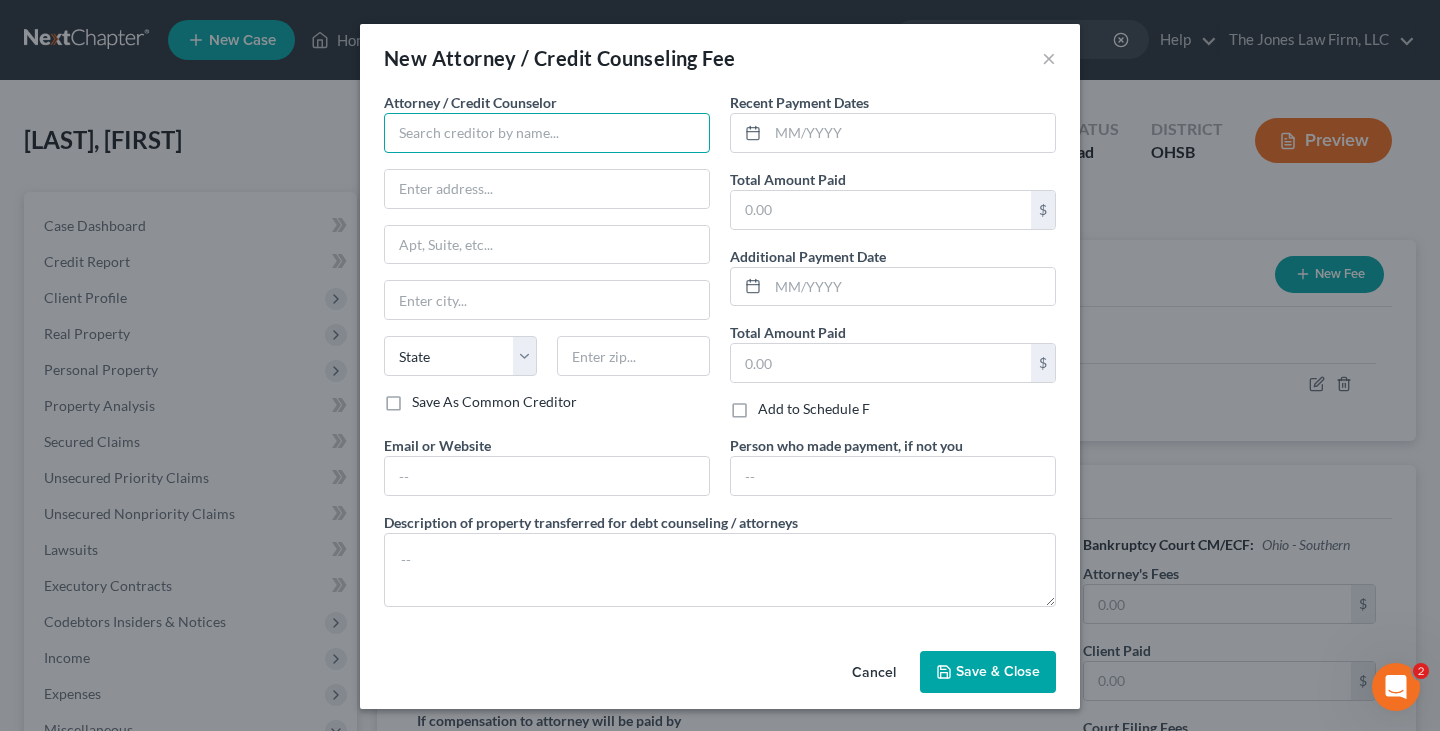 click at bounding box center [547, 133] 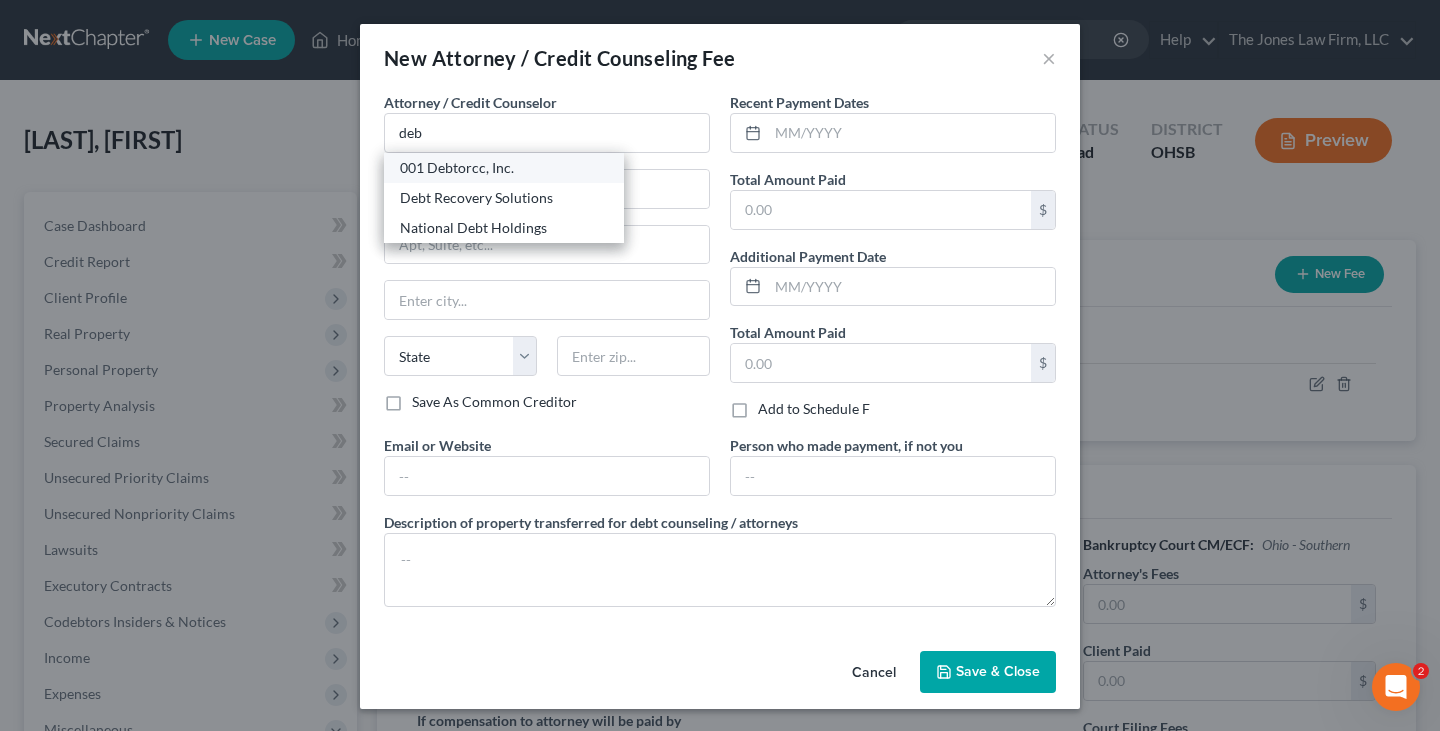 click on "001 Debtorcc, Inc." at bounding box center [504, 168] 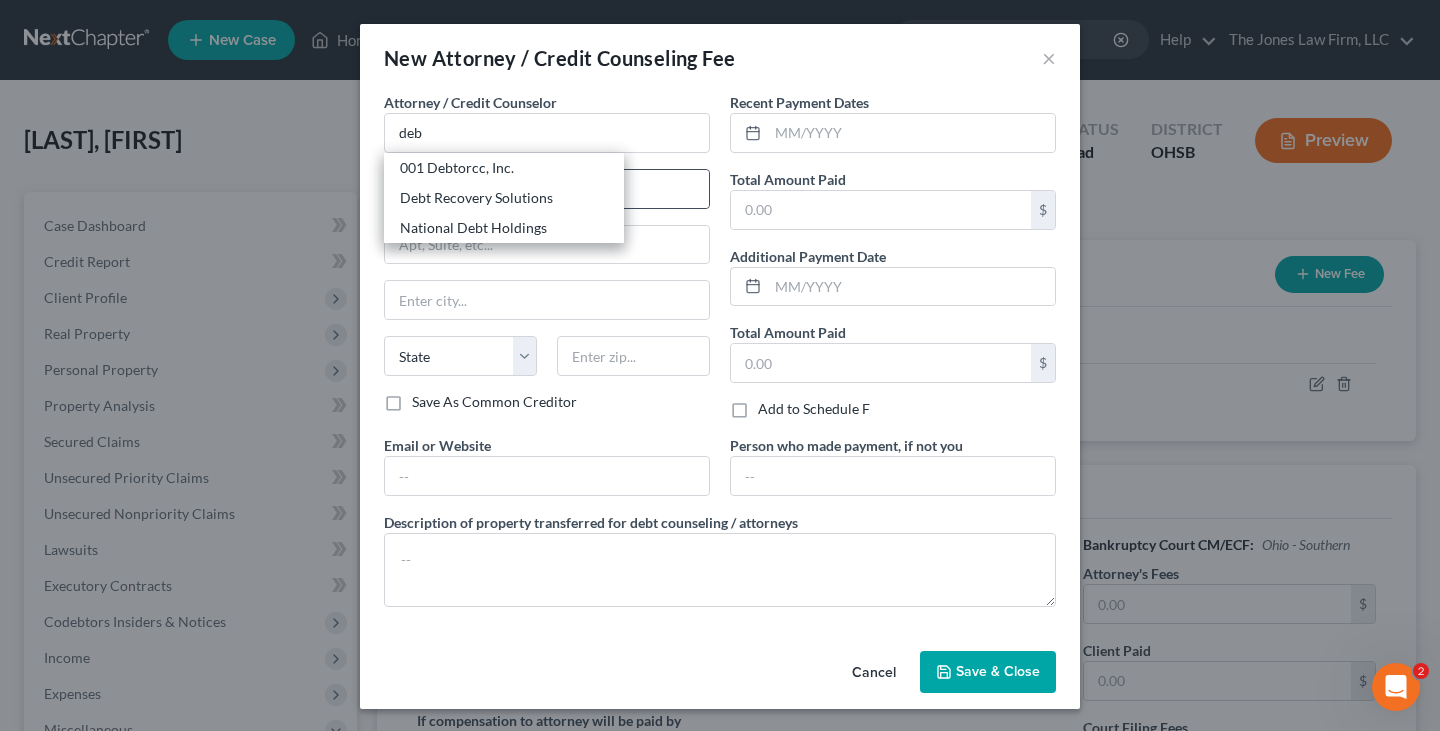 type on "001 Debtorcc, Inc." 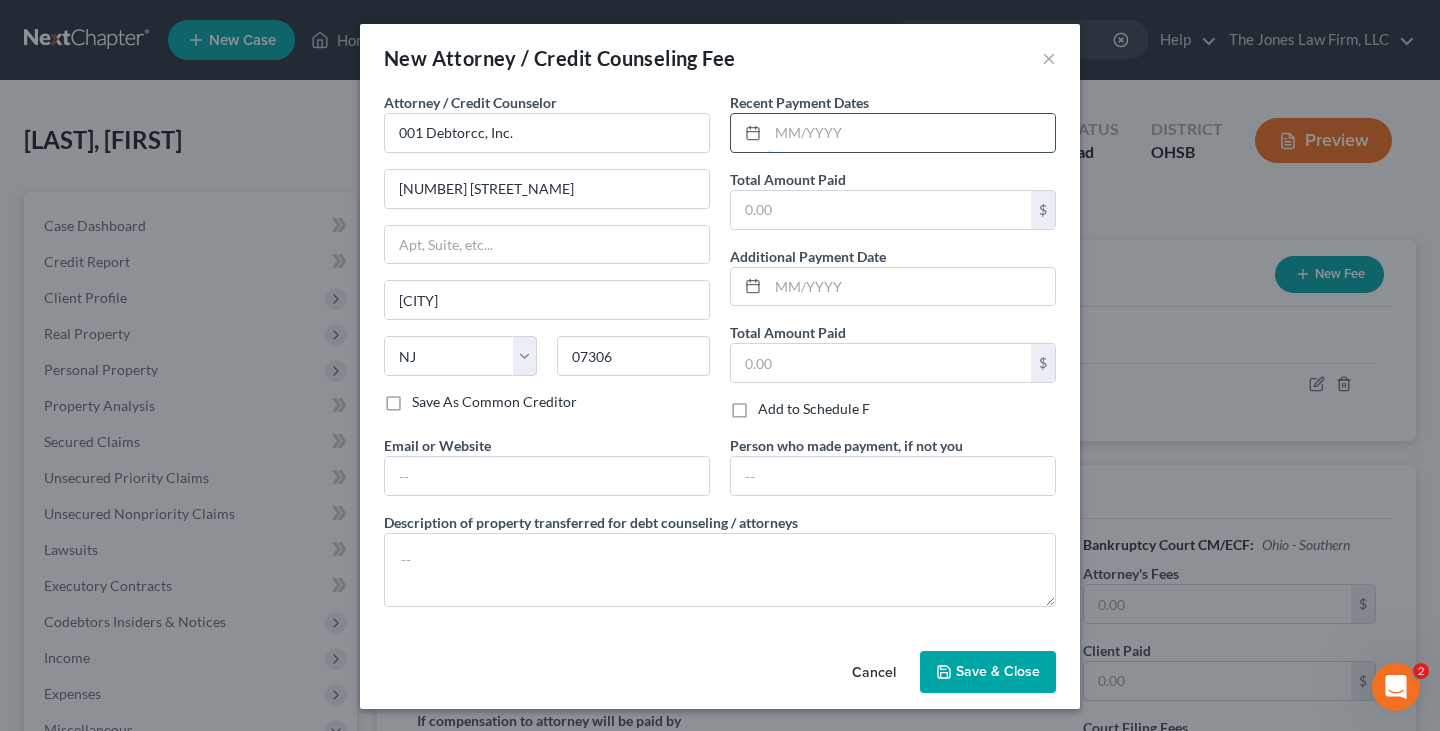 click at bounding box center [911, 133] 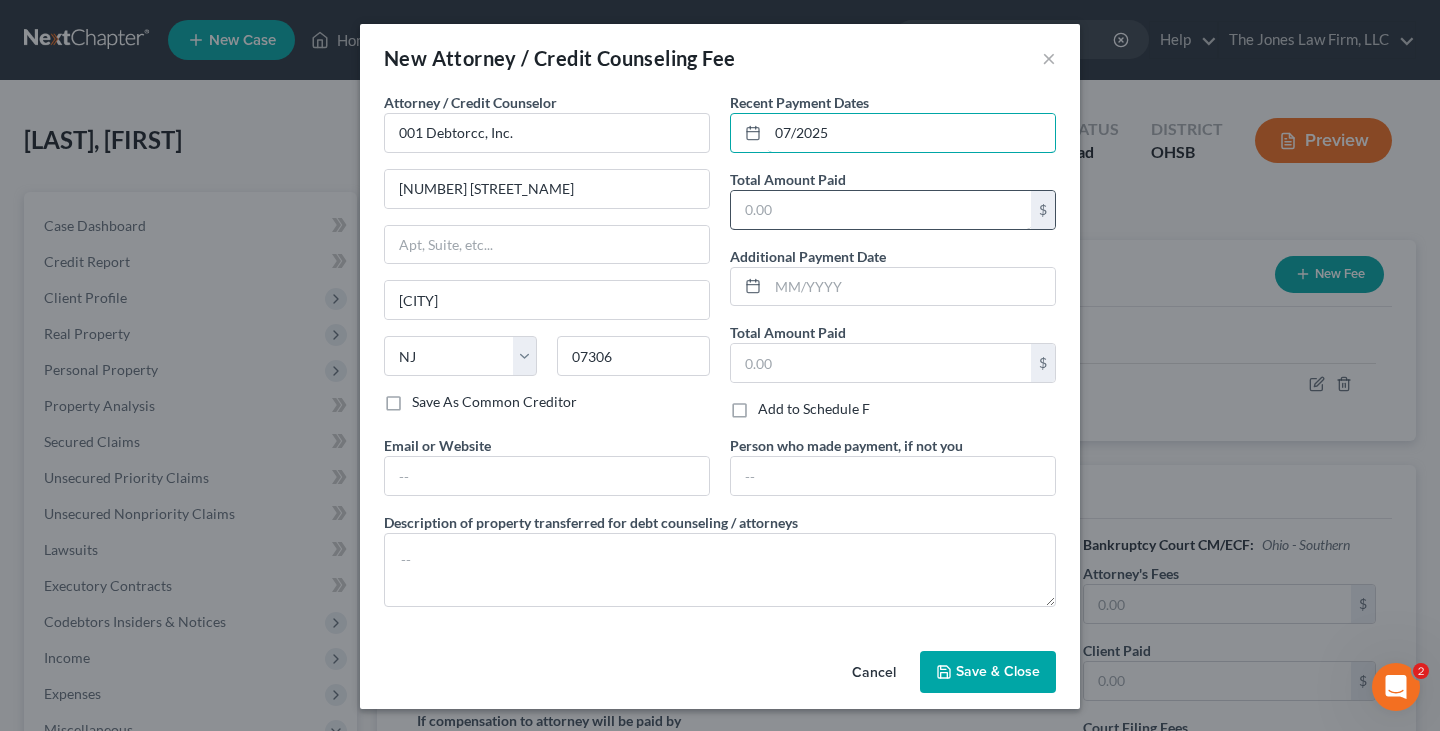 type on "07/2025" 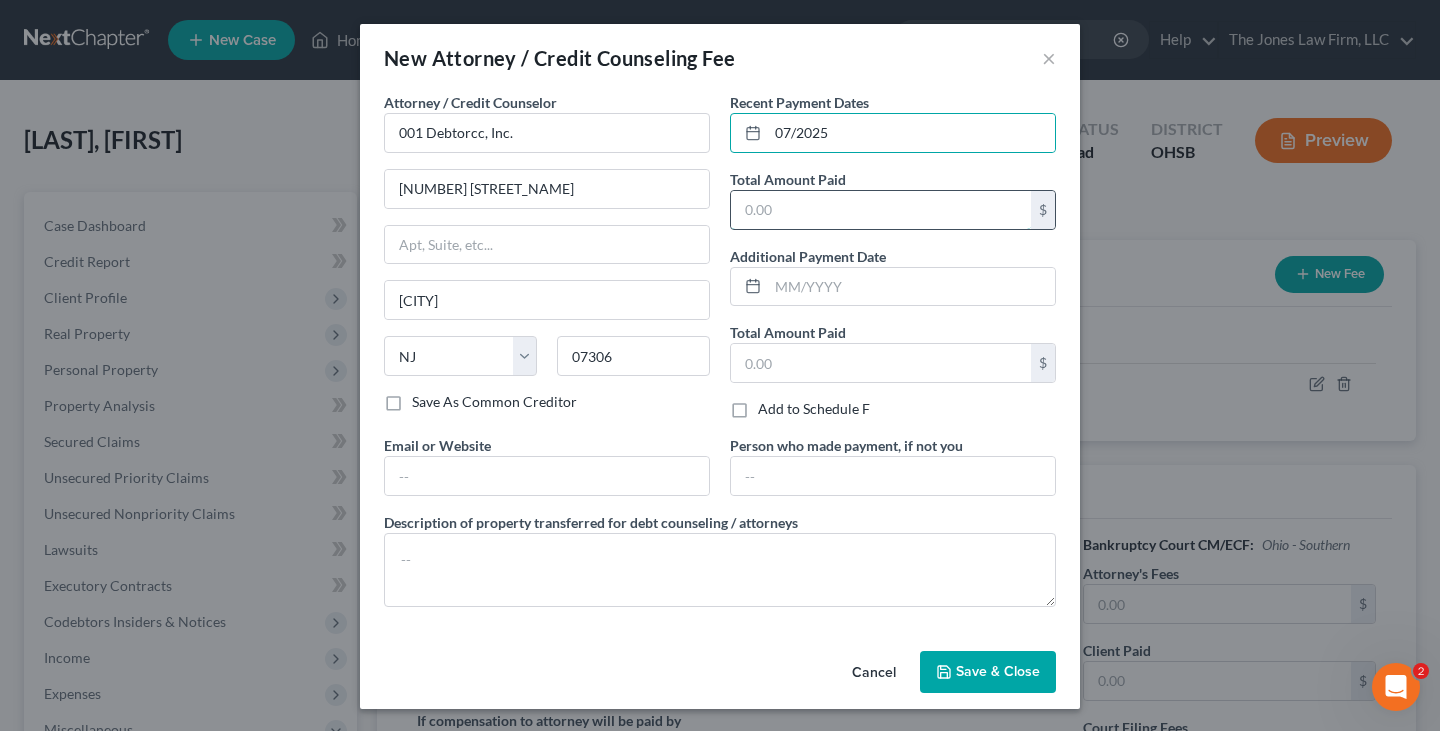 drag, startPoint x: 799, startPoint y: 197, endPoint x: 799, endPoint y: 219, distance: 22 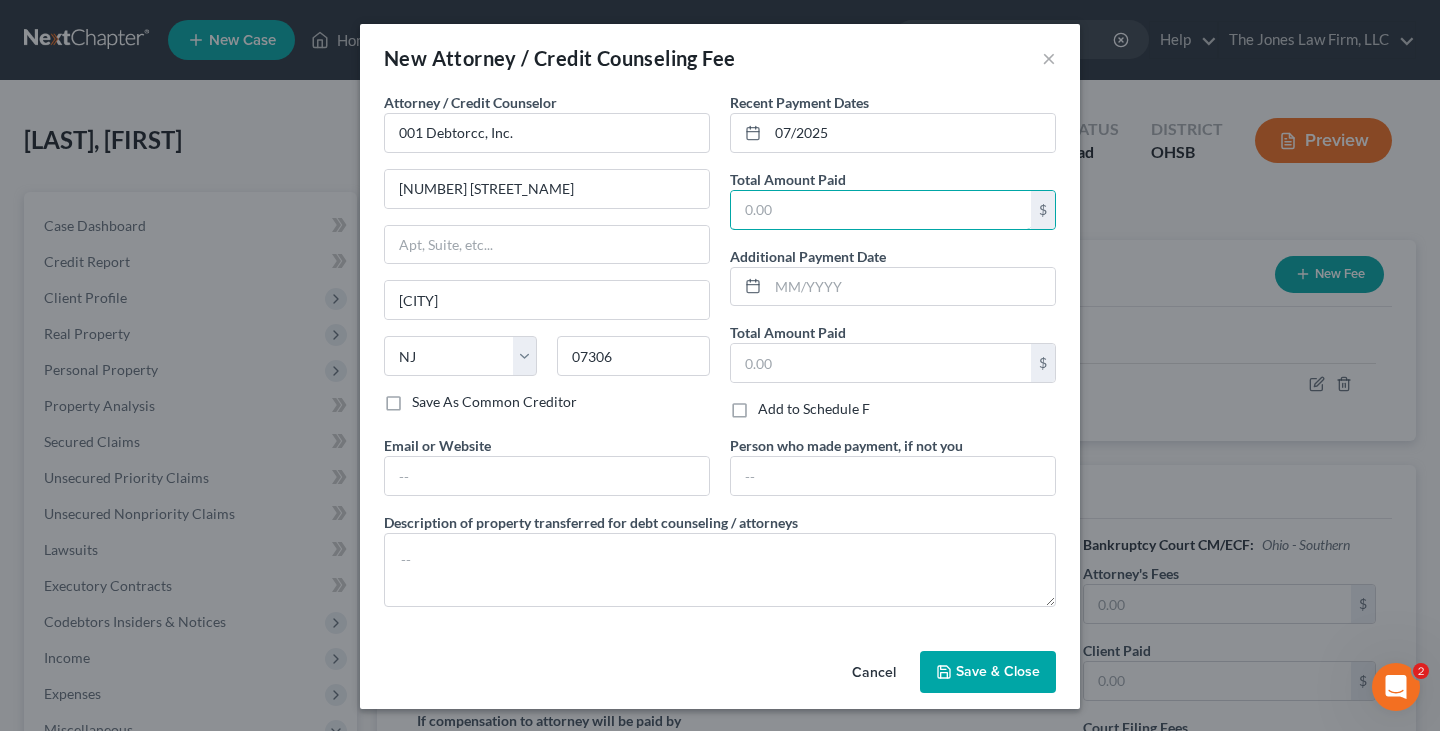 type on "19.95" 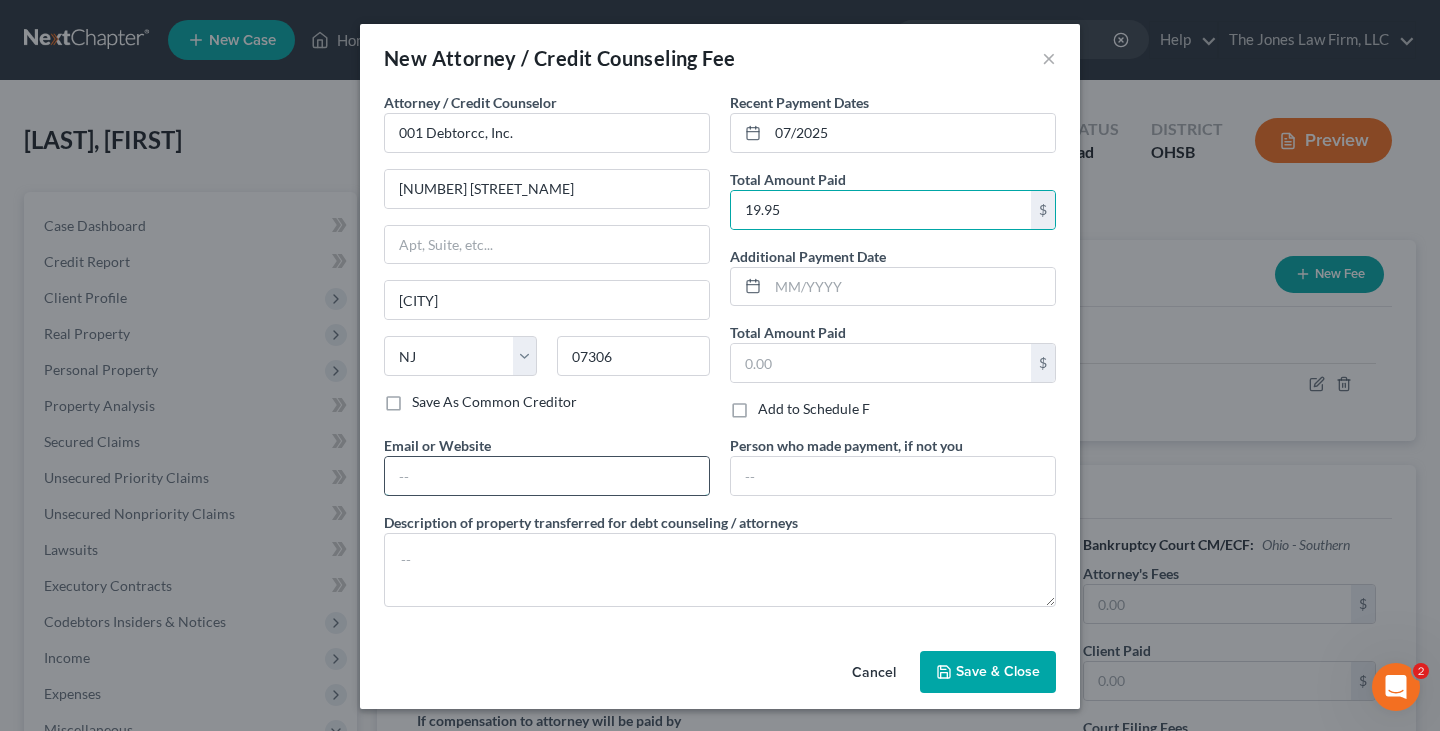 click at bounding box center (547, 476) 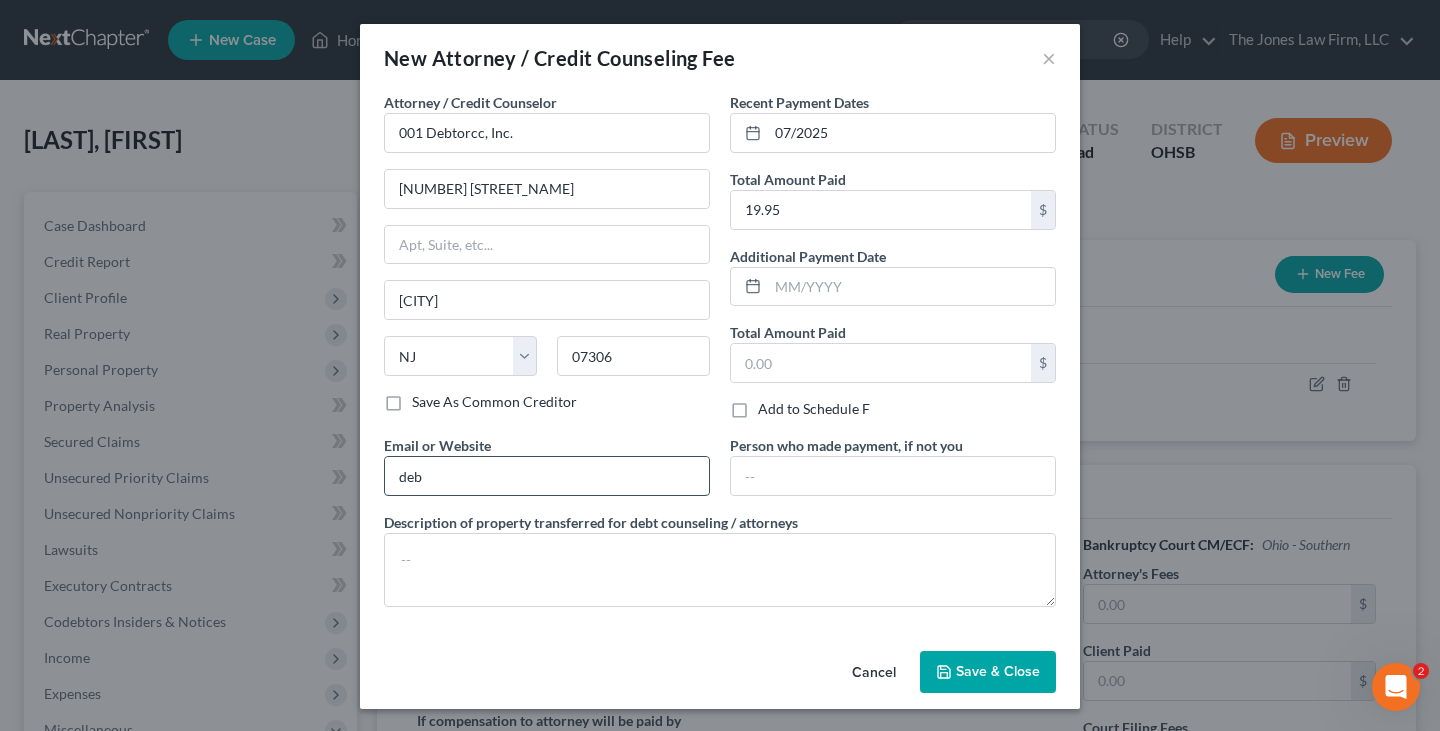 type on "debtorcc.org" 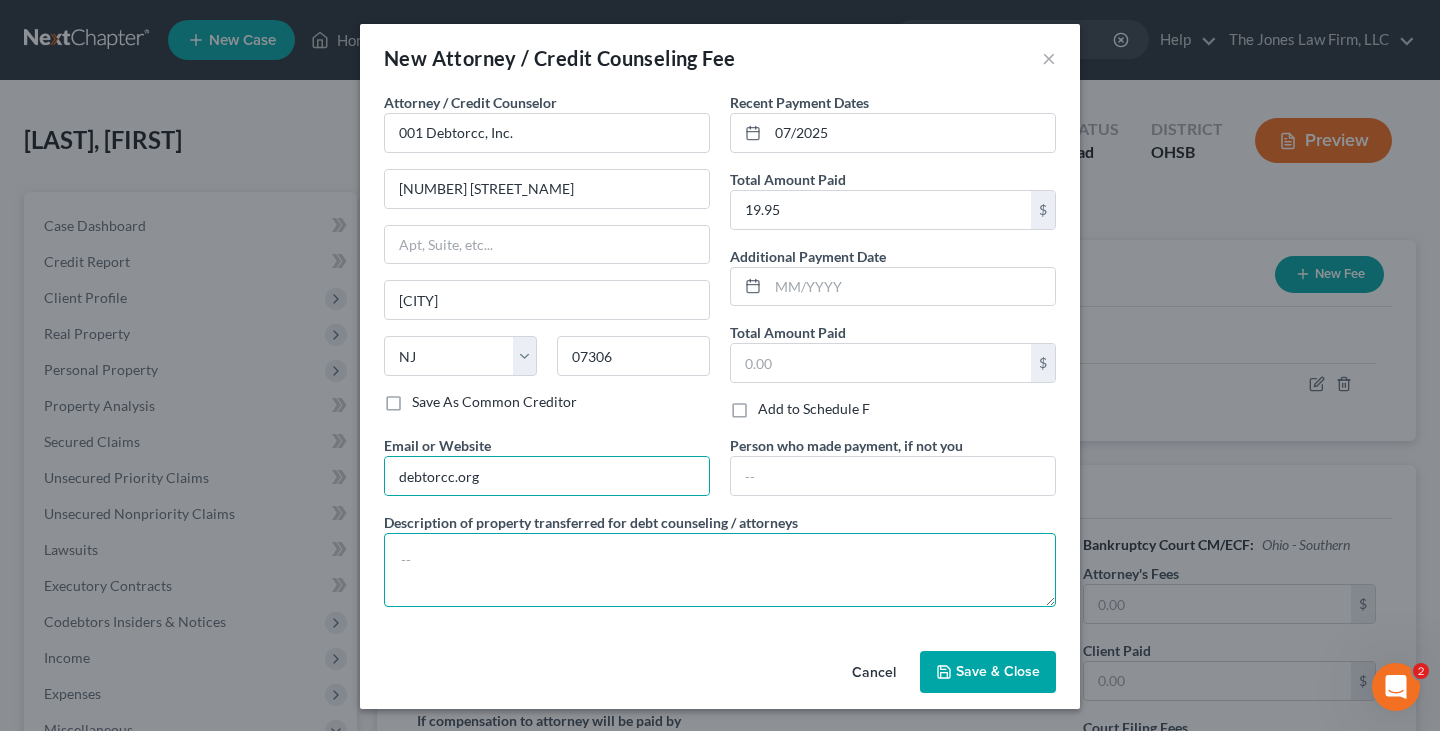 click at bounding box center [720, 570] 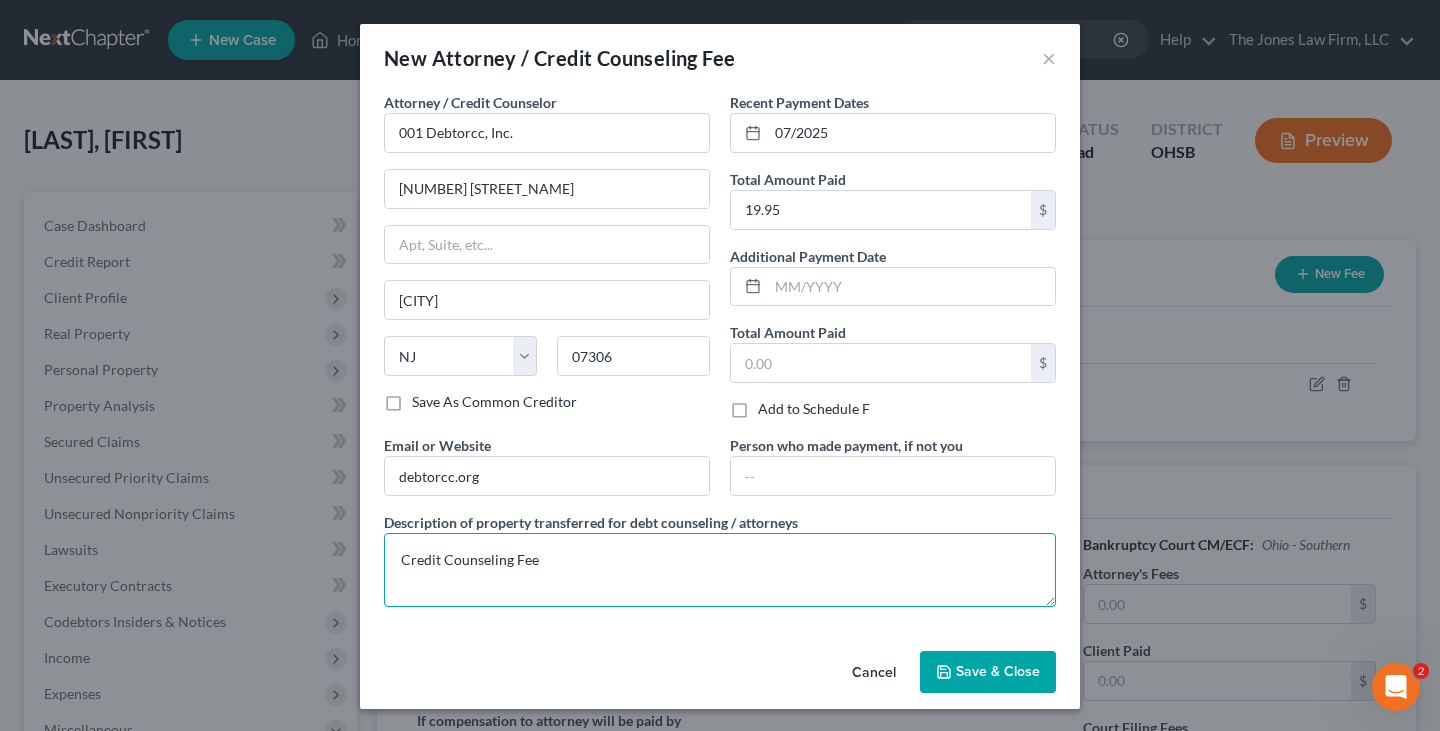 type on "Credit Counseling Fee" 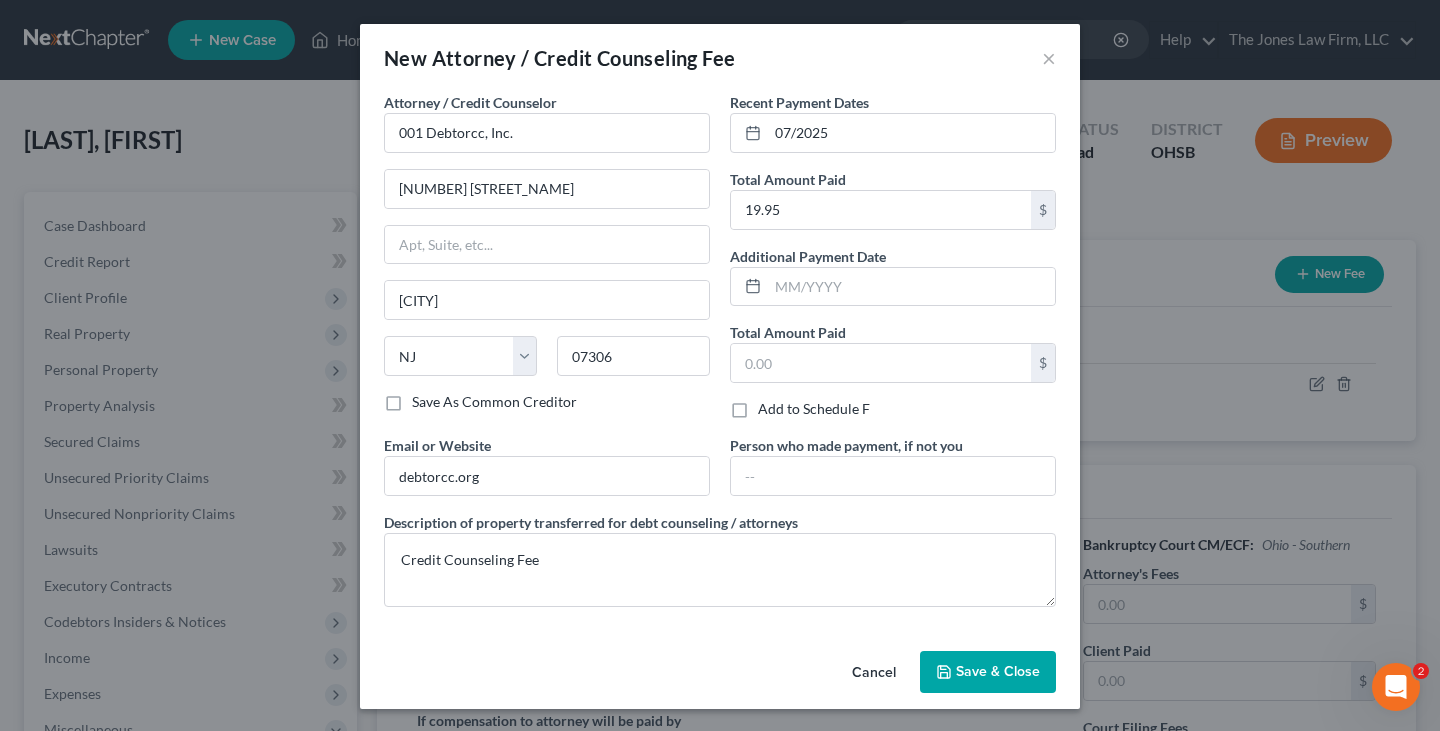 click 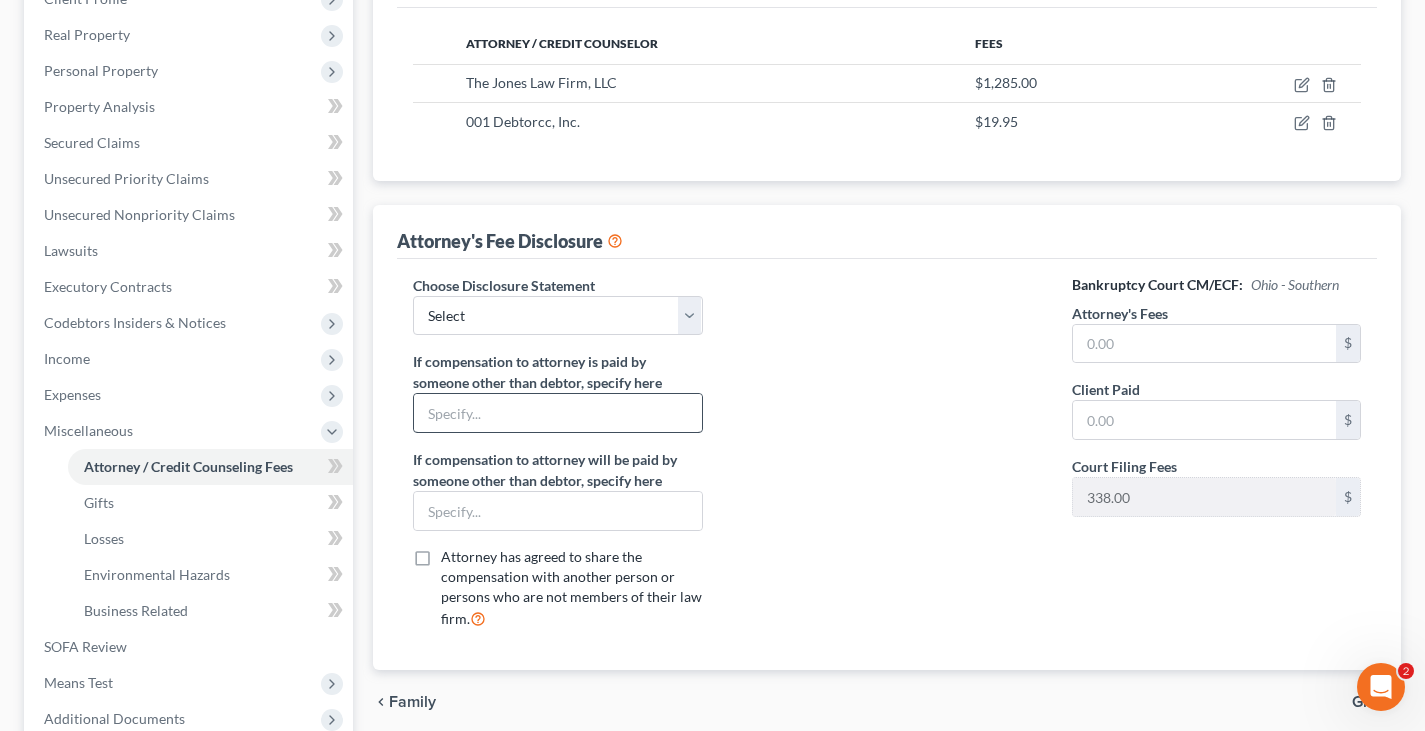scroll, scrollTop: 300, scrollLeft: 0, axis: vertical 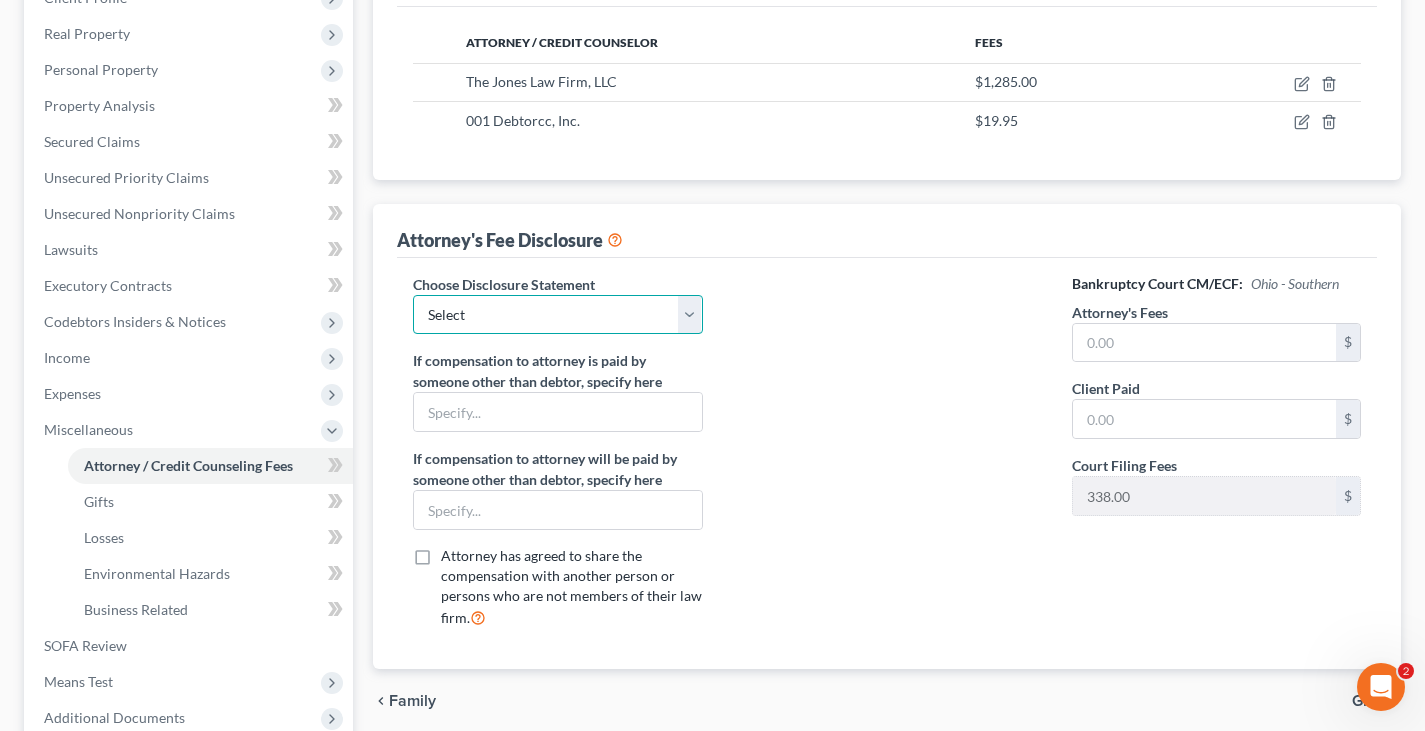 click on "Select Disclosure of Compensation" at bounding box center [557, 315] 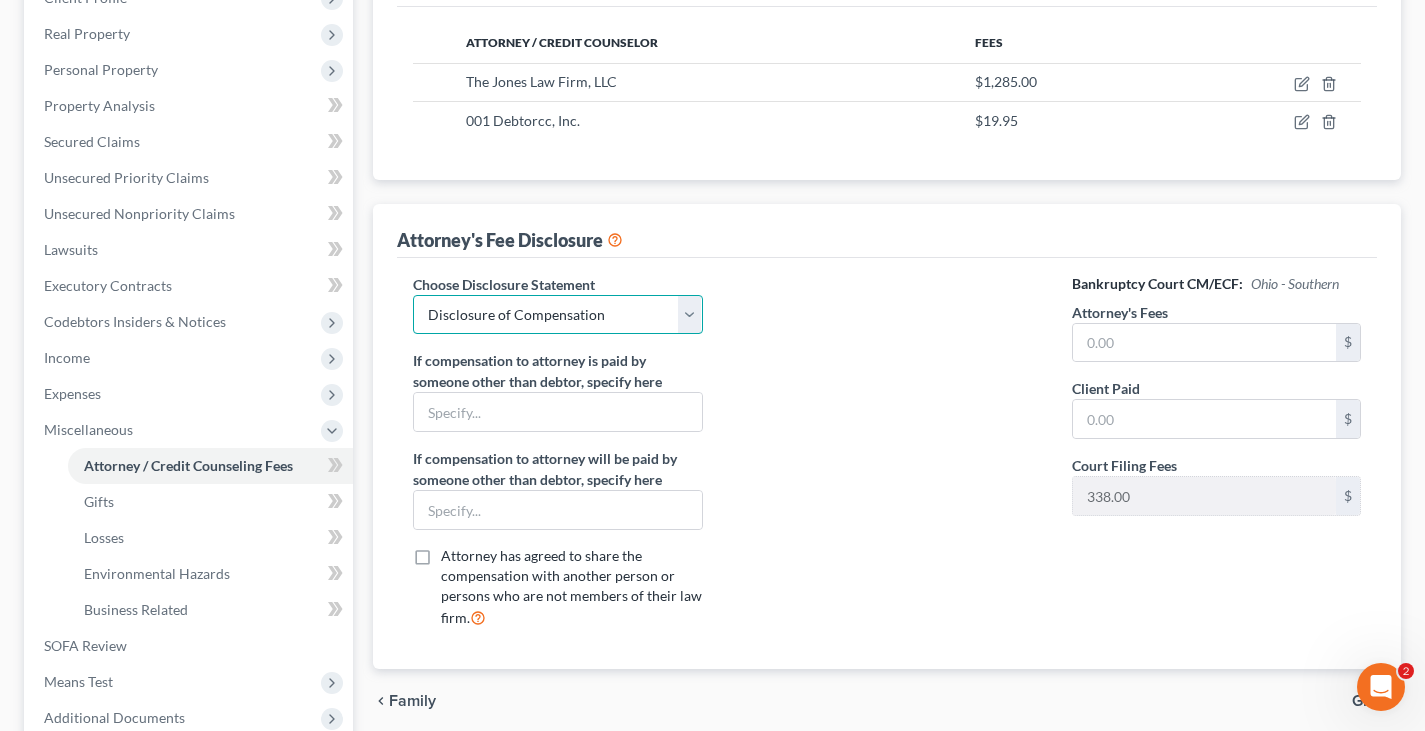 click on "Select Disclosure of Compensation" at bounding box center [557, 315] 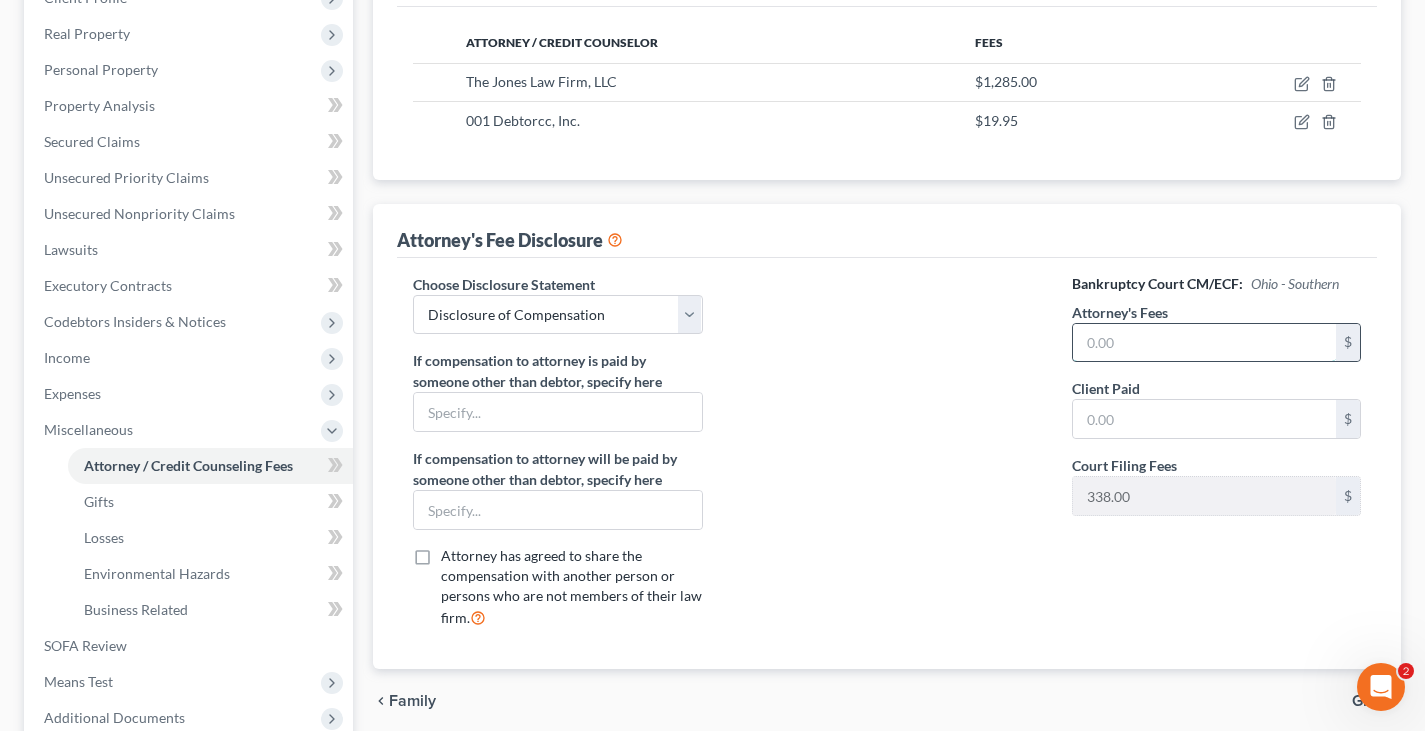 click at bounding box center (1204, 343) 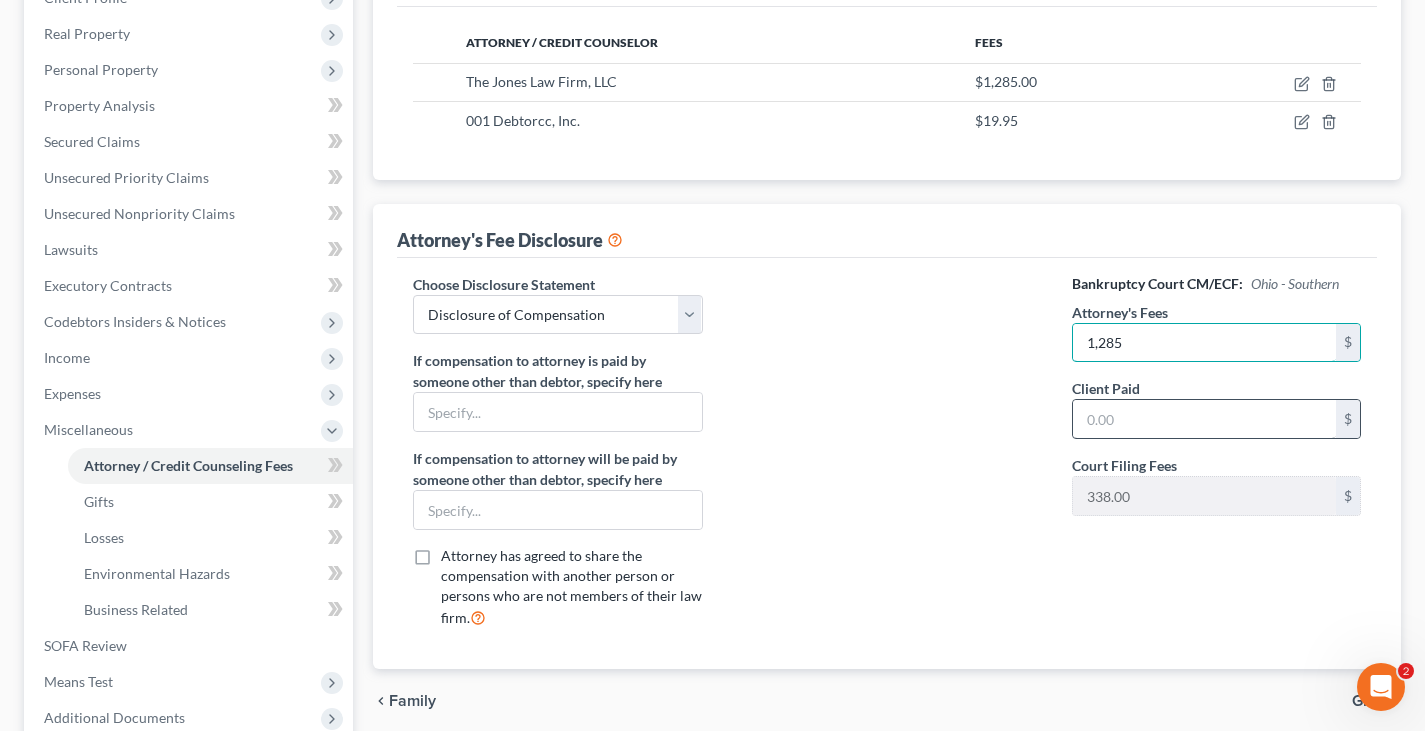 type on "1,285" 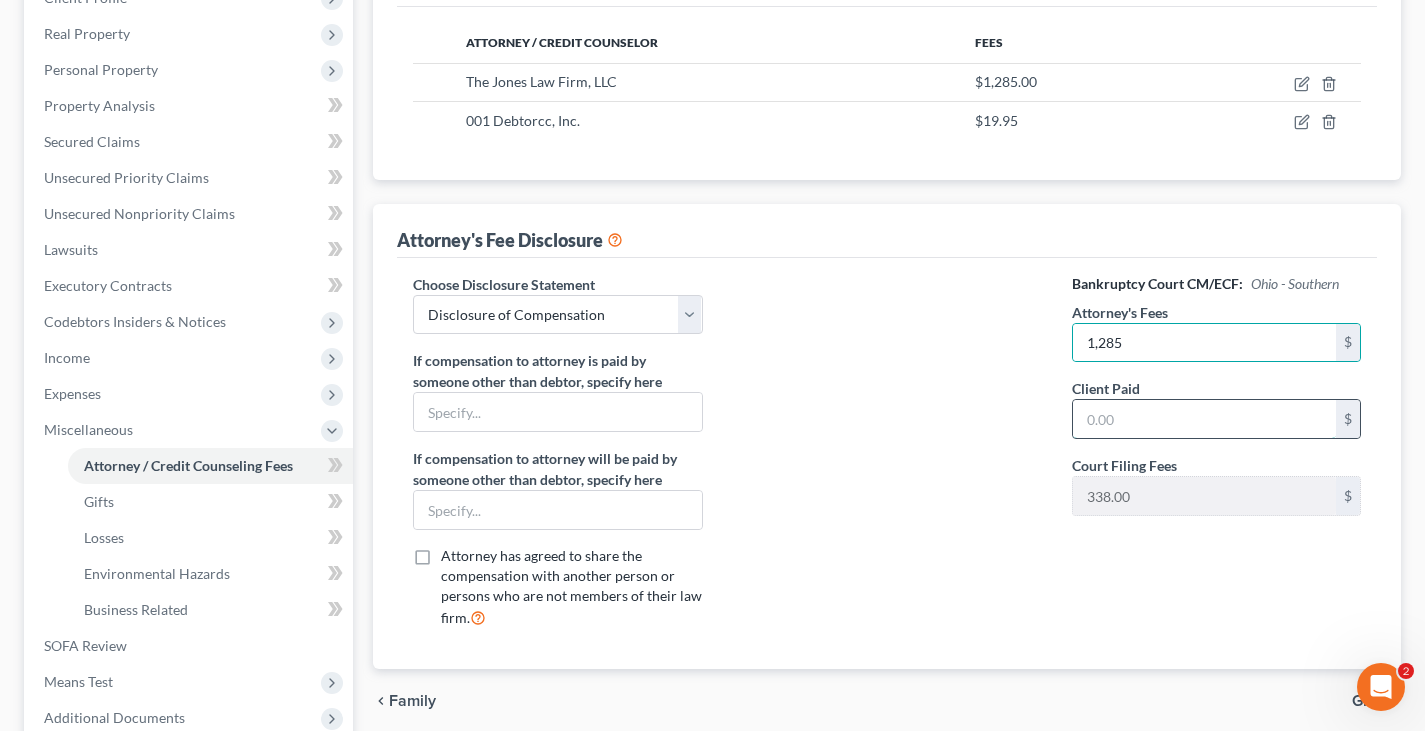 click at bounding box center (1204, 419) 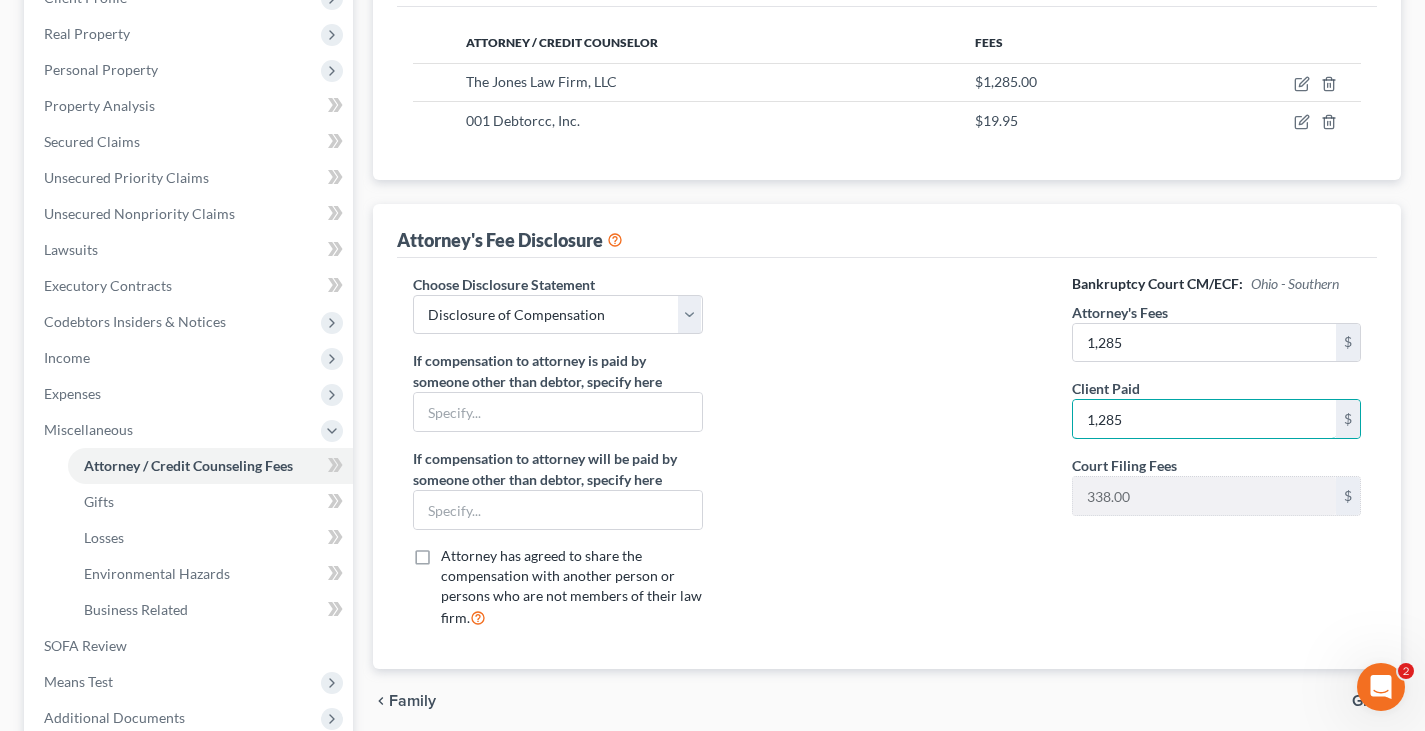 type on "1,285" 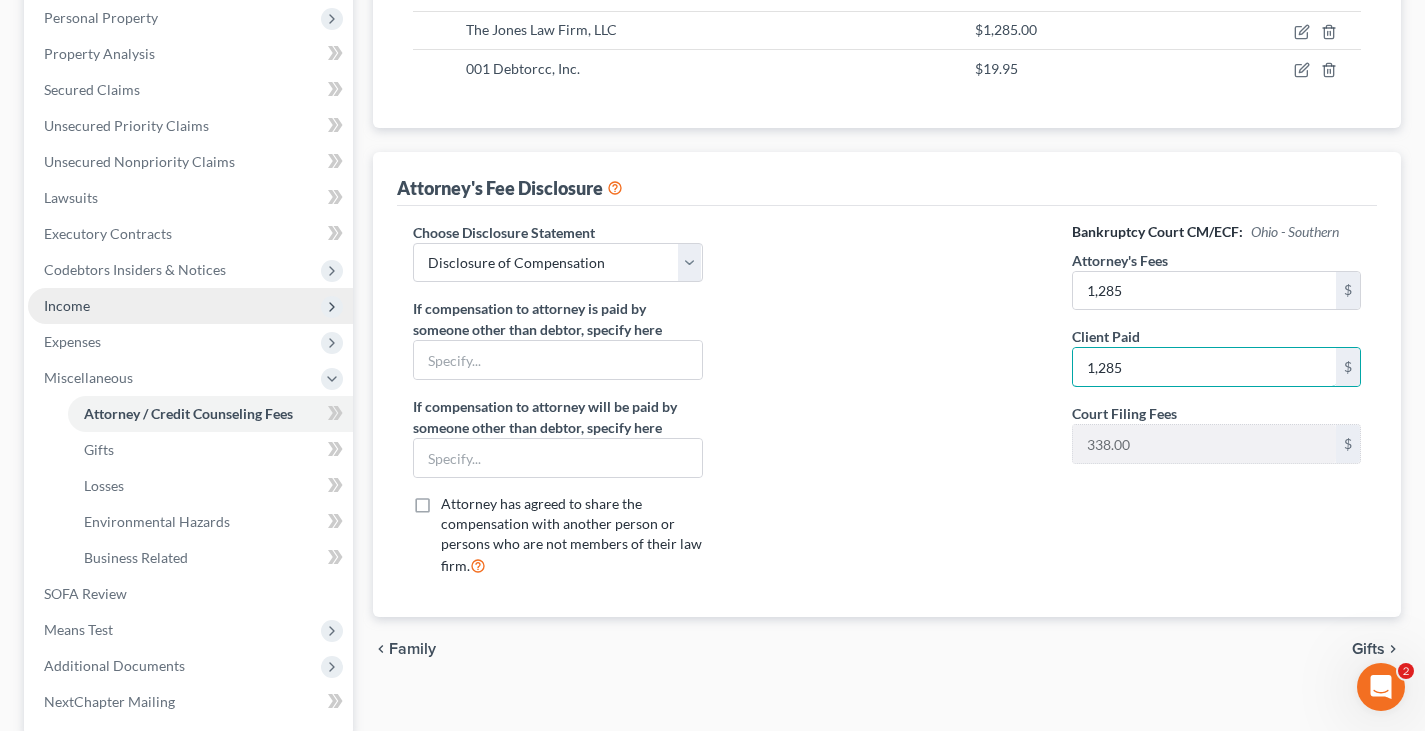 scroll, scrollTop: 400, scrollLeft: 0, axis: vertical 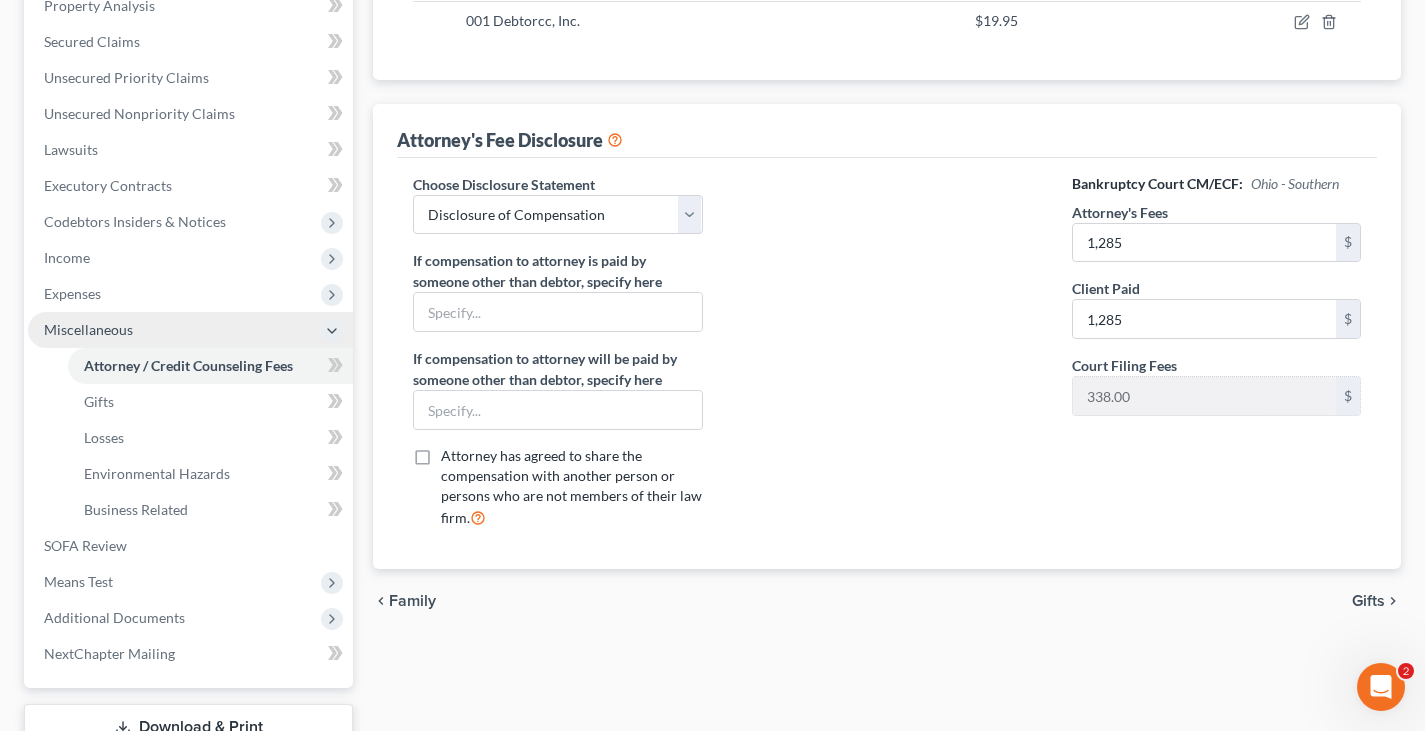 click on "Miscellaneous" at bounding box center [190, 330] 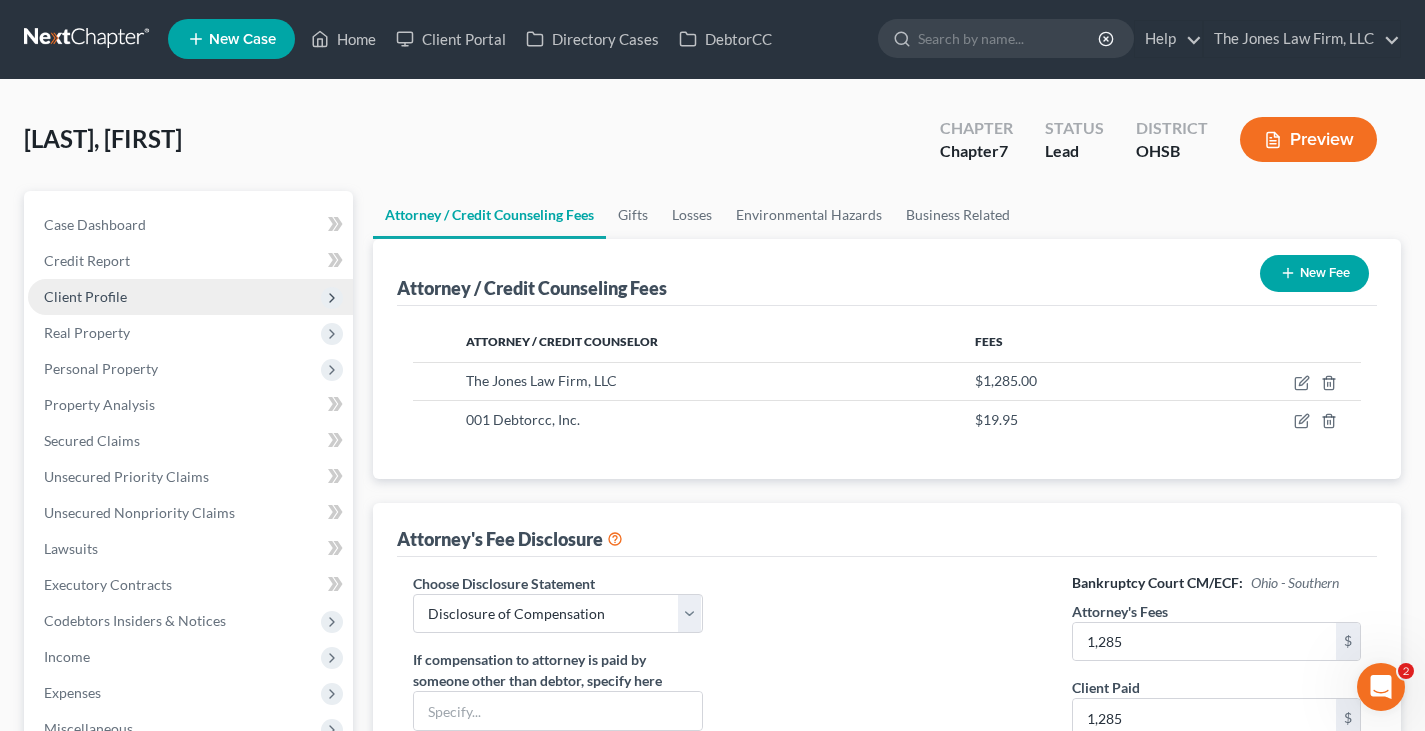 scroll, scrollTop: 0, scrollLeft: 0, axis: both 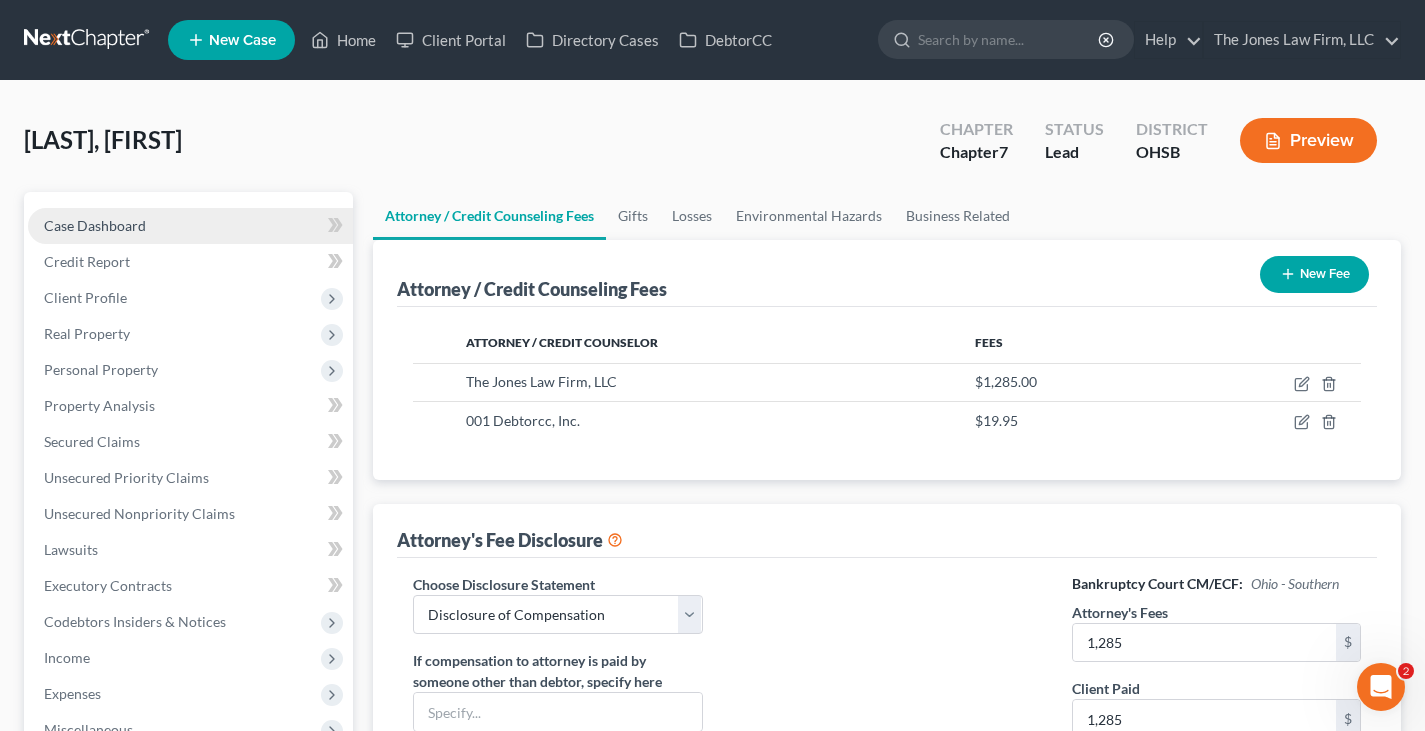 click on "Case Dashboard" at bounding box center [95, 225] 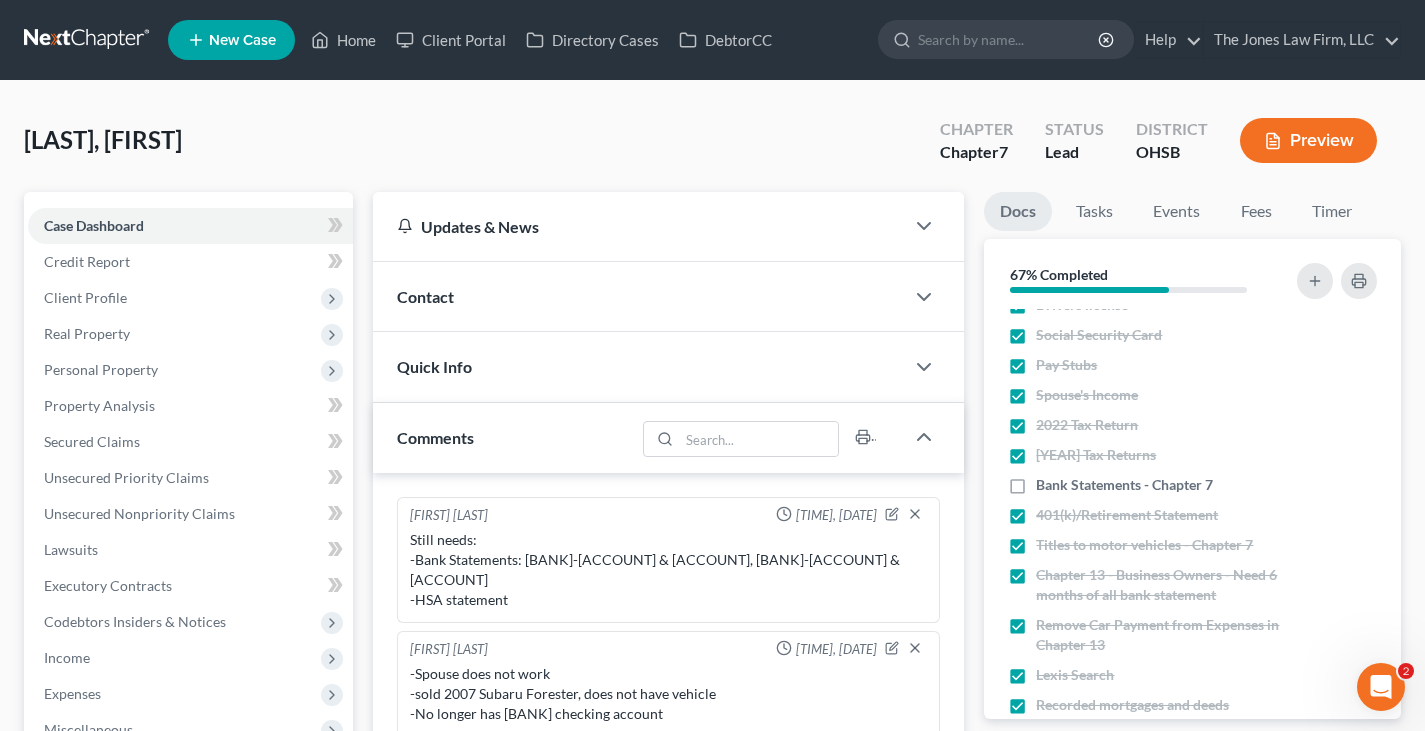 scroll, scrollTop: 0, scrollLeft: 0, axis: both 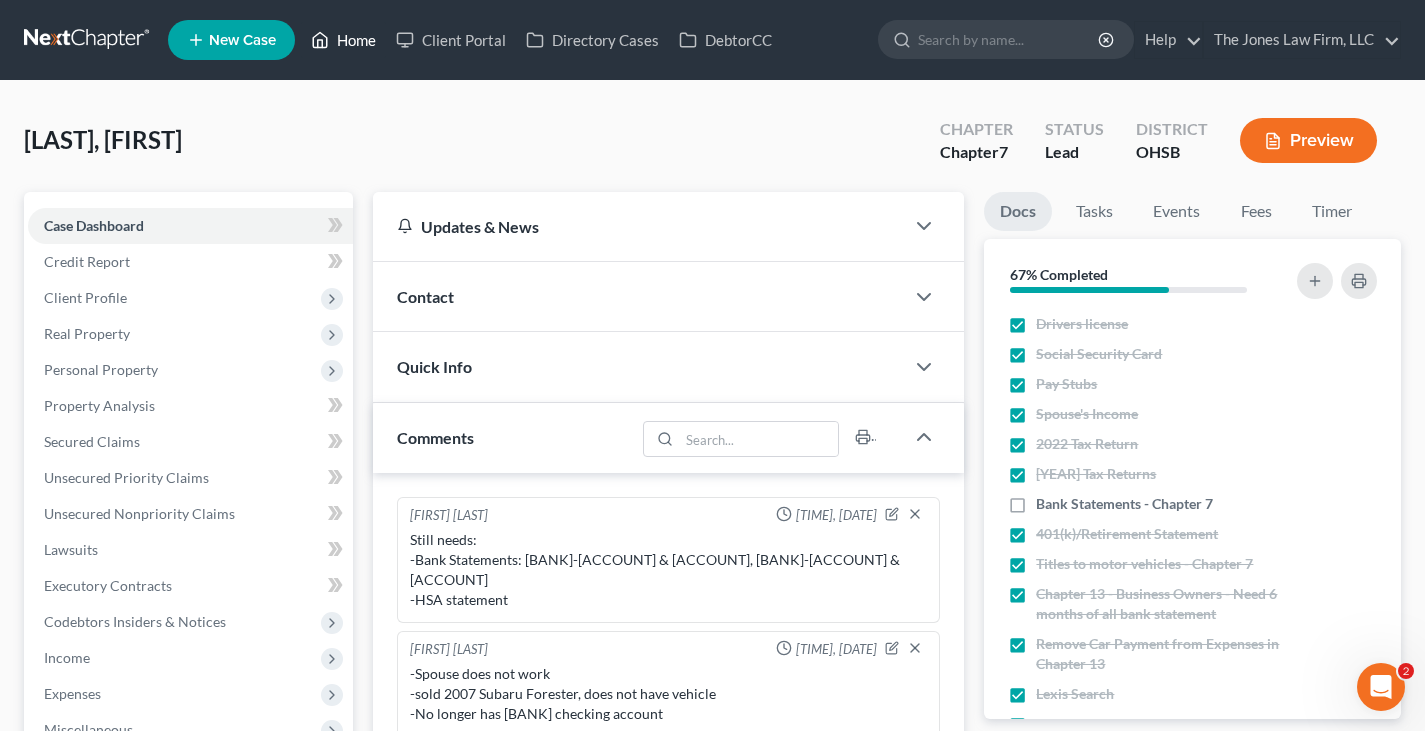 drag, startPoint x: 355, startPoint y: 36, endPoint x: 371, endPoint y: 39, distance: 16.27882 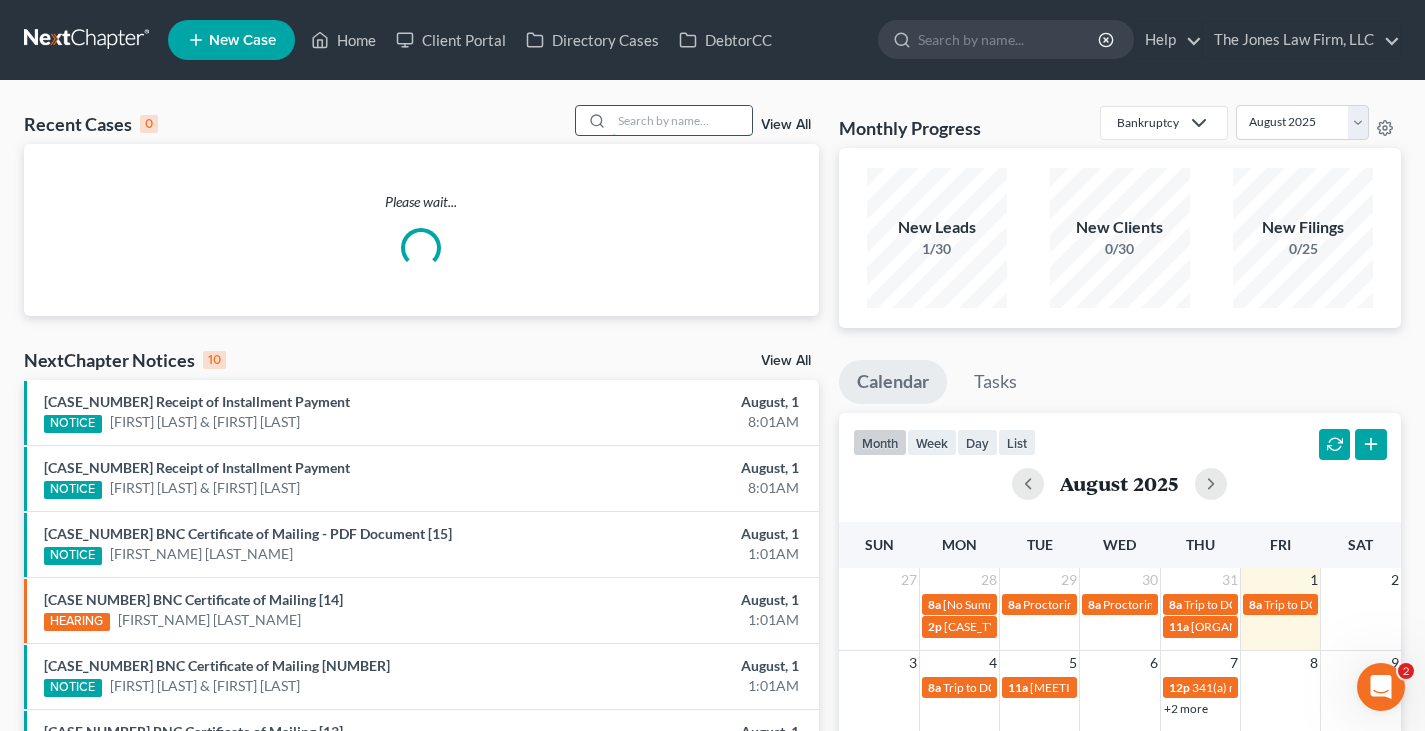click at bounding box center [682, 120] 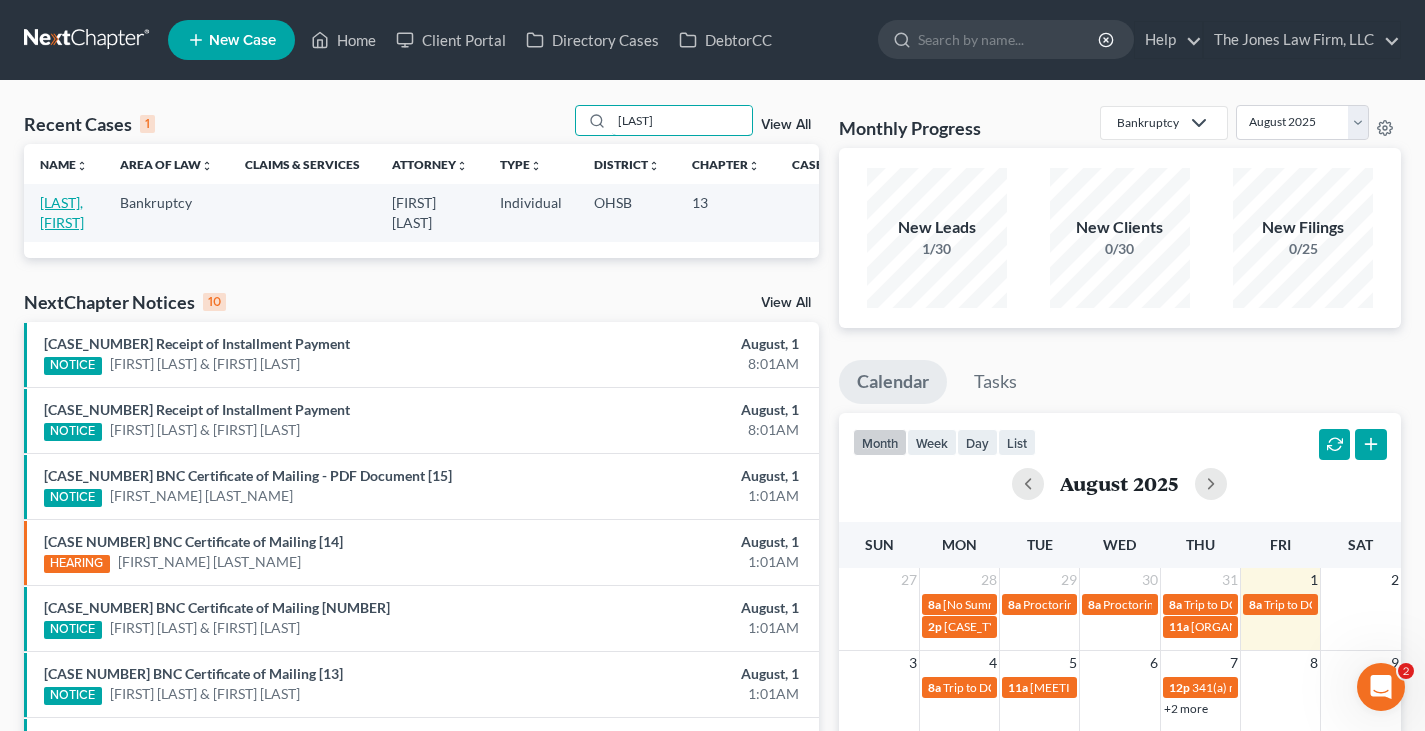 type on "[LAST]" 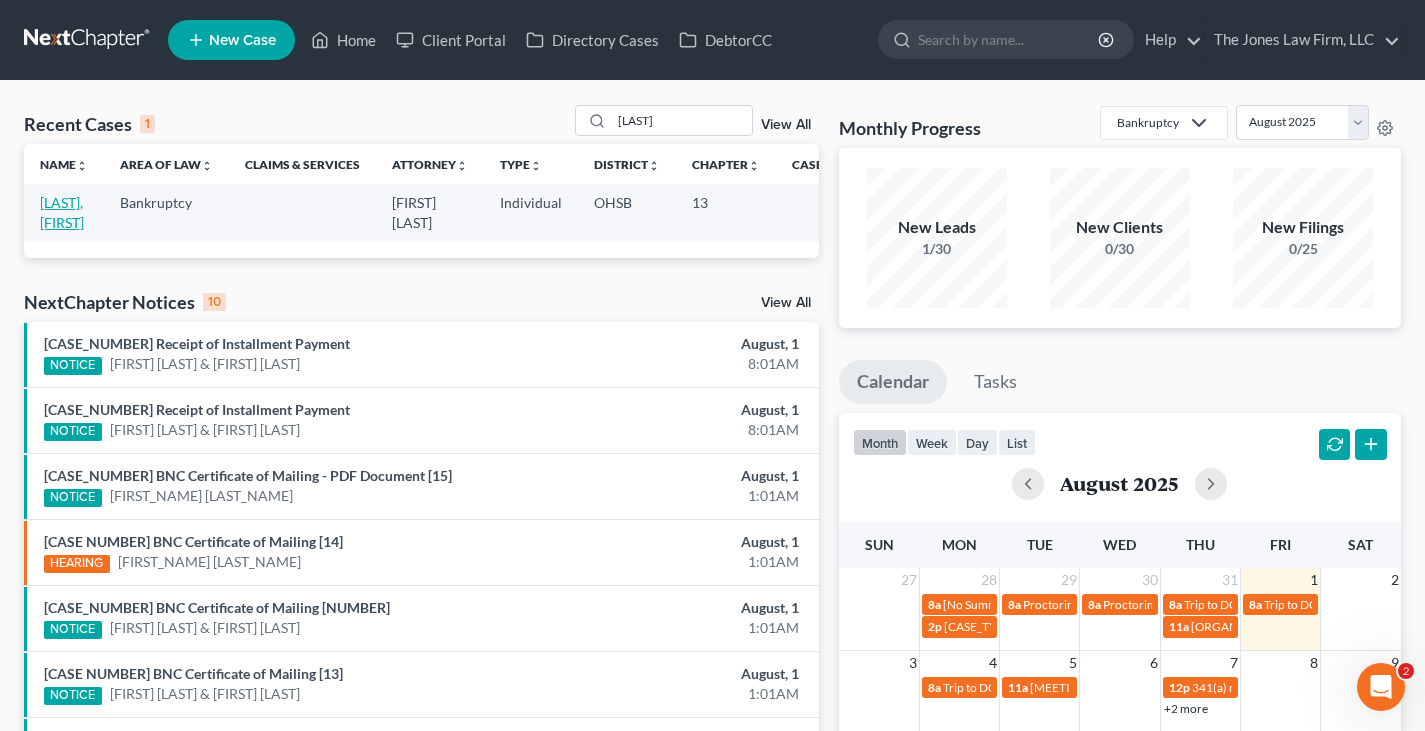 click on "[LAST], [FIRST]" at bounding box center [62, 212] 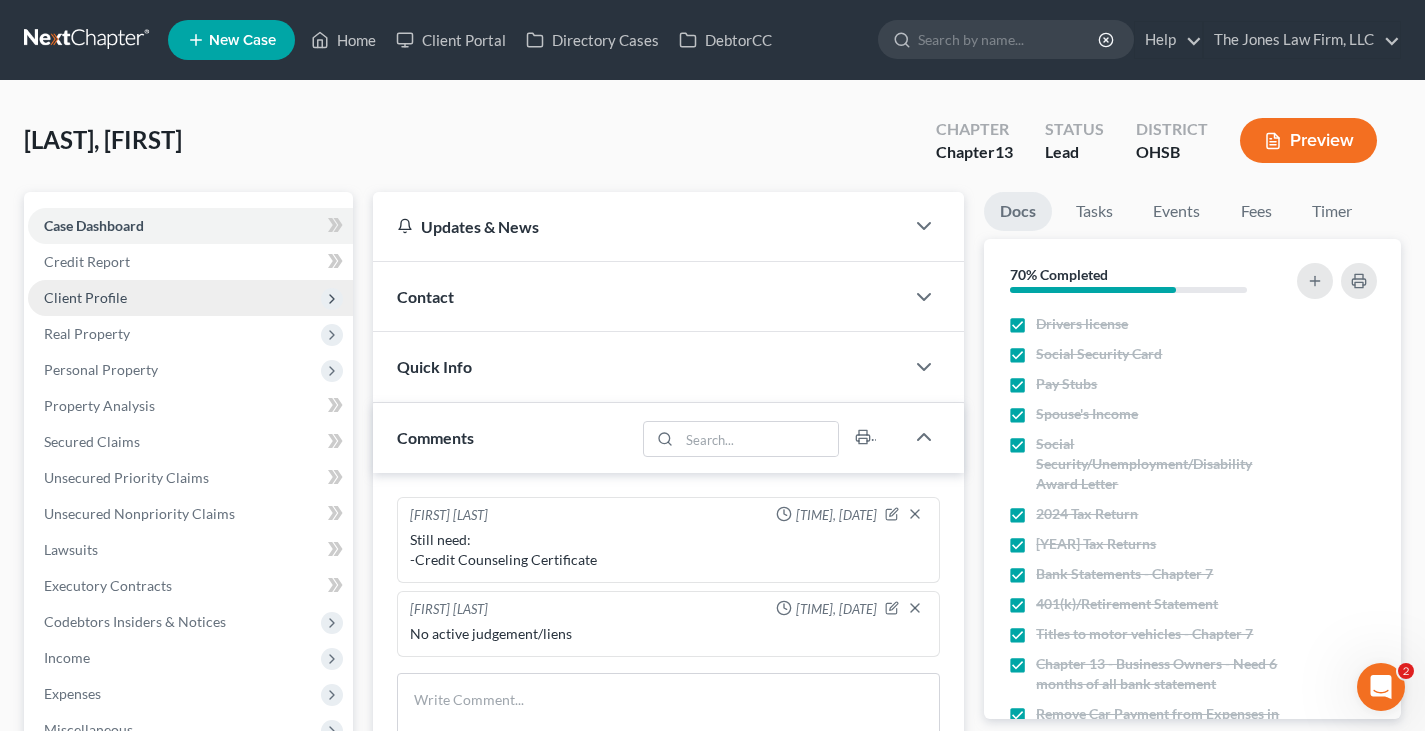 click on "Client Profile" at bounding box center (85, 297) 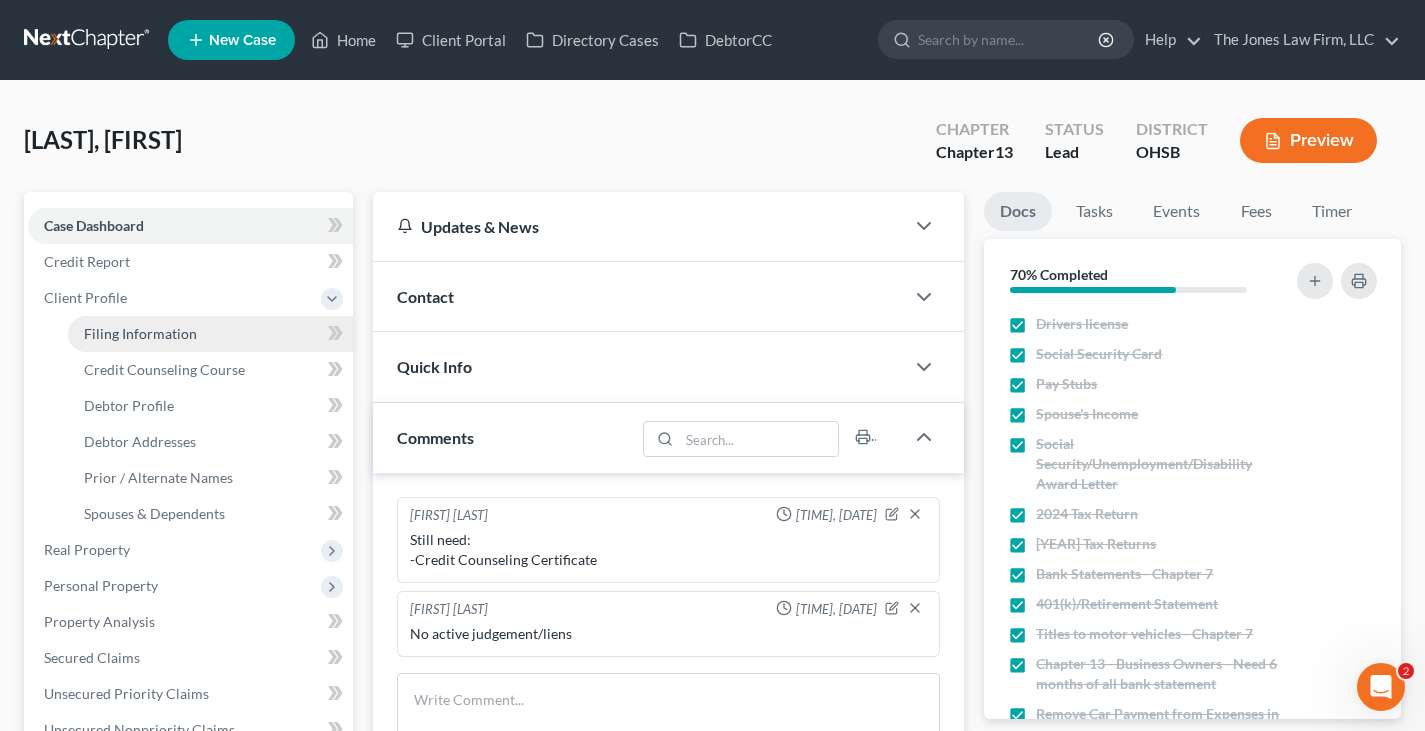 click on "Filing Information" at bounding box center (140, 333) 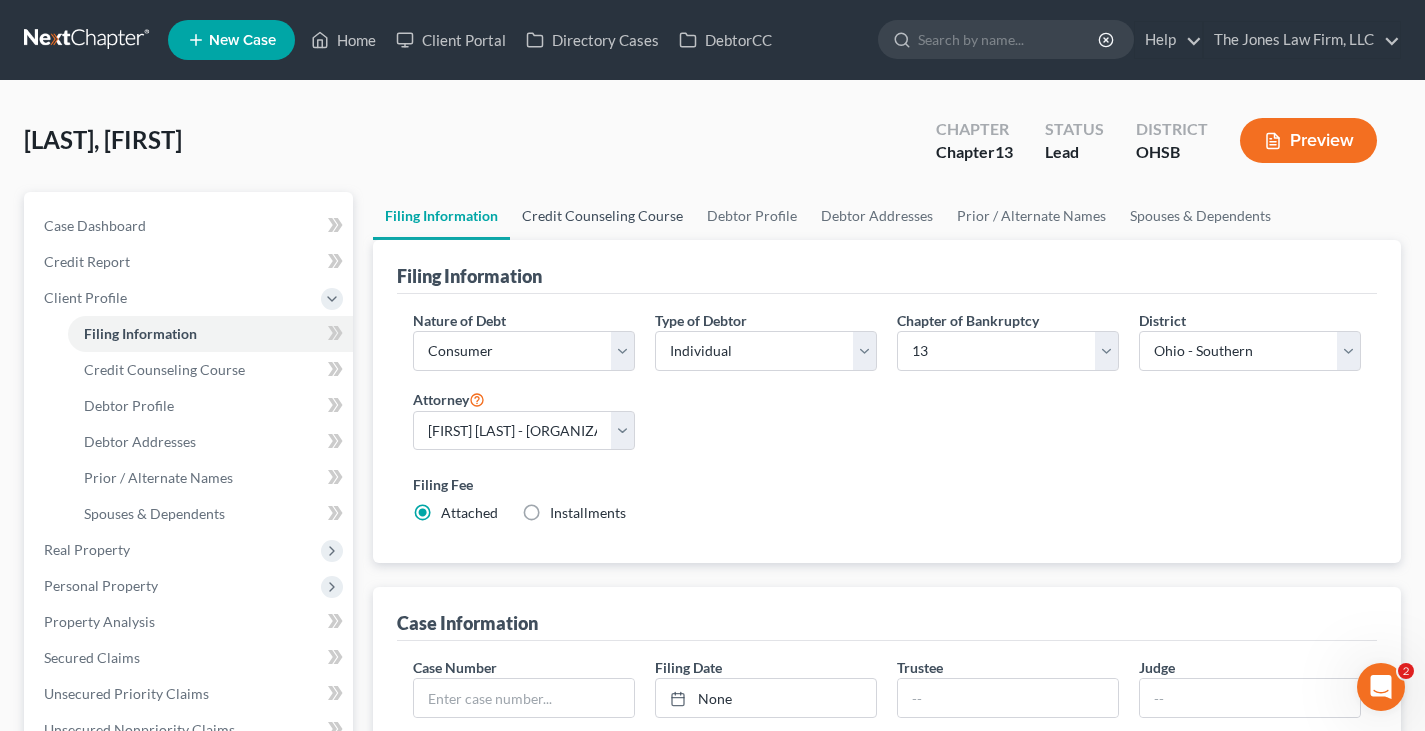 click on "Credit Counseling Course" at bounding box center (602, 216) 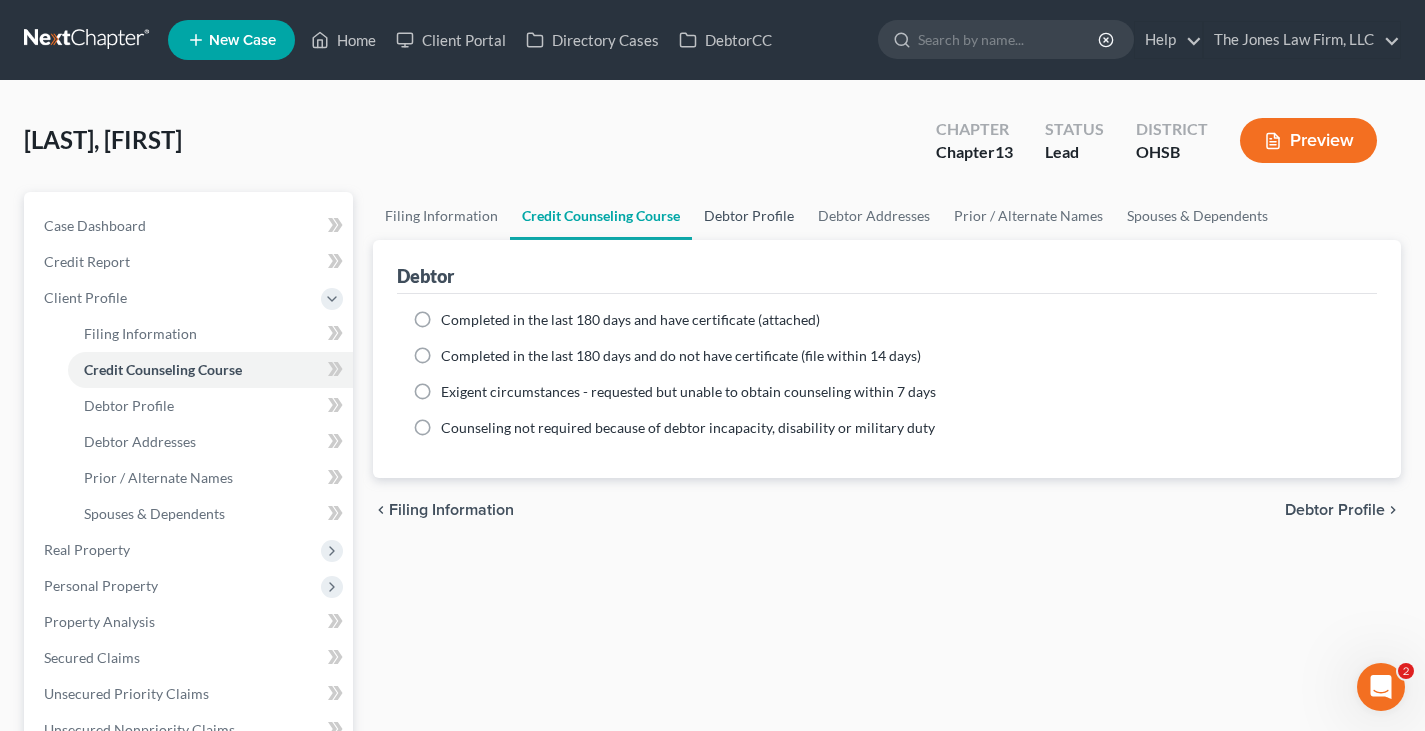click on "Debtor Profile" at bounding box center (749, 216) 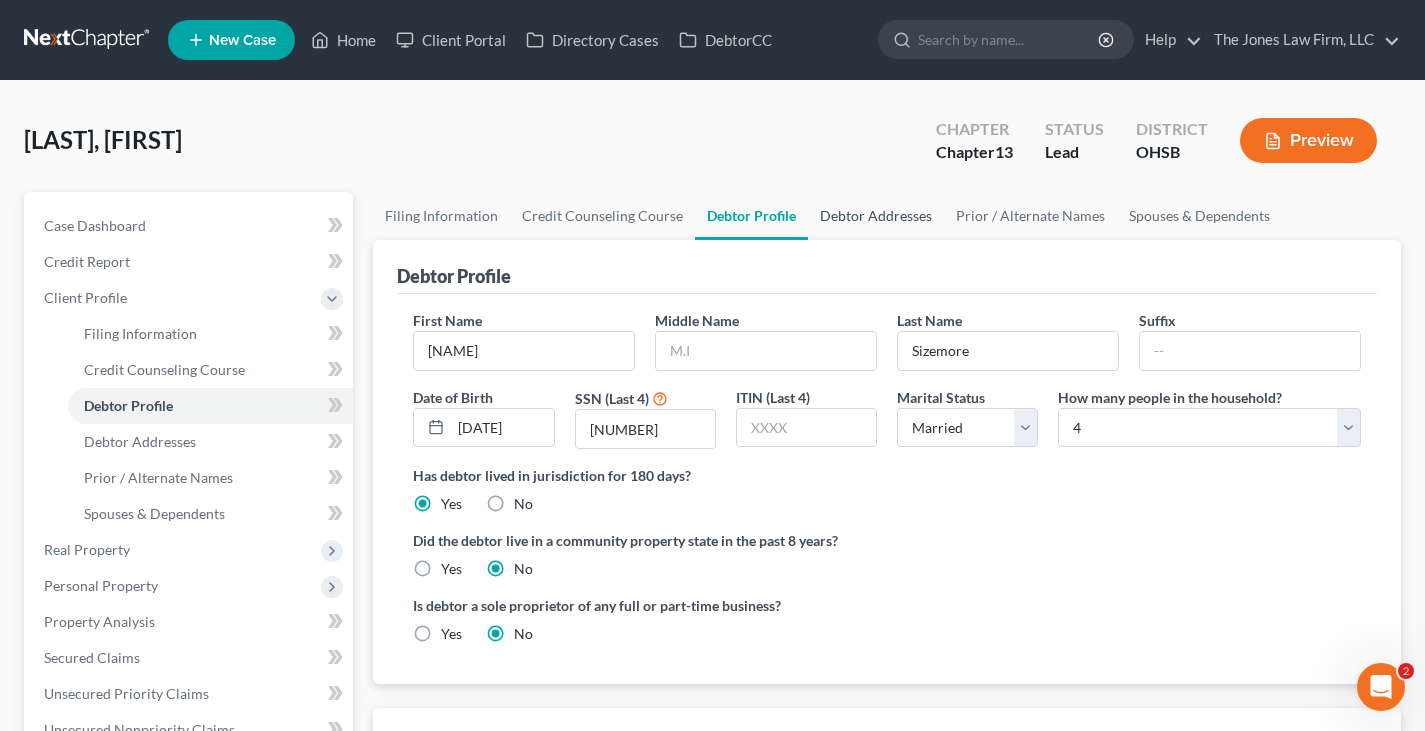 click on "Debtor Addresses" at bounding box center (876, 216) 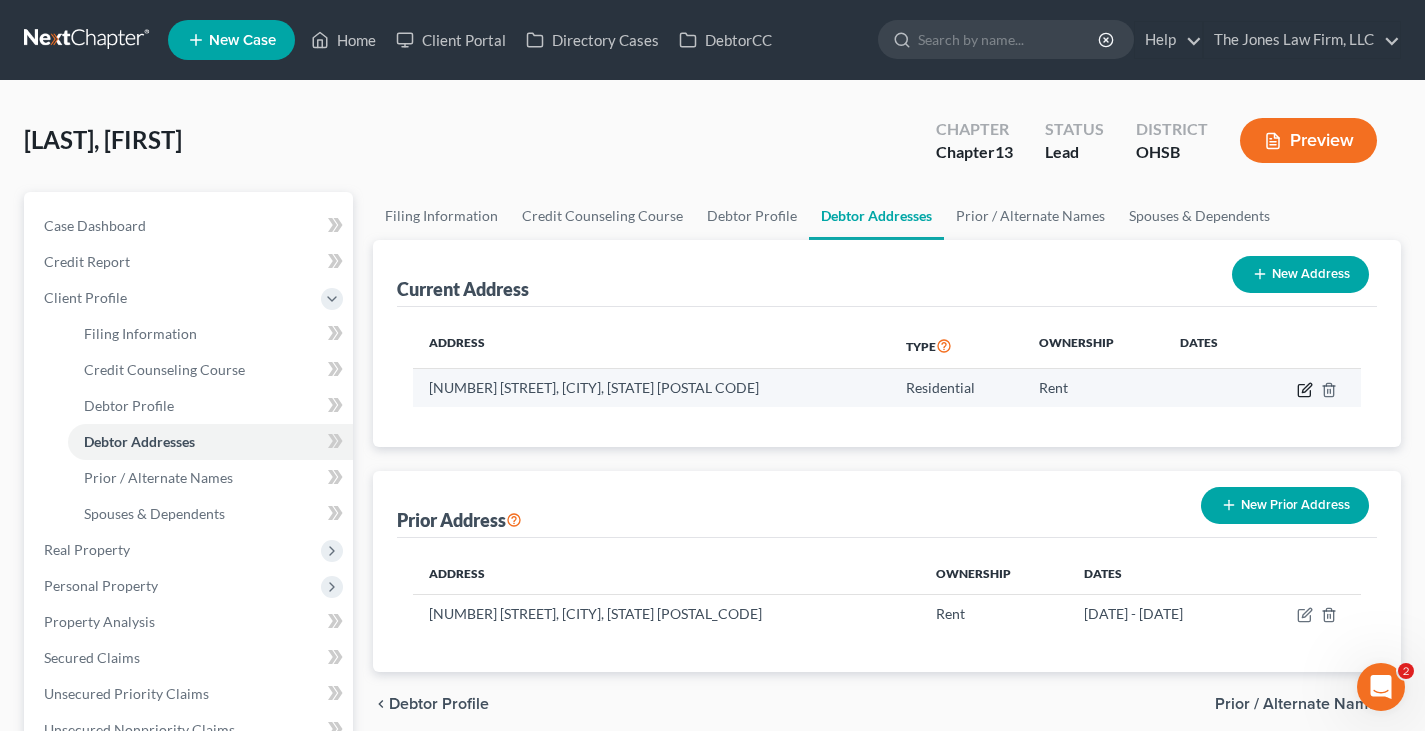 click 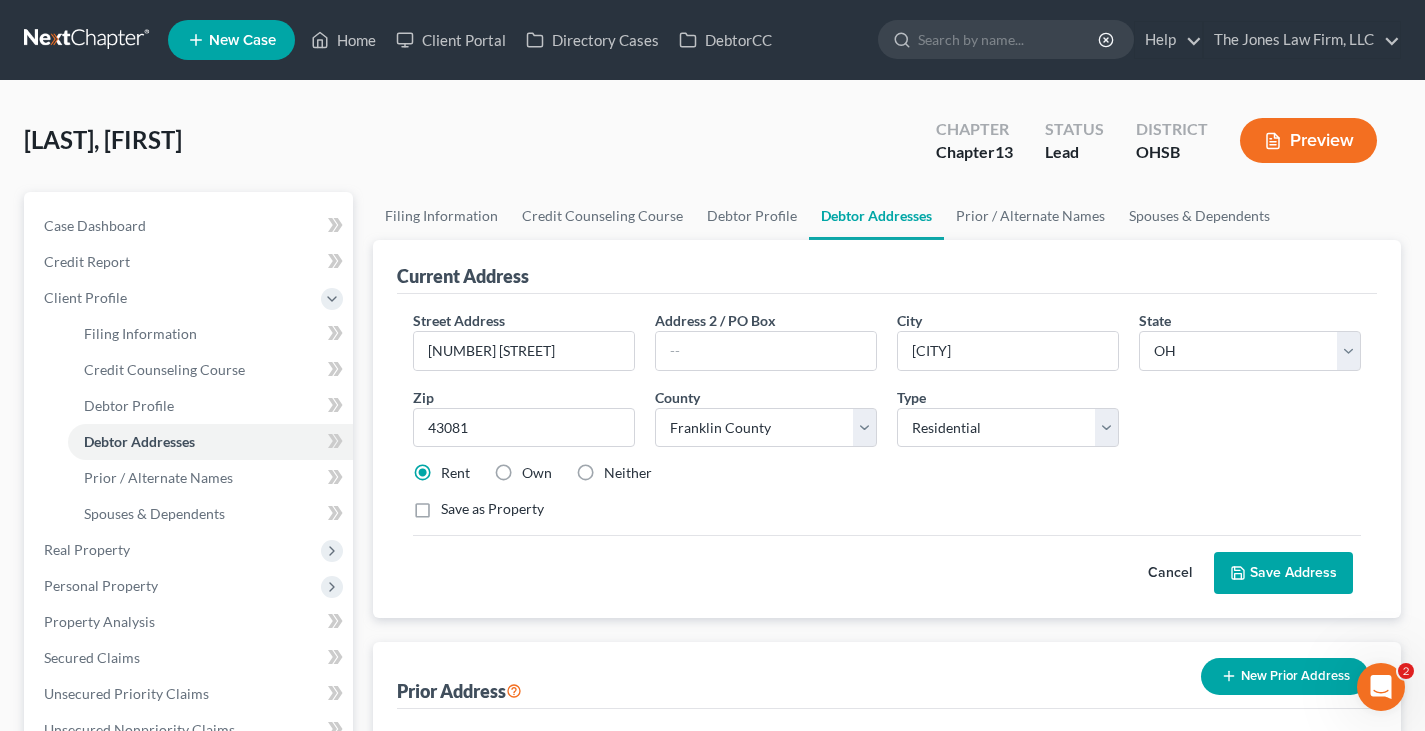 click on "Save Address" at bounding box center (1283, 573) 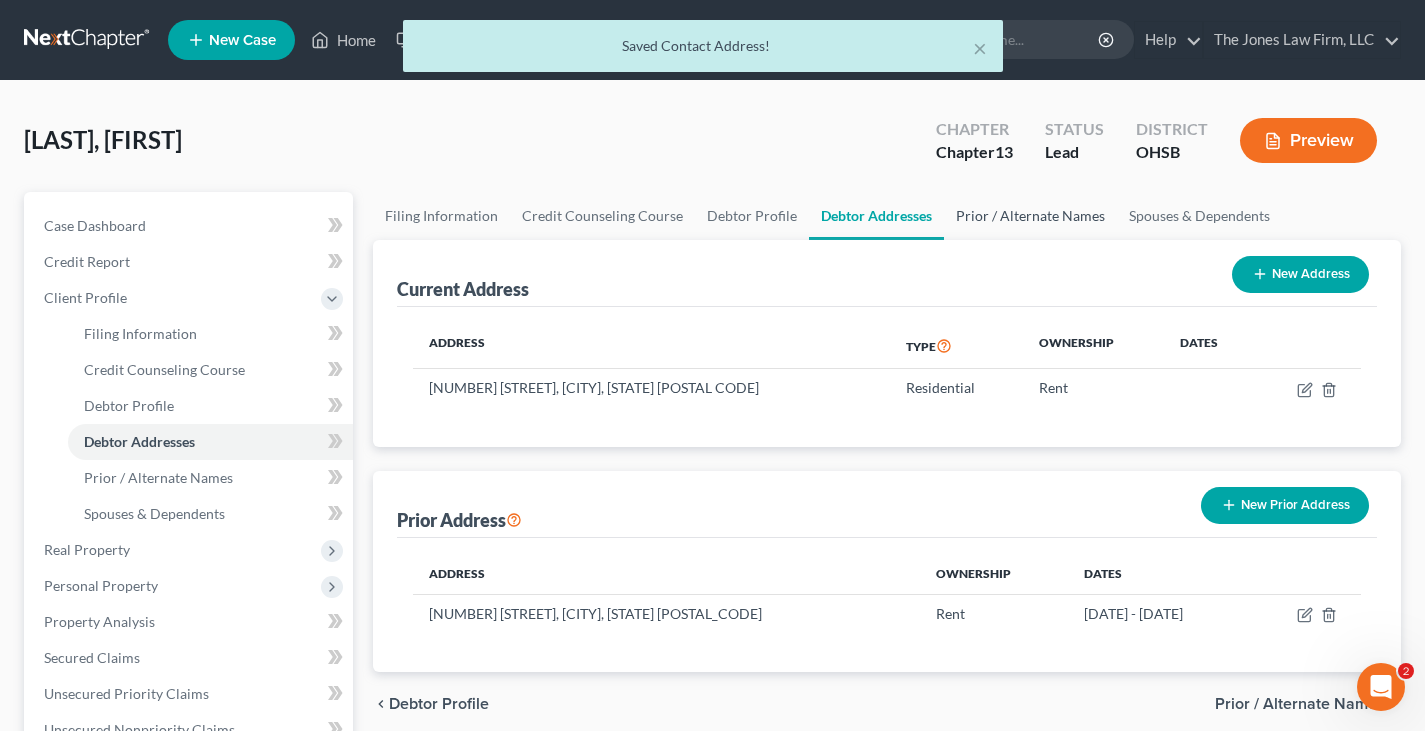 click on "Prior / Alternate Names" at bounding box center (1030, 216) 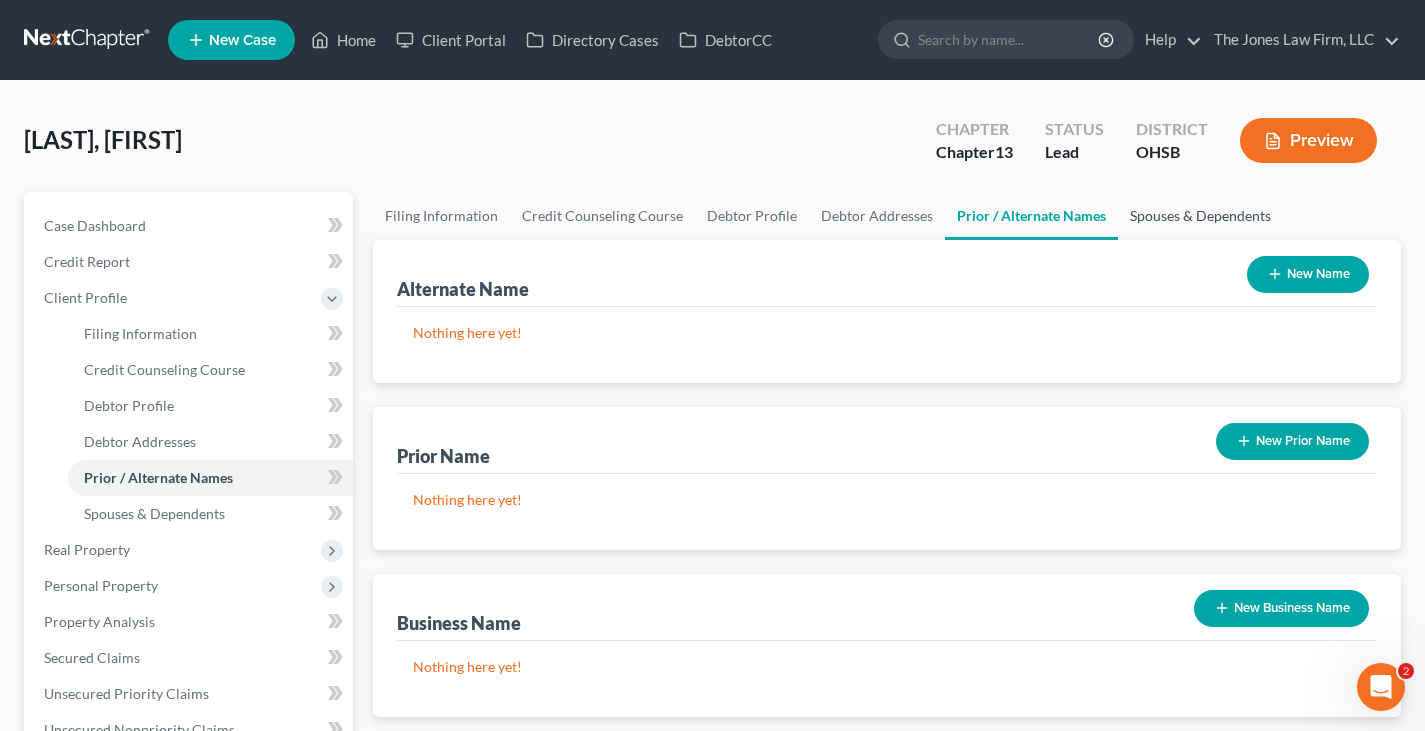 click on "Spouses & Dependents" at bounding box center (1200, 216) 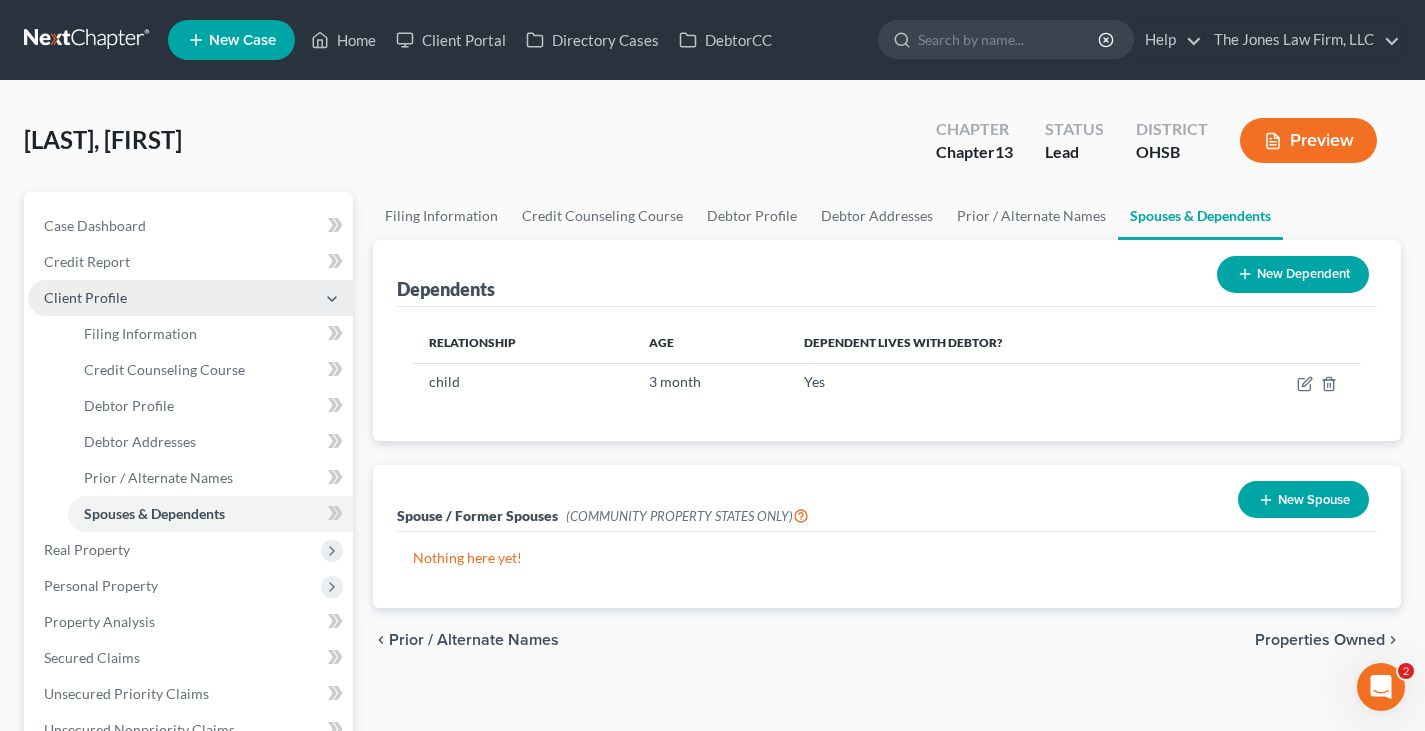 click on "Client Profile" at bounding box center [190, 298] 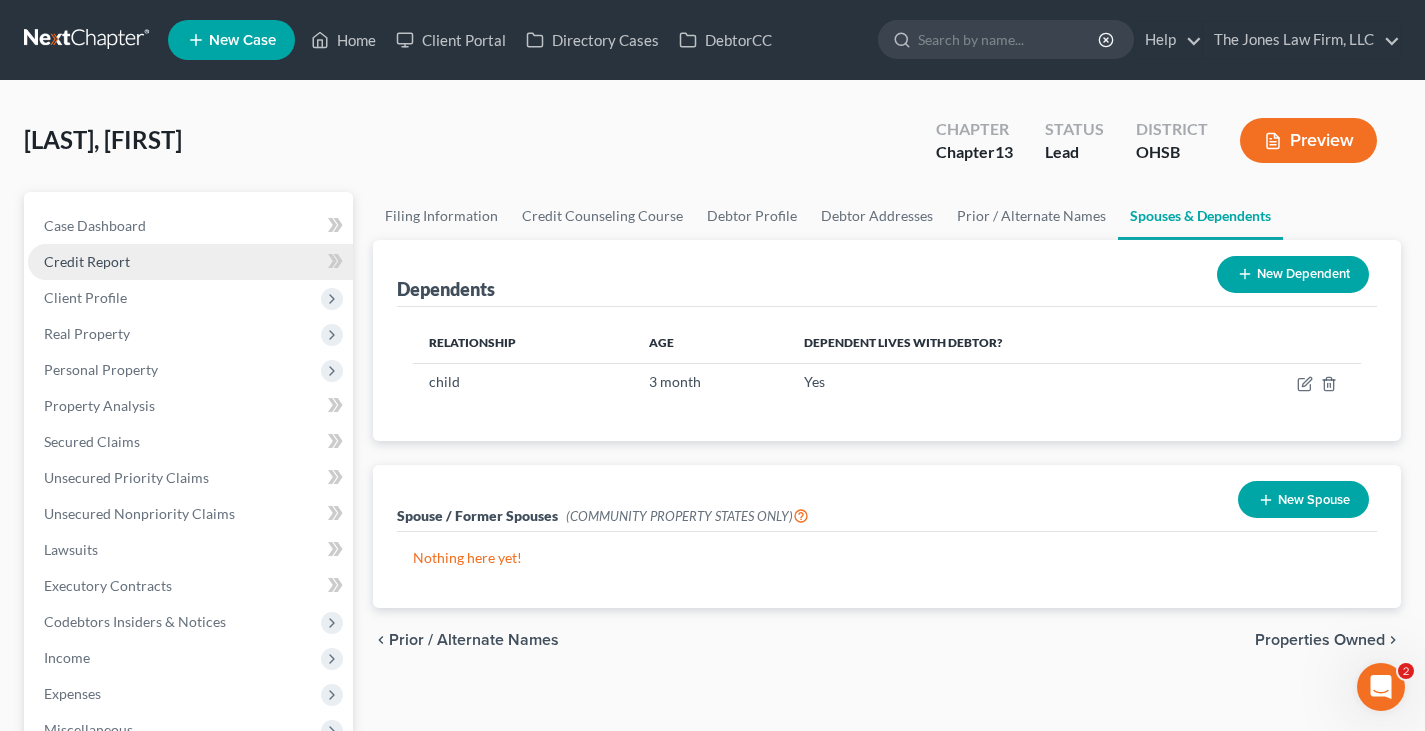 click on "Credit Report" at bounding box center [190, 262] 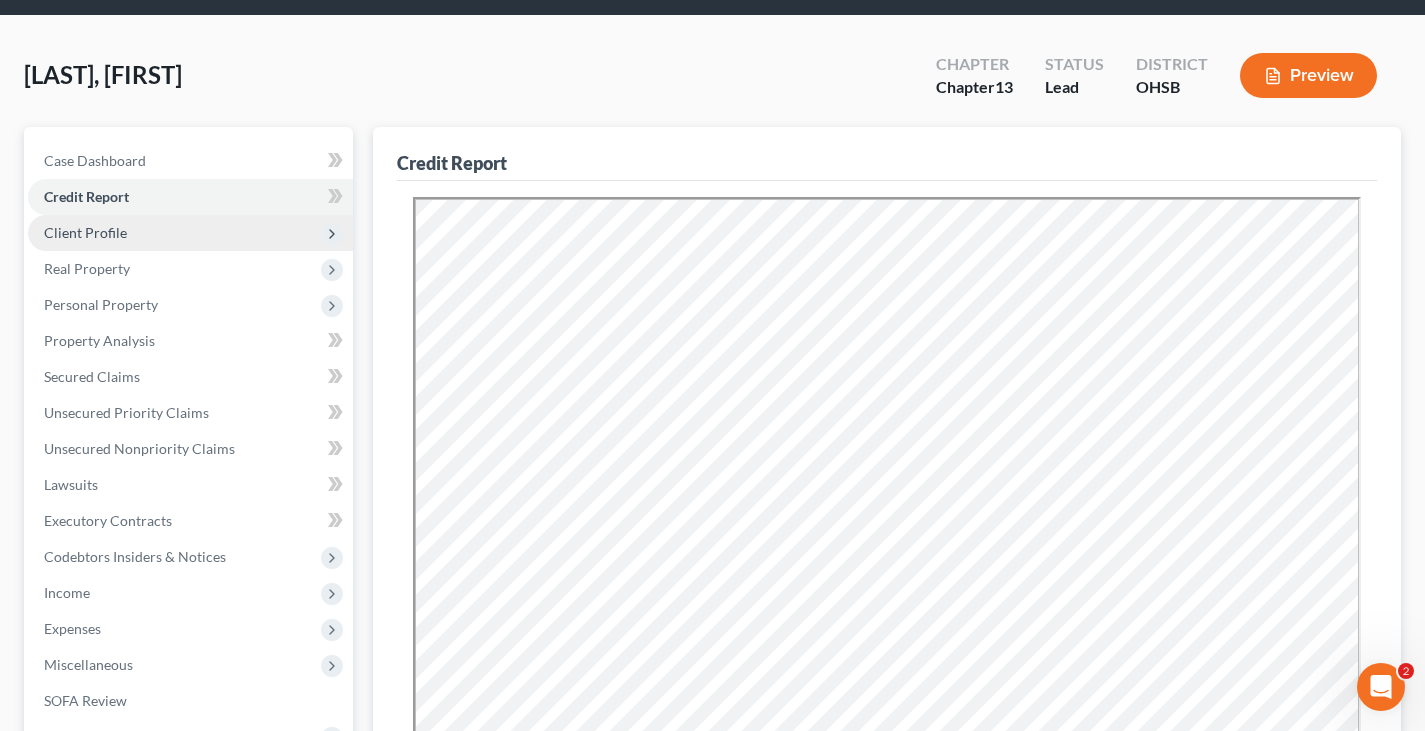 scroll, scrollTop: 100, scrollLeft: 0, axis: vertical 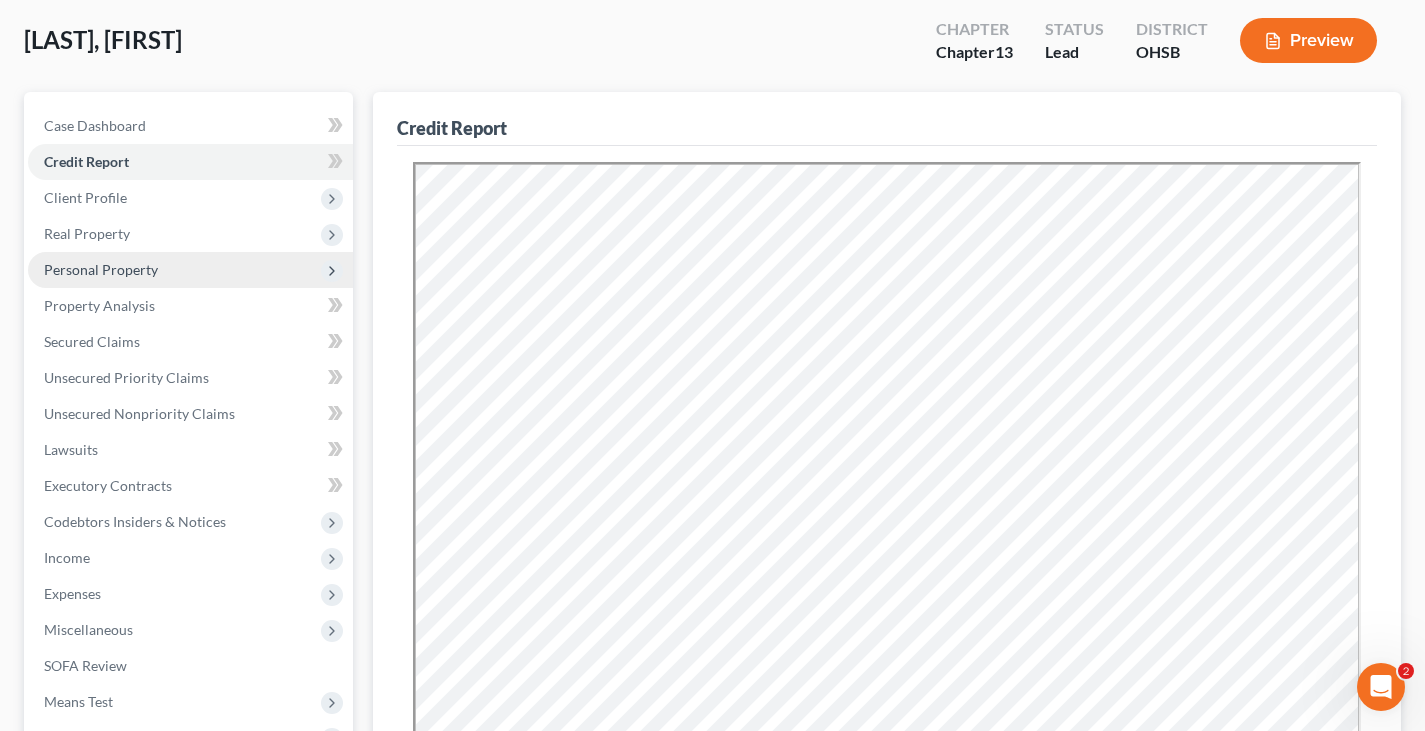 click on "Personal Property" at bounding box center (190, 270) 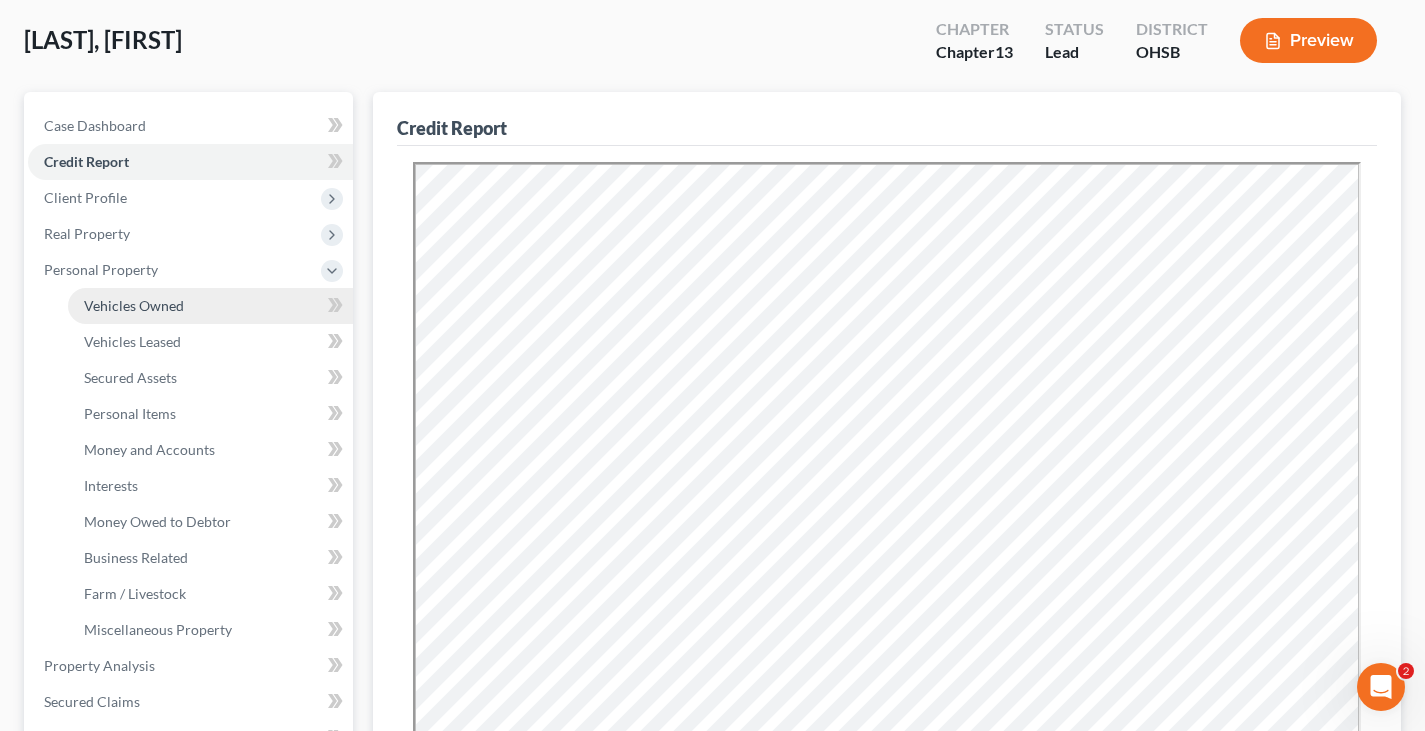 click on "Vehicles Owned" at bounding box center (134, 305) 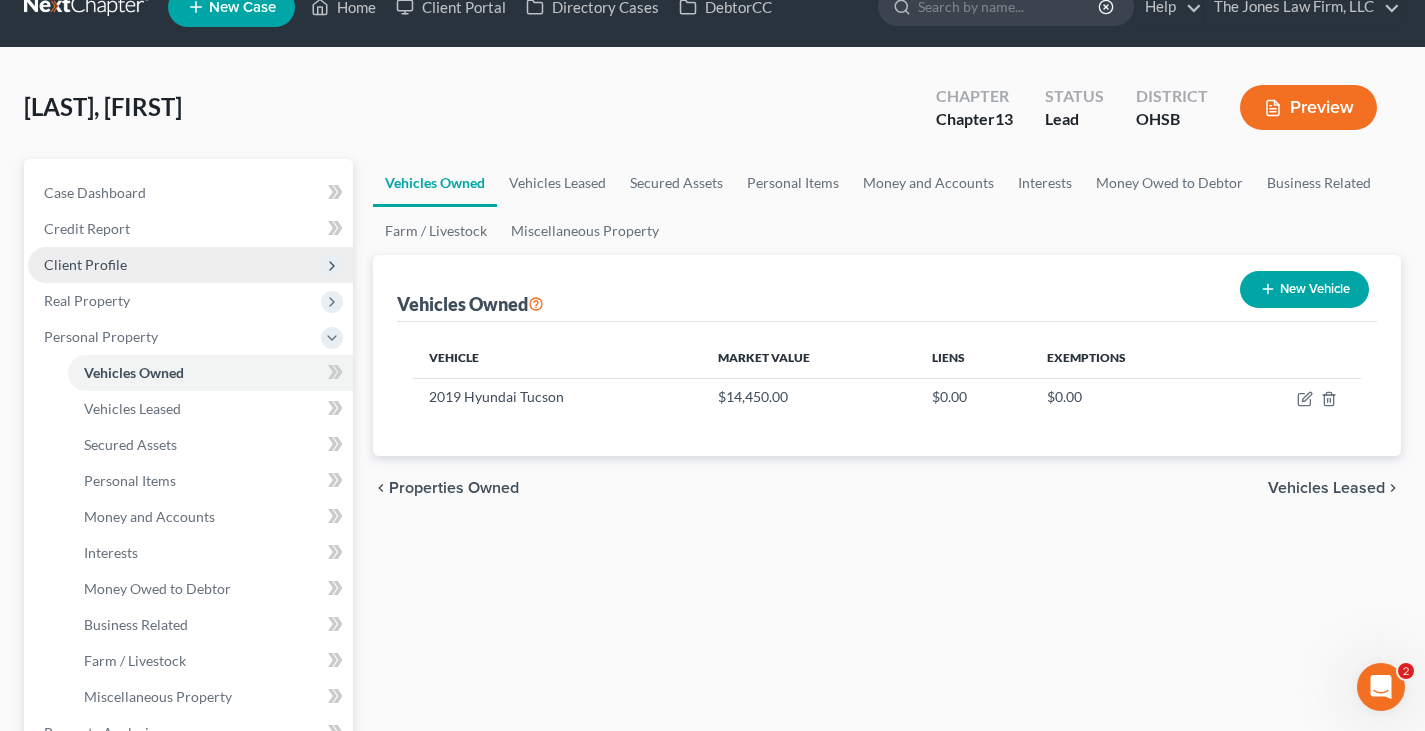 scroll, scrollTop: 0, scrollLeft: 0, axis: both 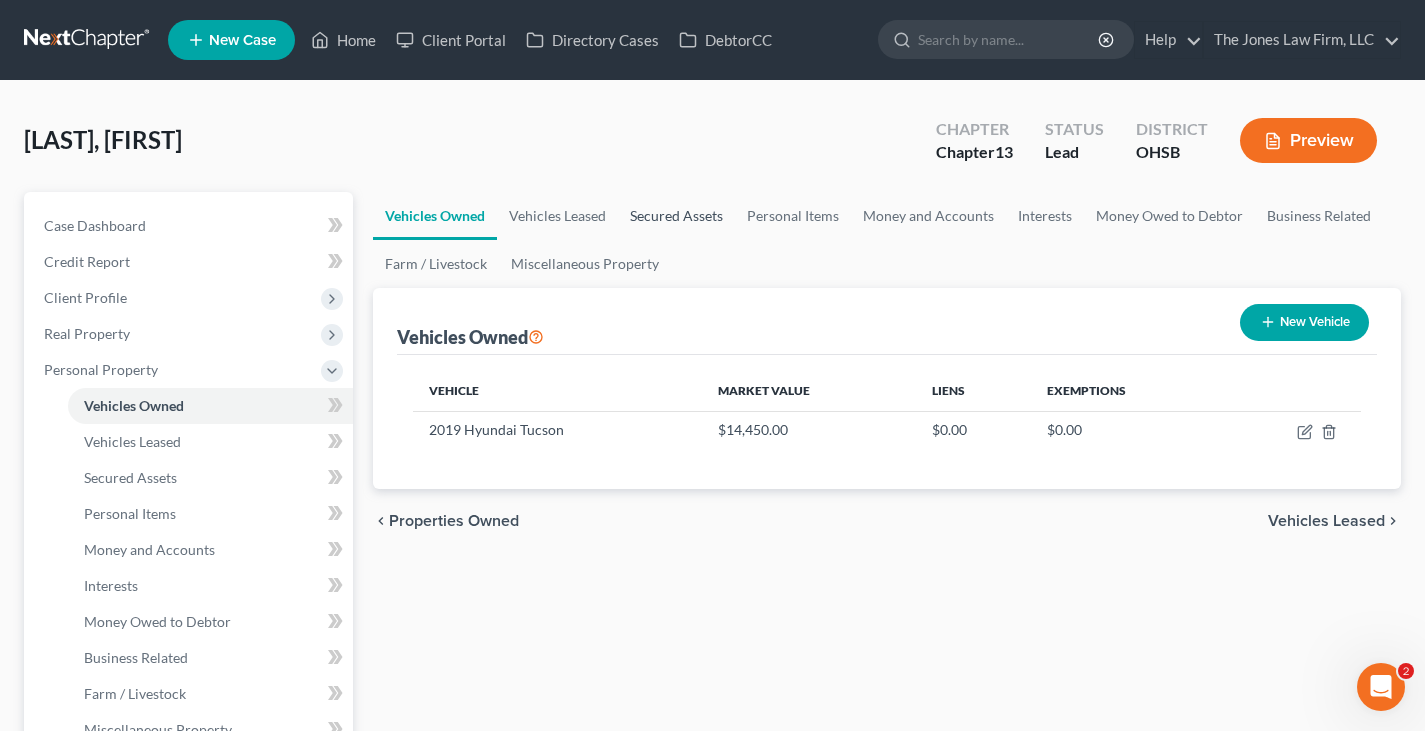 click on "Secured Assets" at bounding box center [676, 216] 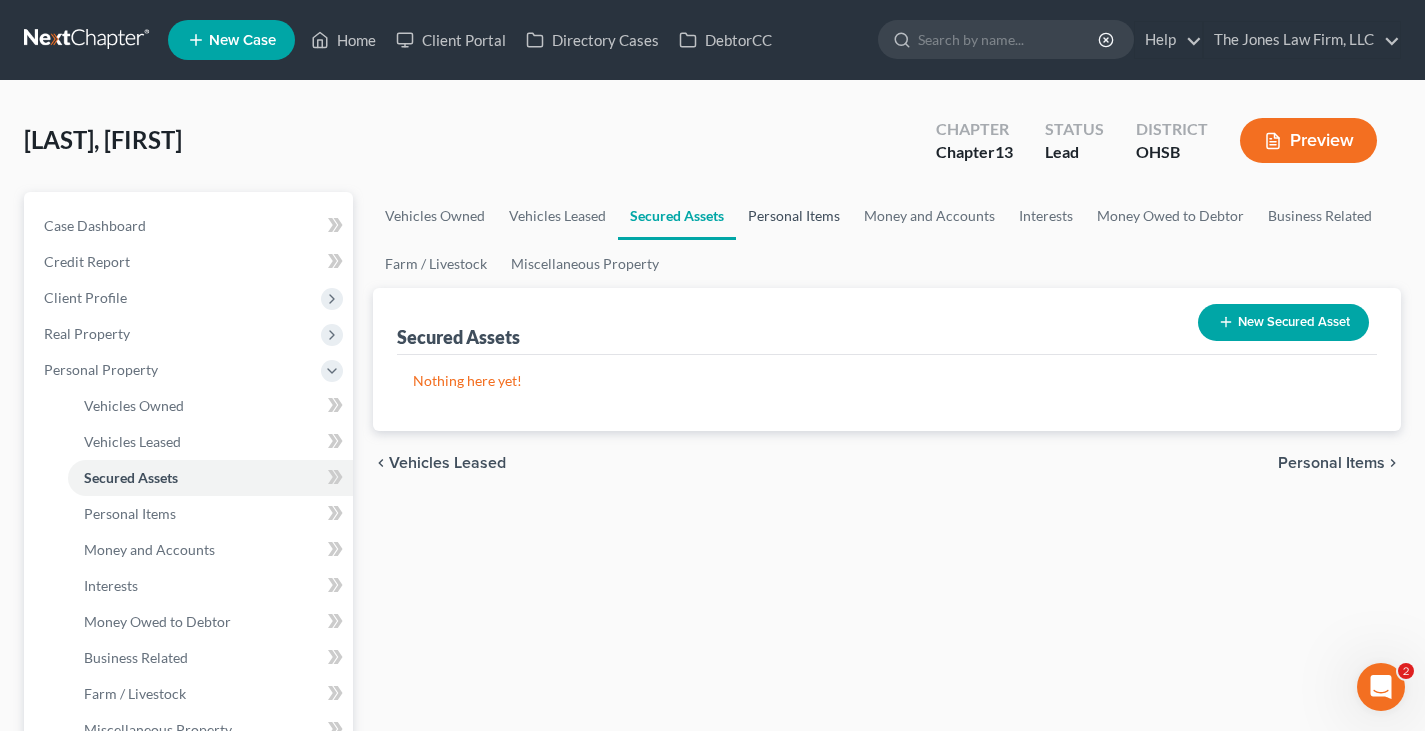 click on "Personal Items" at bounding box center (794, 216) 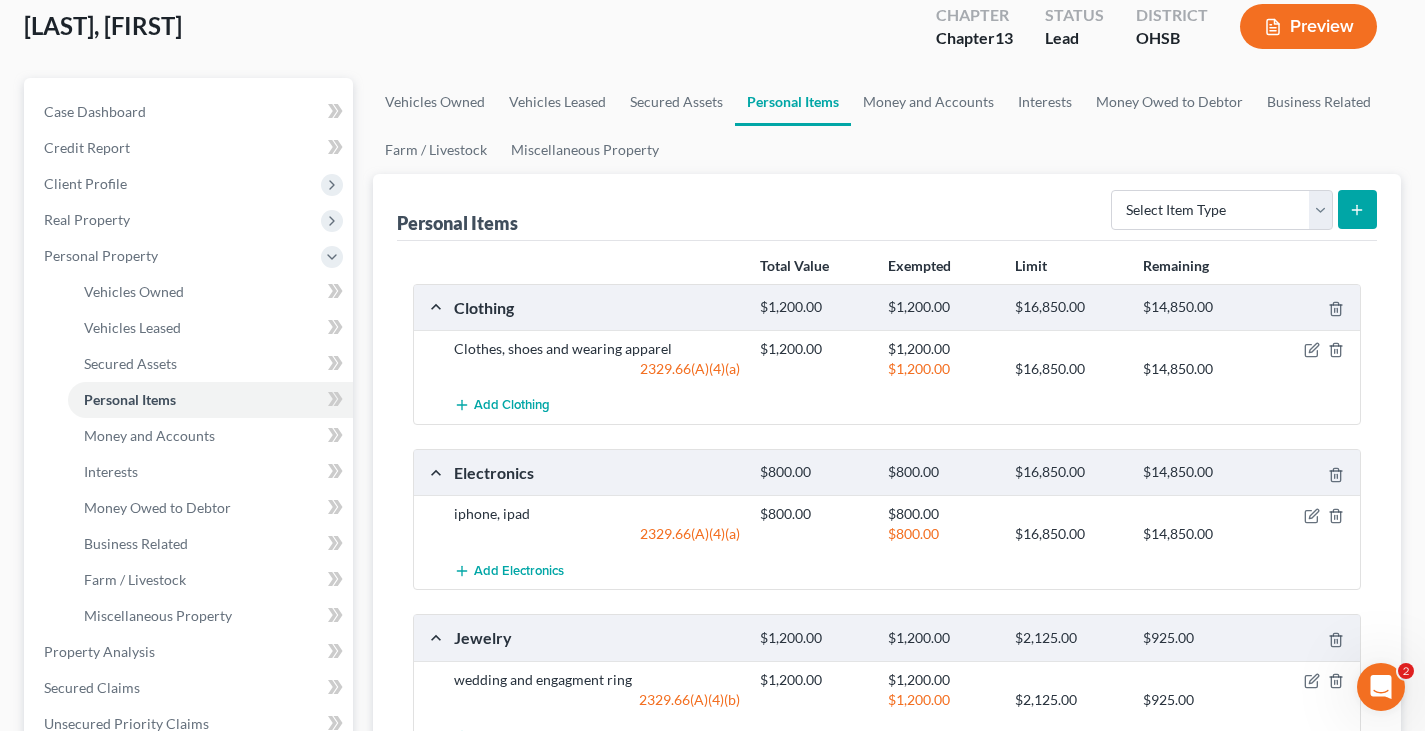 scroll, scrollTop: 100, scrollLeft: 0, axis: vertical 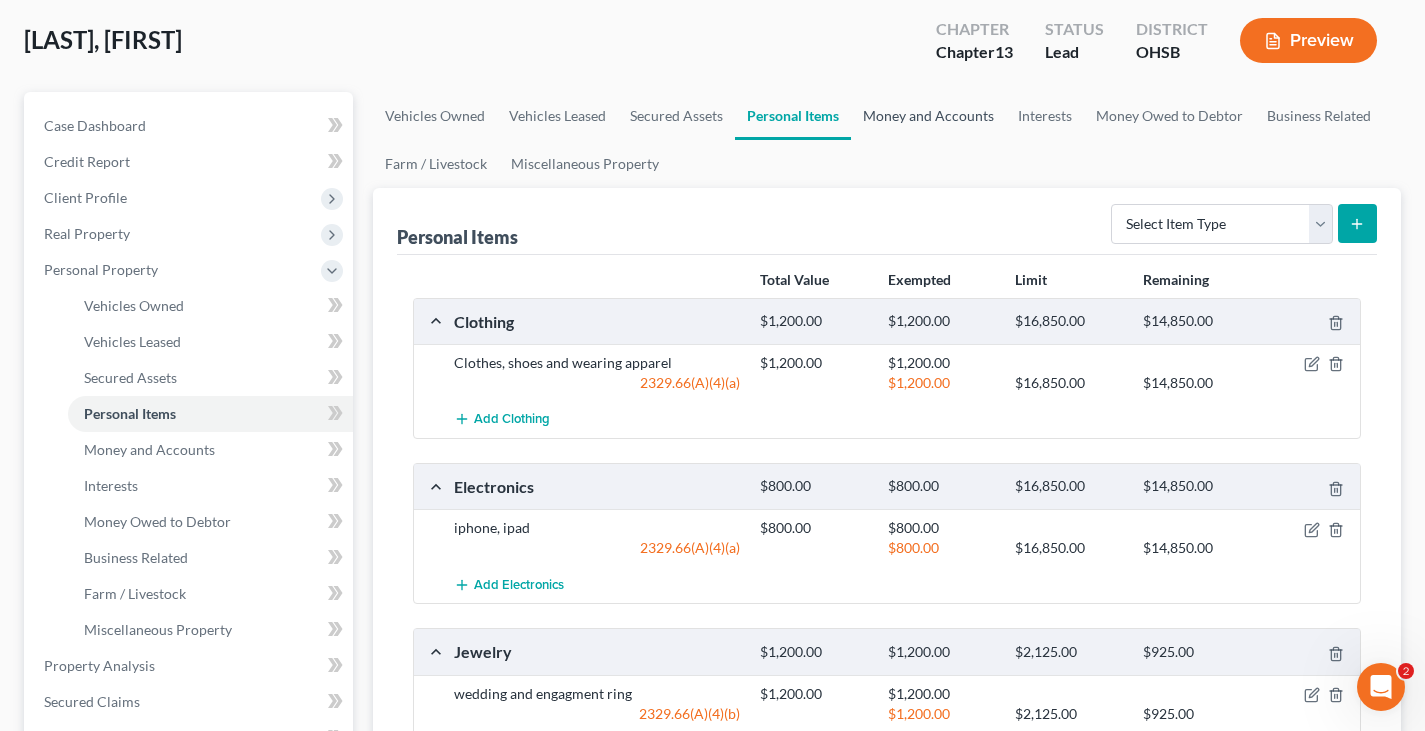 click on "Money and Accounts" at bounding box center [928, 116] 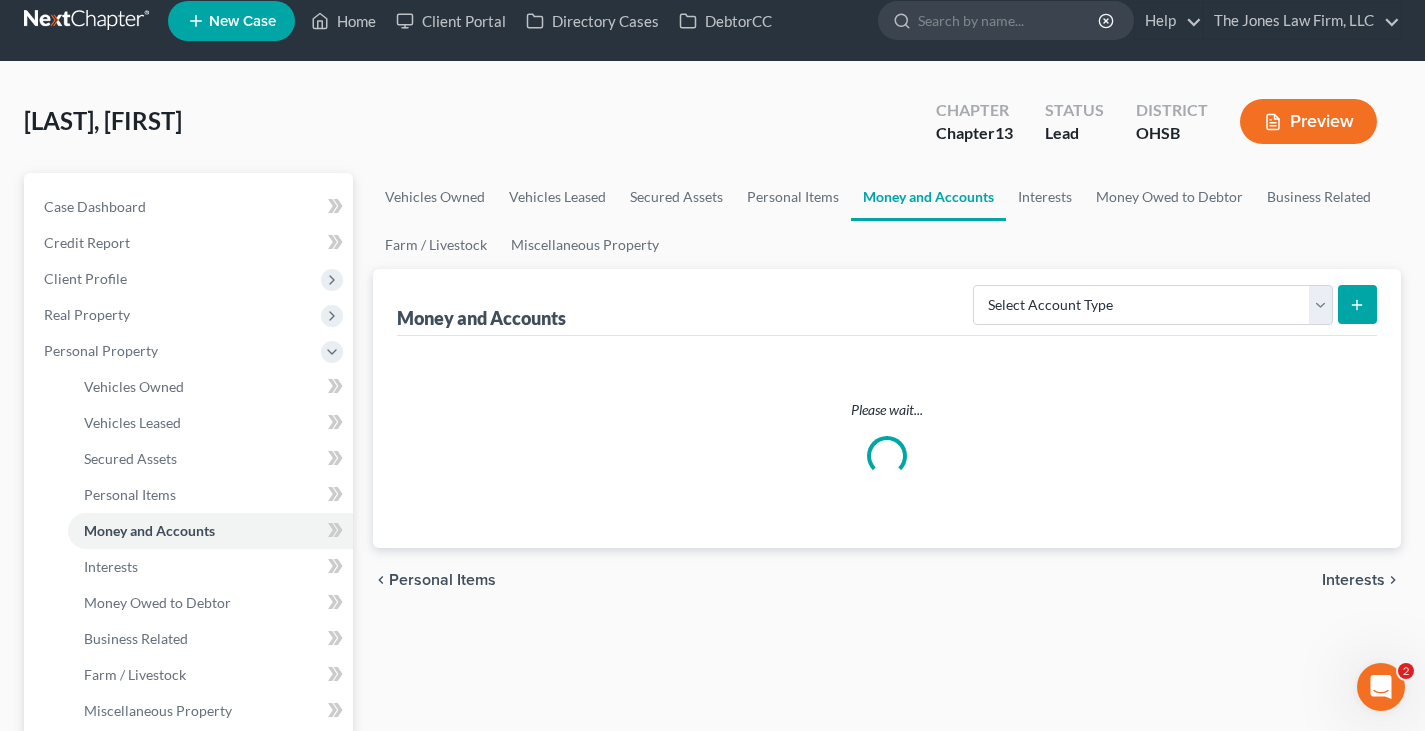 scroll, scrollTop: 0, scrollLeft: 0, axis: both 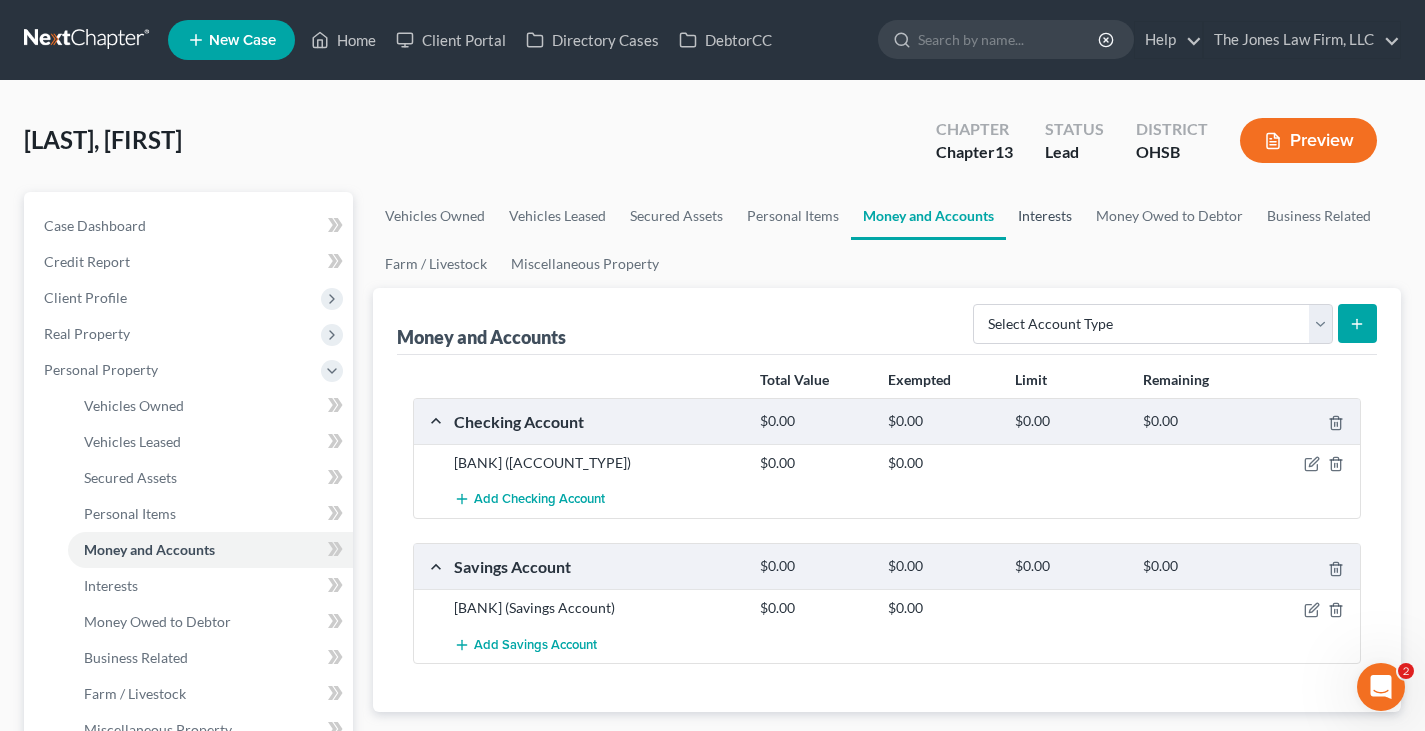 click on "Interests" at bounding box center (1045, 216) 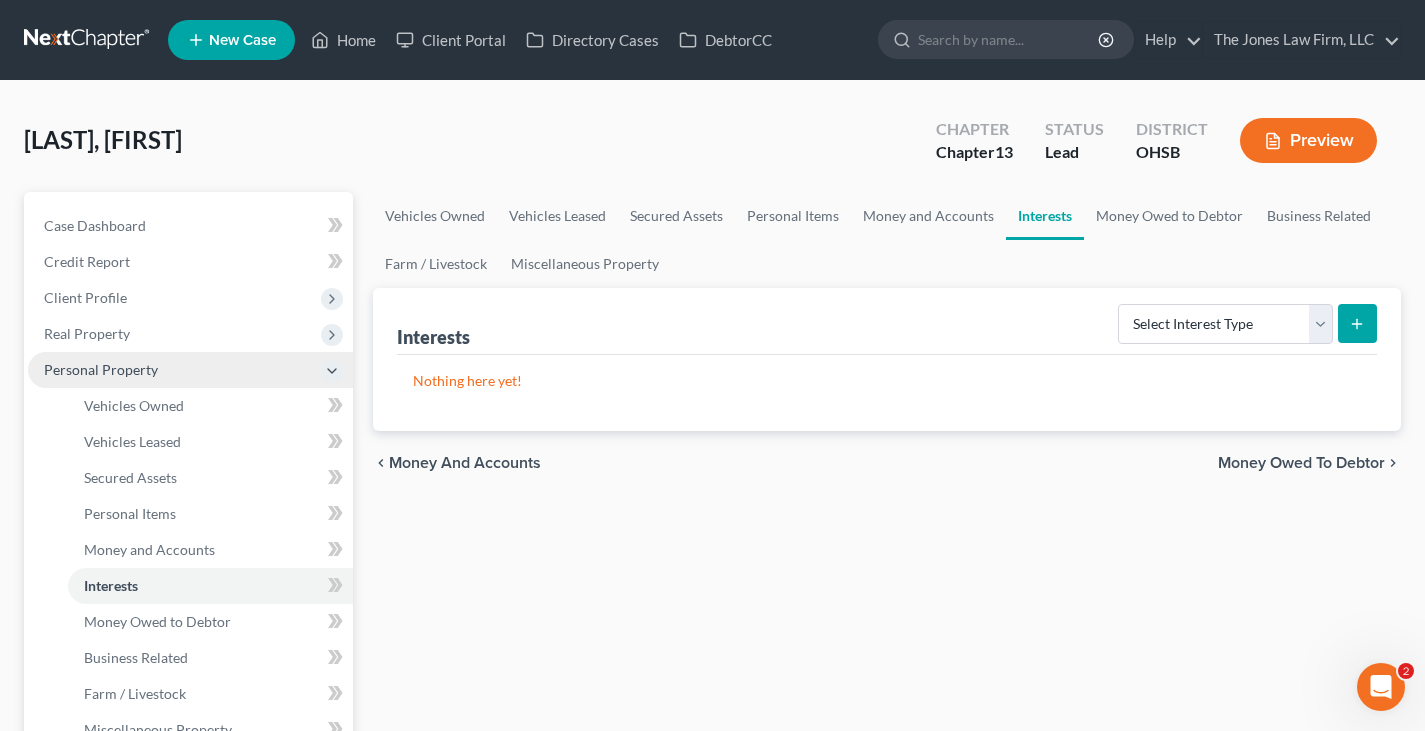 click on "Personal Property" at bounding box center (190, 370) 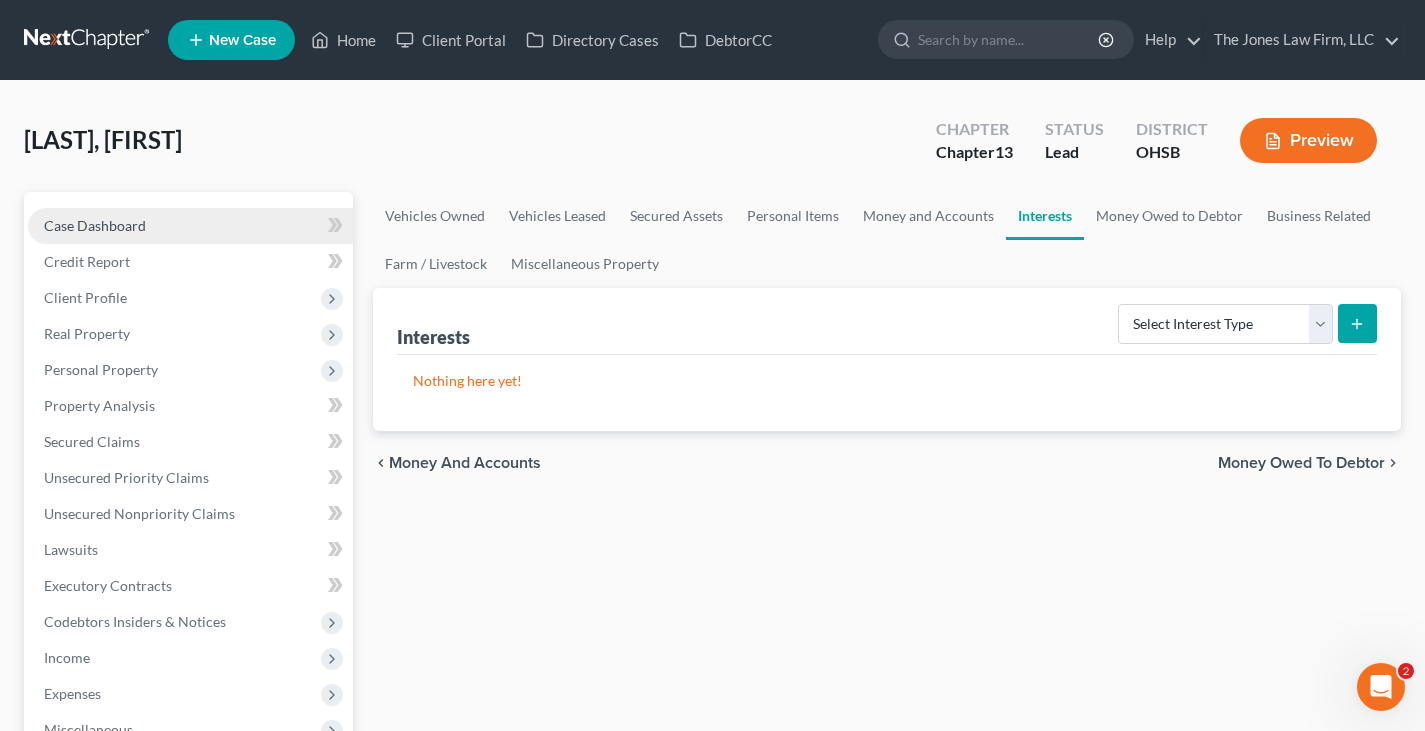 click on "Case Dashboard" at bounding box center (95, 225) 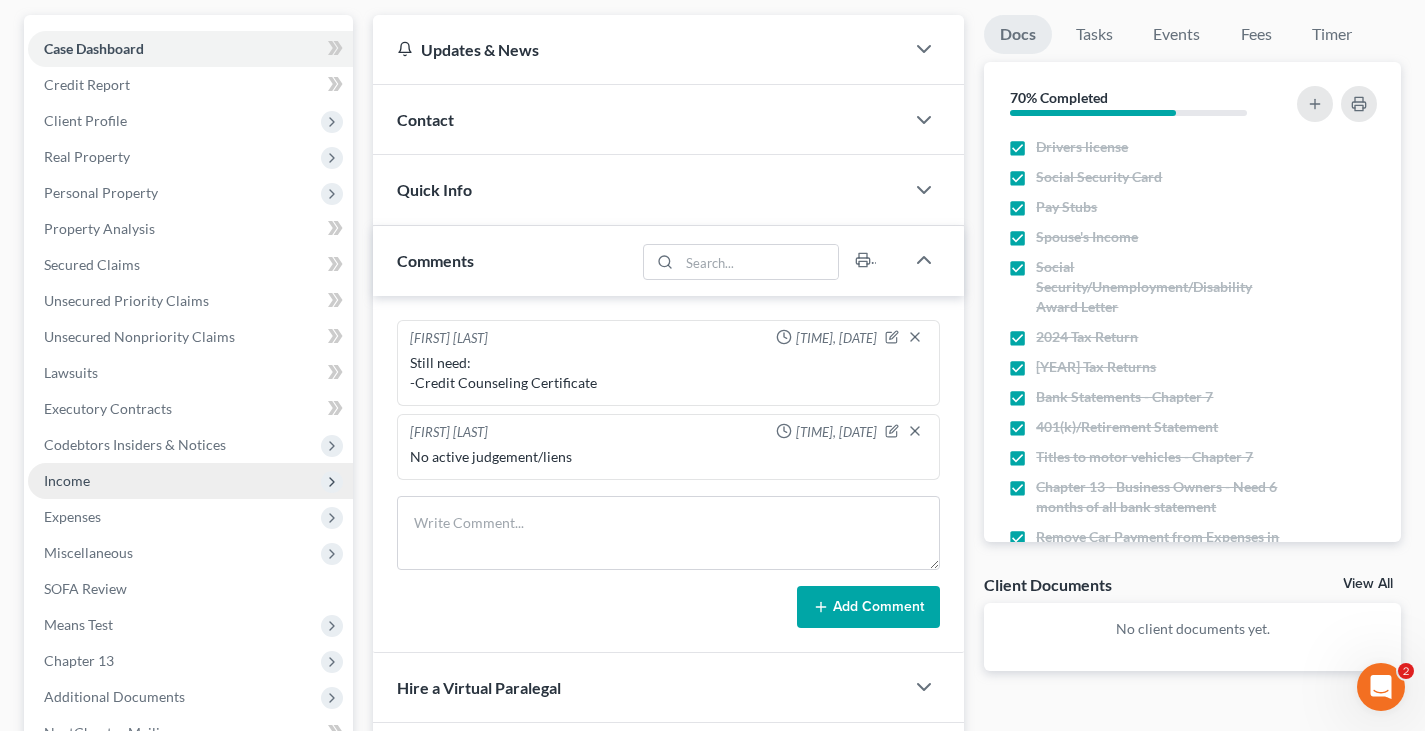 scroll, scrollTop: 200, scrollLeft: 0, axis: vertical 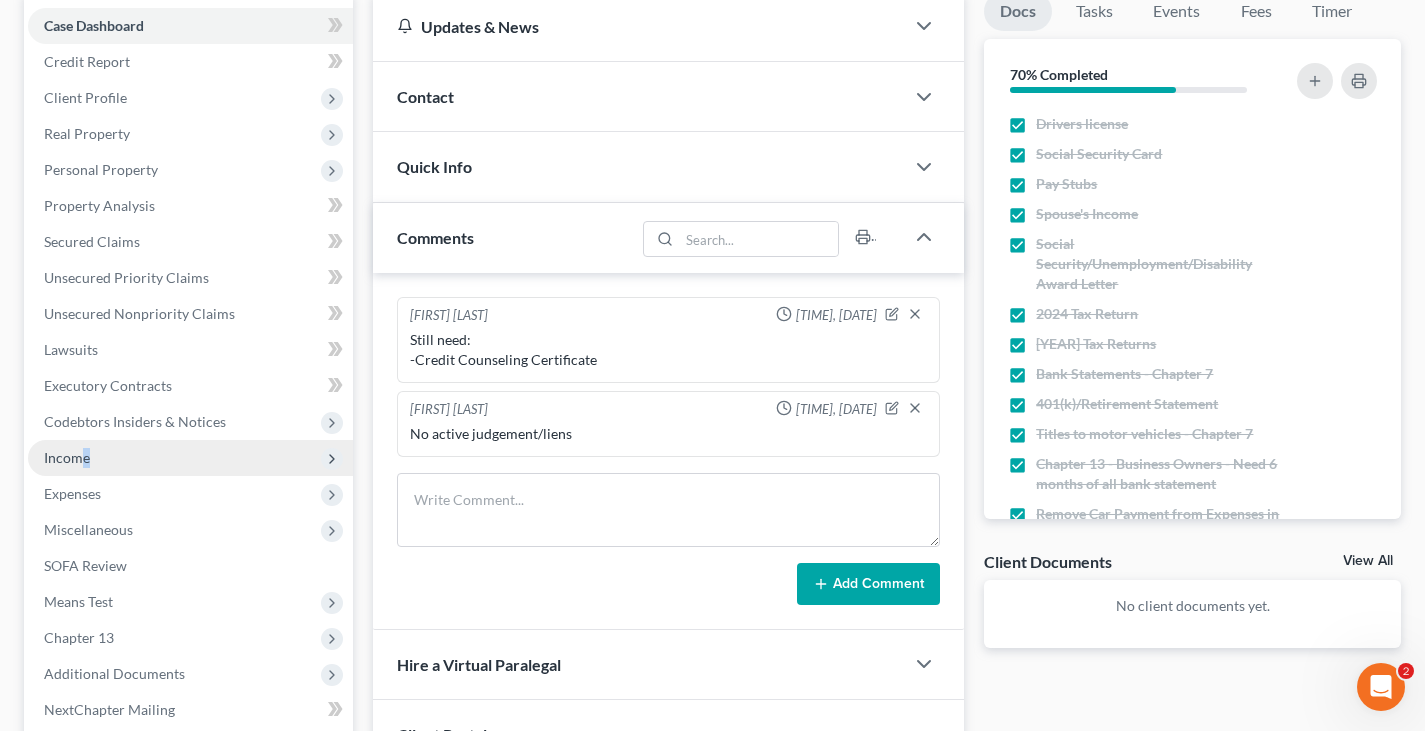 click on "Income" at bounding box center (67, 457) 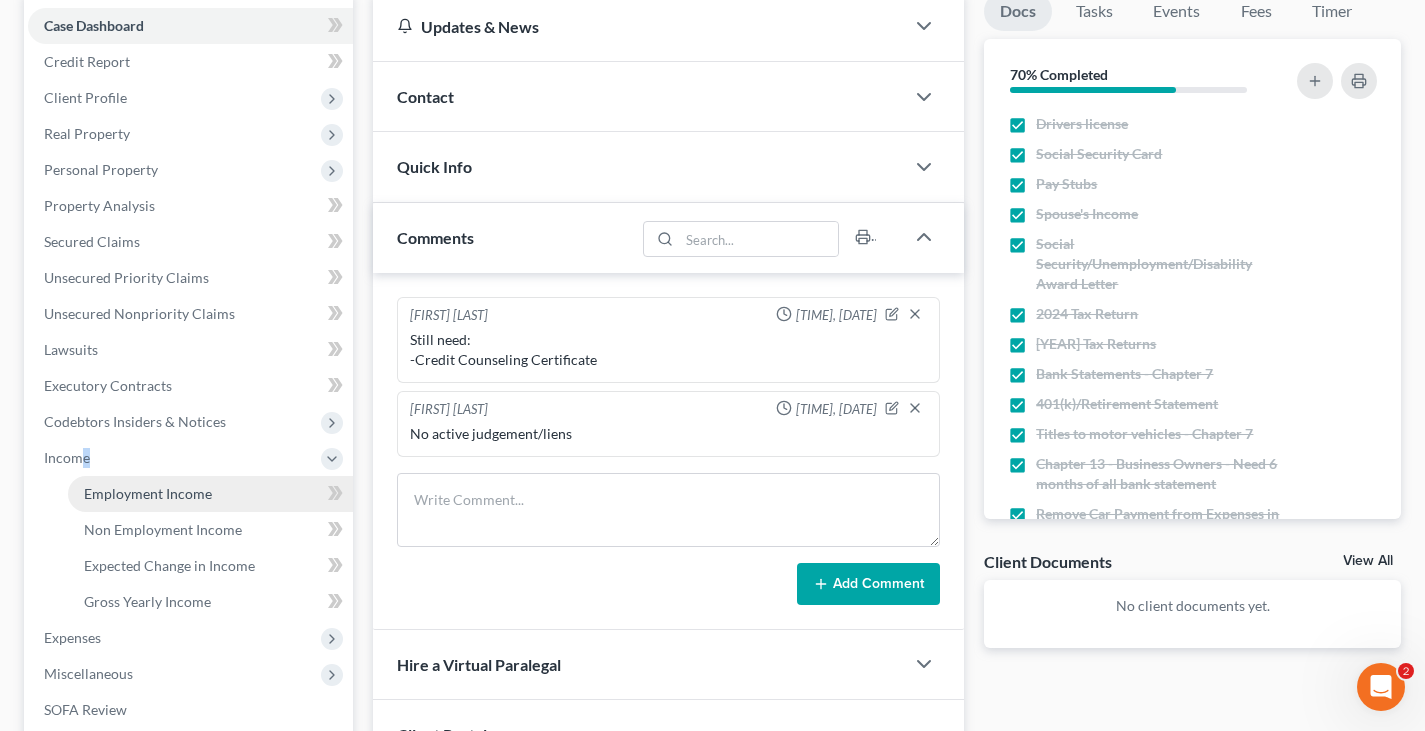 click on "Employment Income" at bounding box center [148, 493] 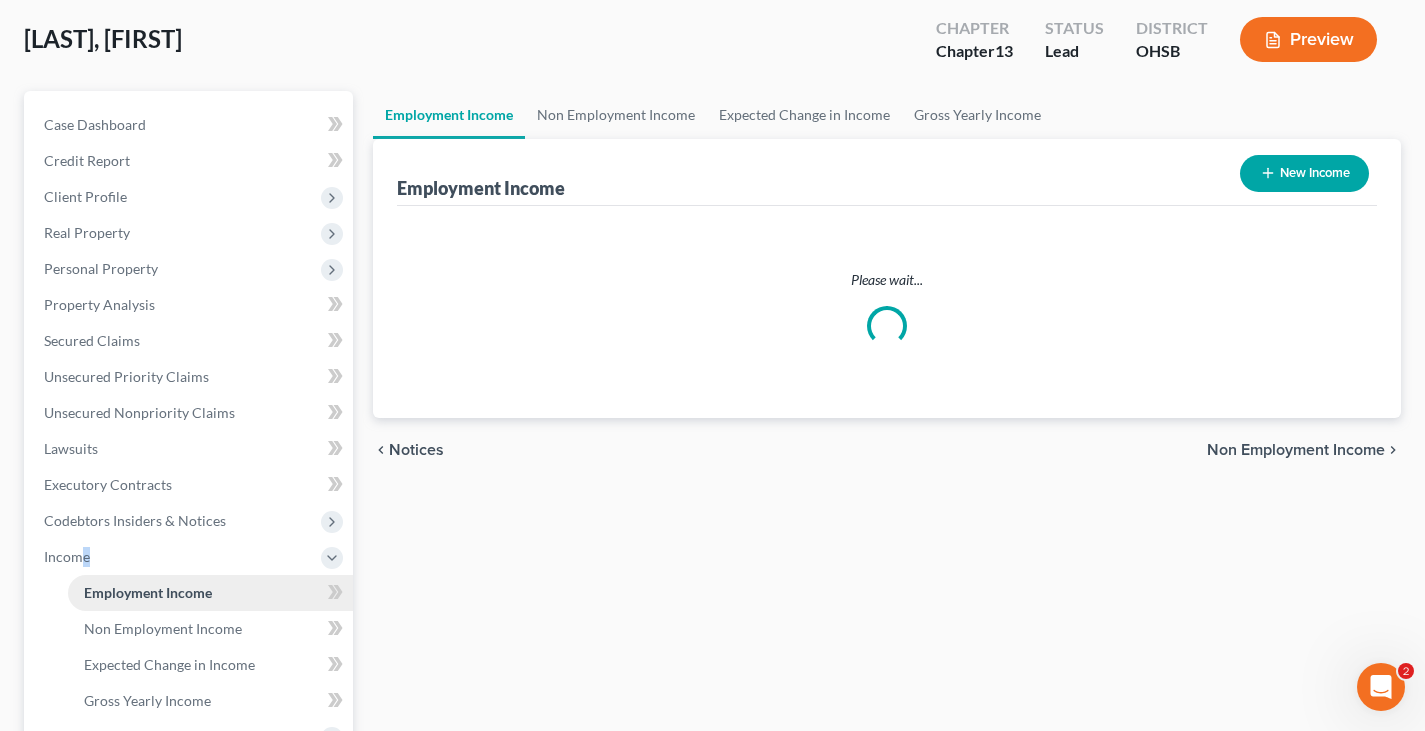 scroll, scrollTop: 0, scrollLeft: 0, axis: both 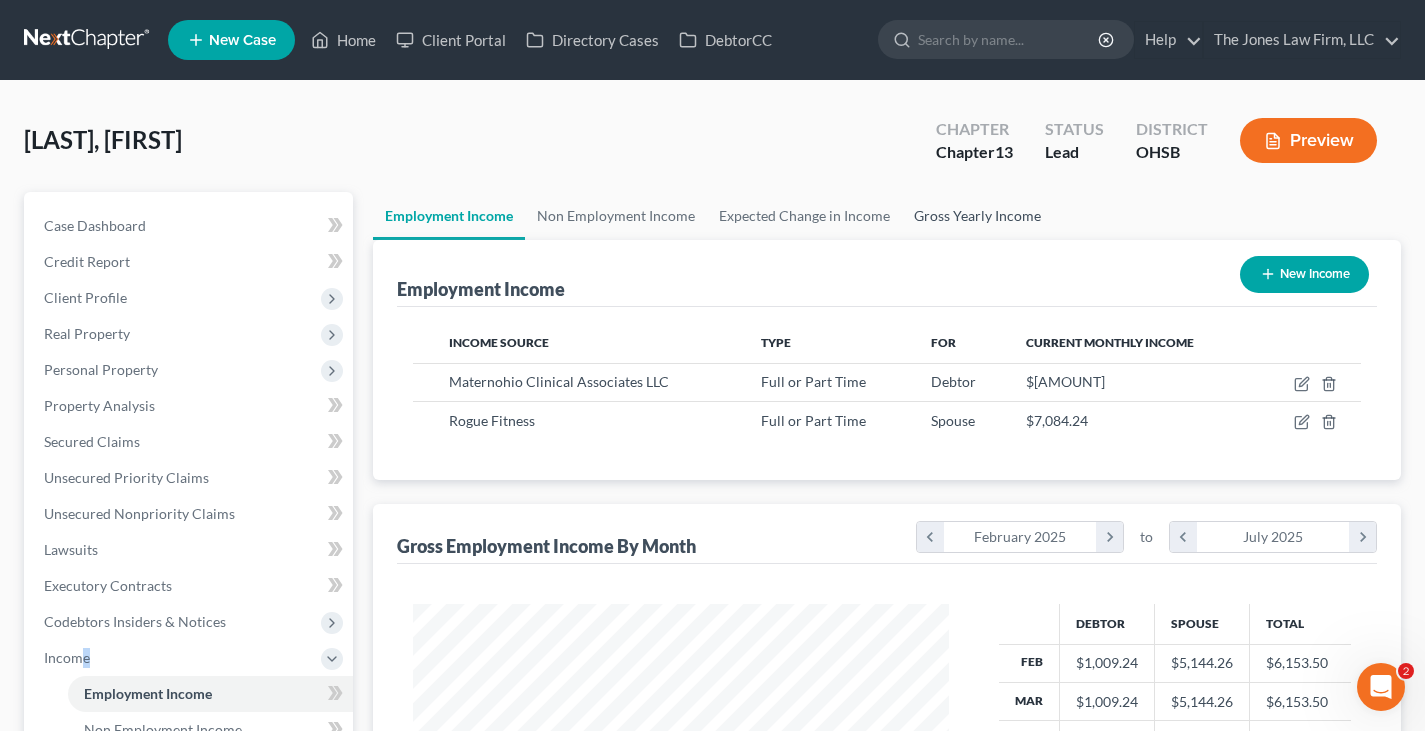 click on "Gross Yearly Income" at bounding box center (977, 216) 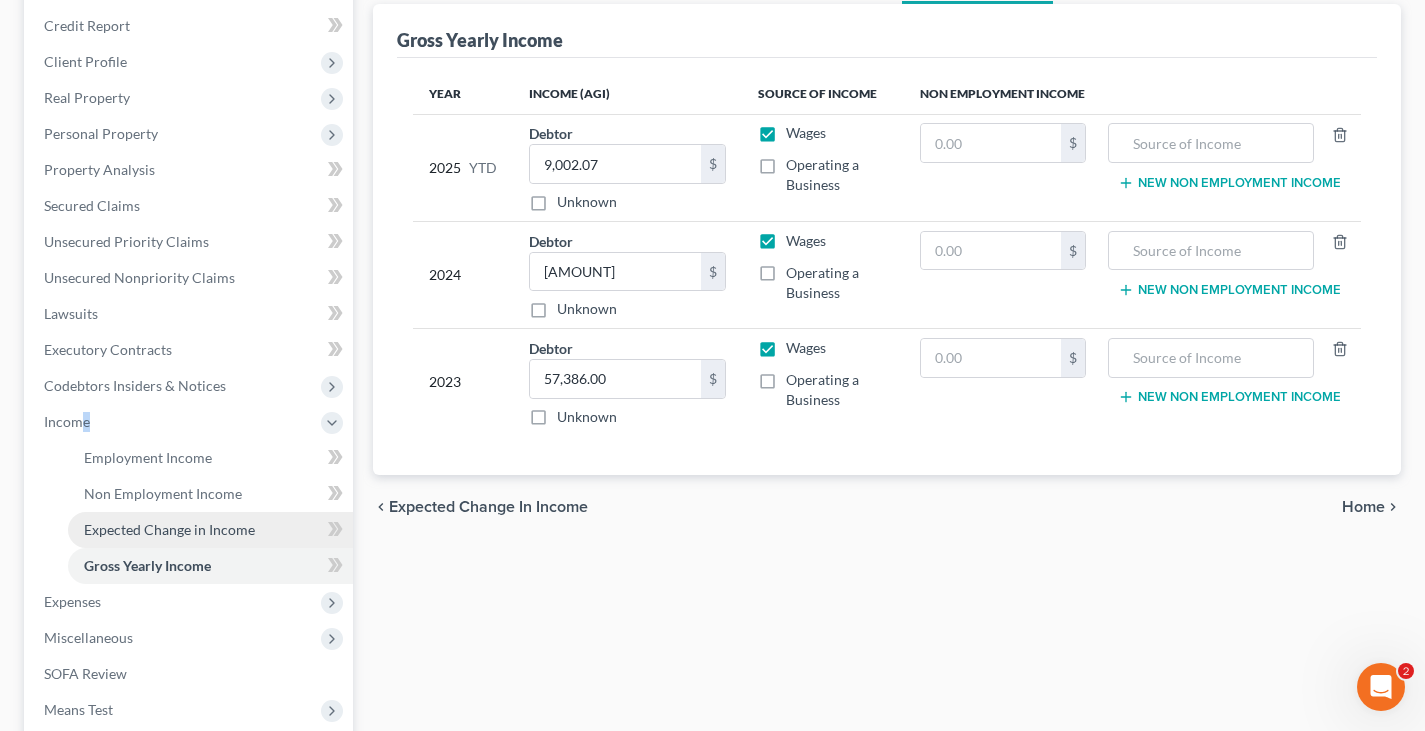 scroll, scrollTop: 300, scrollLeft: 0, axis: vertical 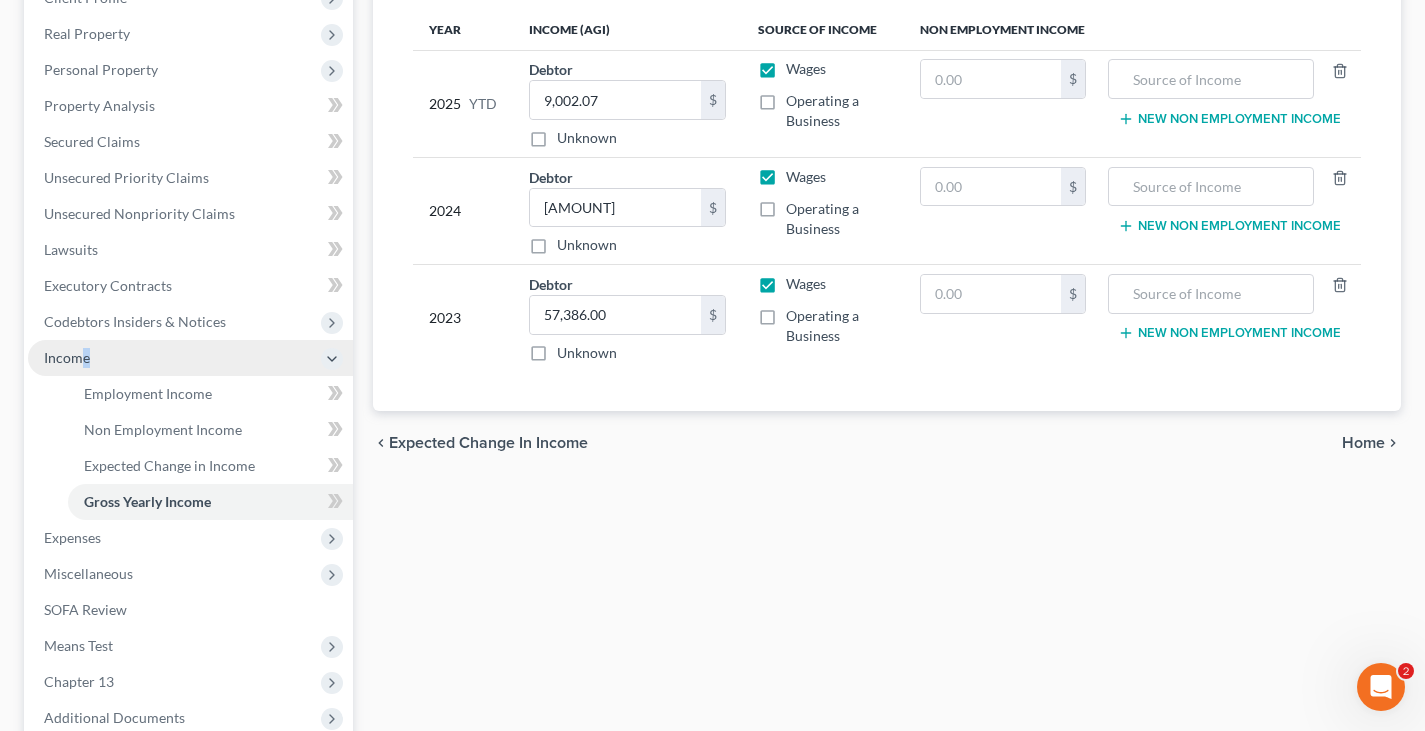 click on "Income" at bounding box center (190, 358) 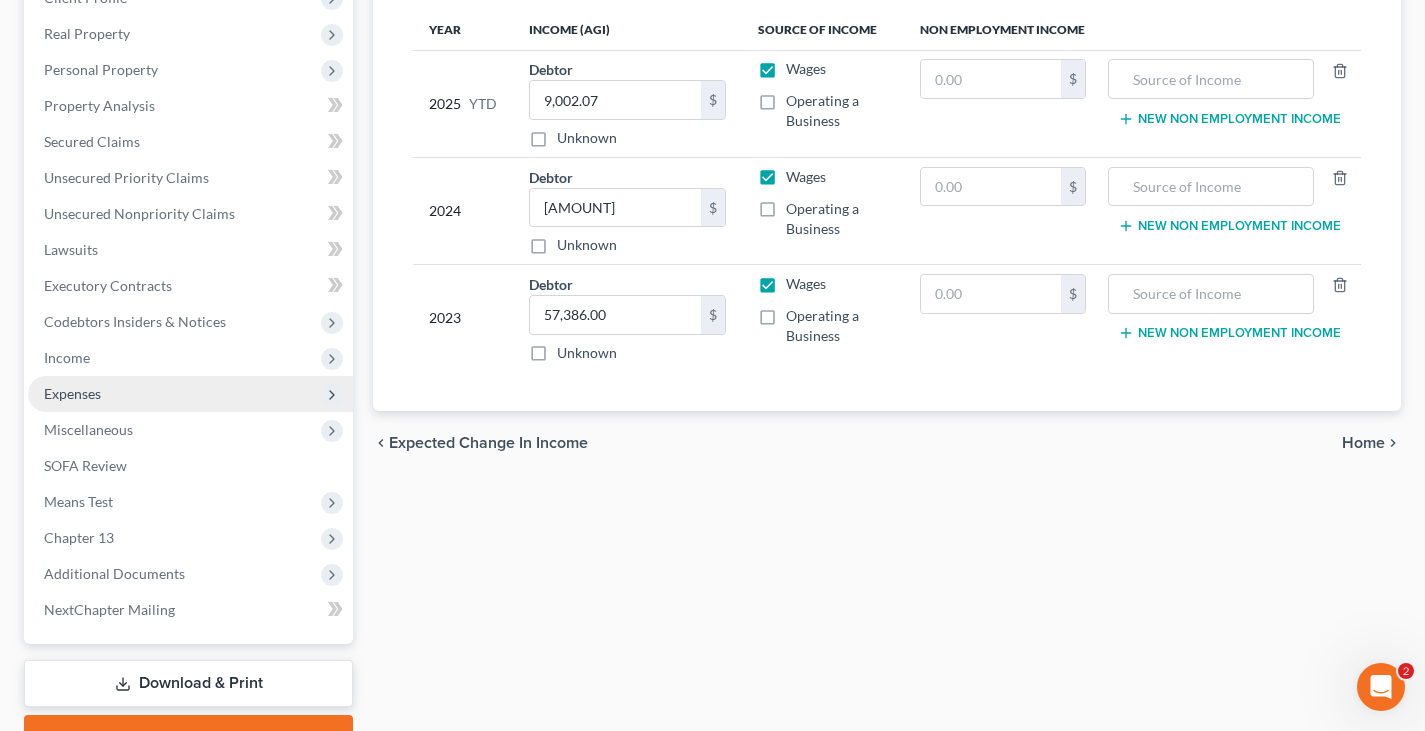 click on "Expenses" at bounding box center (190, 394) 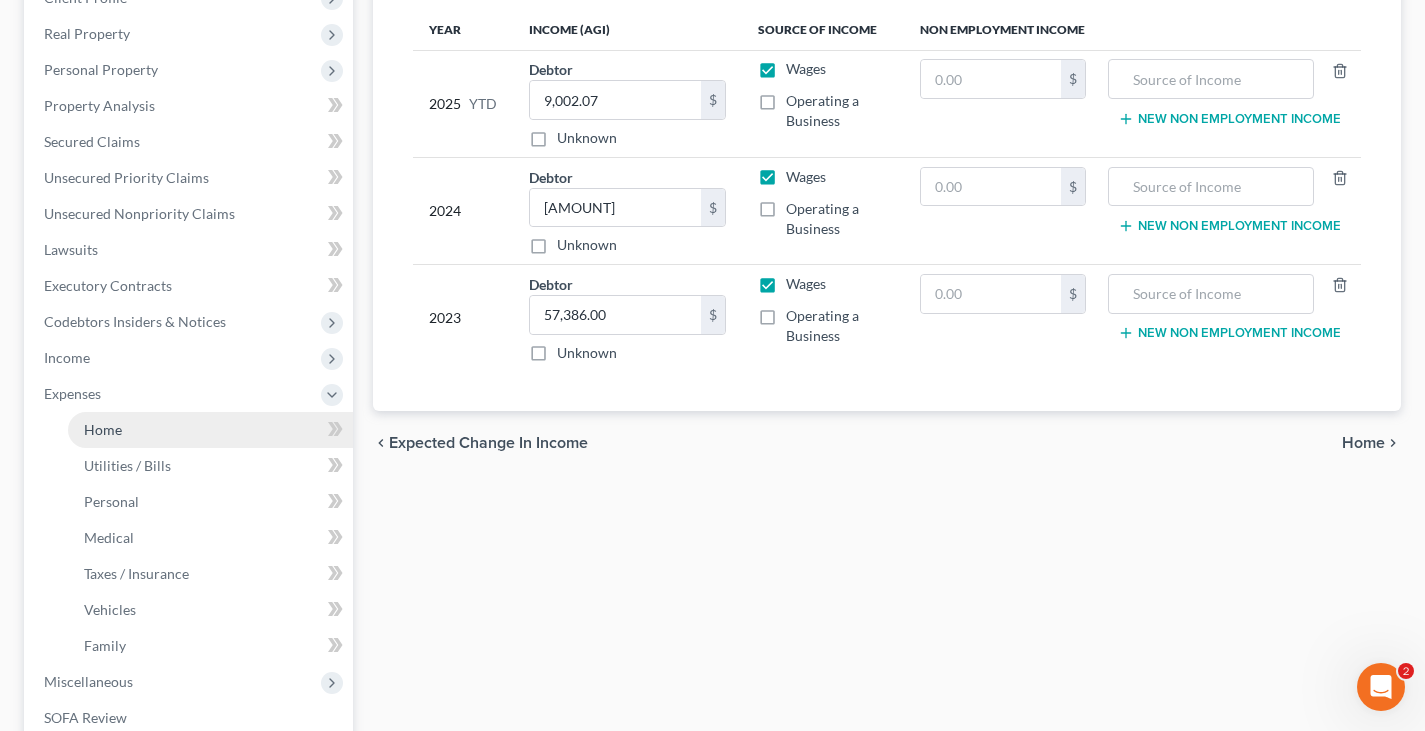 click on "Home" at bounding box center [103, 429] 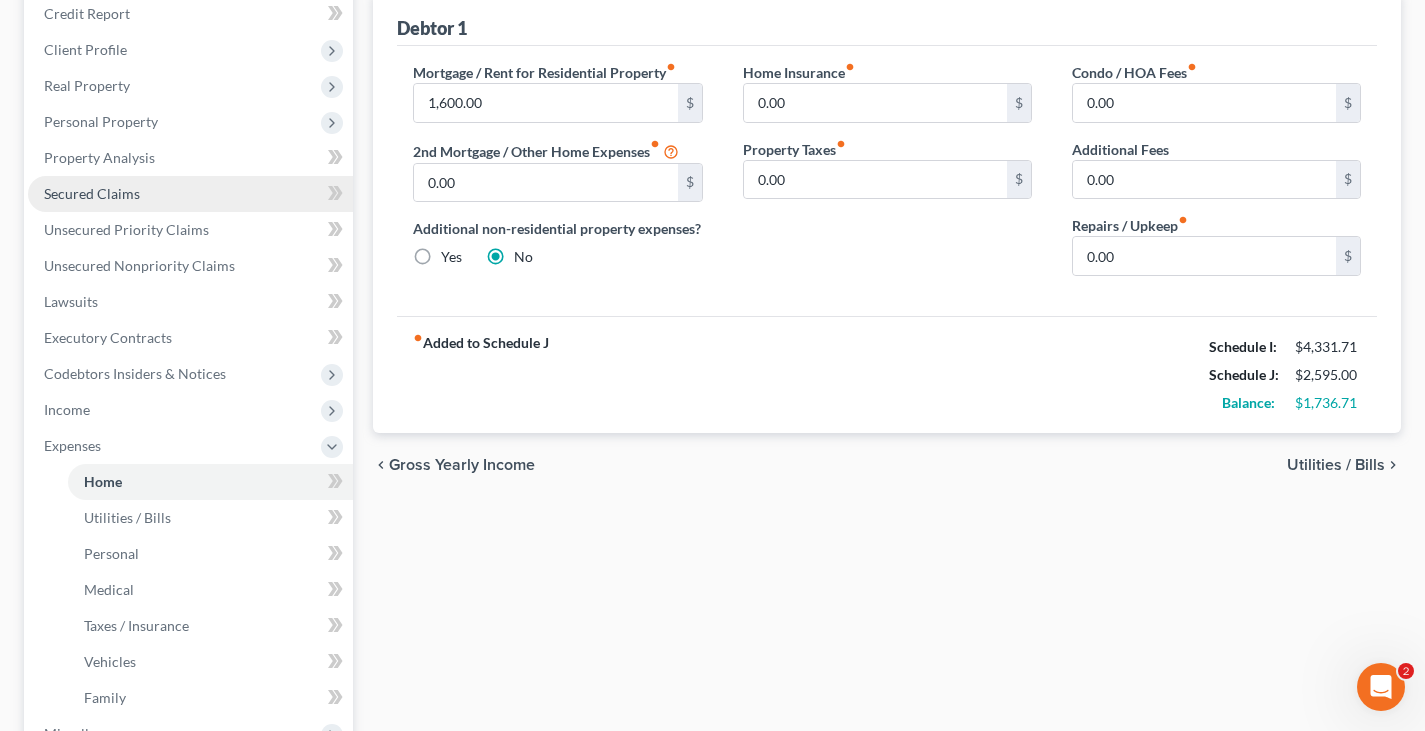 scroll, scrollTop: 0, scrollLeft: 0, axis: both 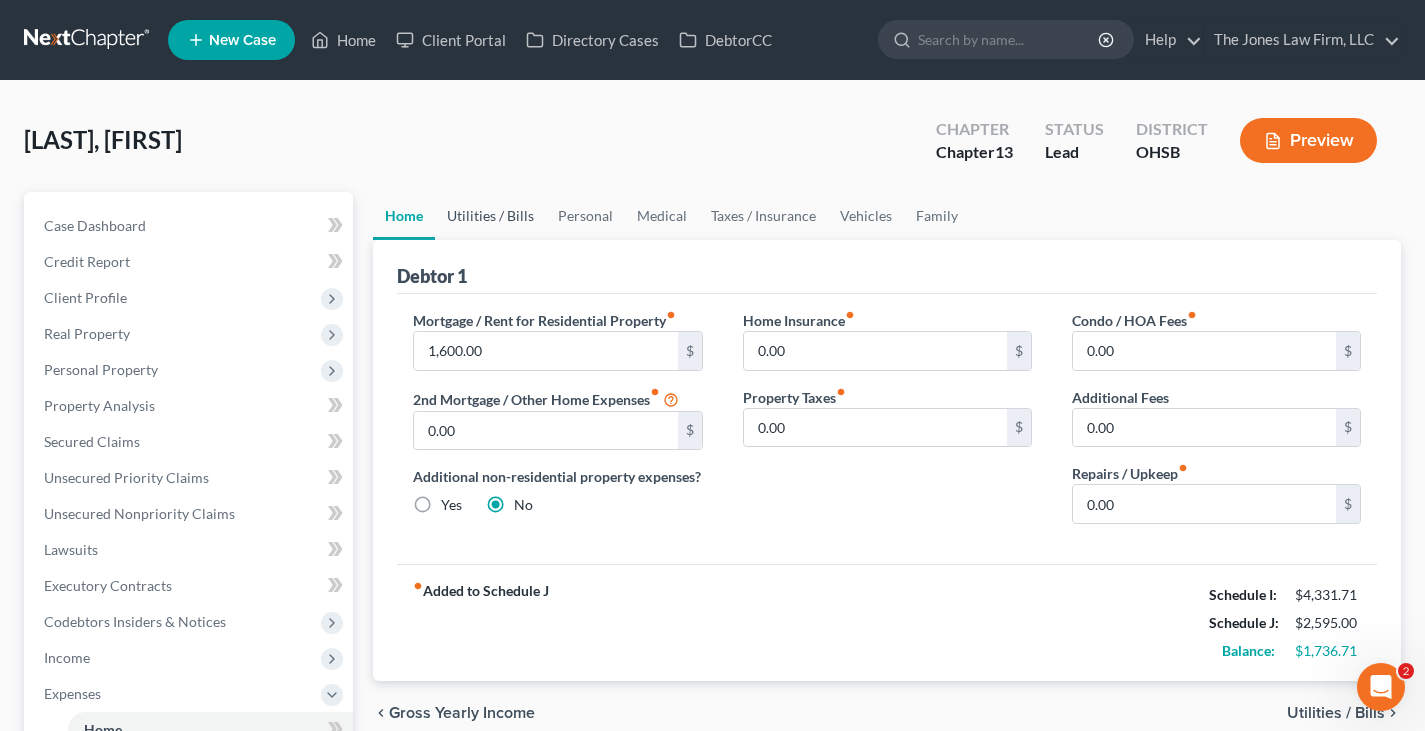 click on "Utilities / Bills" at bounding box center [490, 216] 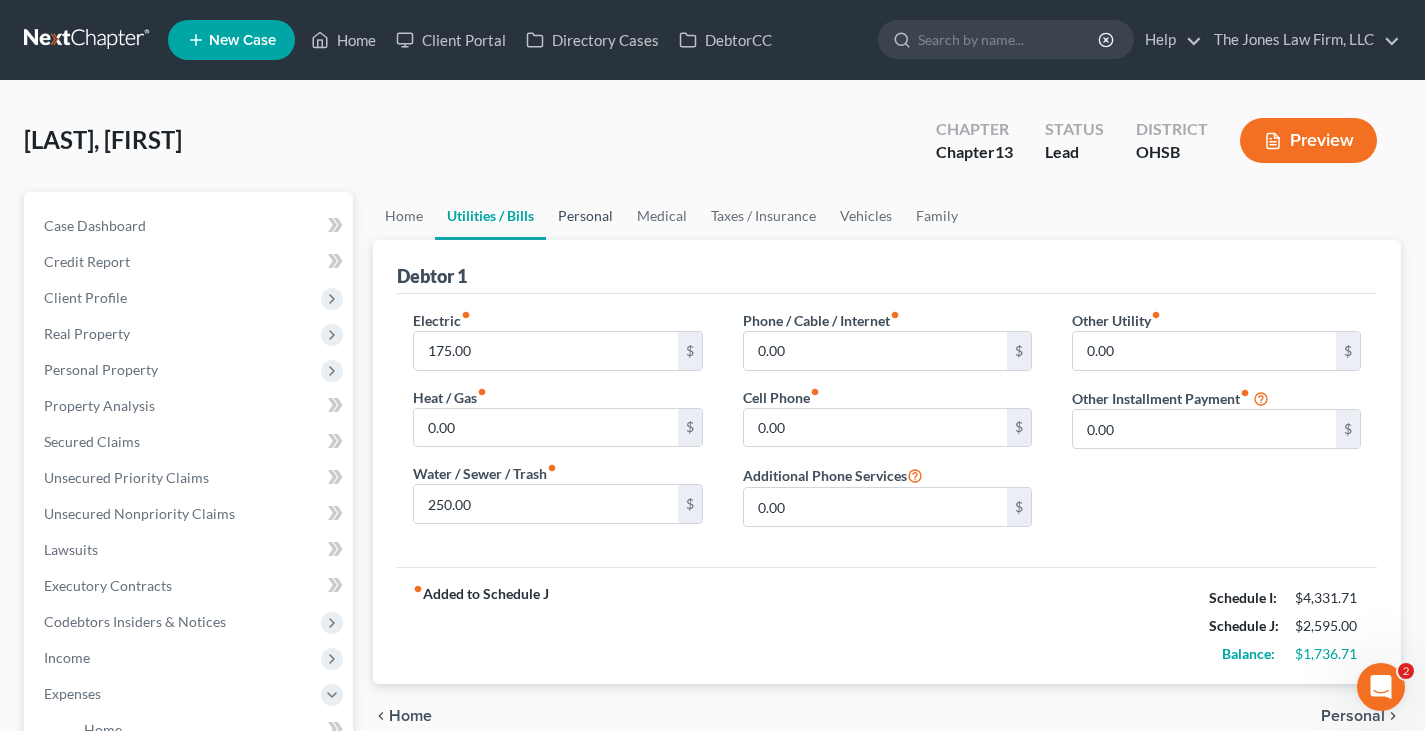 click on "Personal" at bounding box center (585, 216) 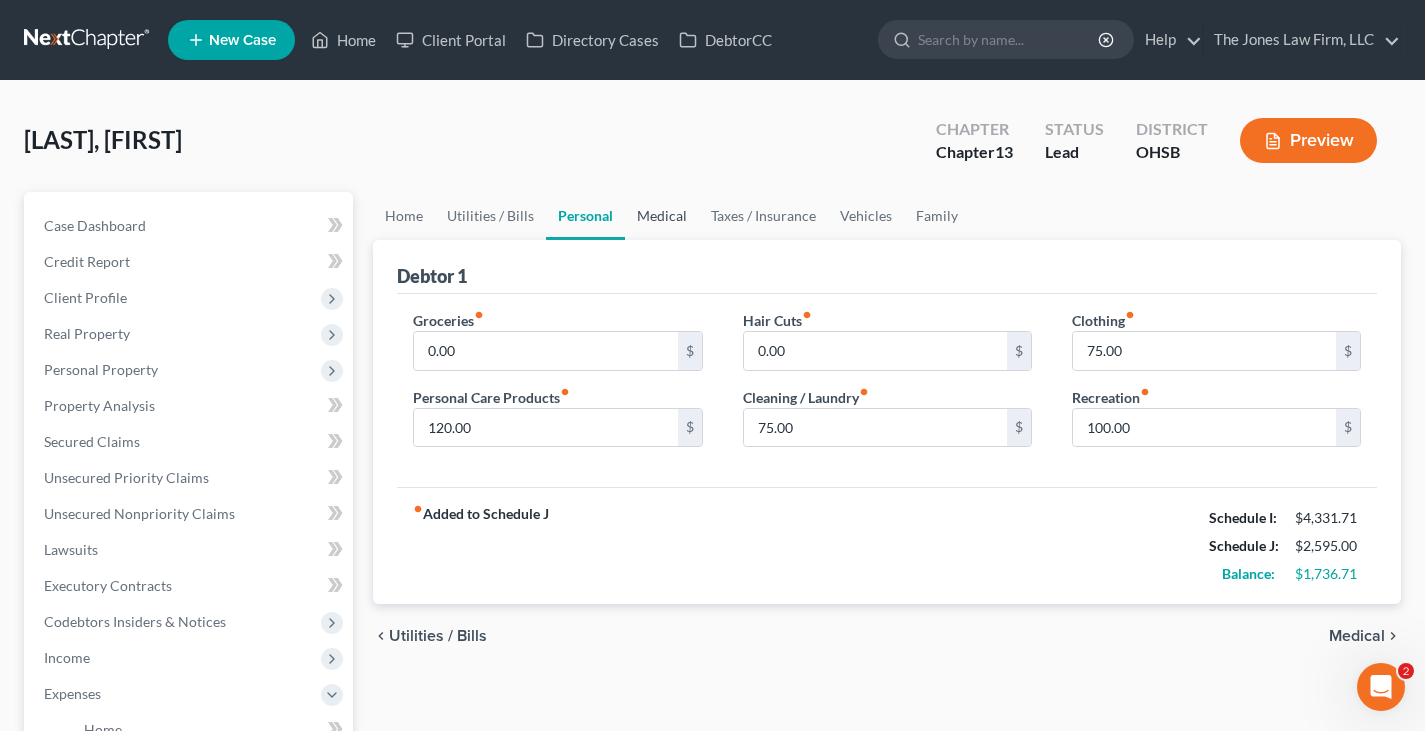 click on "Medical" at bounding box center [662, 216] 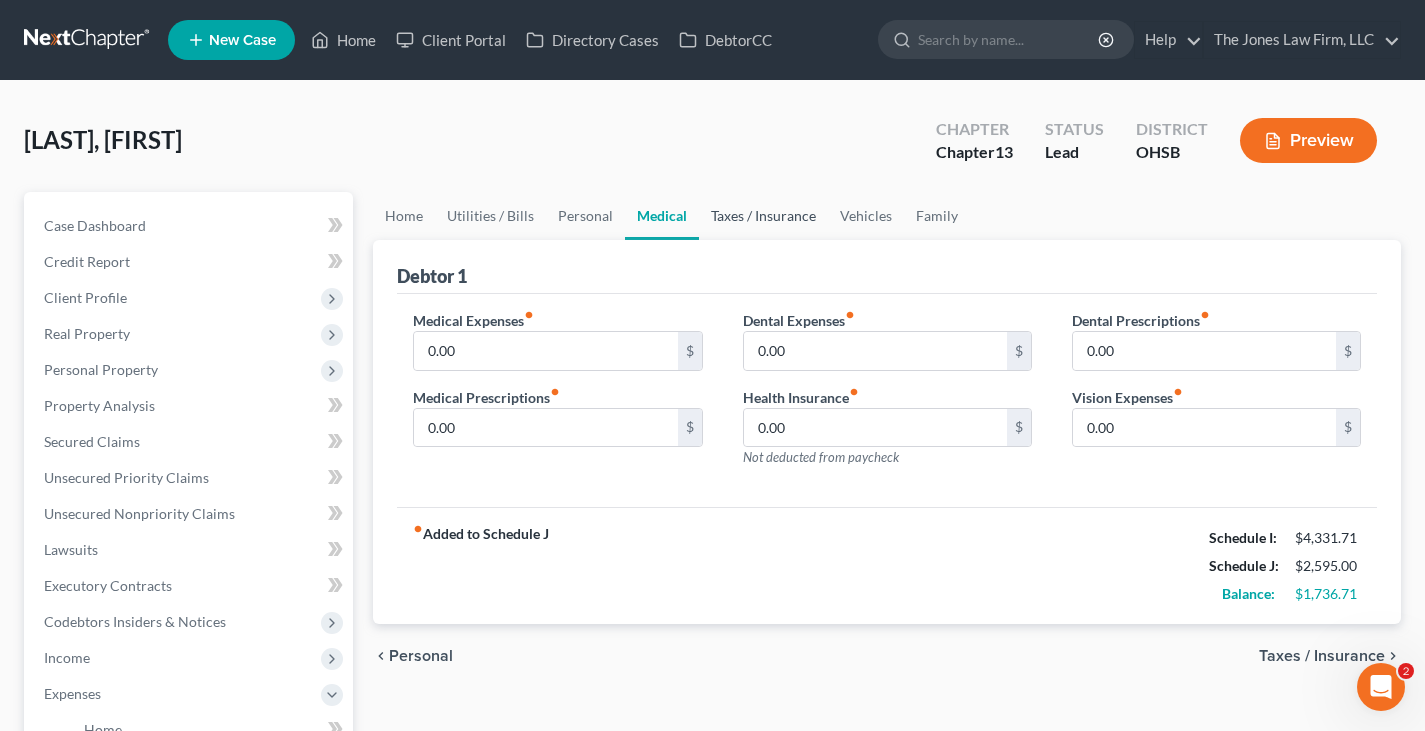 click on "Taxes / Insurance" at bounding box center (763, 216) 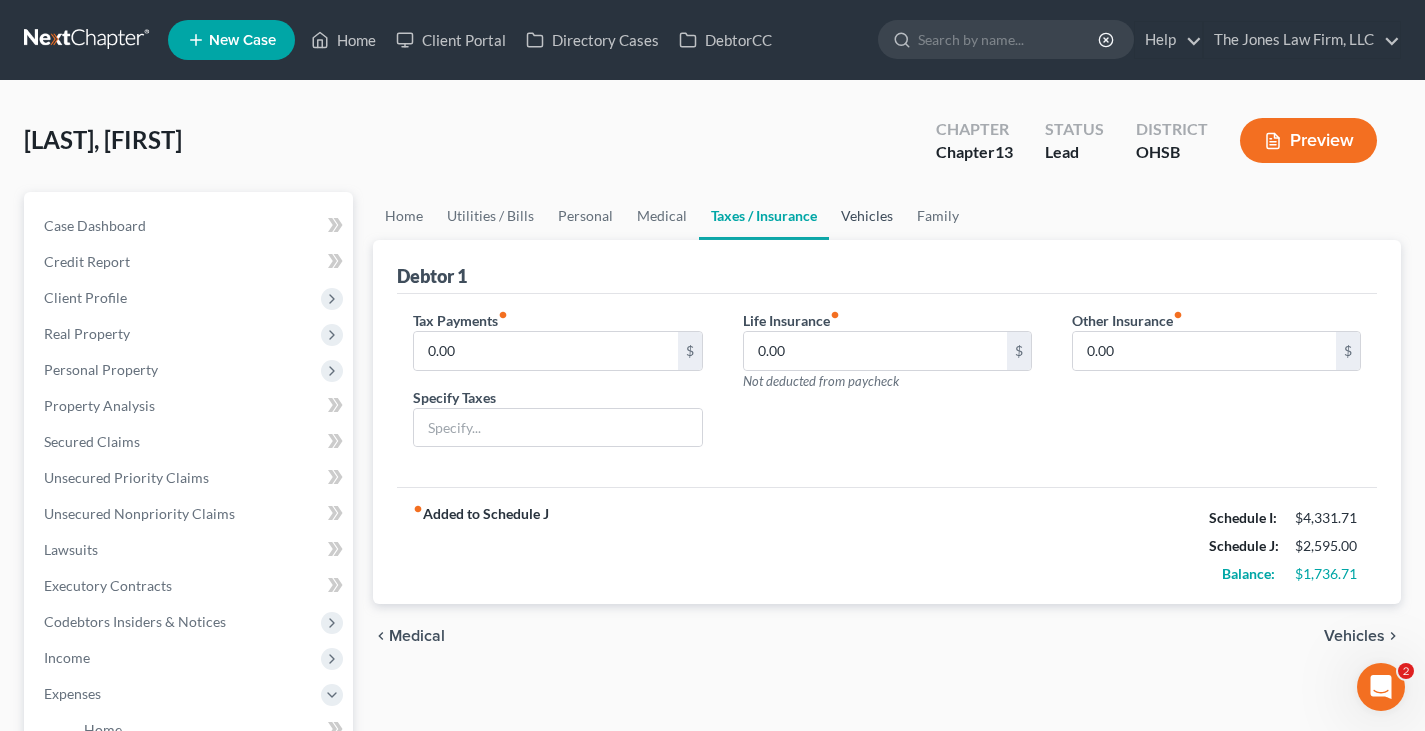 click on "Vehicles" at bounding box center [867, 216] 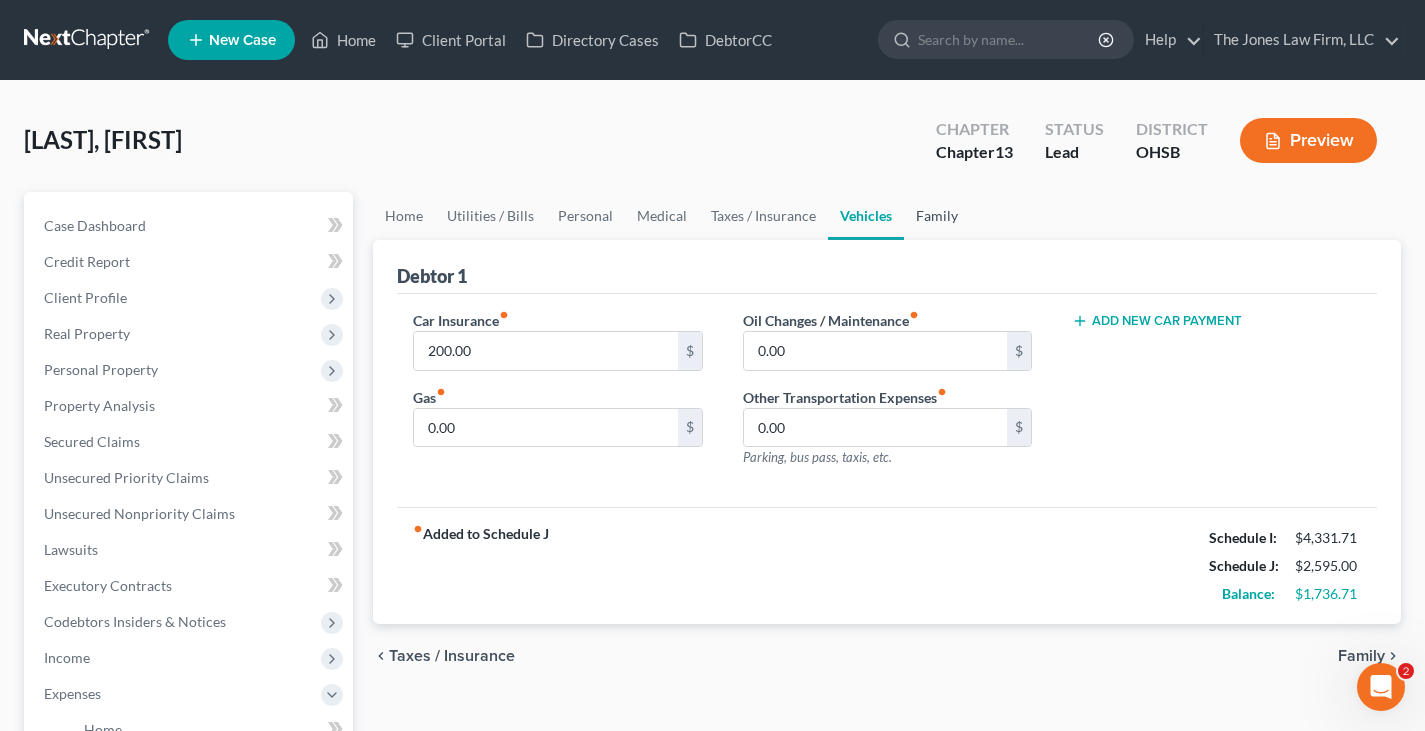 click on "Family" at bounding box center [937, 216] 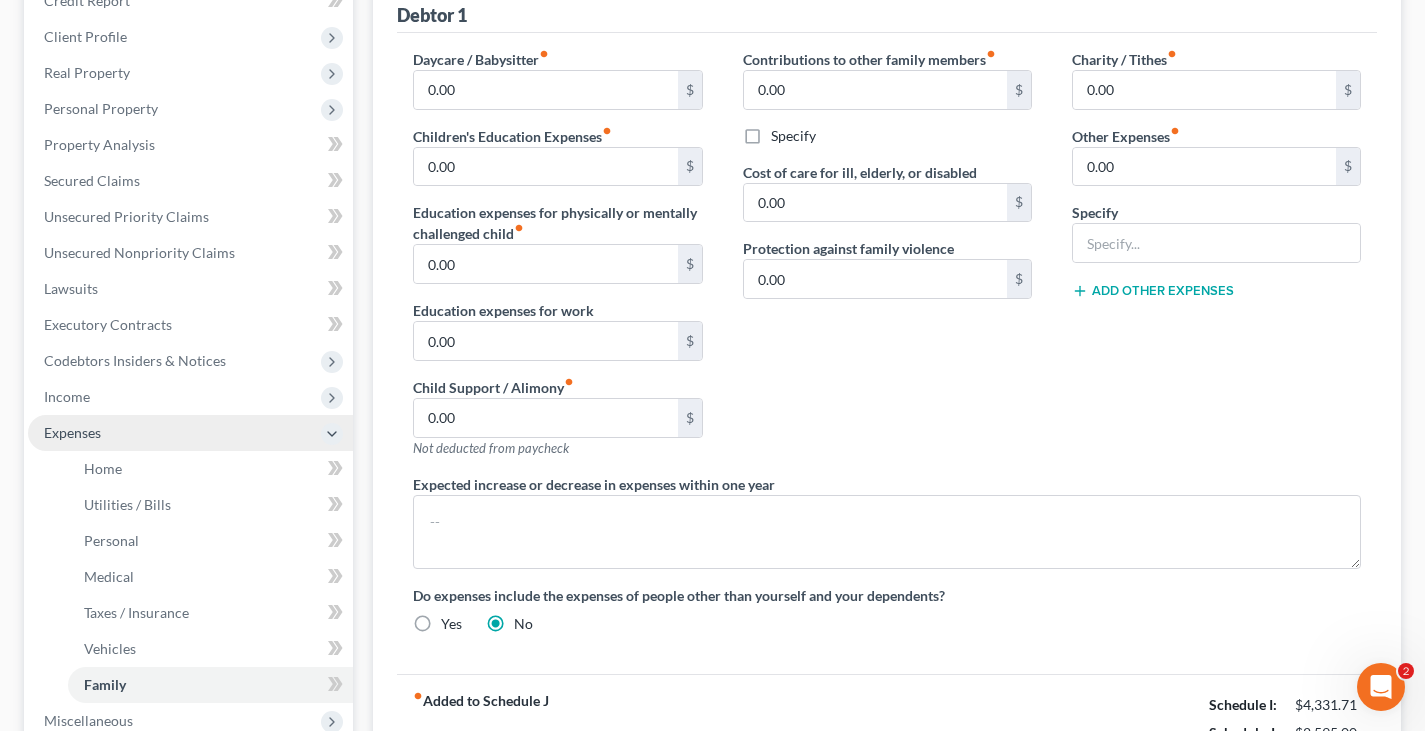 scroll, scrollTop: 300, scrollLeft: 0, axis: vertical 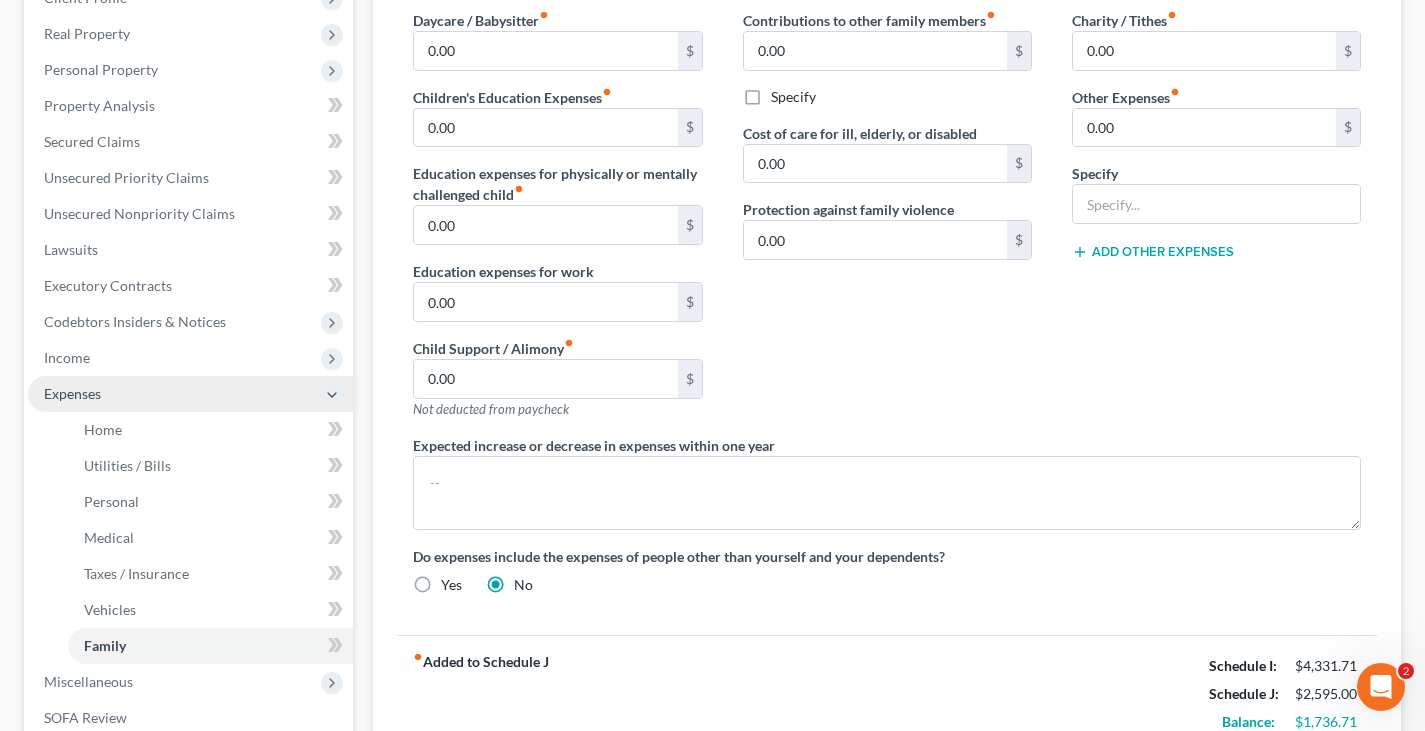 click on "Expenses" at bounding box center [190, 394] 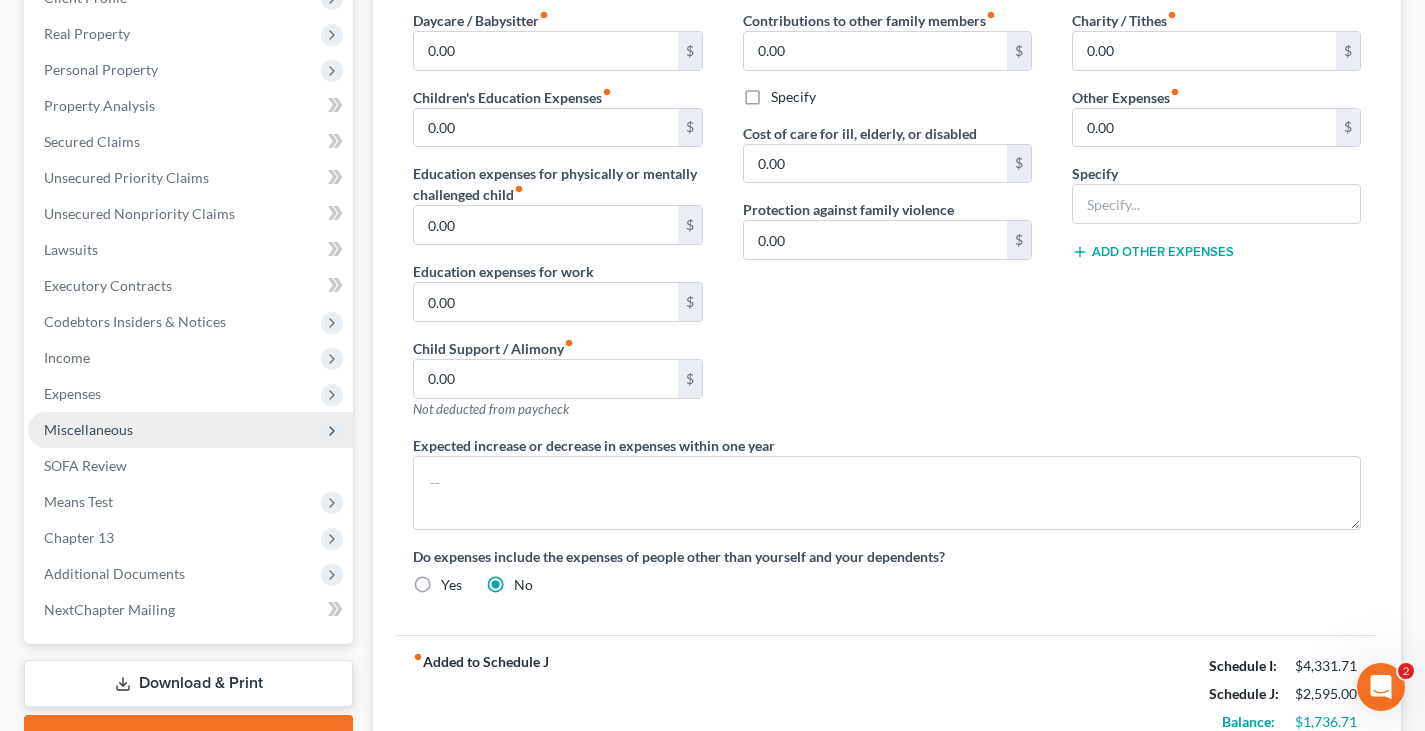 click on "Miscellaneous" at bounding box center (190, 430) 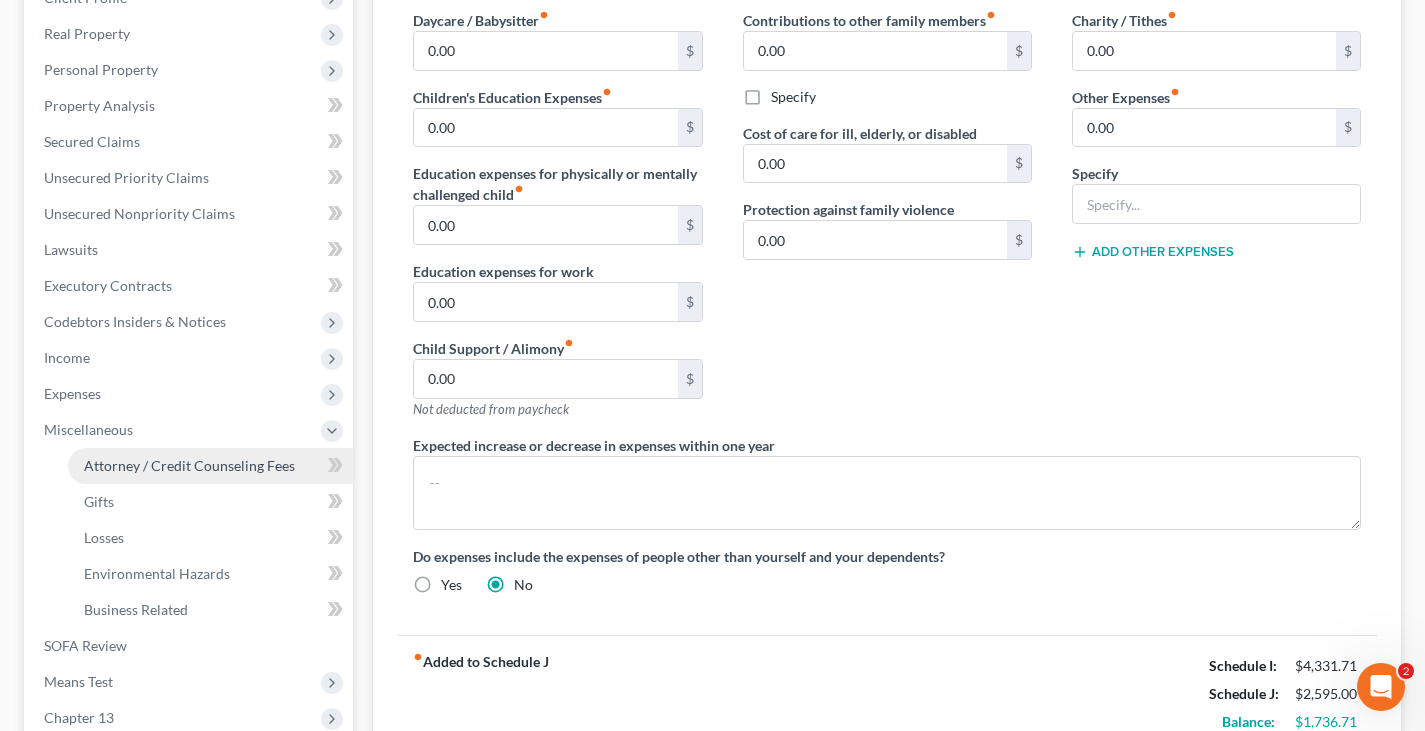 click on "Attorney / Credit Counseling Fees" at bounding box center [189, 465] 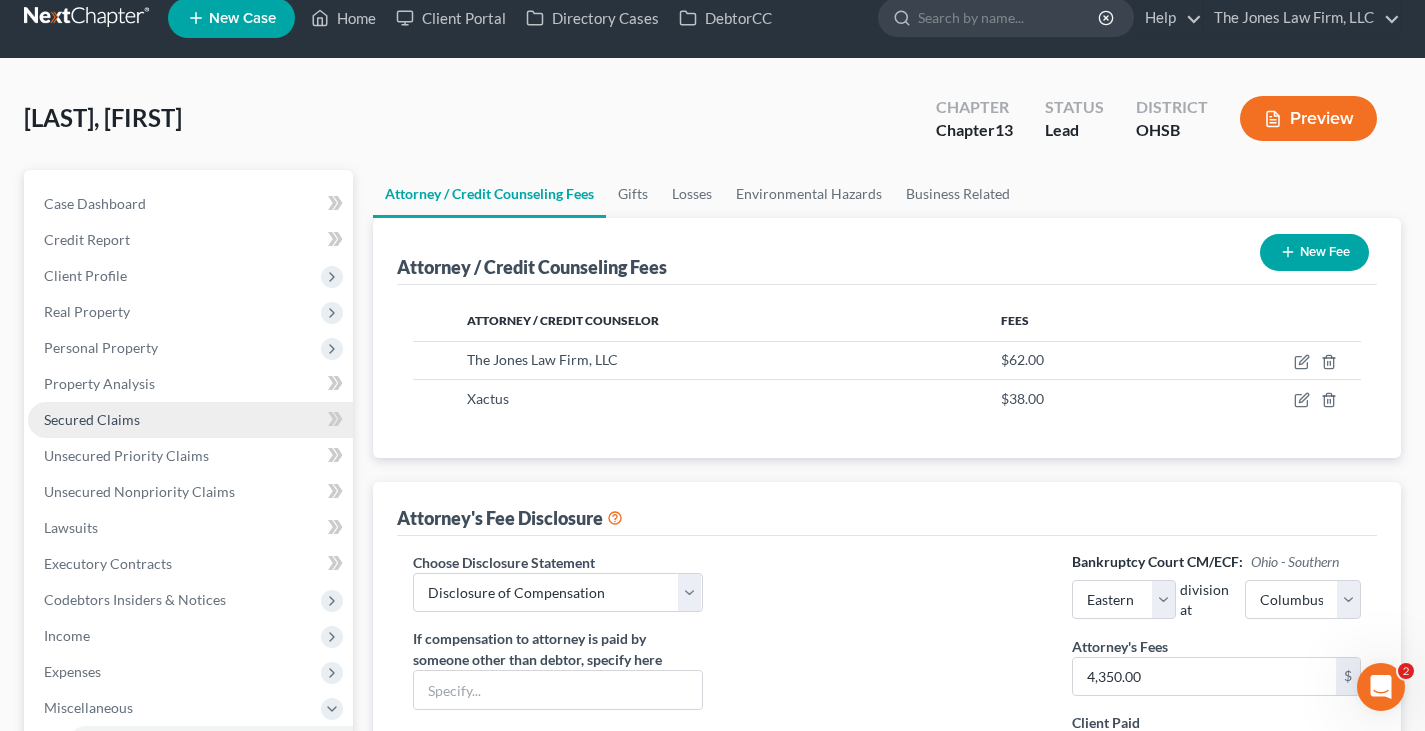 scroll, scrollTop: 0, scrollLeft: 0, axis: both 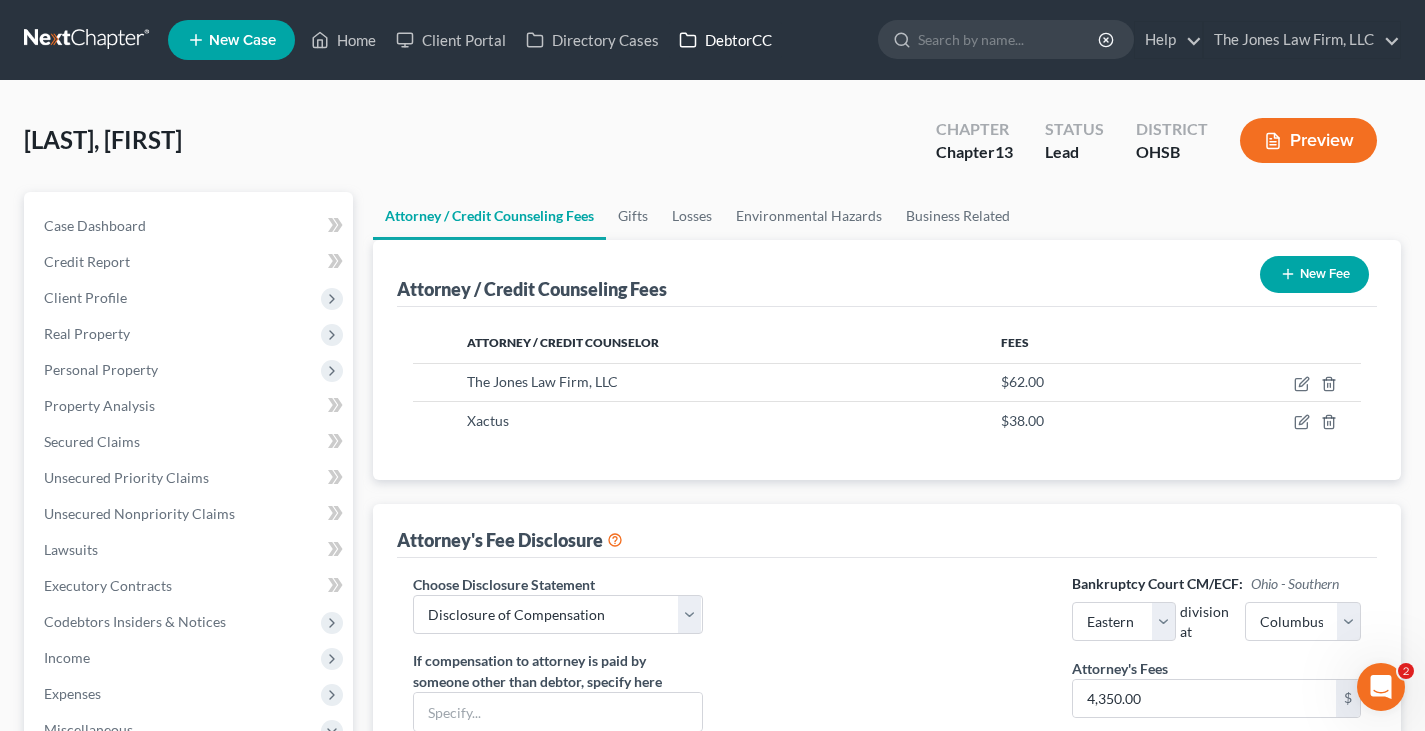 click on "DebtorCC" at bounding box center [725, 40] 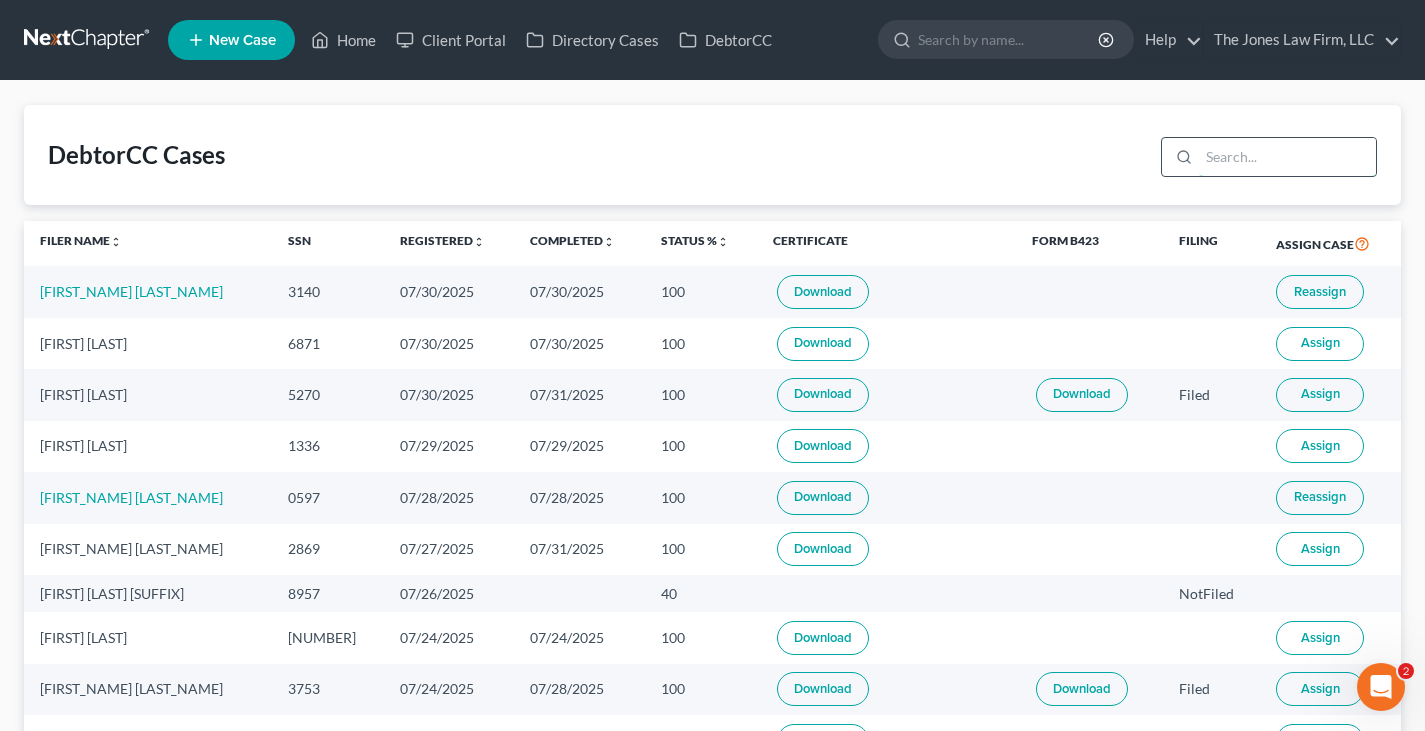 click at bounding box center [1287, 157] 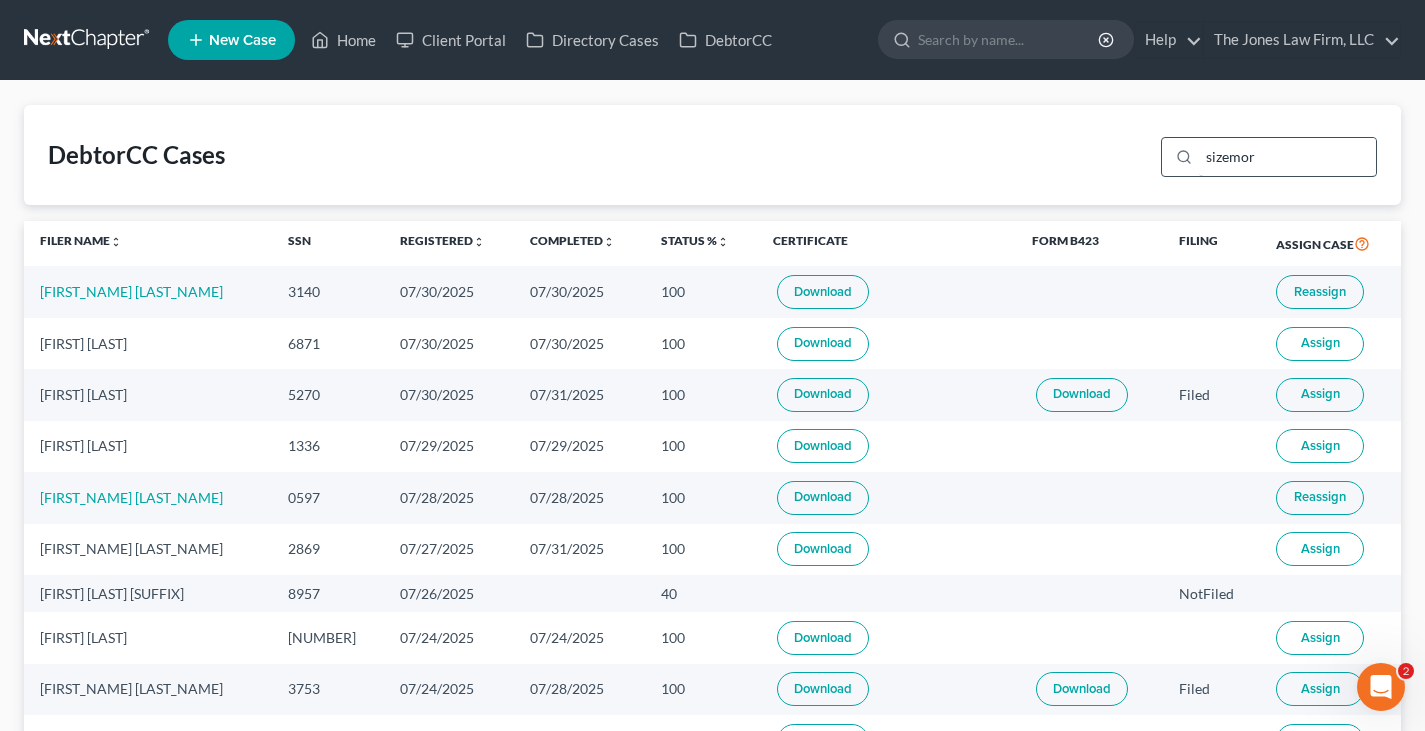 type on "[LAST]" 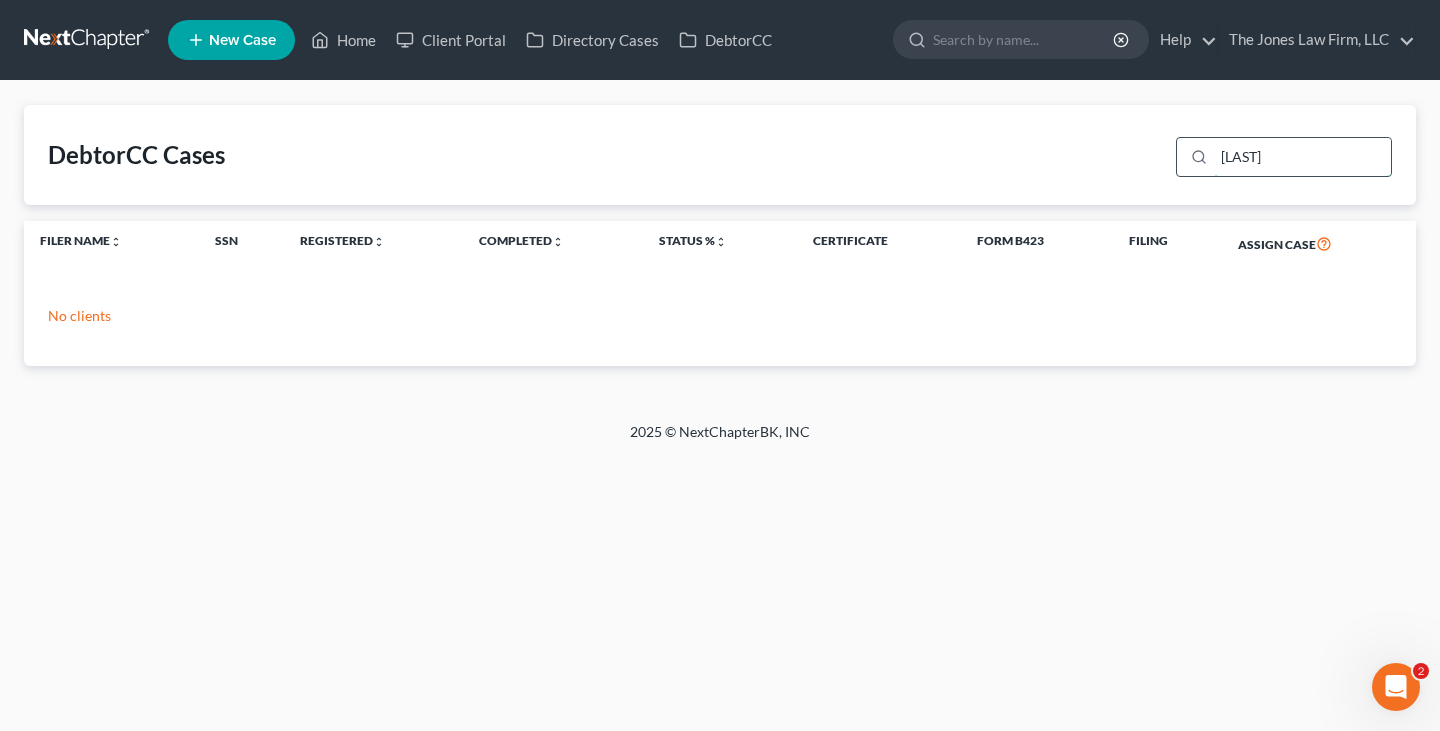 drag, startPoint x: 1285, startPoint y: 157, endPoint x: 1215, endPoint y: 152, distance: 70.178345 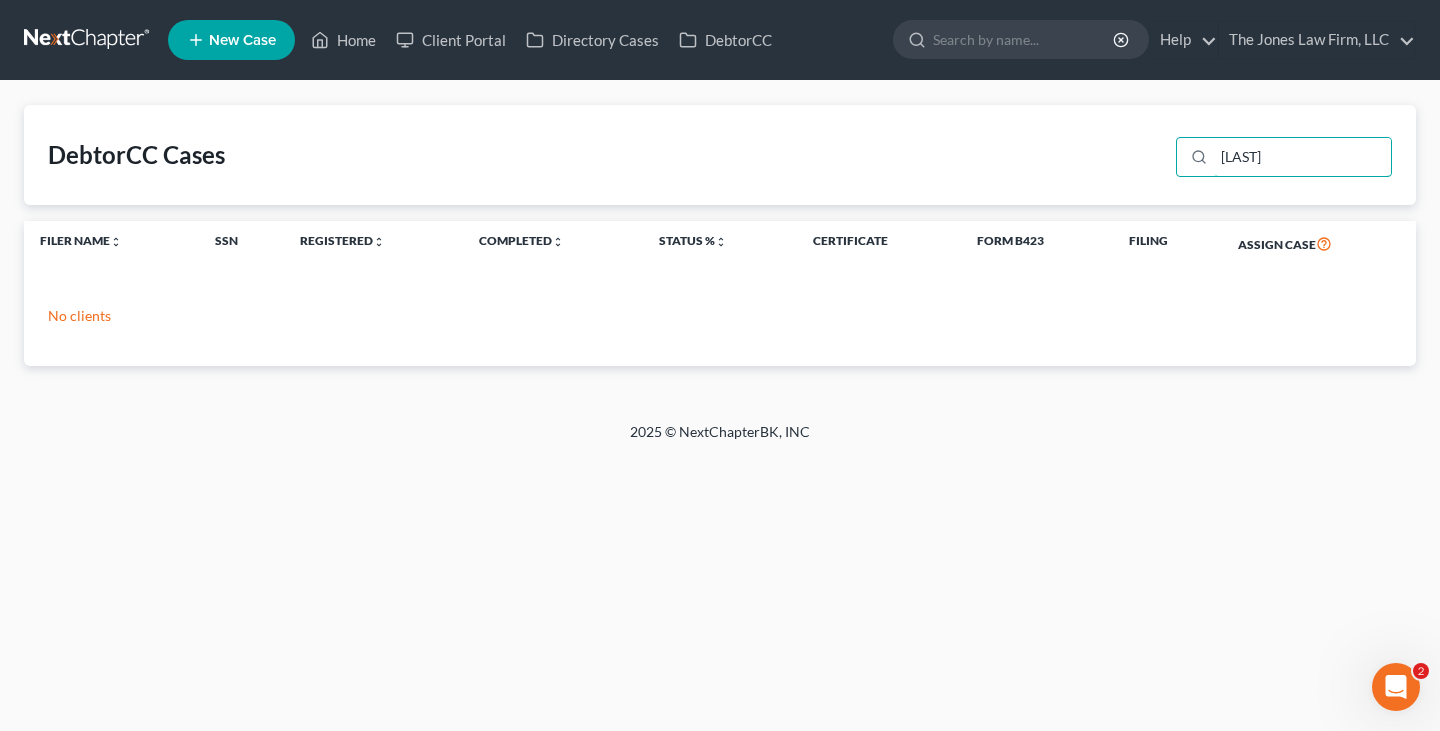 type 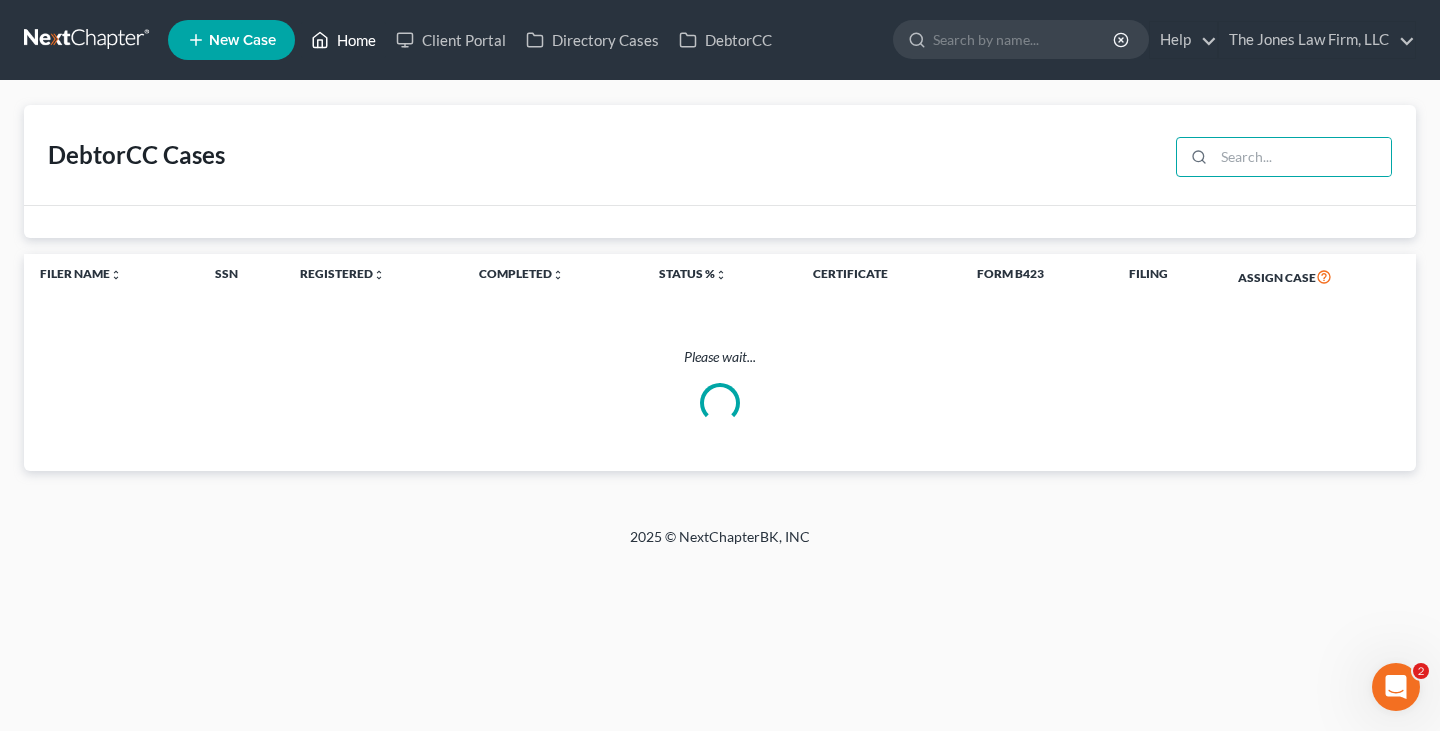 click on "Home" at bounding box center [343, 40] 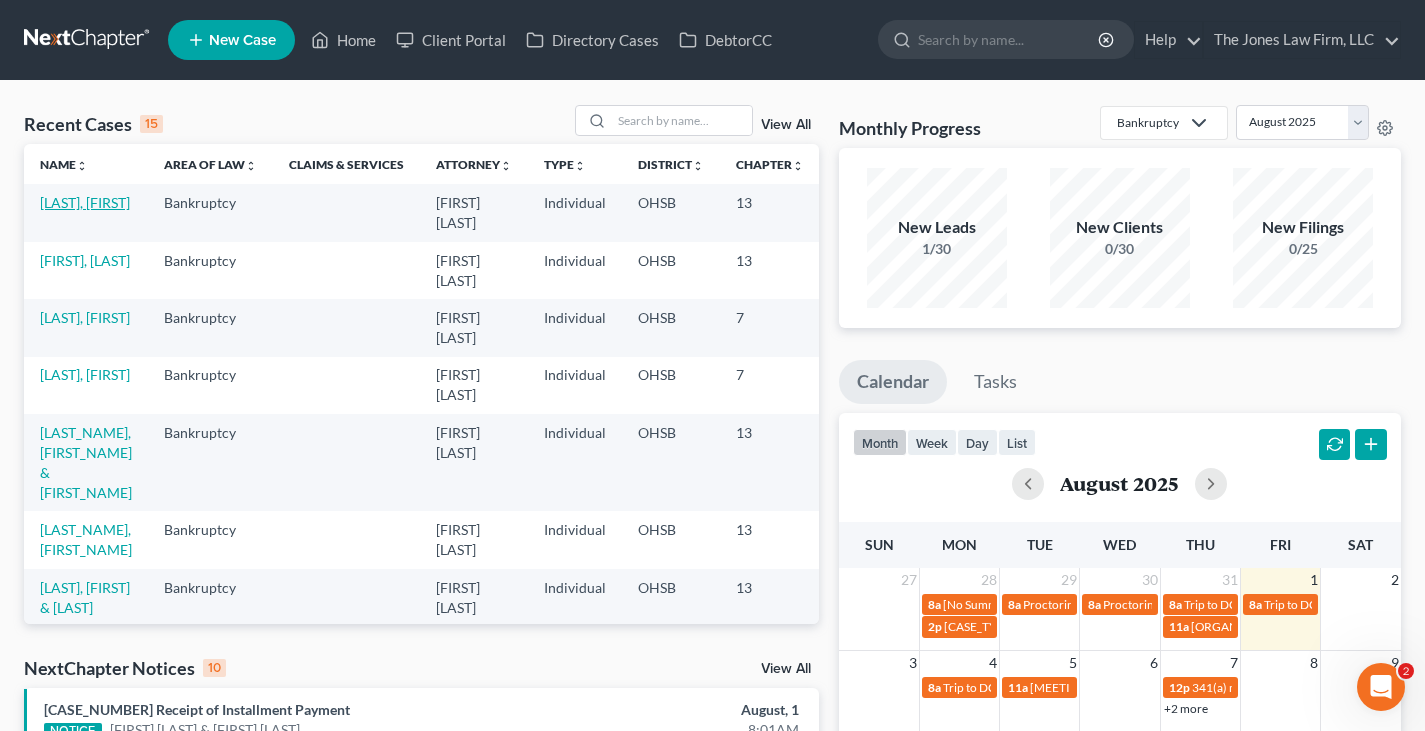 click on "[LAST], [FIRST]" at bounding box center [85, 202] 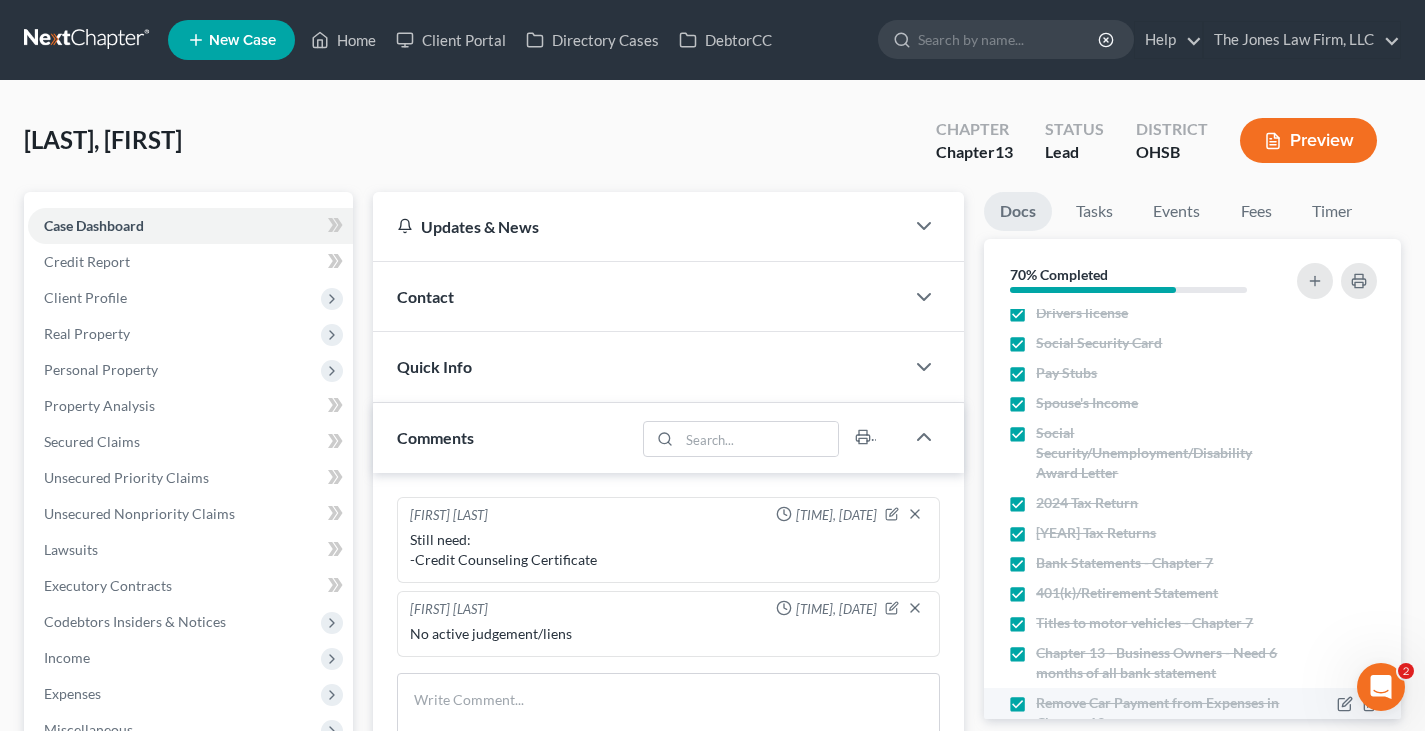 scroll, scrollTop: 0, scrollLeft: 0, axis: both 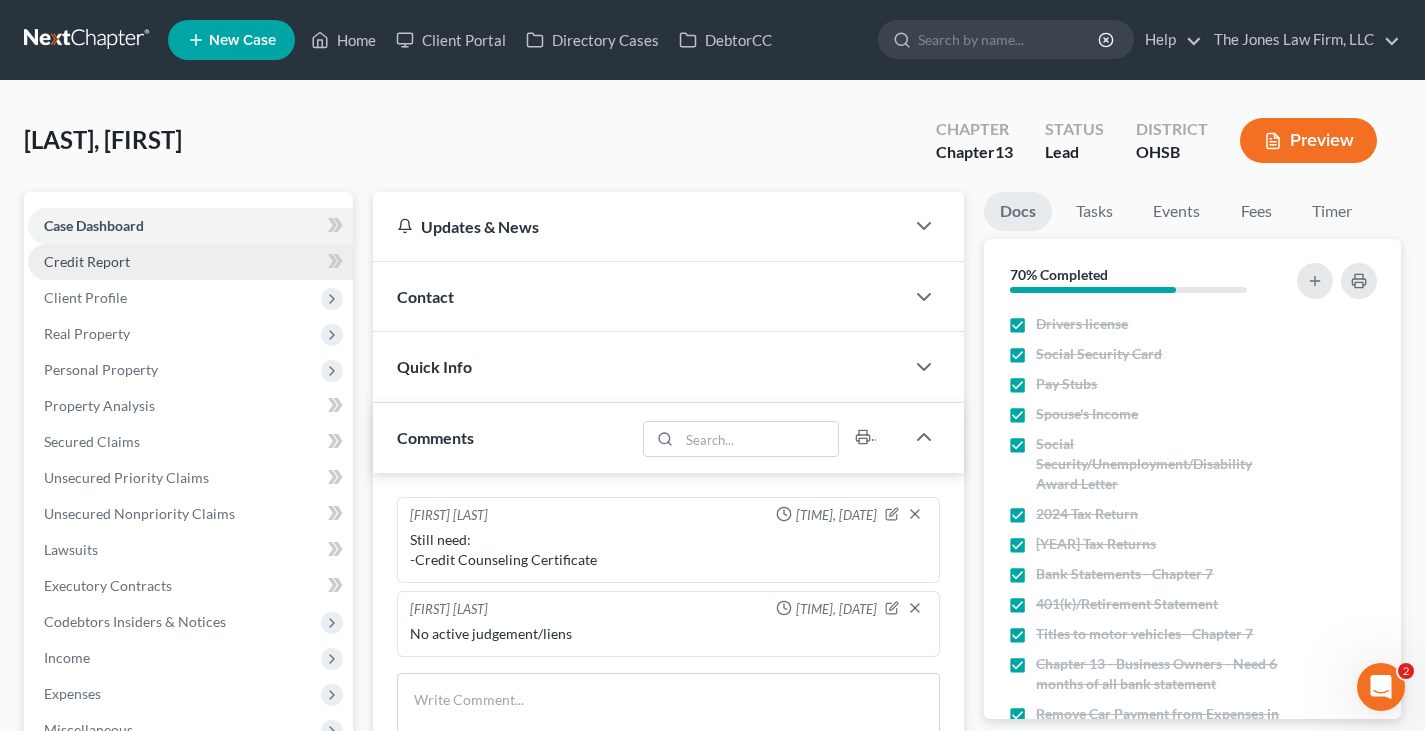 click on "Credit Report" at bounding box center [87, 261] 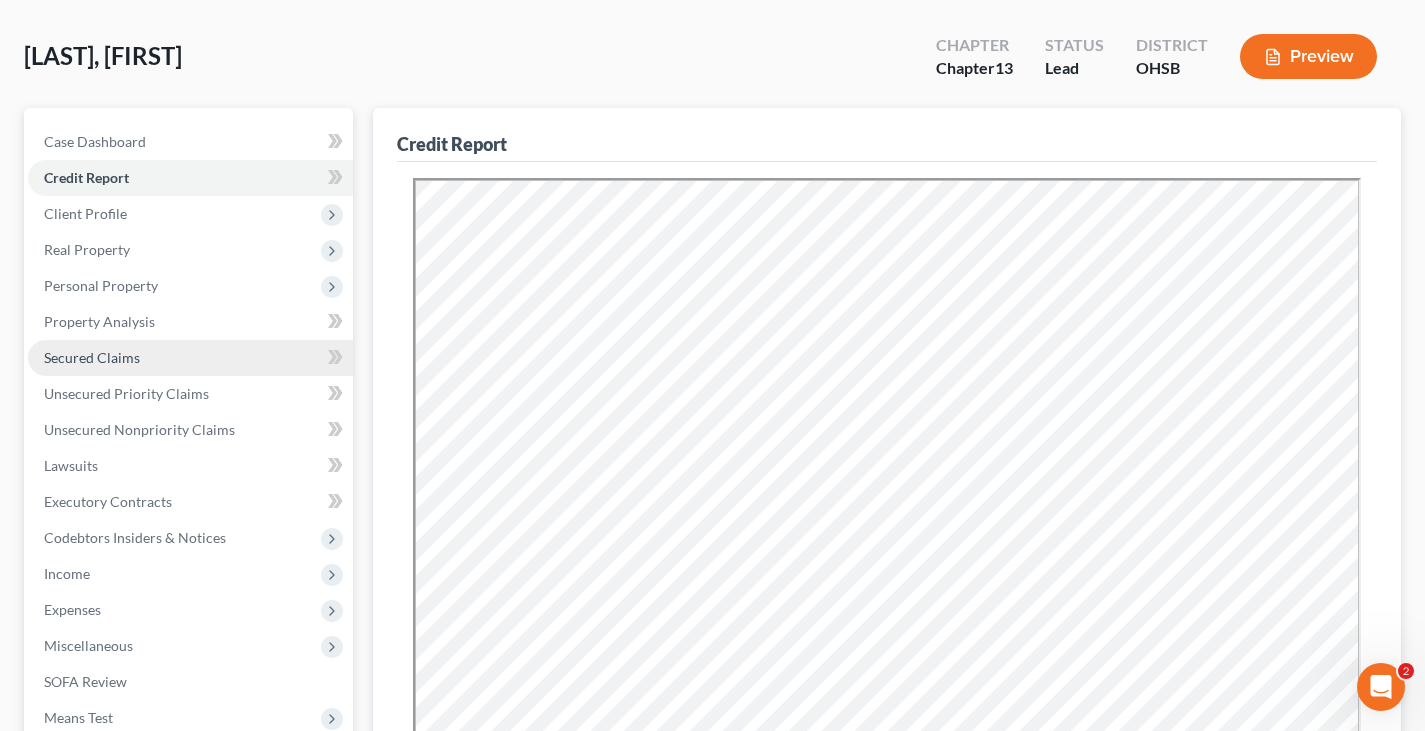 scroll, scrollTop: 200, scrollLeft: 0, axis: vertical 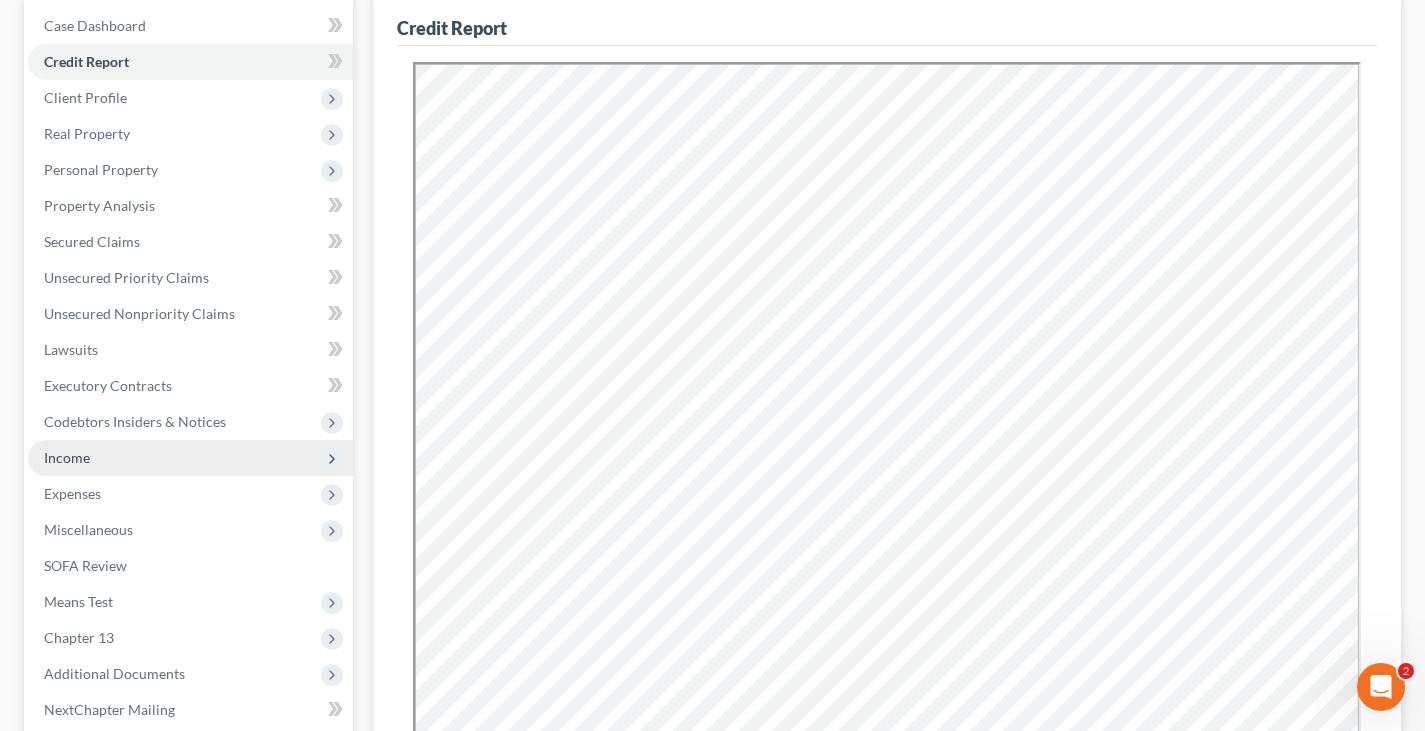 click on "Income" at bounding box center [67, 457] 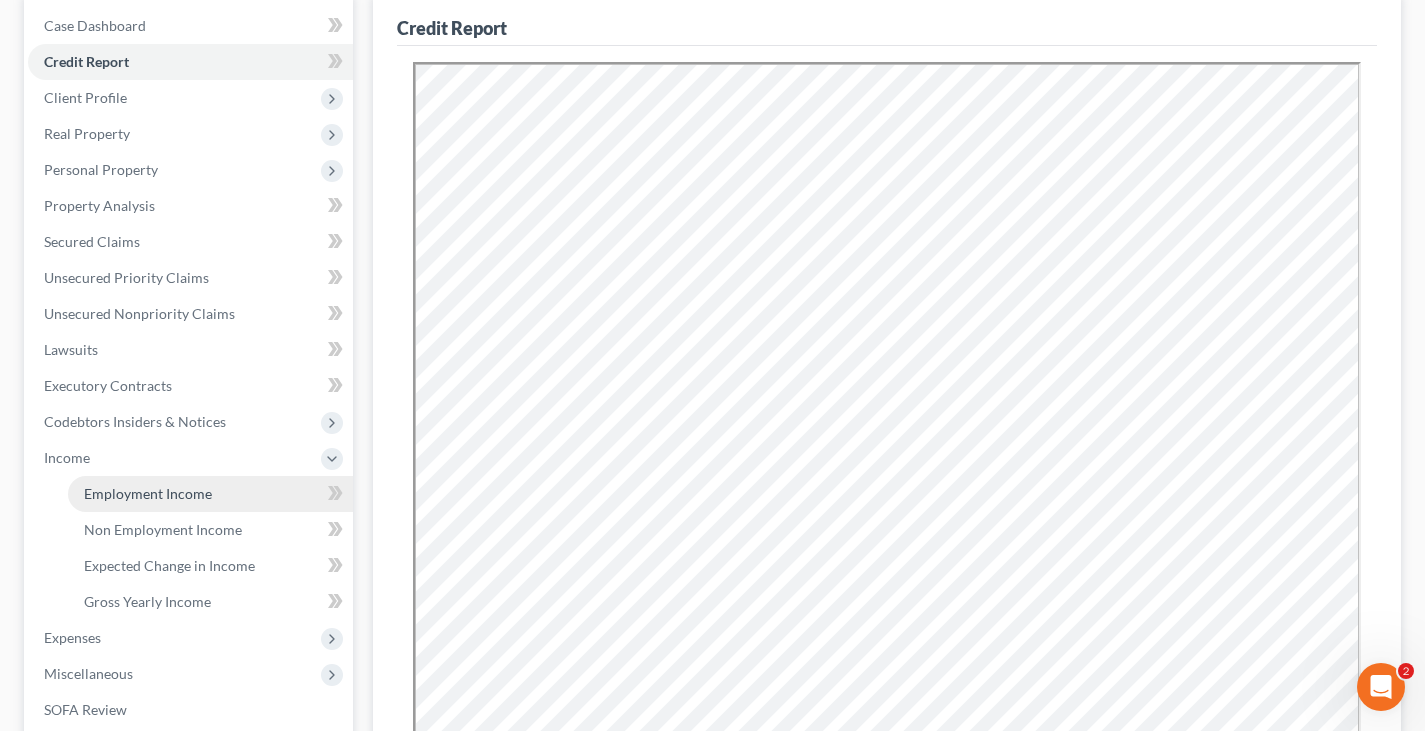 click on "Employment Income" at bounding box center [148, 493] 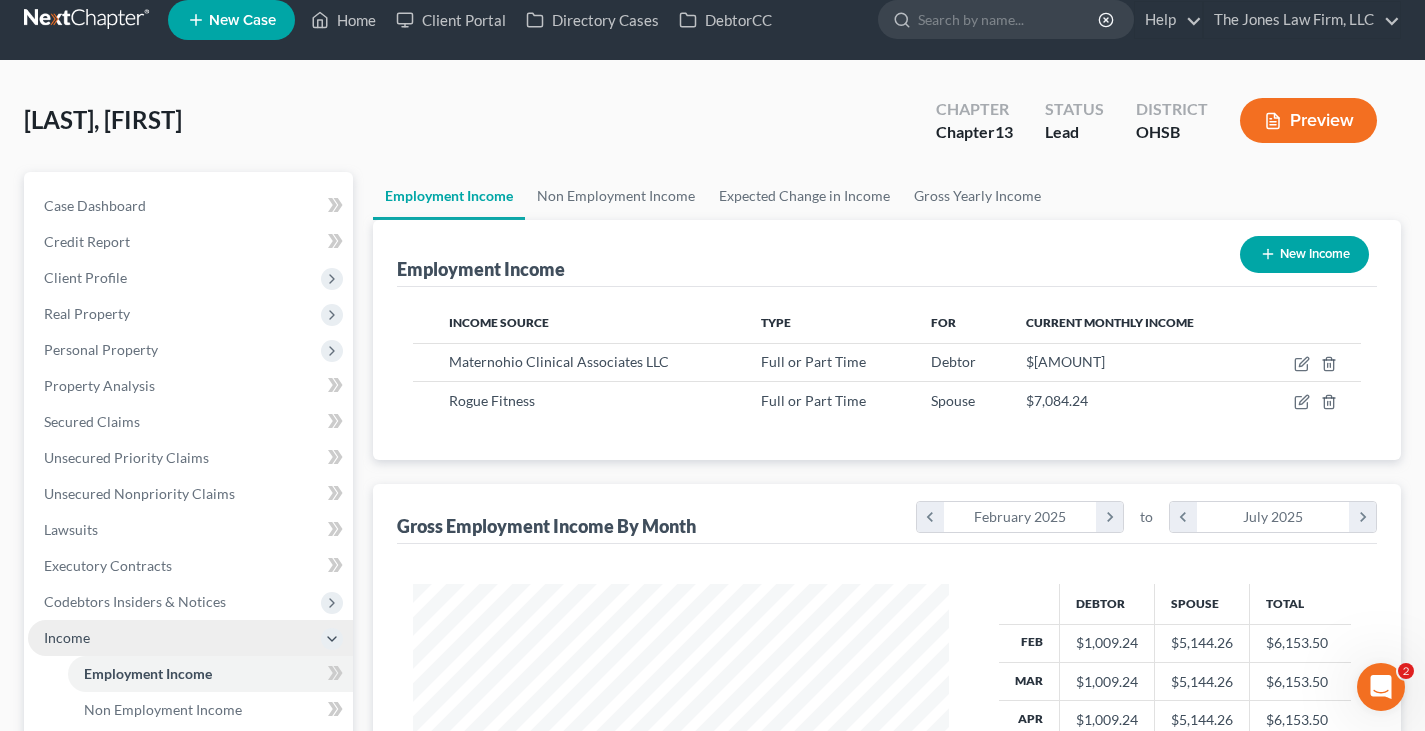 scroll, scrollTop: 0, scrollLeft: 0, axis: both 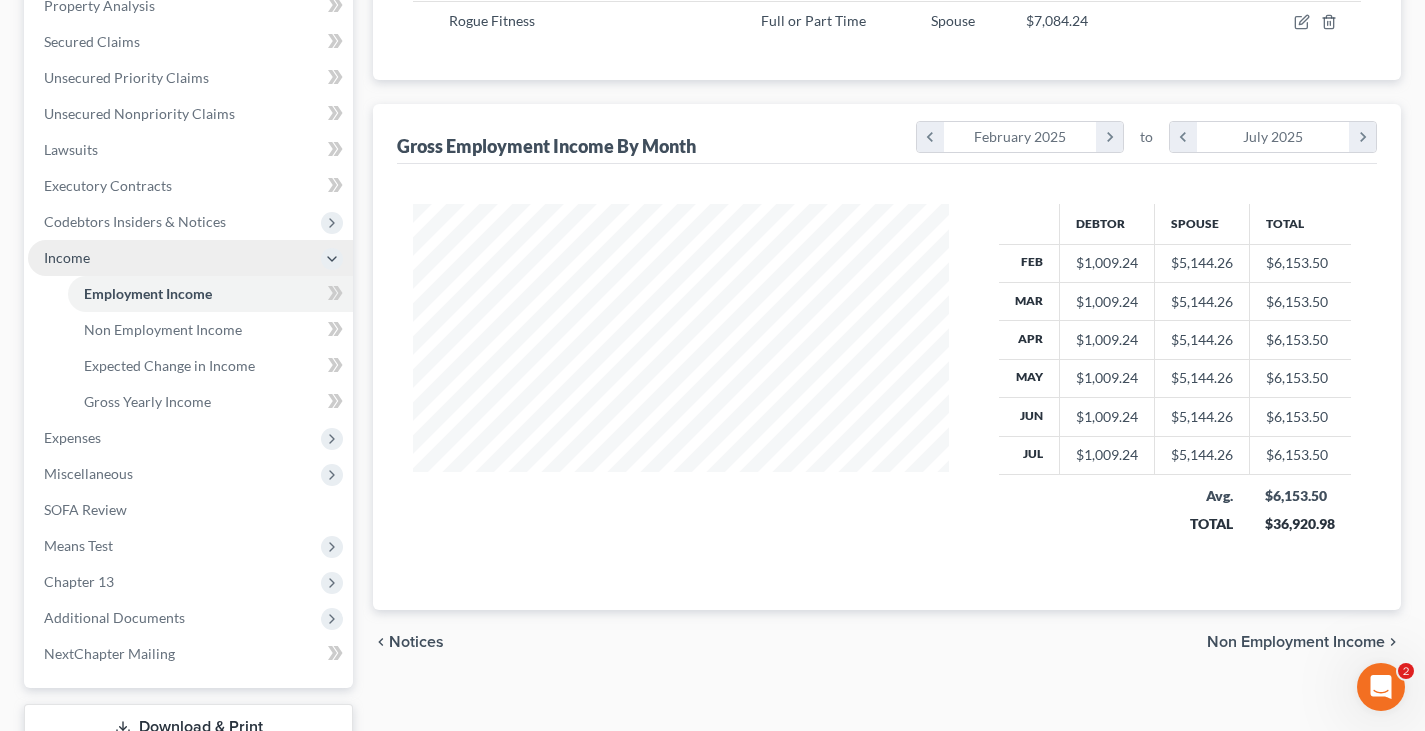 click on "Income" at bounding box center [190, 258] 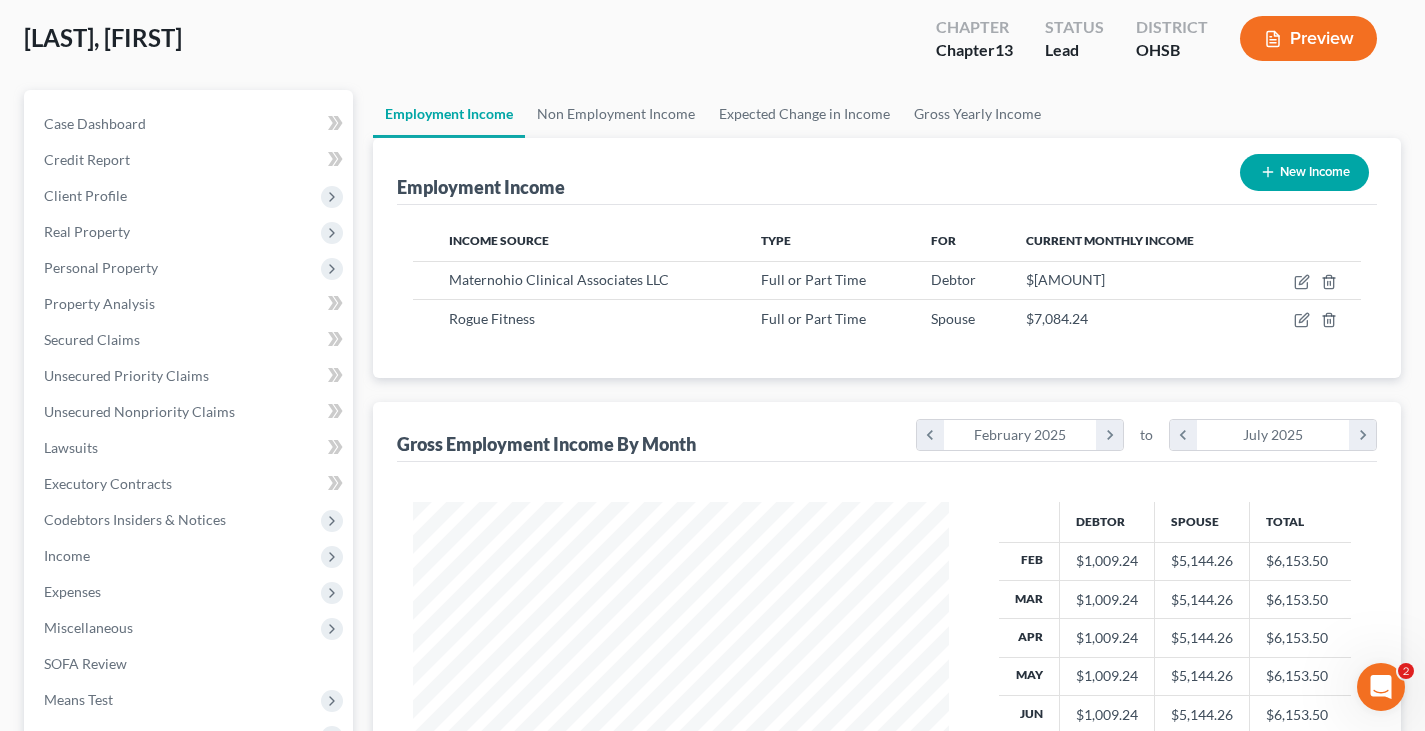 scroll, scrollTop: 0, scrollLeft: 0, axis: both 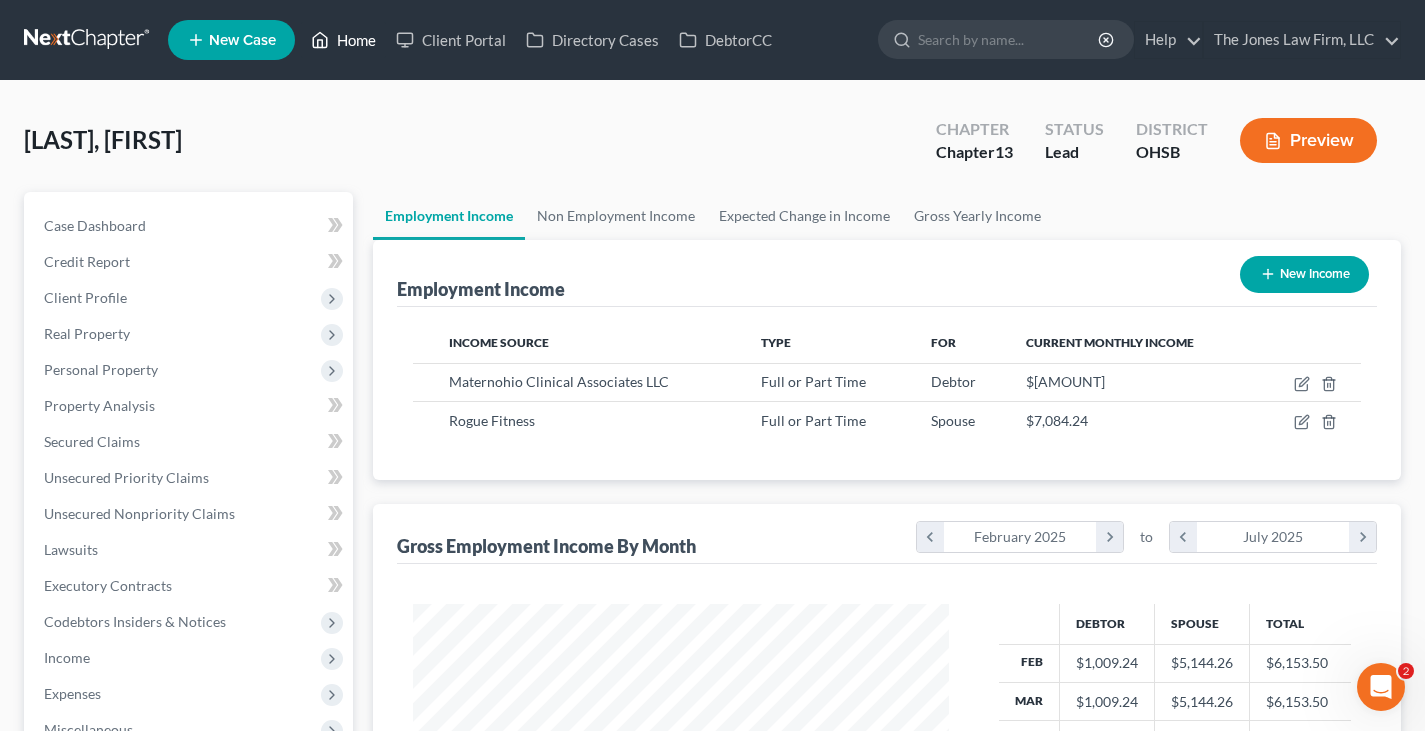 click on "Home" at bounding box center (343, 40) 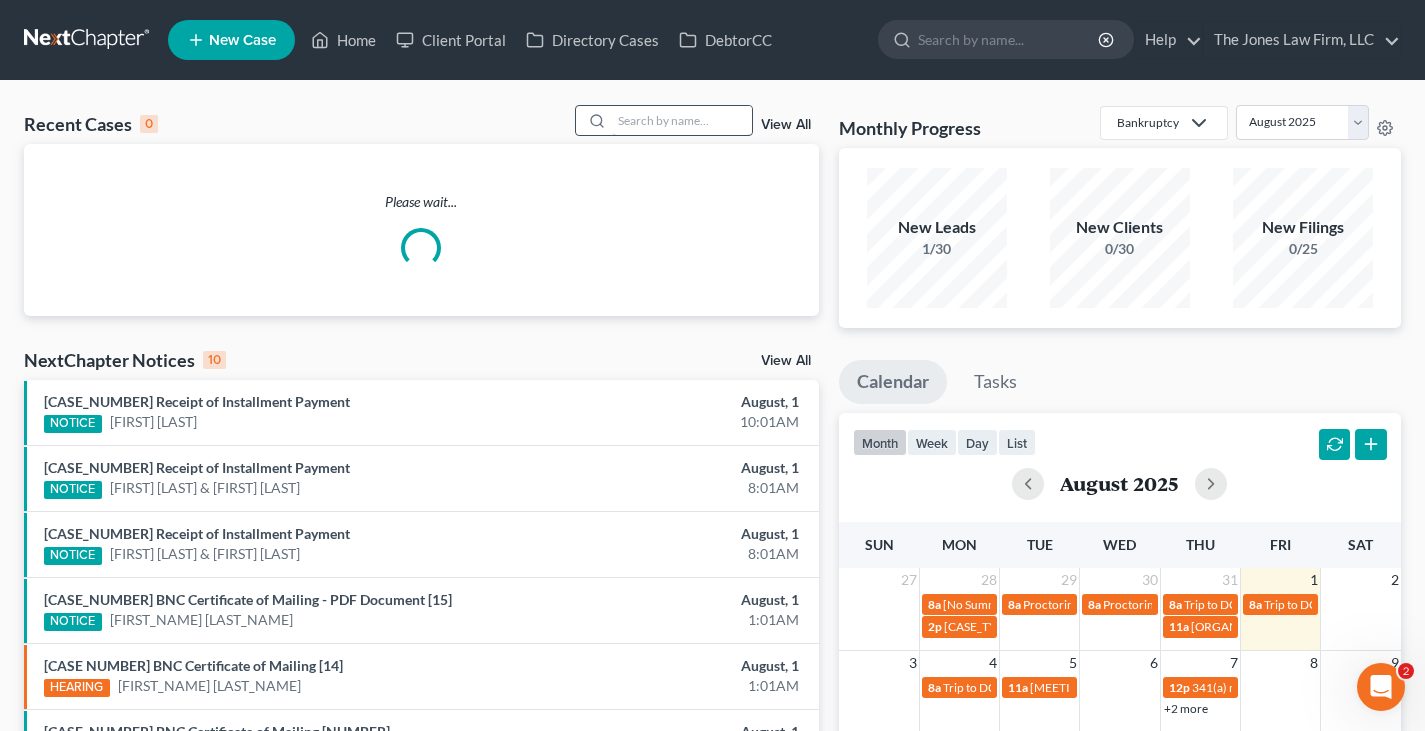 click at bounding box center [682, 120] 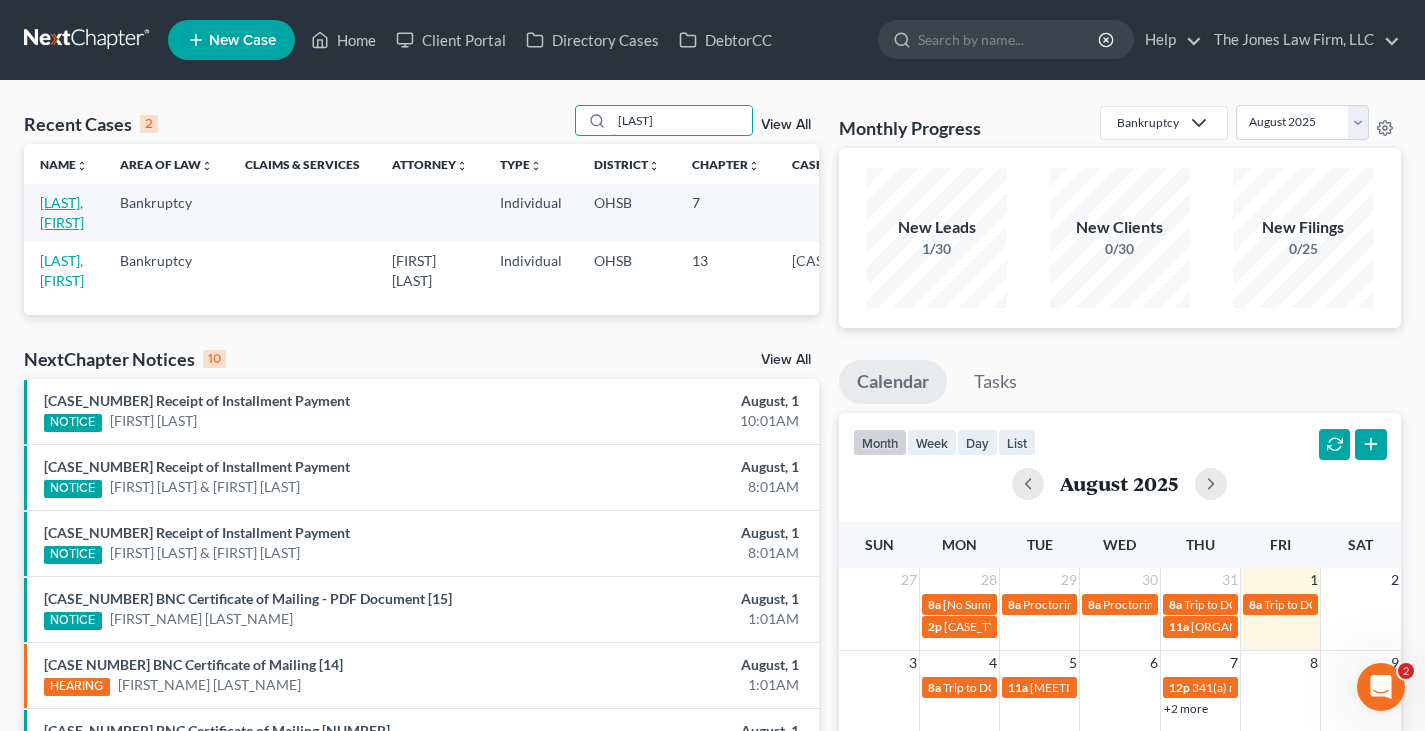 type on "[LAST]" 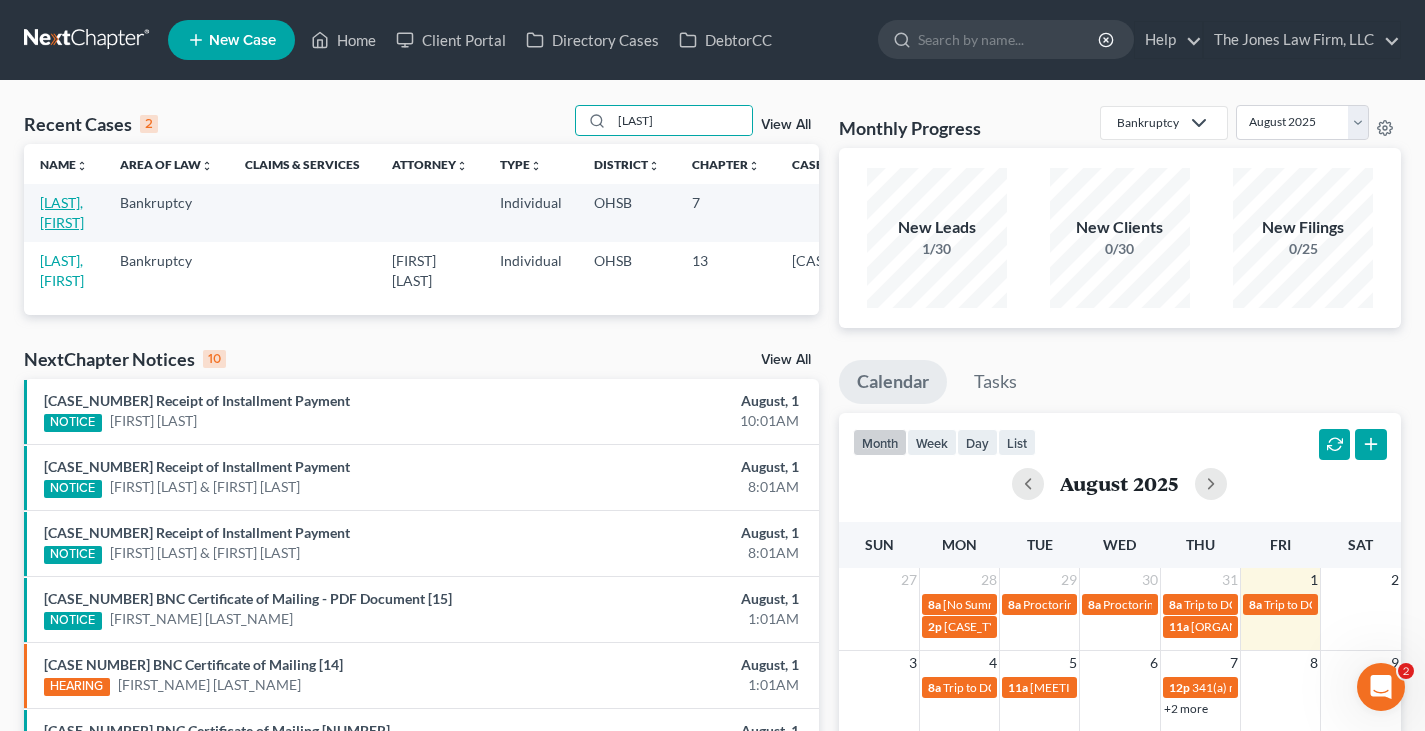 click on "[LAST], [FIRST]" at bounding box center [62, 212] 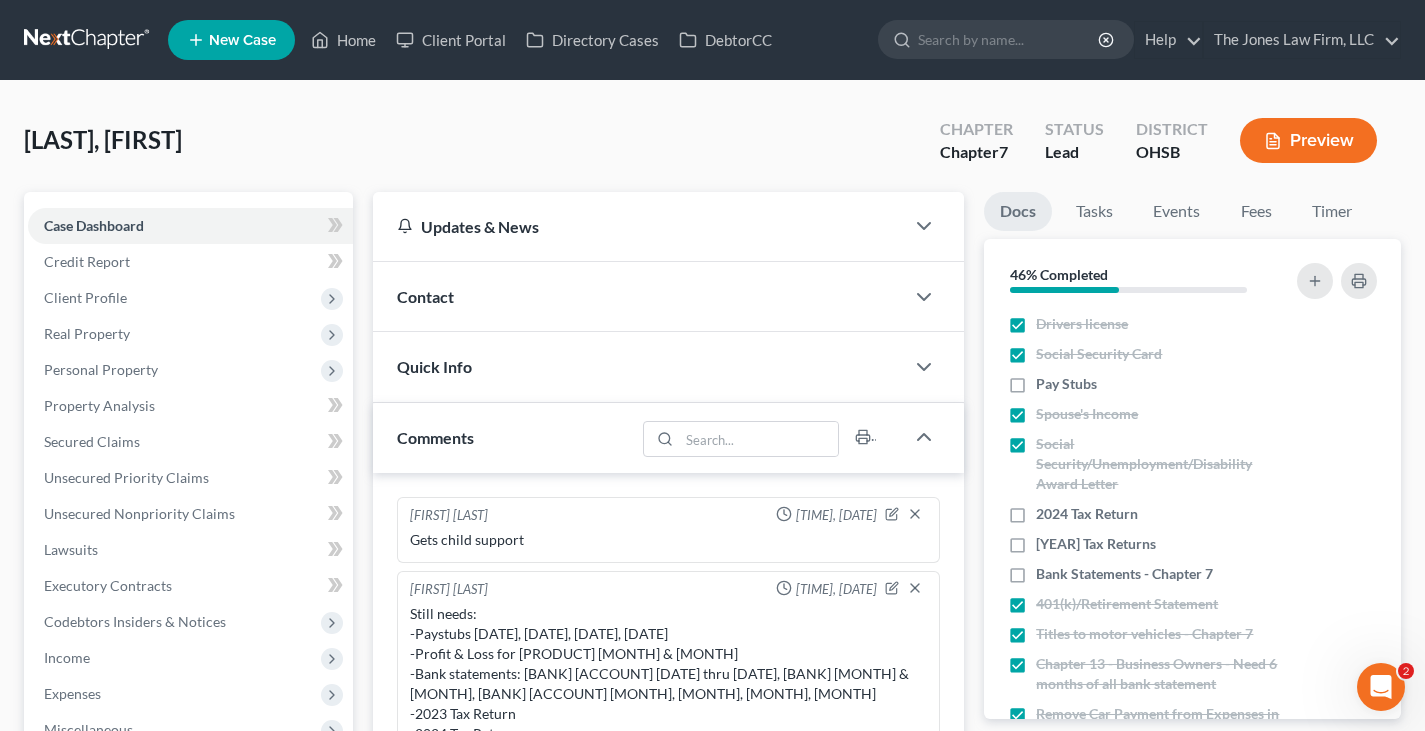 scroll, scrollTop: 100, scrollLeft: 0, axis: vertical 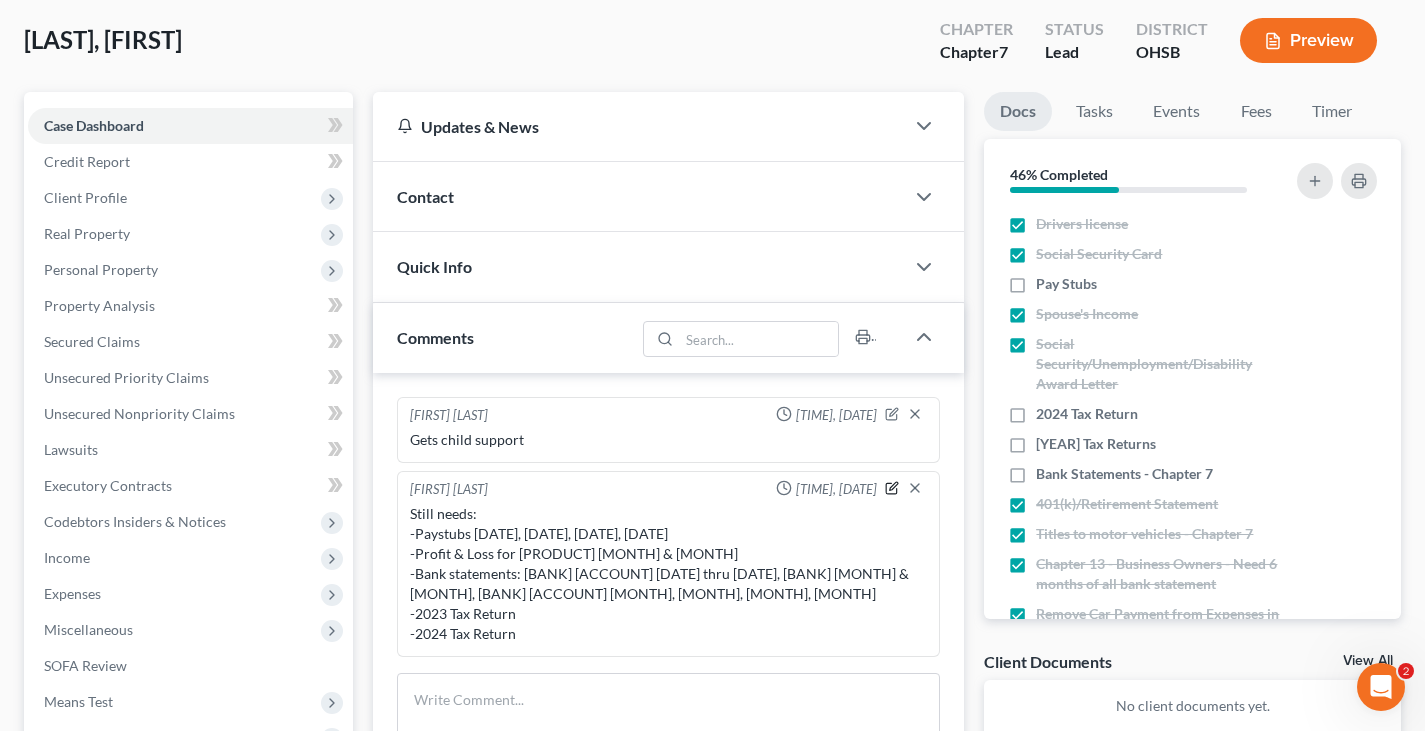 drag, startPoint x: 892, startPoint y: 490, endPoint x: 870, endPoint y: 501, distance: 24.596748 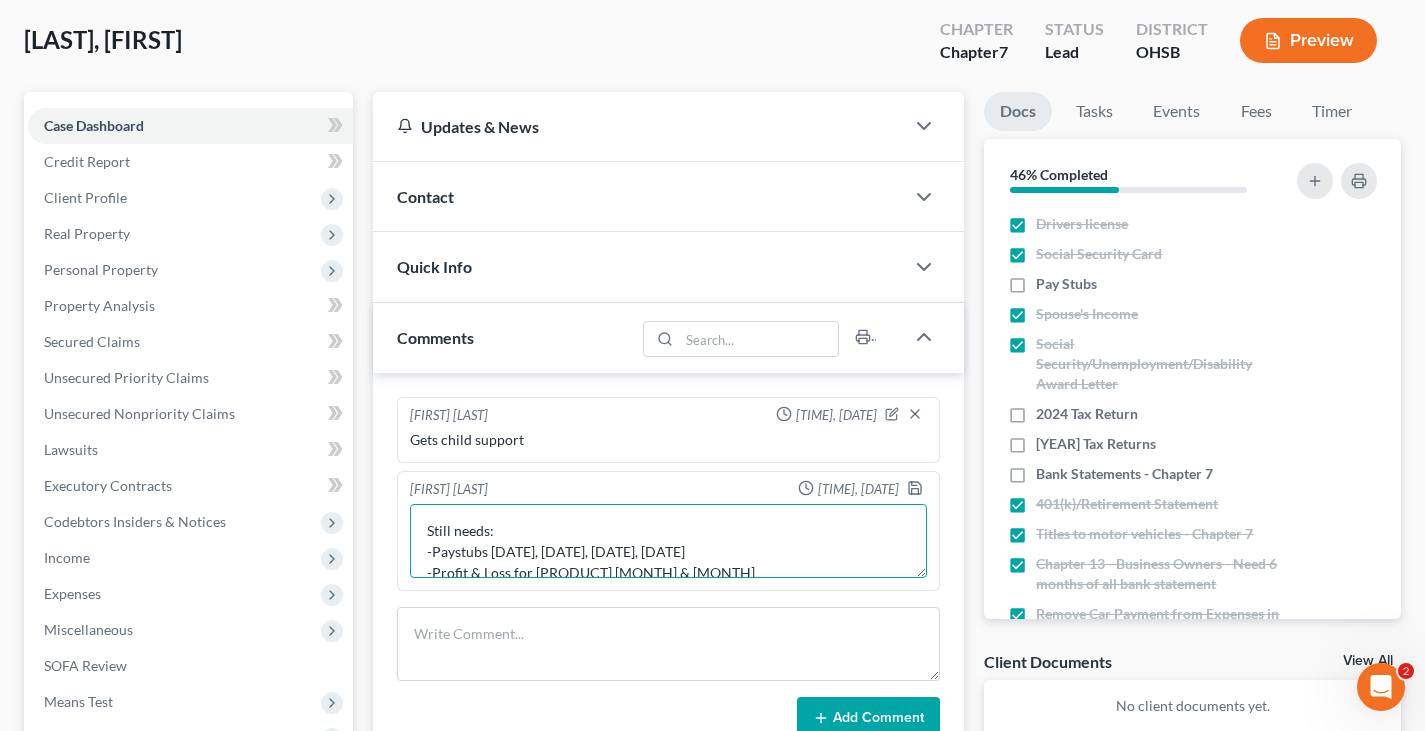 click on "Still needs:
-Paystubs [DATE], [DATE], [DATE], [DATE]
-Profit & Loss for [PRODUCT] [MONTH] & [MONTH]
-Bank statements: [BANK] [ACCOUNT] [DATE] thru [DATE], [BANK] [MONTH] & [MONTH], [BANK] [ACCOUNT] [MONTH], [MONTH], [MONTH], [MONTH]
-2023 Tax Return
-2024 Tax Return" at bounding box center [668, 541] 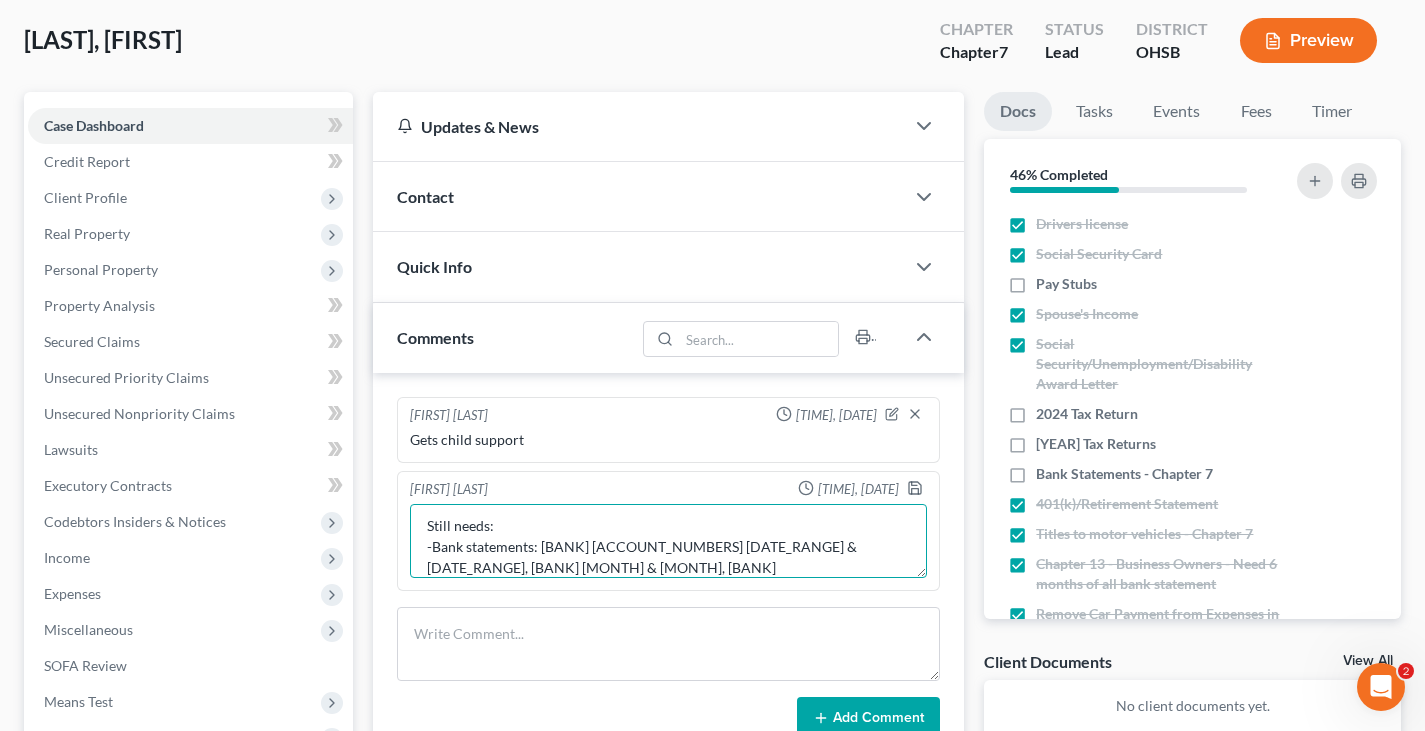 scroll, scrollTop: 0, scrollLeft: 0, axis: both 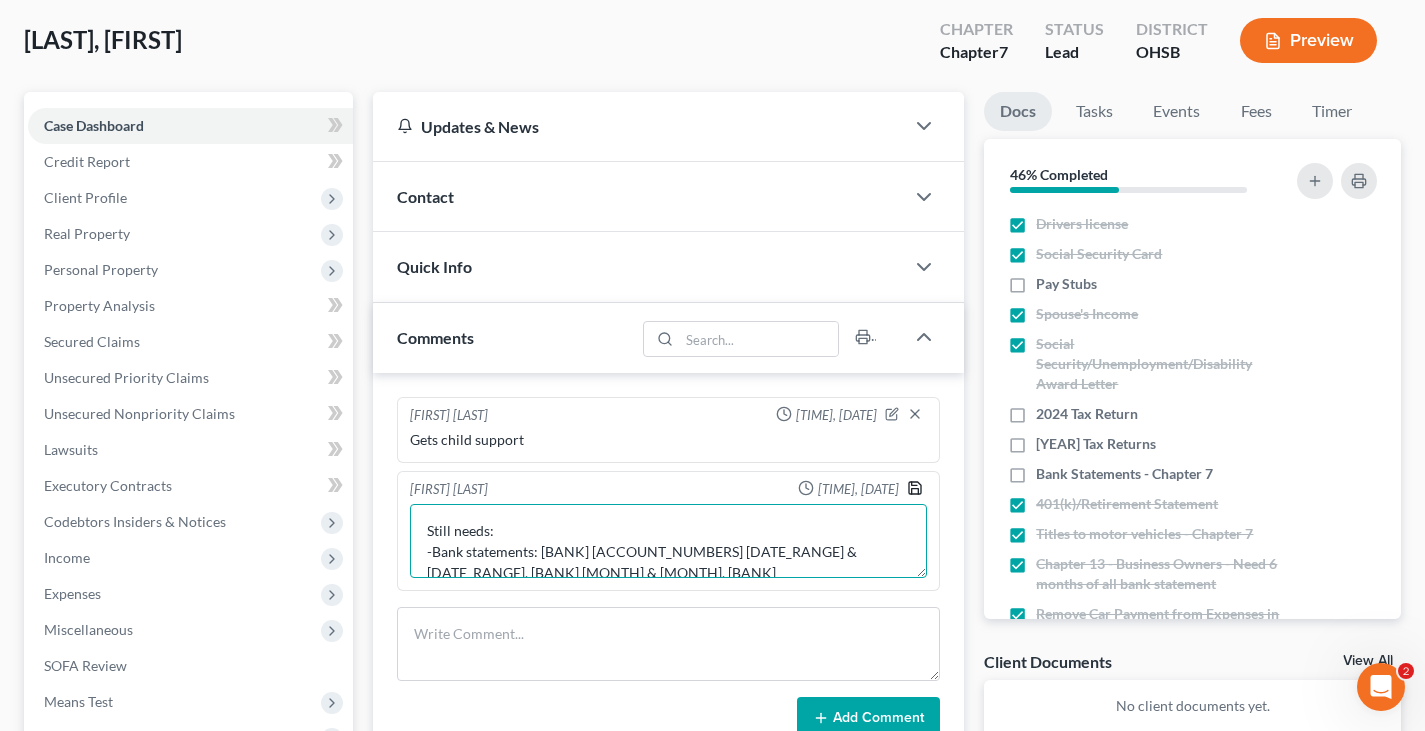 type on "Still needs:
-Bank statements: [BANK] [ACCOUNT_NUMBERS] [DATE_RANGE] & [DATE_RANGE], [BANK] [MONTH] & [MONTH], [BANK] [ACCOUNT_NUMBERS] [MONTH], [MONTH], [MONTH], [MONTH]
-2023 Tax Return
-2024 Tax Return" 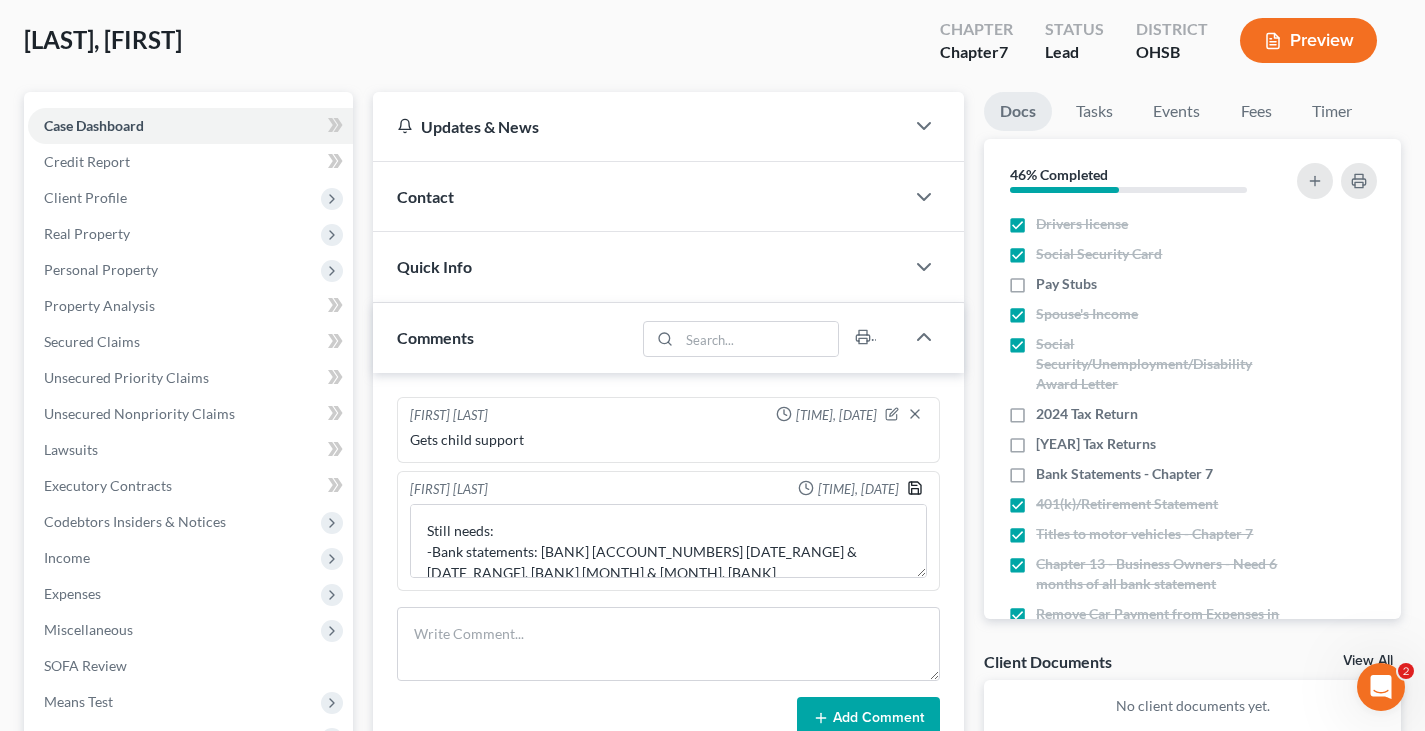 click 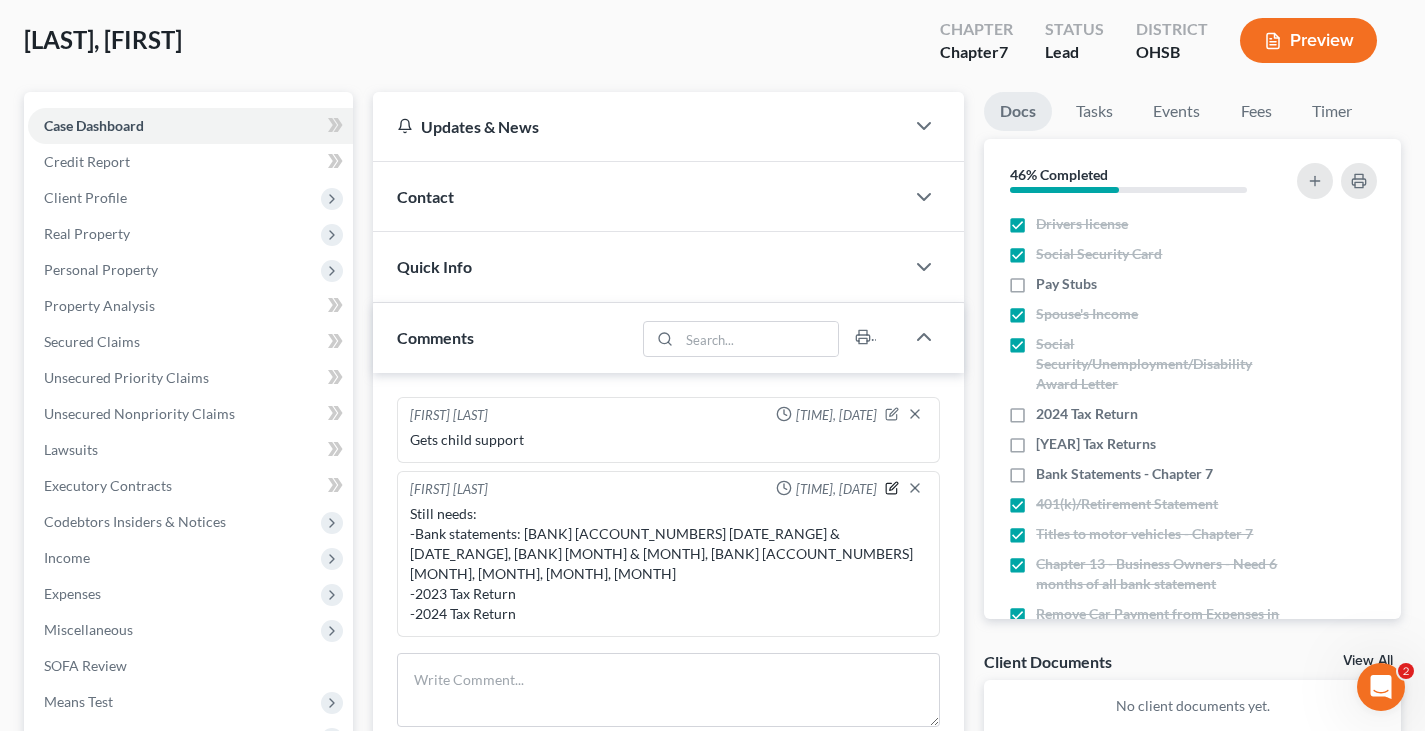 click 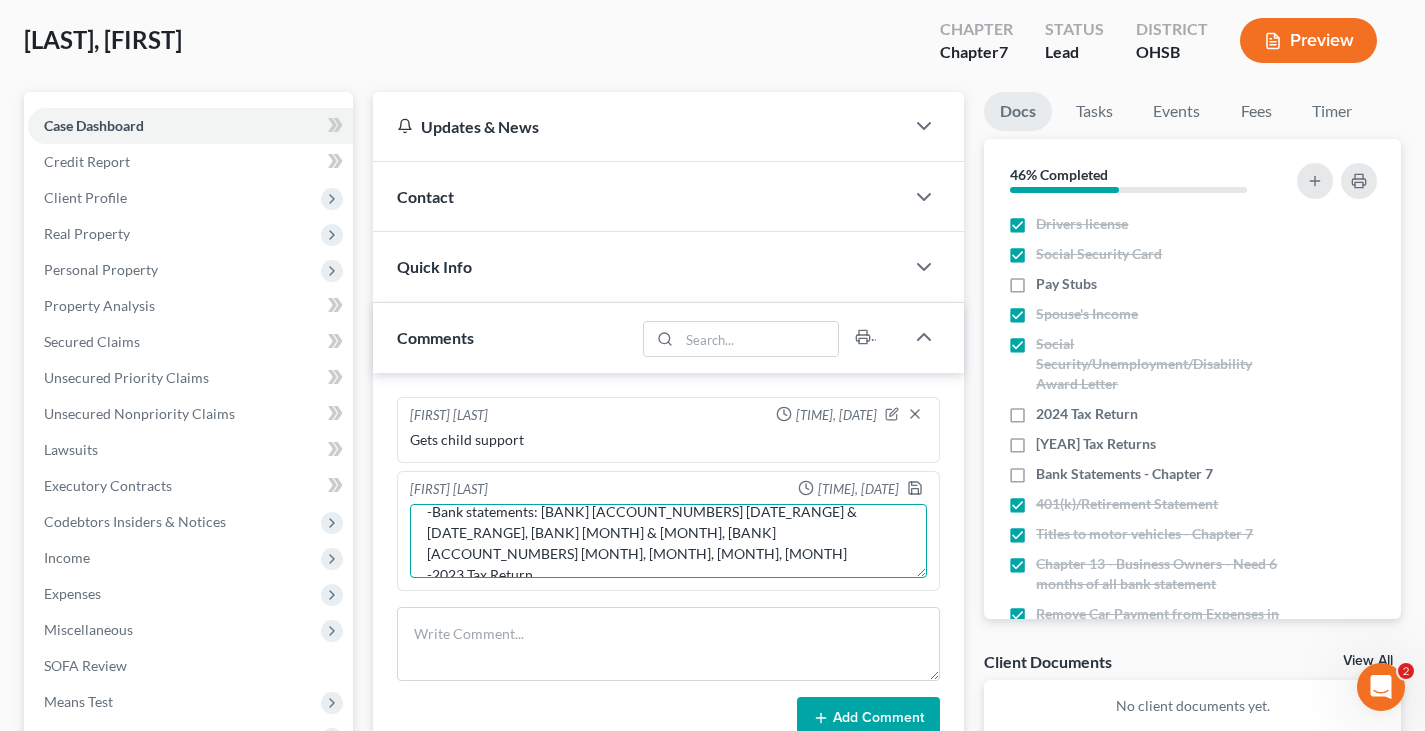 scroll, scrollTop: 63, scrollLeft: 0, axis: vertical 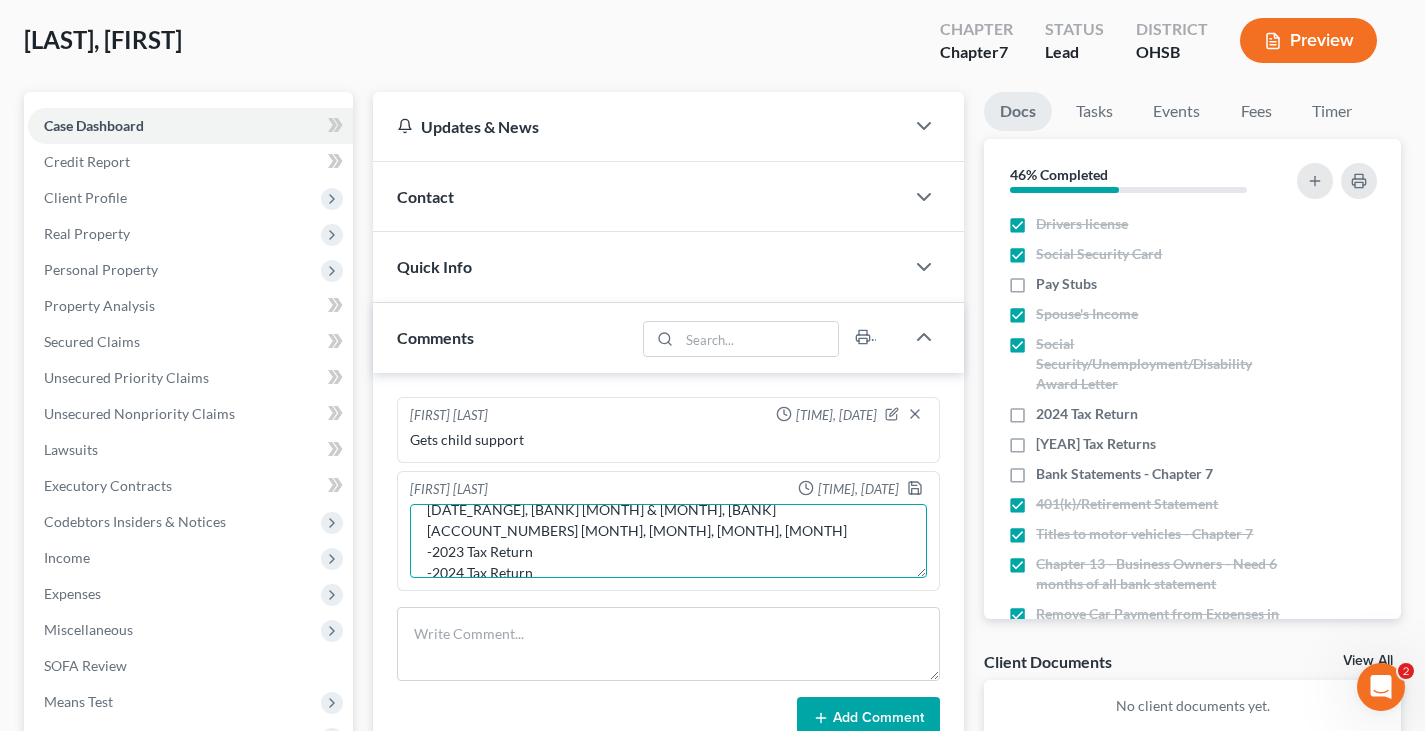 click on "Still needs:
-Bank statements: [BANK] [ACCOUNT_NUMBERS] [DATE_RANGE] & [DATE_RANGE], [BANK] [MONTH] & [MONTH], [BANK] [ACCOUNT_NUMBERS] [MONTH], [MONTH], [MONTH], [MONTH]
-2023 Tax Return
-2024 Tax Return" at bounding box center (668, 541) 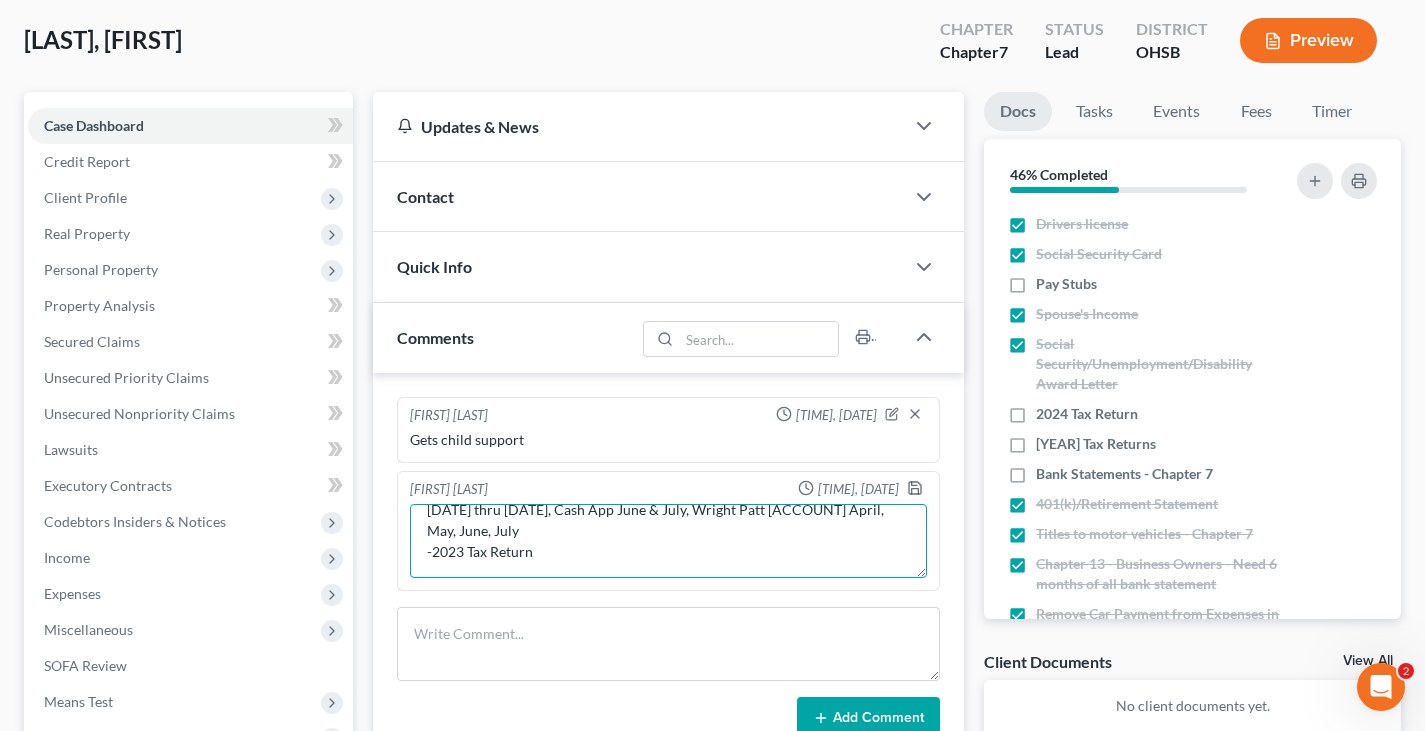 scroll, scrollTop: 42, scrollLeft: 0, axis: vertical 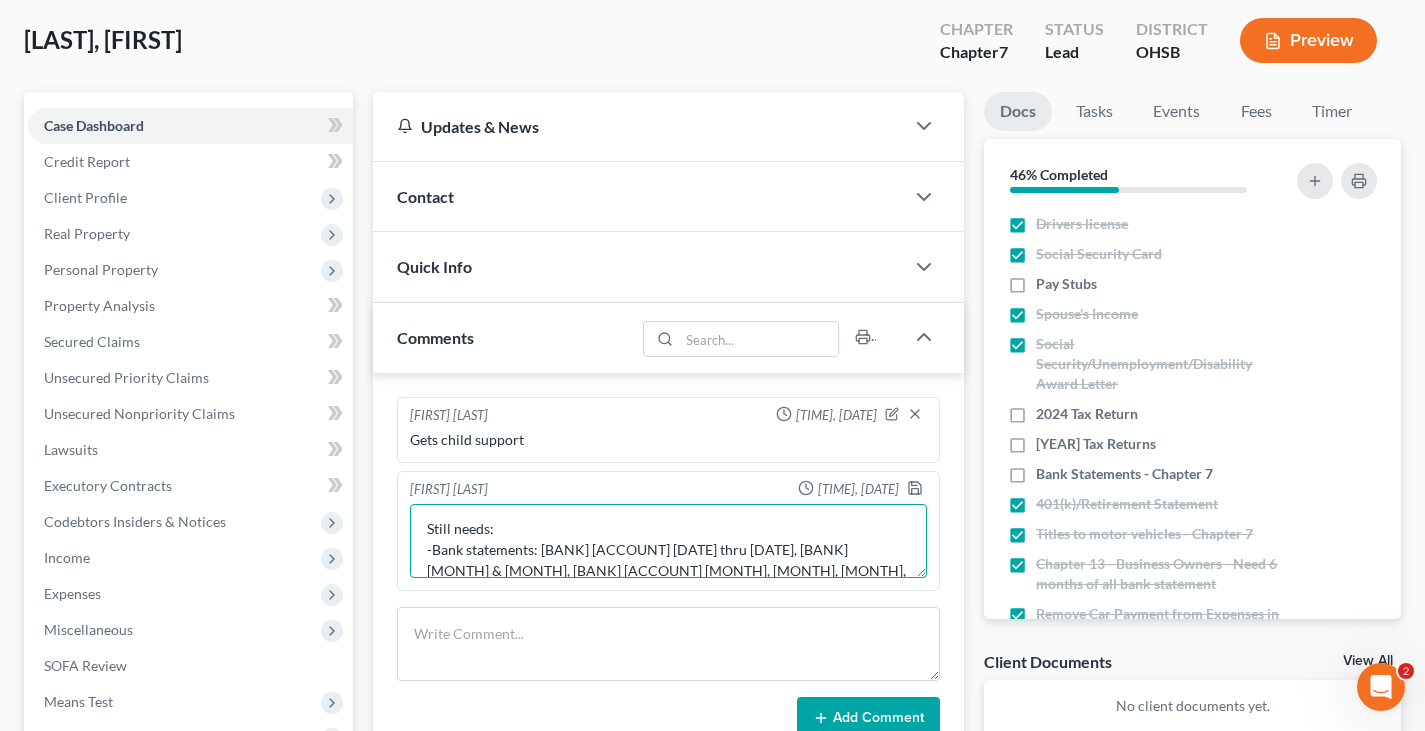 drag, startPoint x: 508, startPoint y: 569, endPoint x: 547, endPoint y: 564, distance: 39.319206 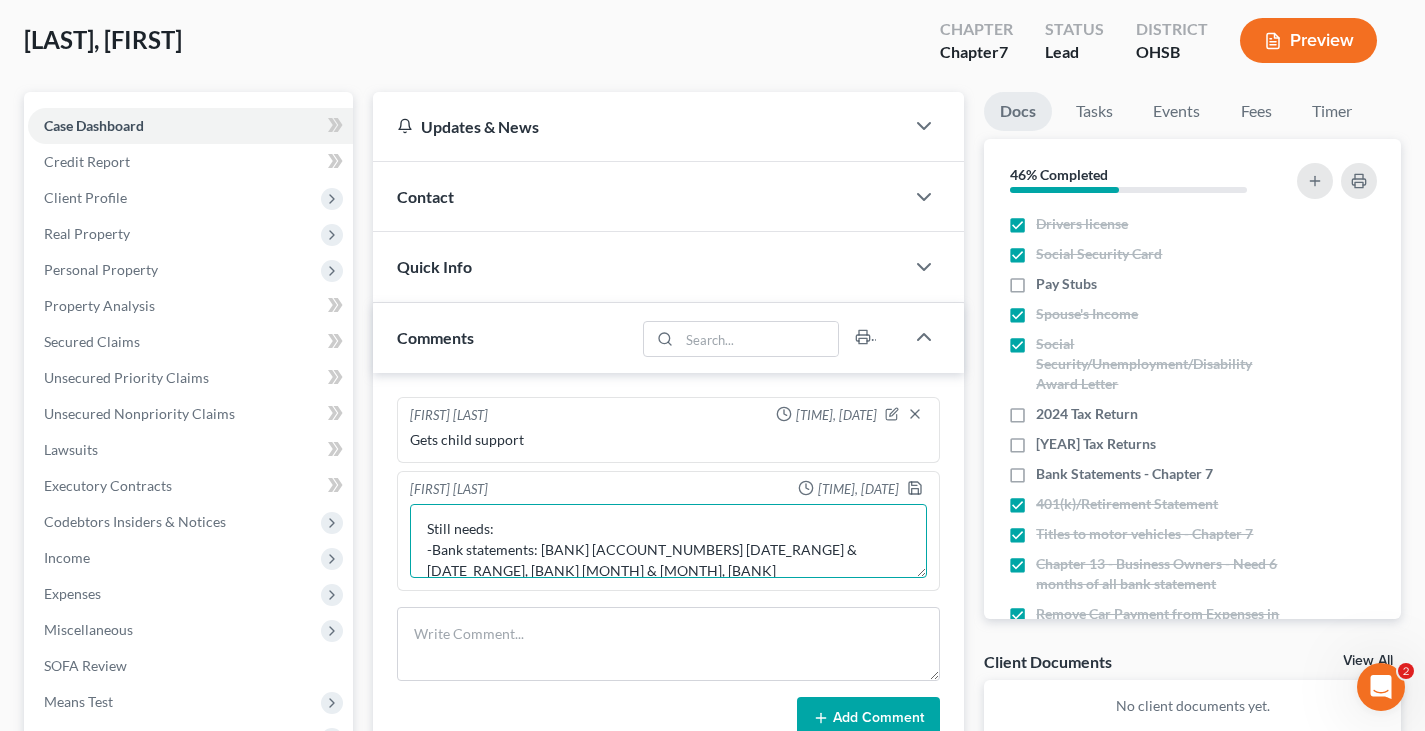 scroll, scrollTop: 5, scrollLeft: 0, axis: vertical 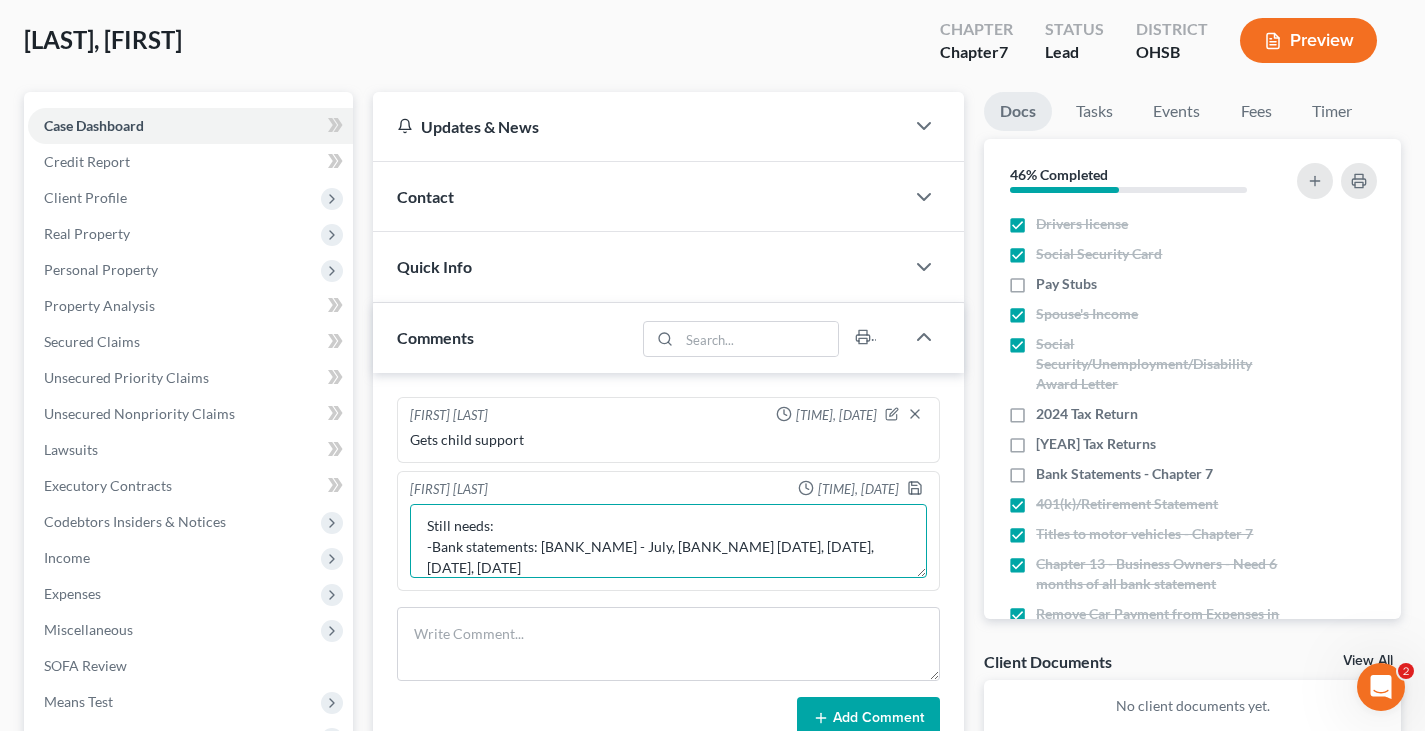 click on "Still needs:
-Bank statements: [BANK_NAME] - July, [BANK_NAME] [DATE], [DATE], [DATE], [DATE]" at bounding box center [668, 541] 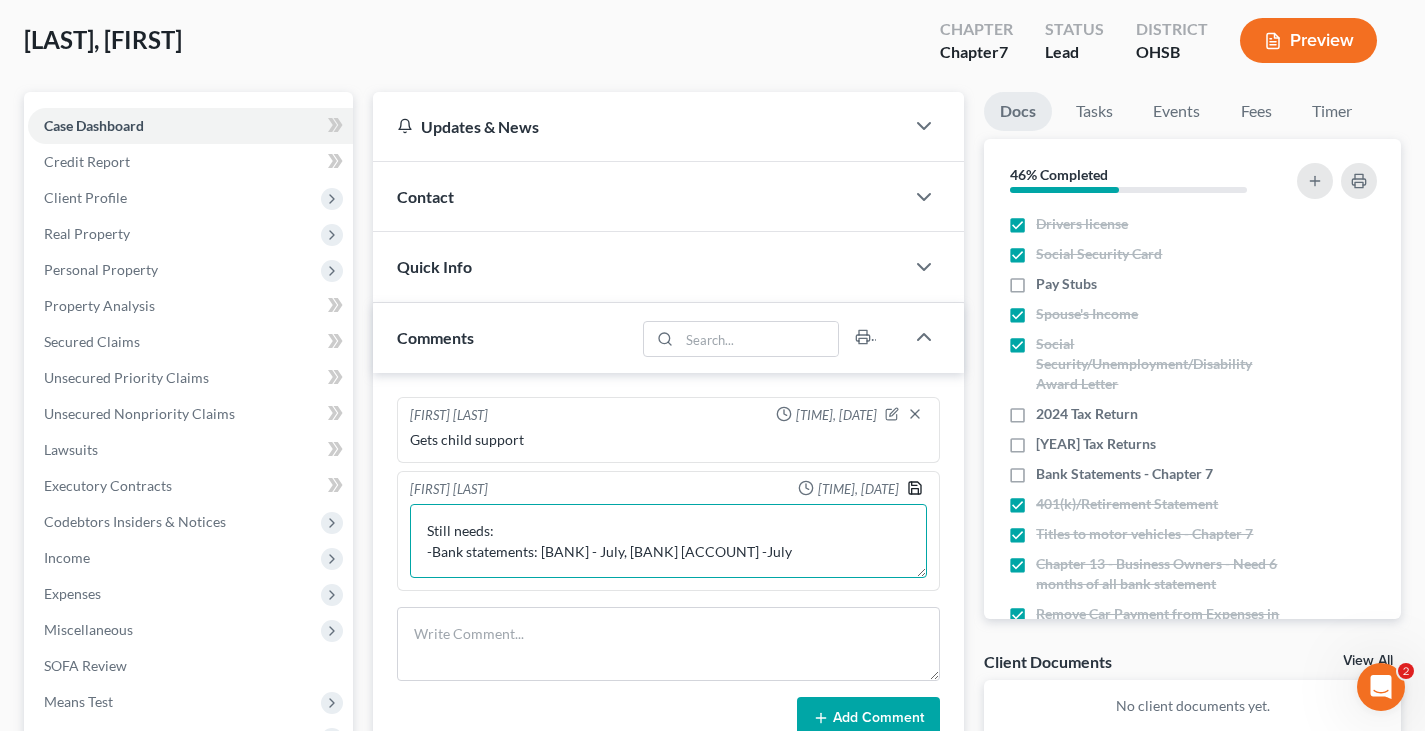 type on "Still needs:
-Bank statements: [BANK] - July, [BANK] [ACCOUNT] -July" 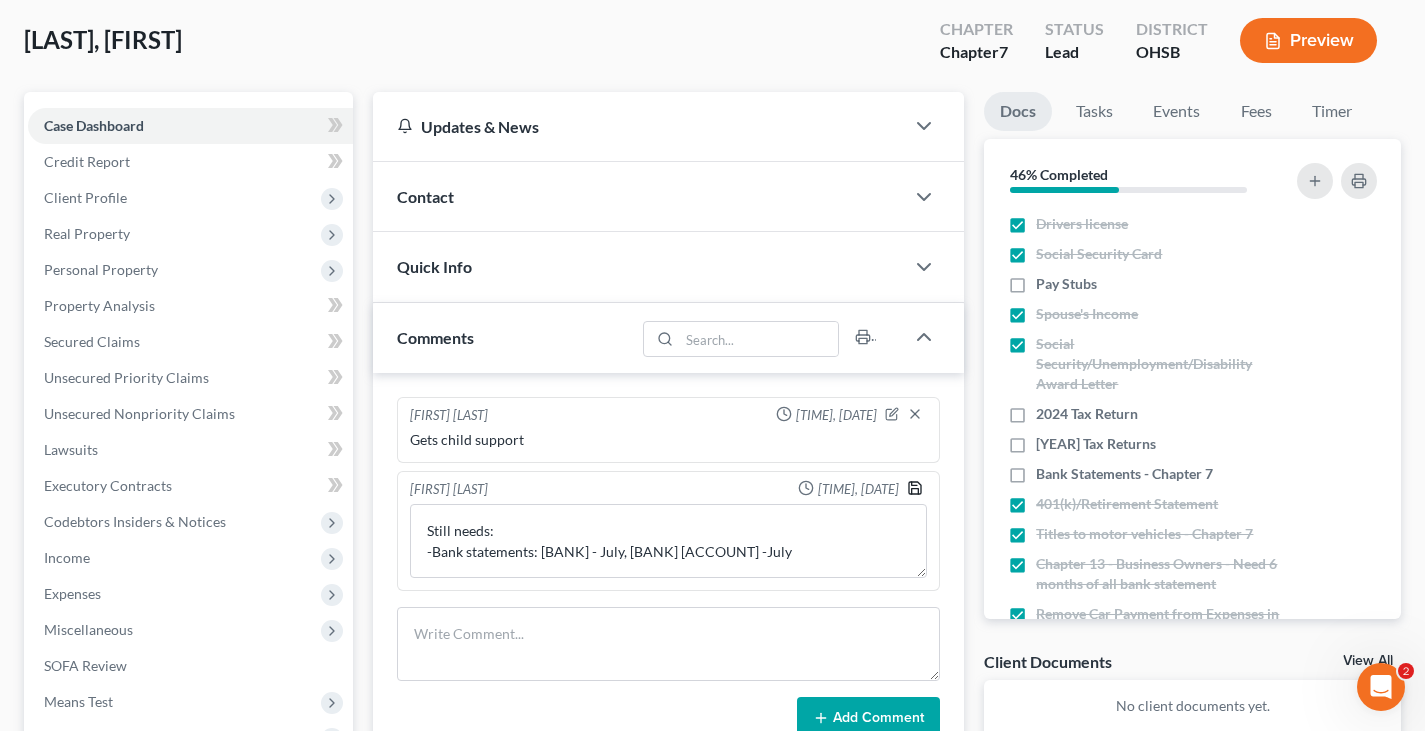 click 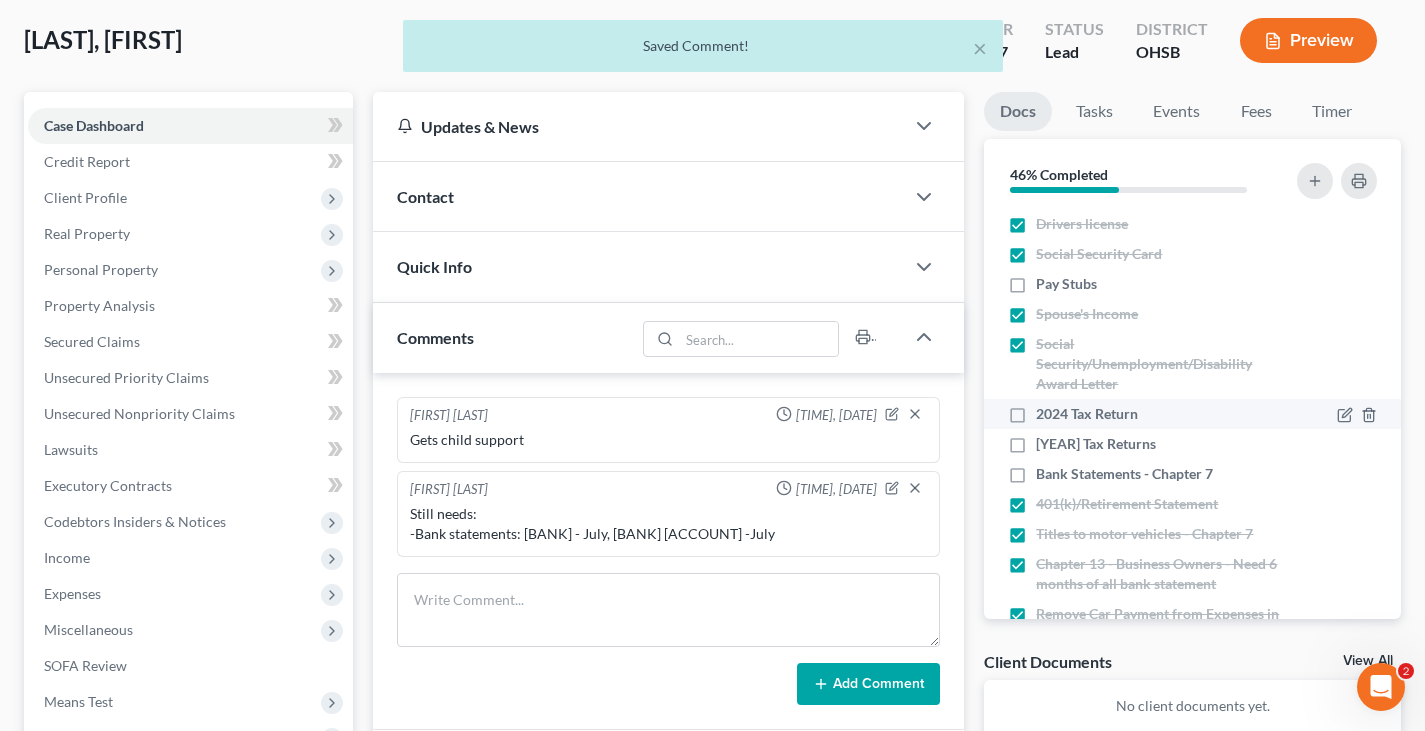 click on "2024 Tax Return" at bounding box center [1087, 414] 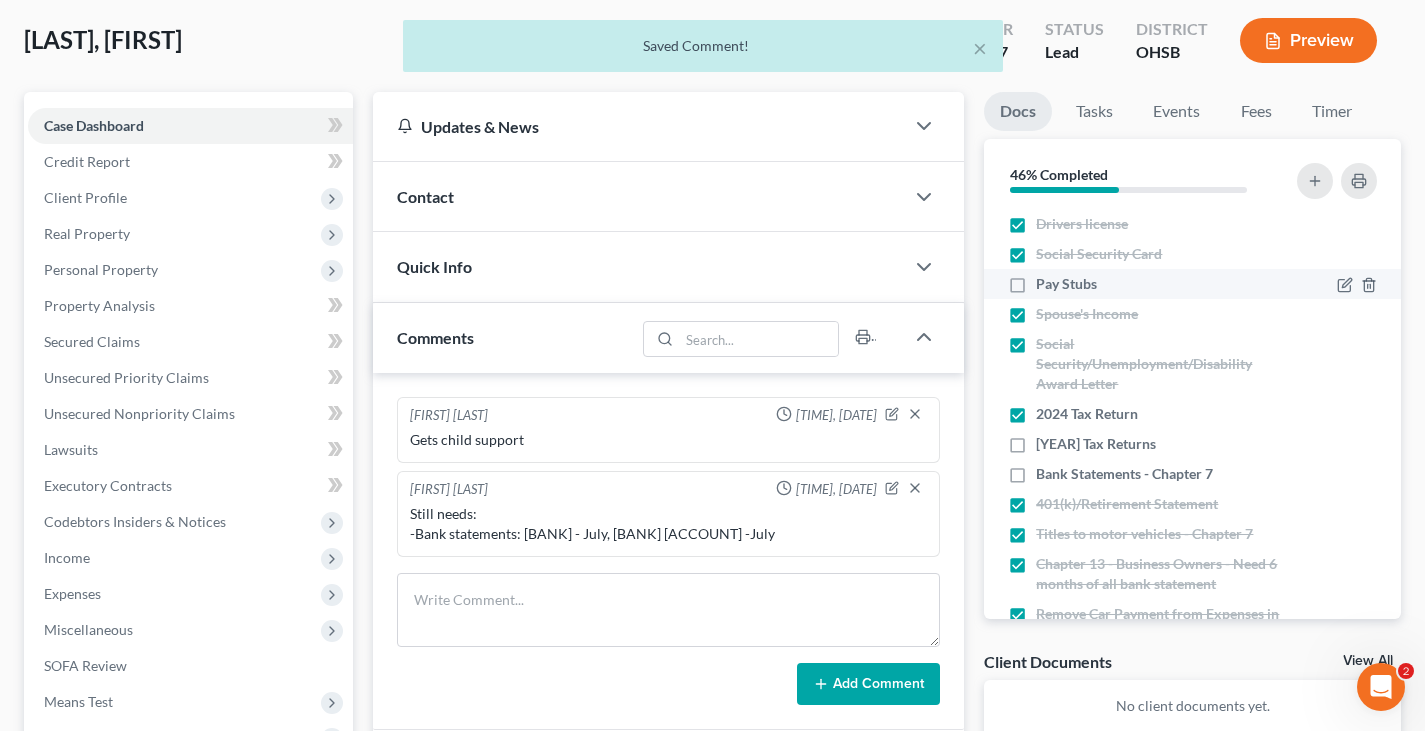 click on "[YEAR] Tax Returns" at bounding box center [1096, 444] 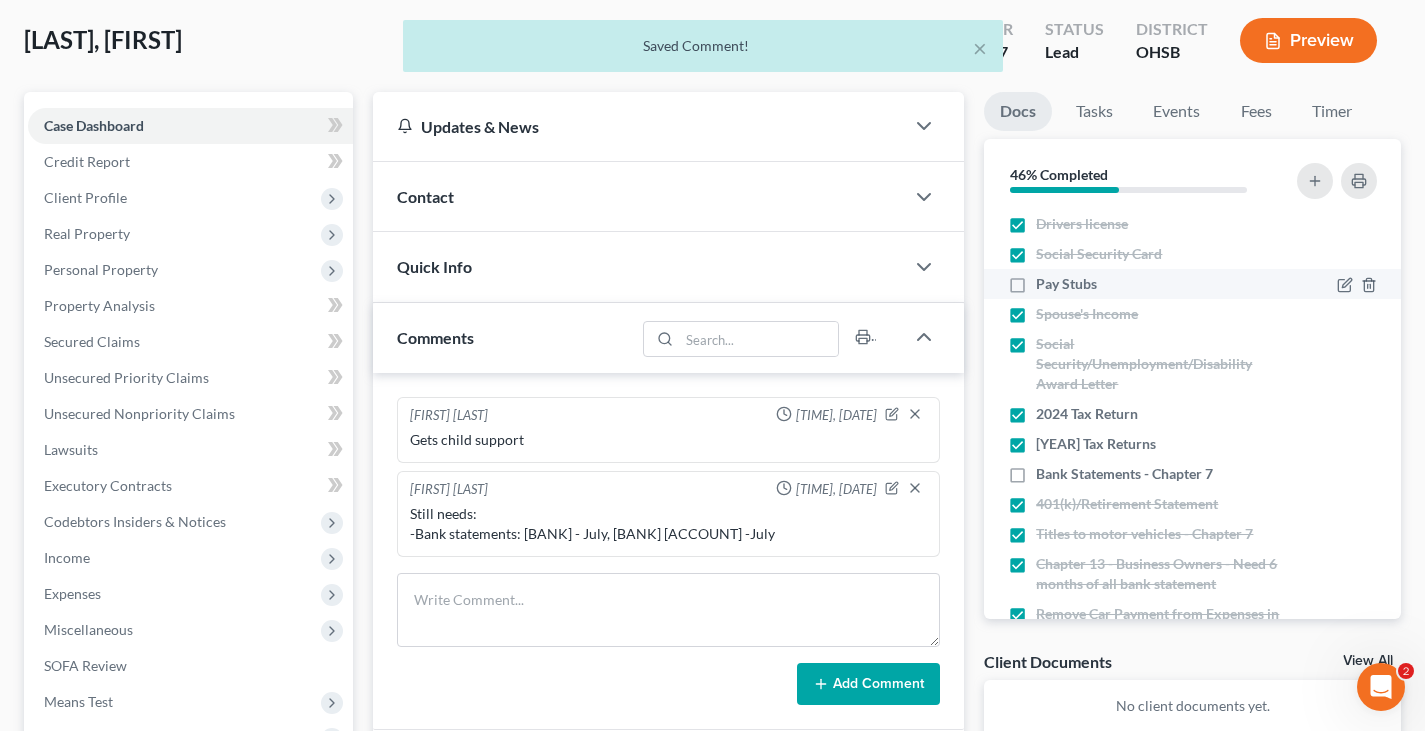 click on "Pay Stubs" at bounding box center [1066, 284] 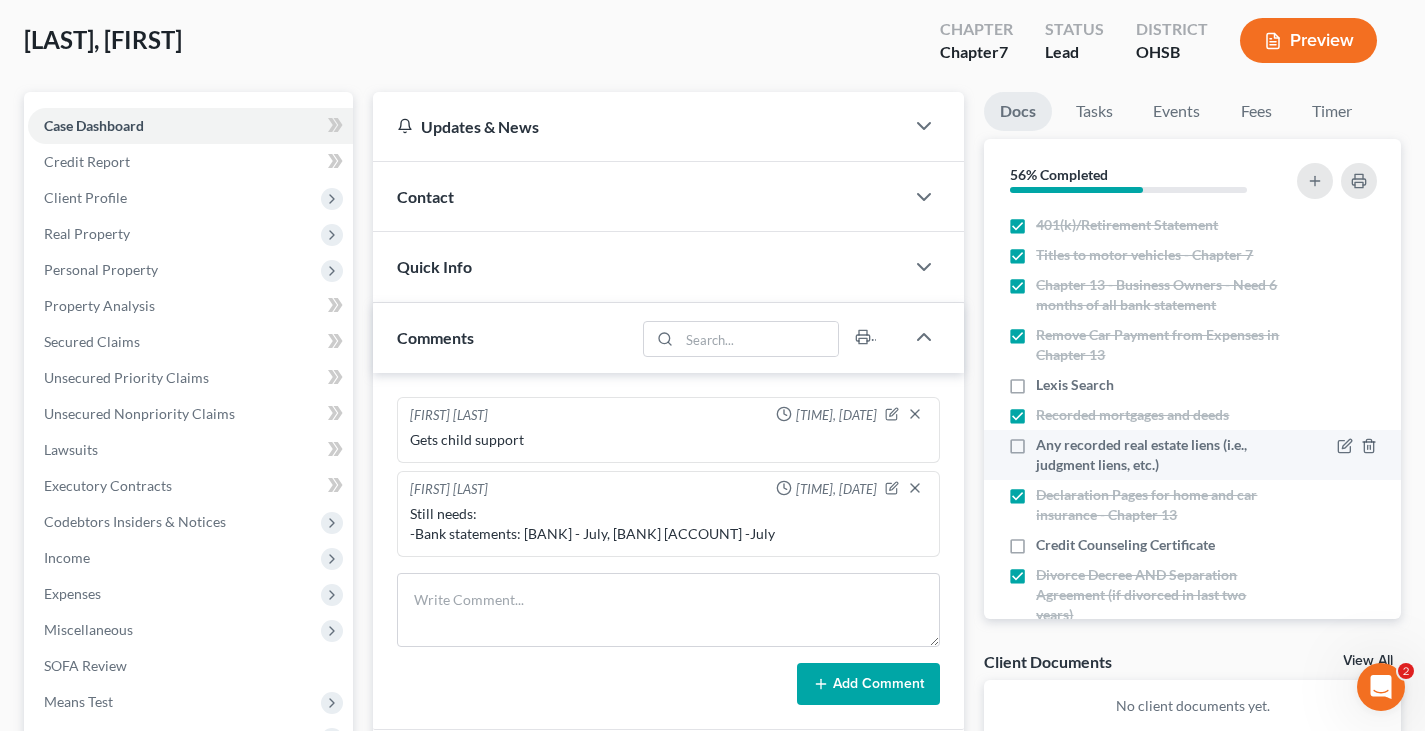 scroll, scrollTop: 300, scrollLeft: 0, axis: vertical 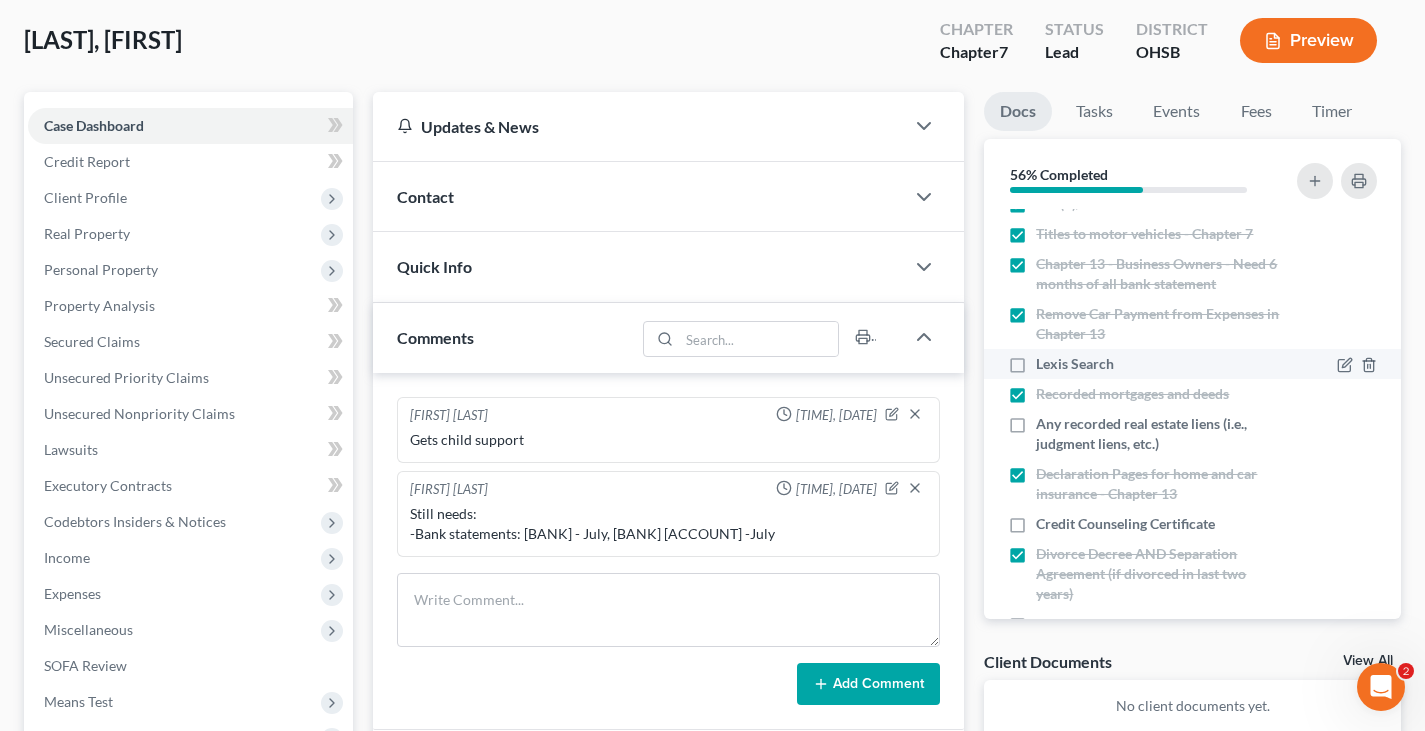 click on "Lexis Search" at bounding box center [1075, 364] 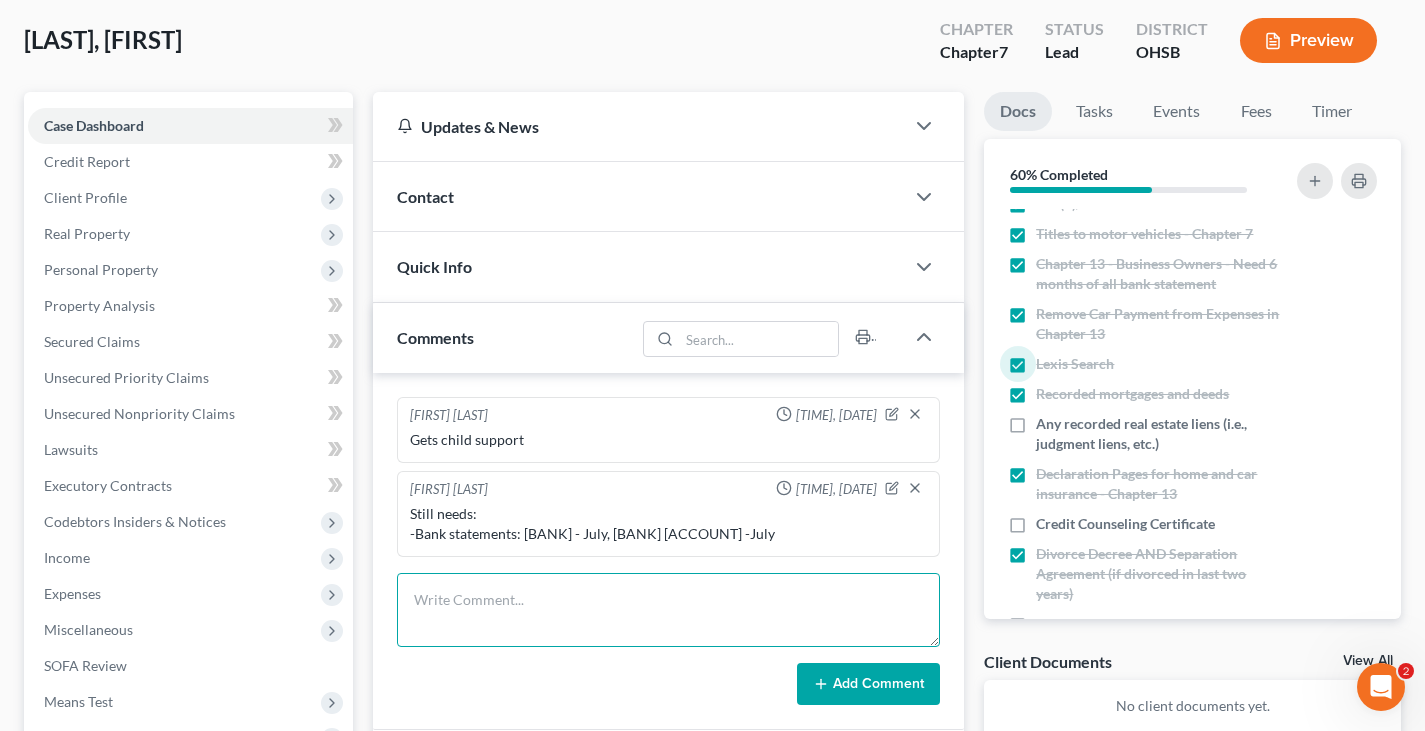 click at bounding box center [668, 610] 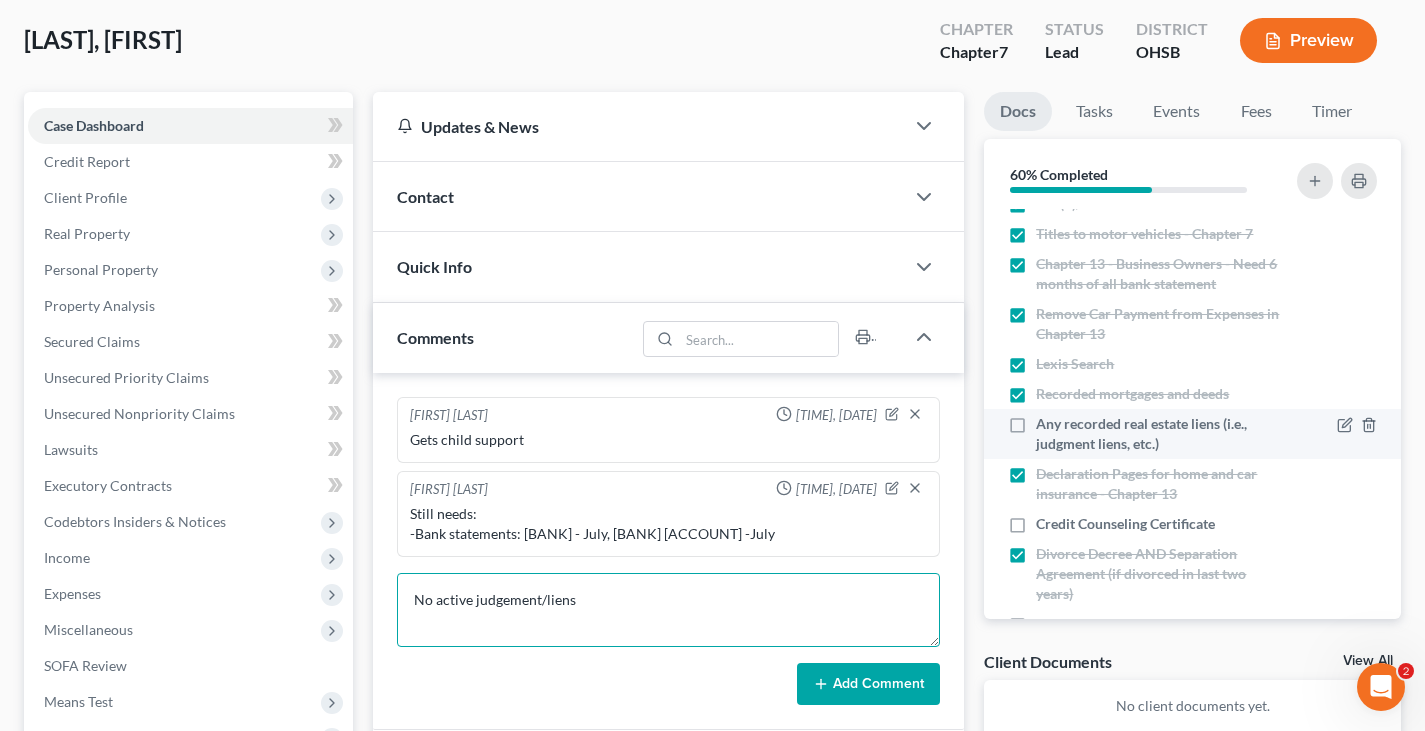 type on "No active judgement/liens" 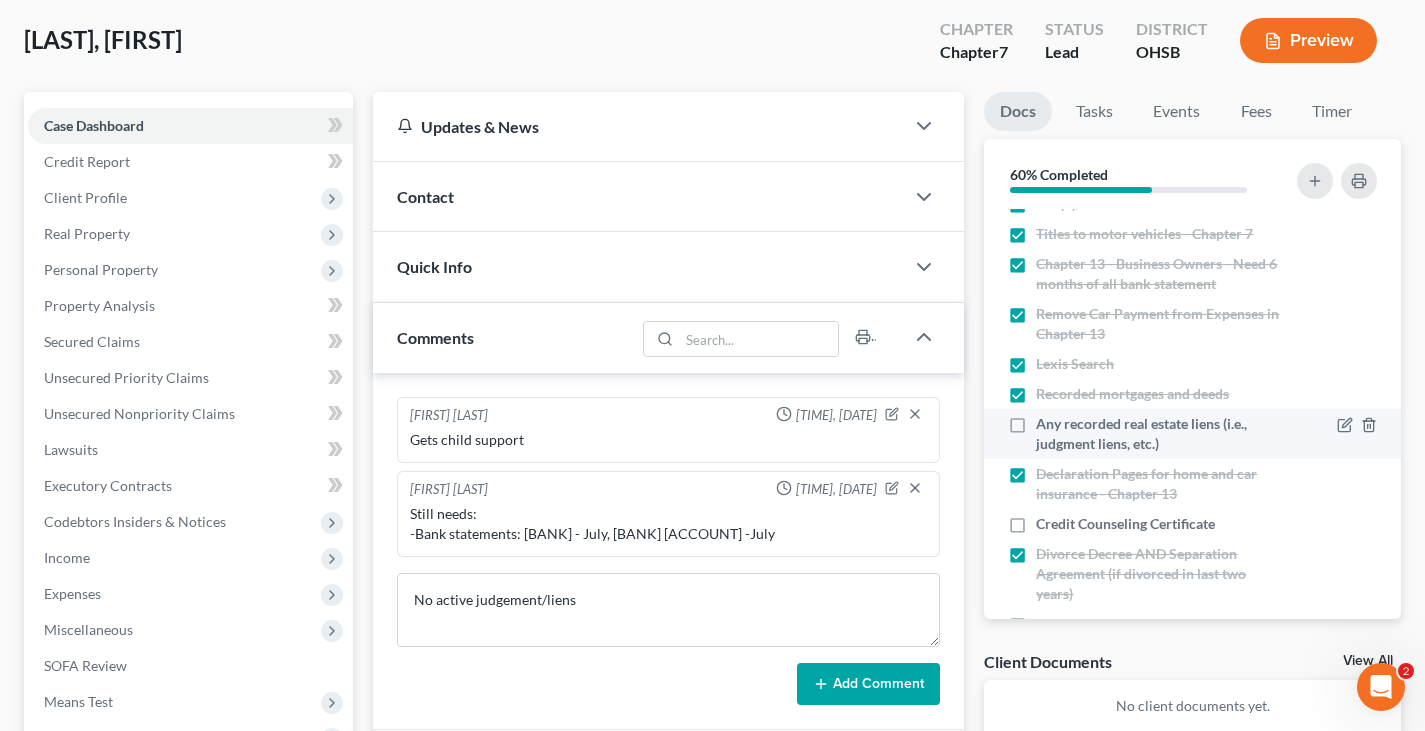 click on "Add Comment" at bounding box center (868, 684) 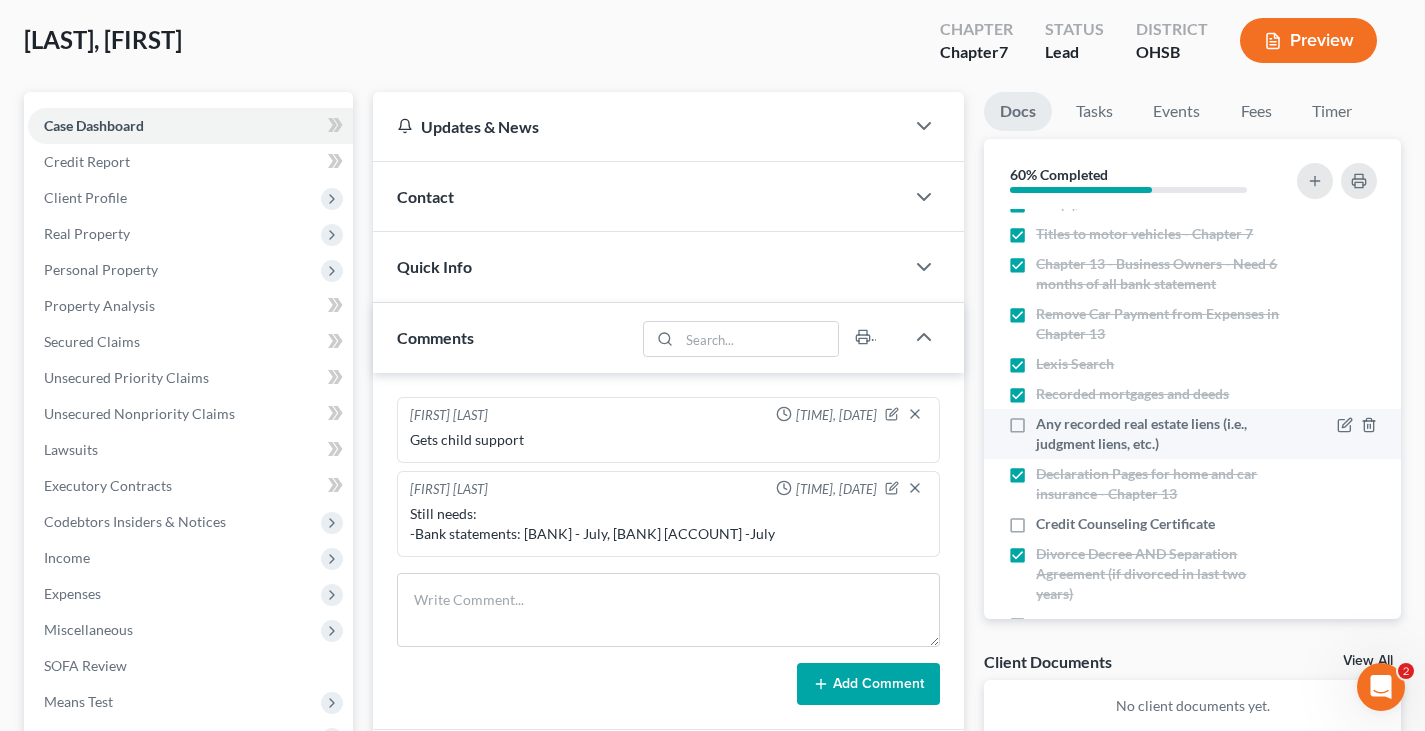 click on "Any recorded real estate liens (i.e., judgment liens, etc.)" at bounding box center (1157, 434) 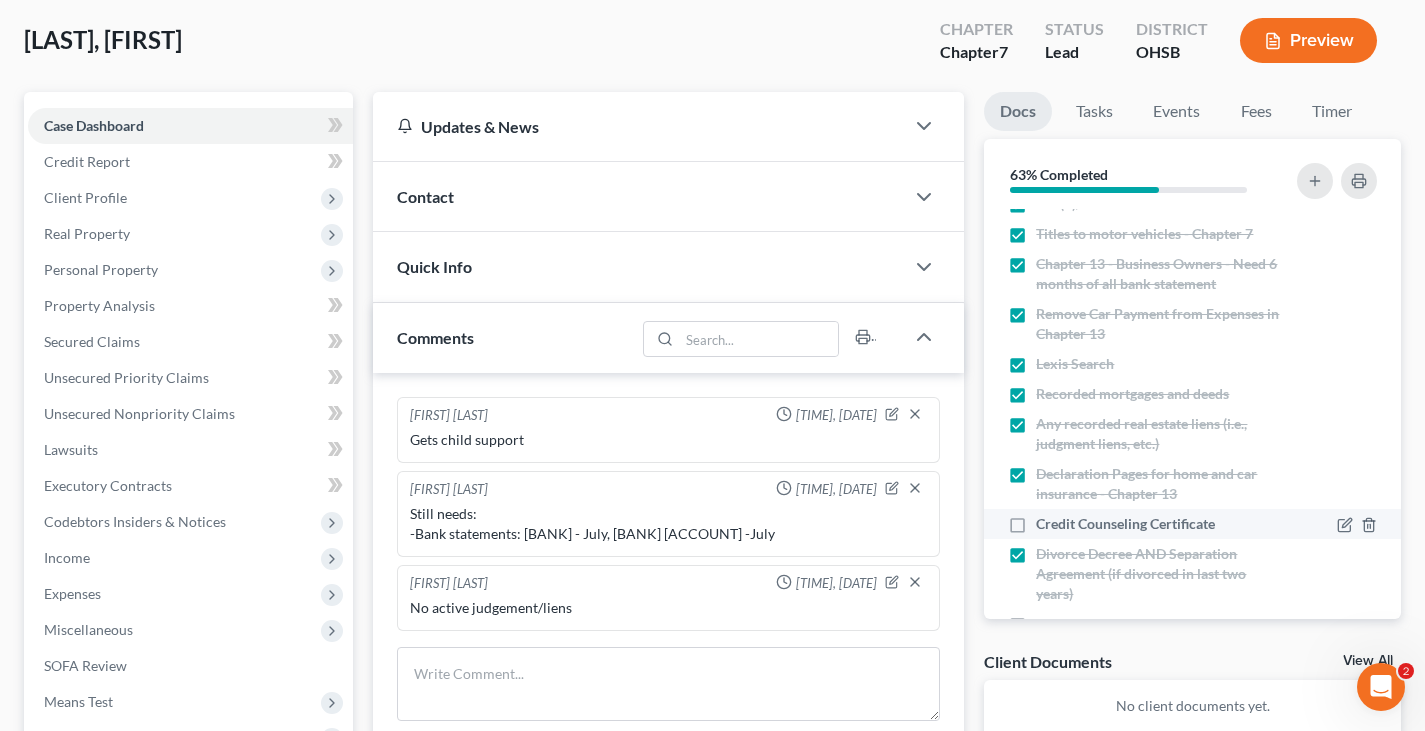 click on "Credit Counseling Certificate" at bounding box center [1125, 524] 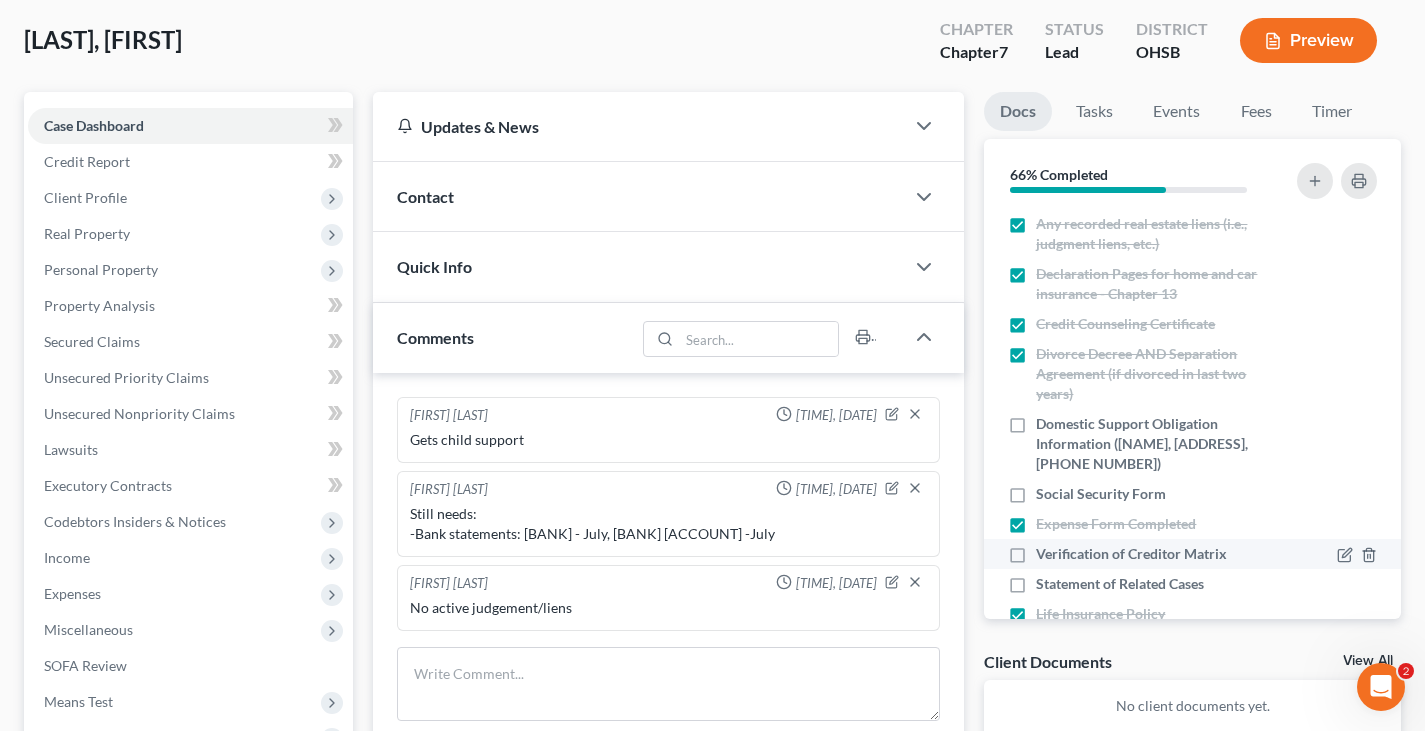 scroll, scrollTop: 600, scrollLeft: 0, axis: vertical 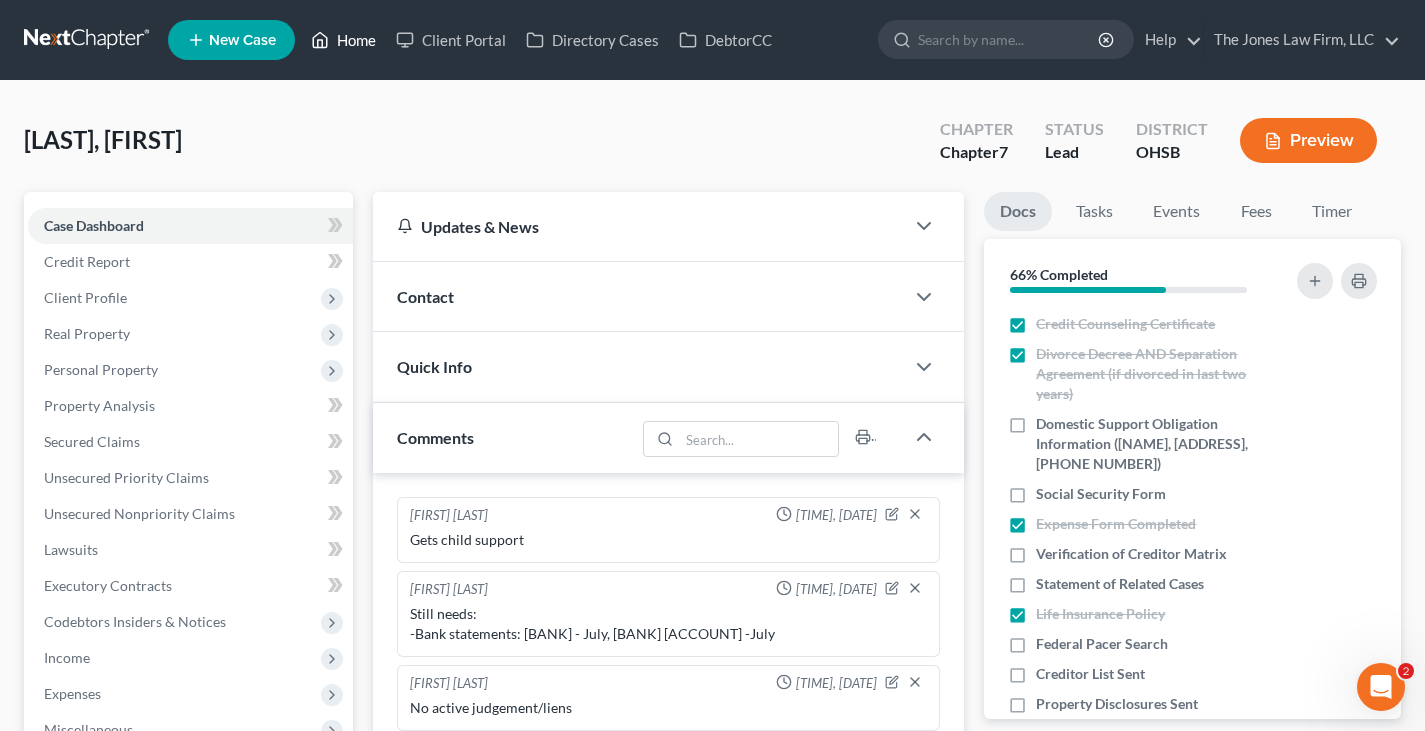 drag, startPoint x: 361, startPoint y: 43, endPoint x: 559, endPoint y: 146, distance: 223.18826 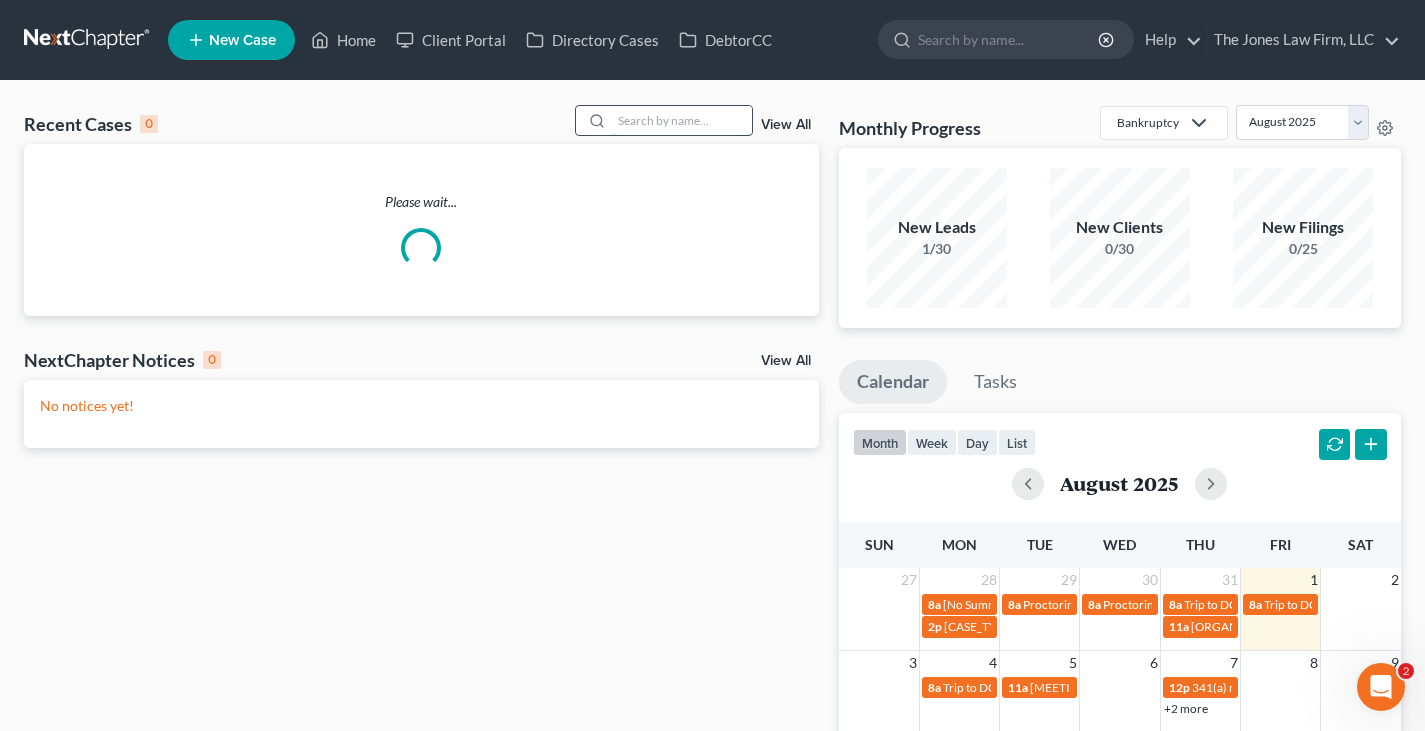 click at bounding box center [682, 120] 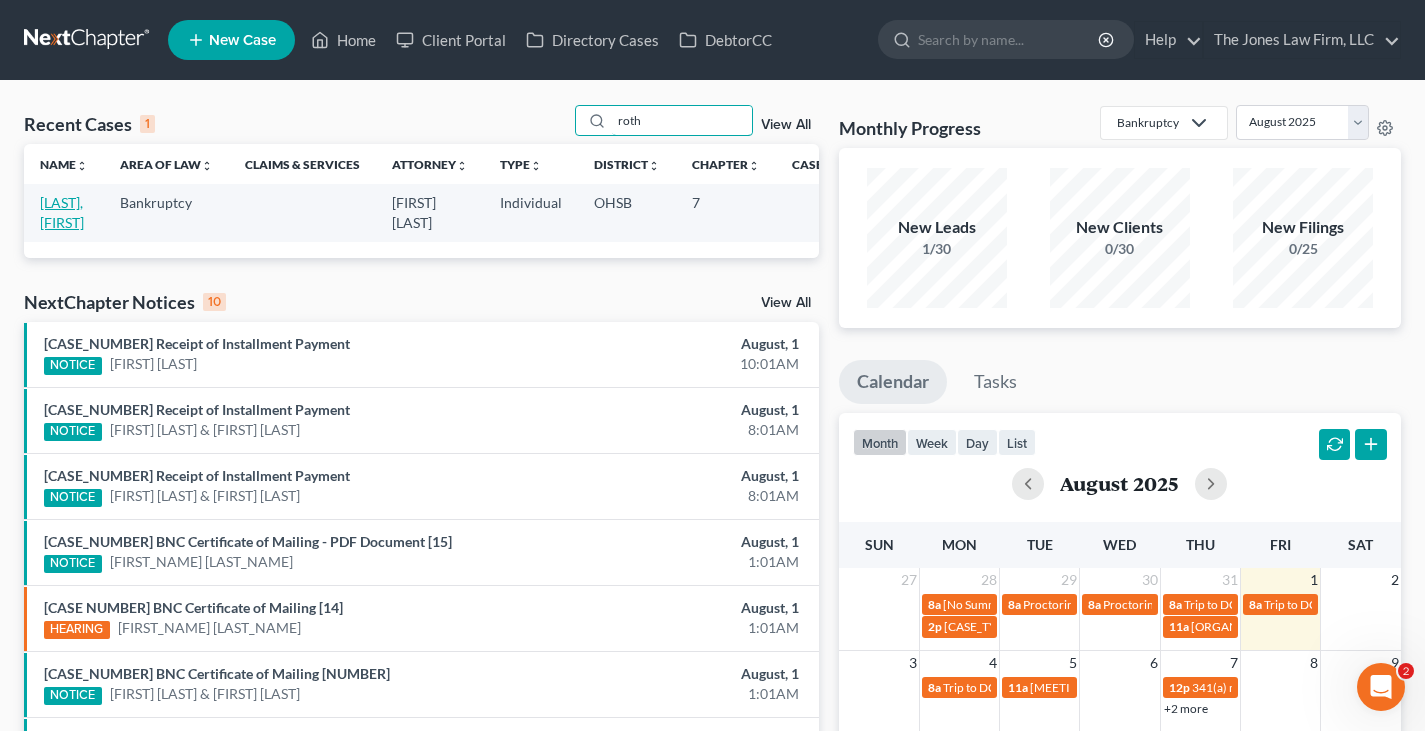 type on "roth" 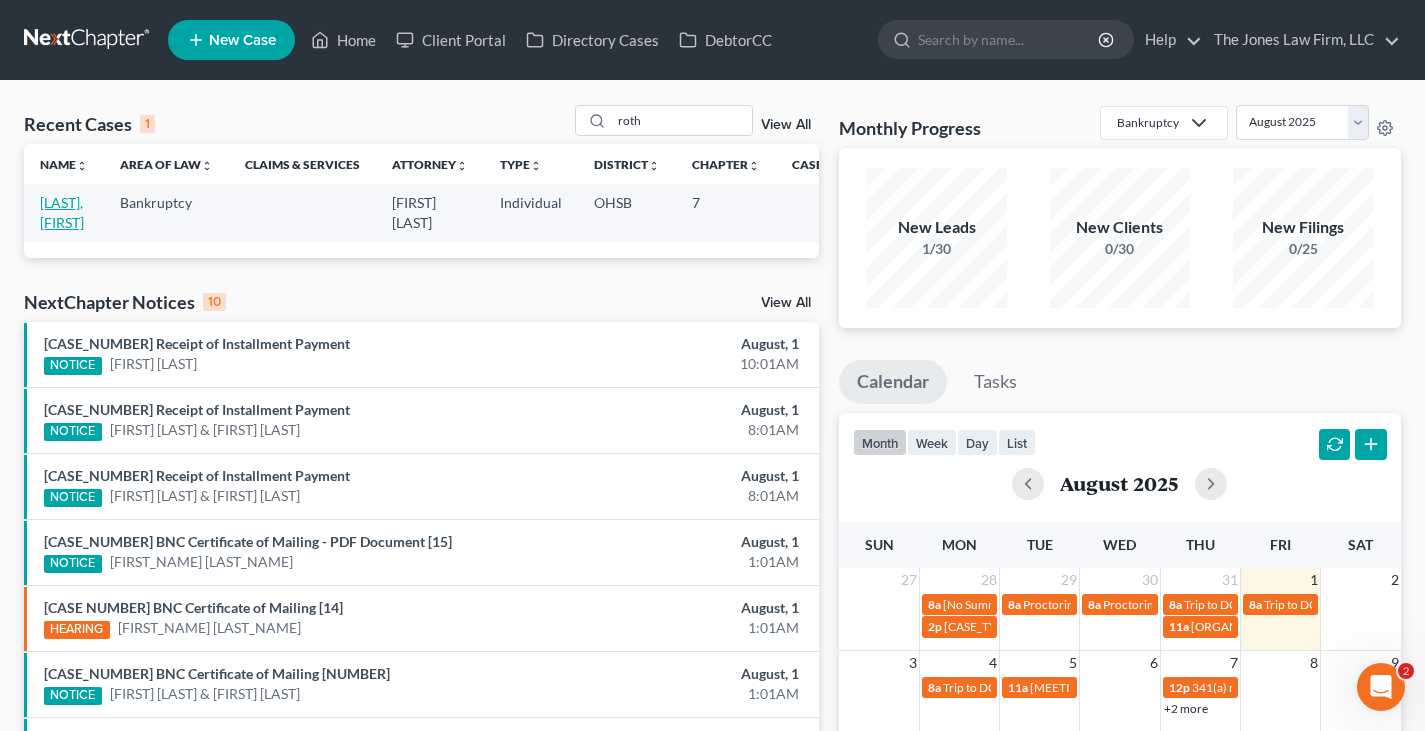 click on "[LAST], [FIRST]" at bounding box center [62, 212] 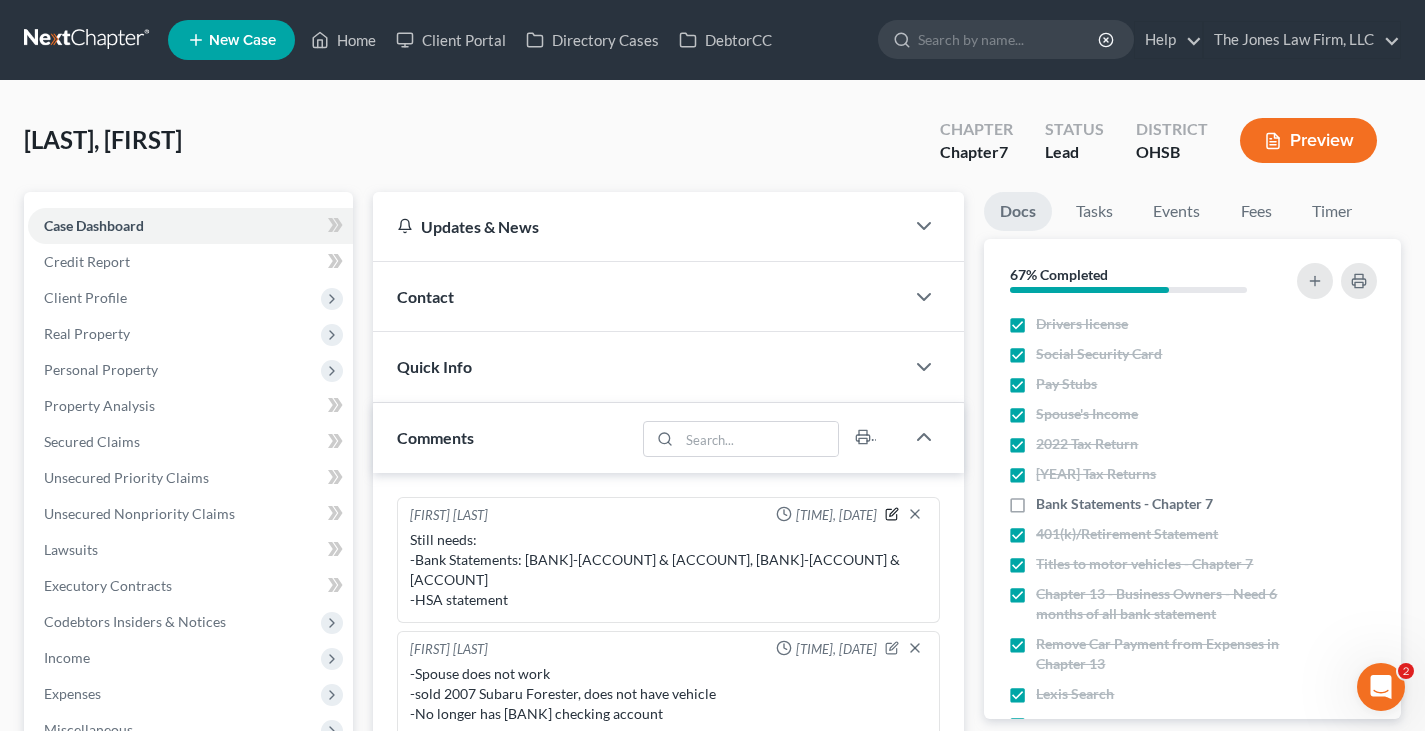 click 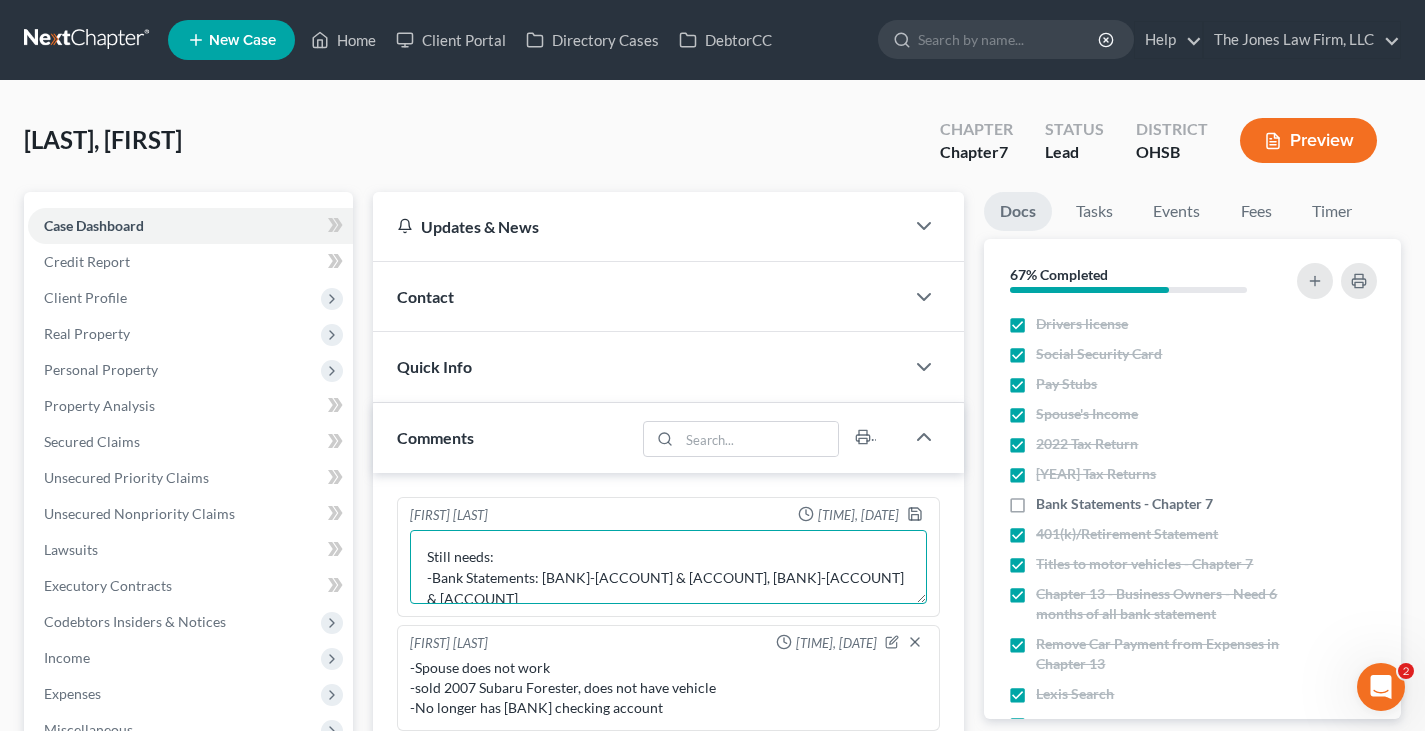 scroll, scrollTop: 40, scrollLeft: 0, axis: vertical 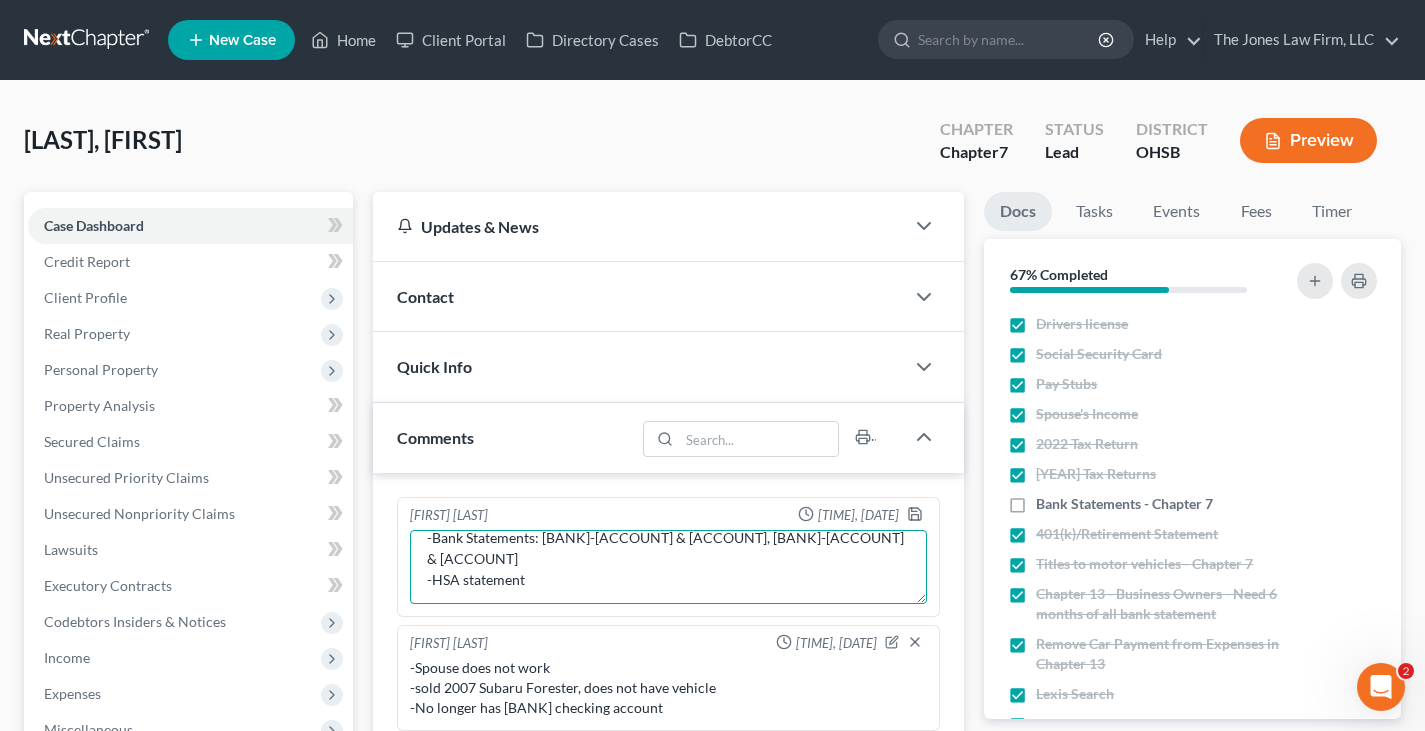 click on "Still needs:
-Bank Statements: [BANK]-[ACCOUNT] & [ACCOUNT], [BANK]-[ACCOUNT] & [ACCOUNT]
-HSA statement" at bounding box center [668, 567] 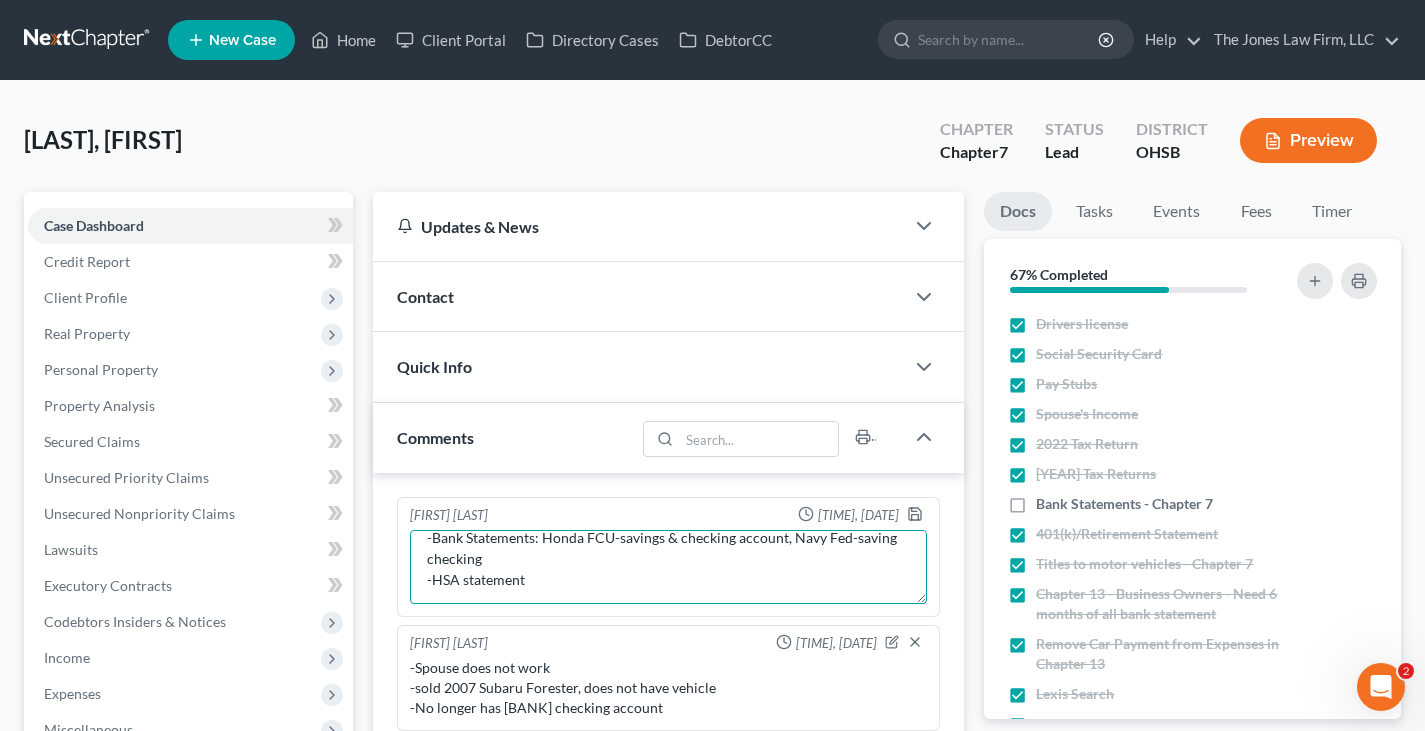 scroll, scrollTop: 38, scrollLeft: 0, axis: vertical 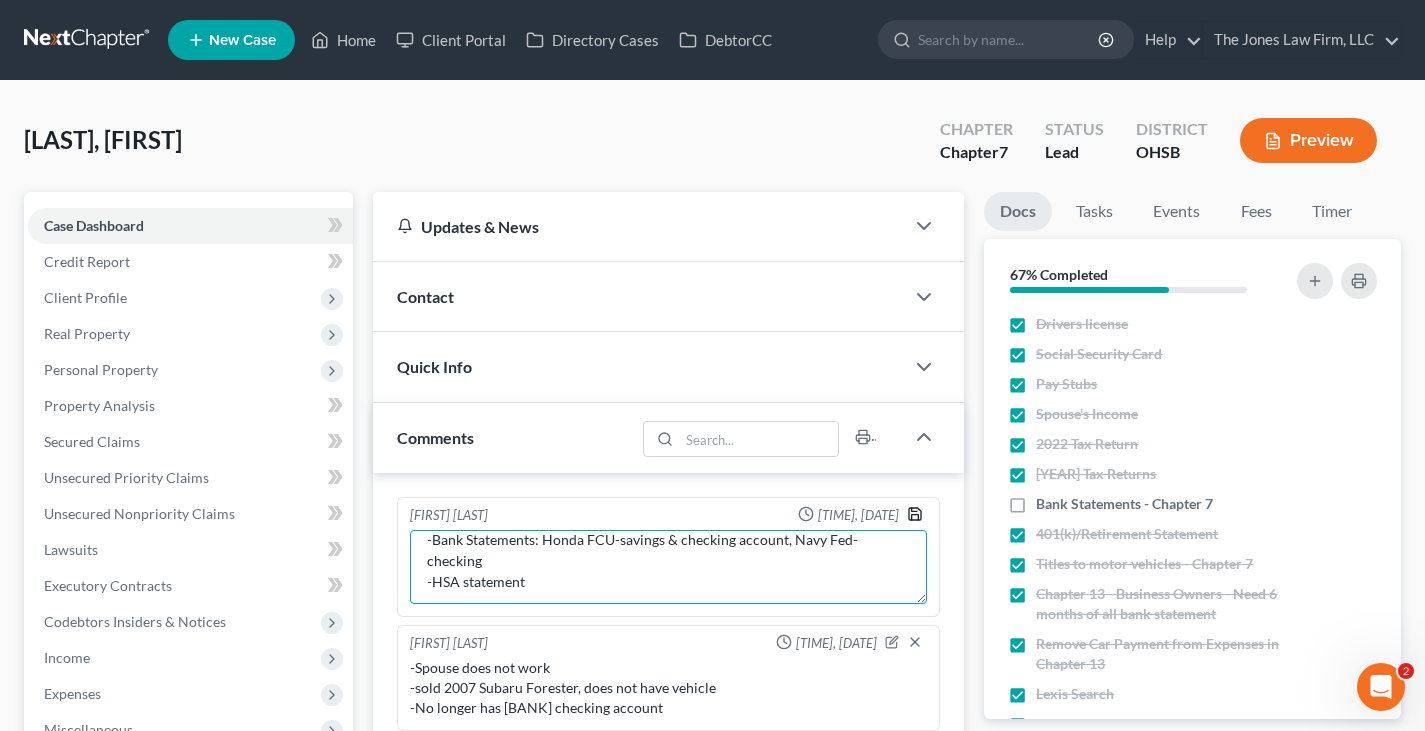 type on "Still needs:
-Bank Statements: Honda FCU-savings & checking account, Navy Fed- checking
-HSA statement" 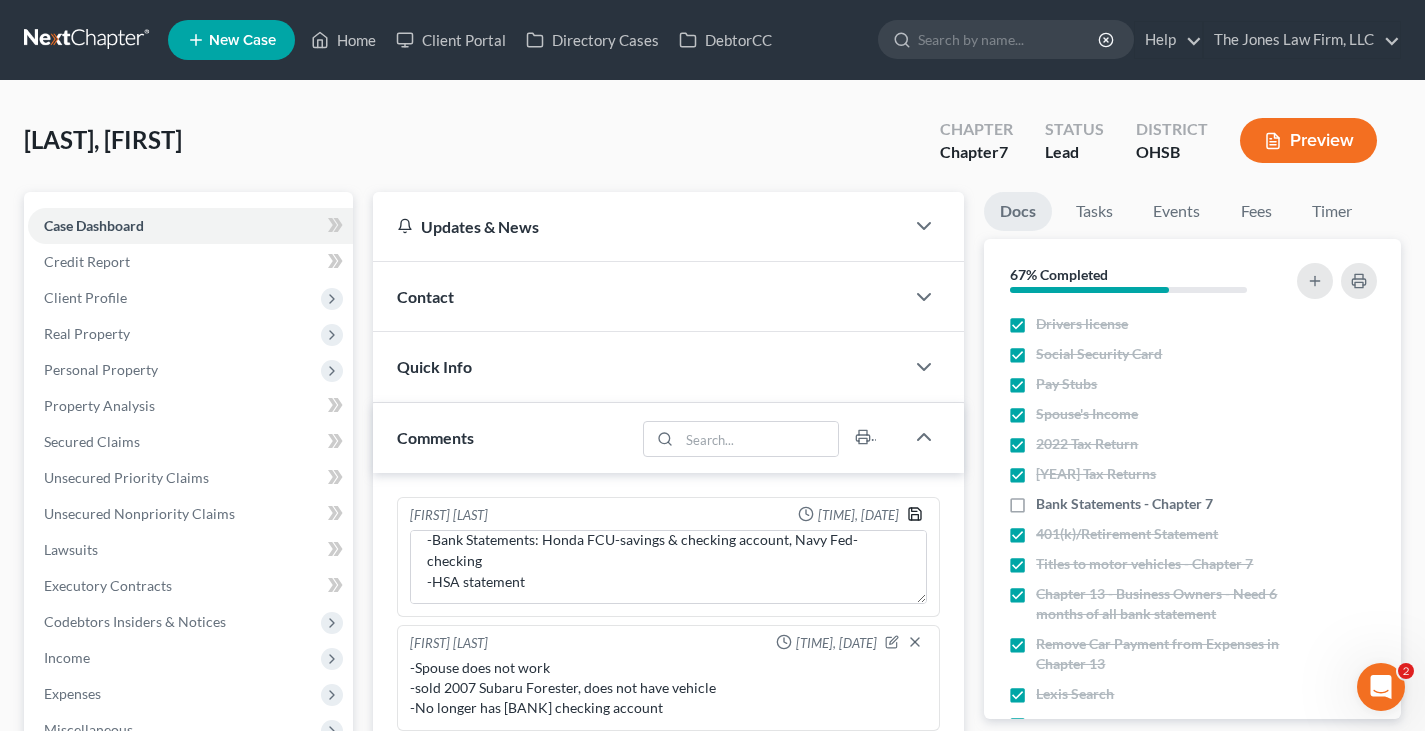 click 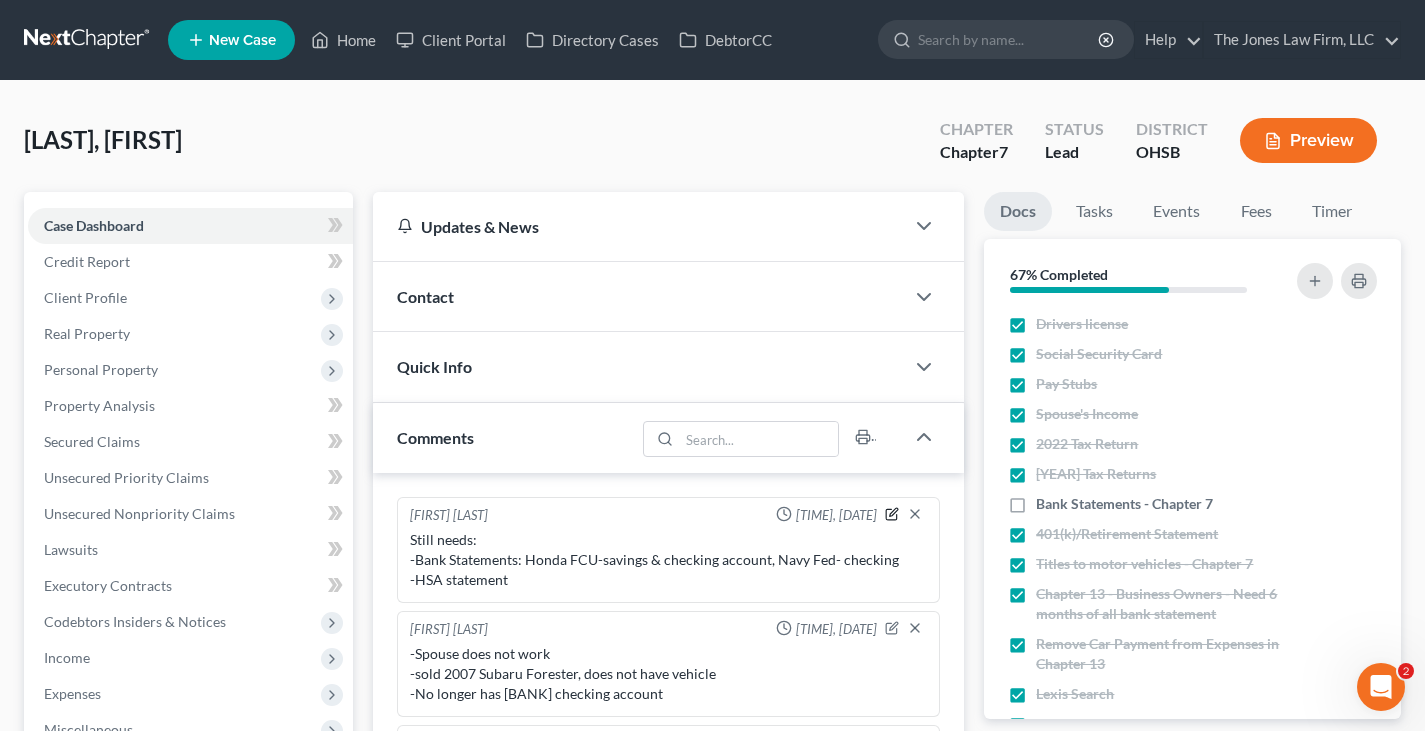 drag, startPoint x: 891, startPoint y: 516, endPoint x: 666, endPoint y: 562, distance: 229.65408 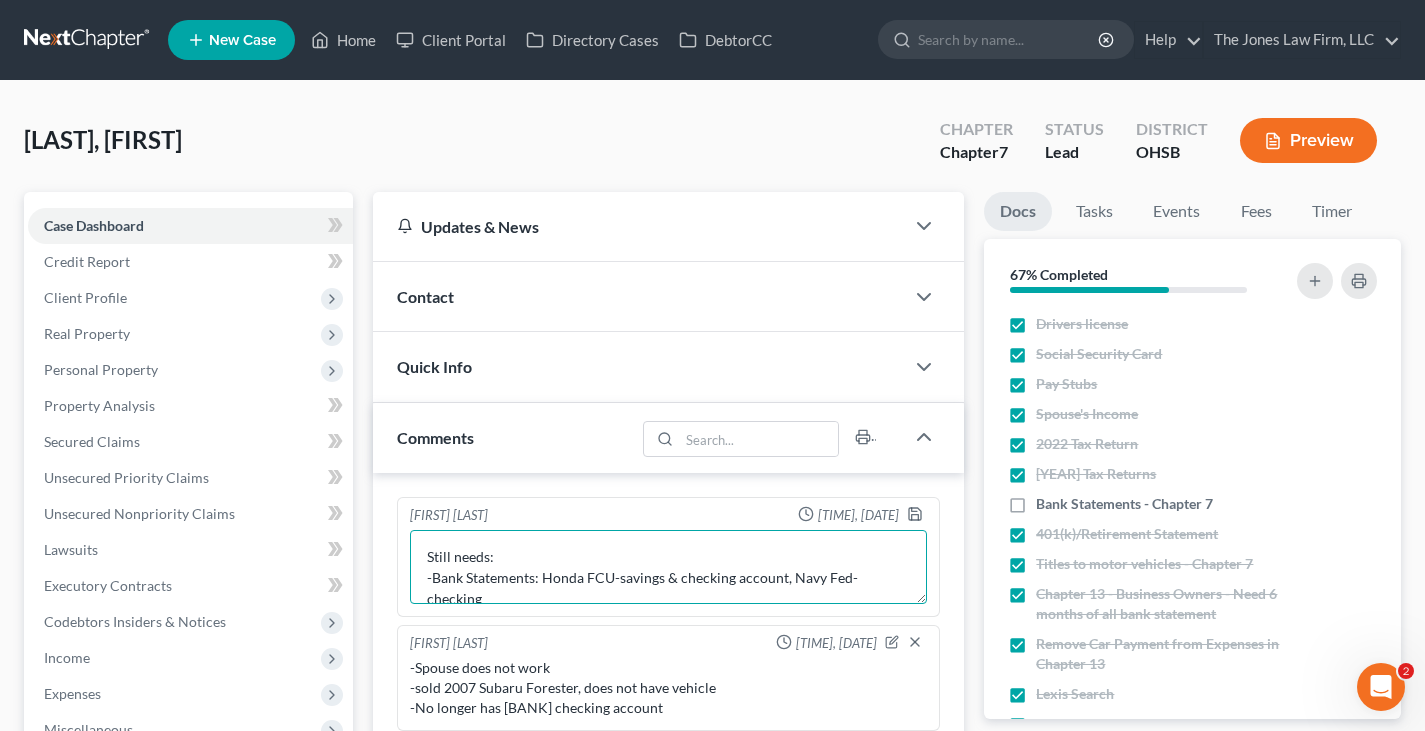 drag, startPoint x: 669, startPoint y: 580, endPoint x: 782, endPoint y: 579, distance: 113.004425 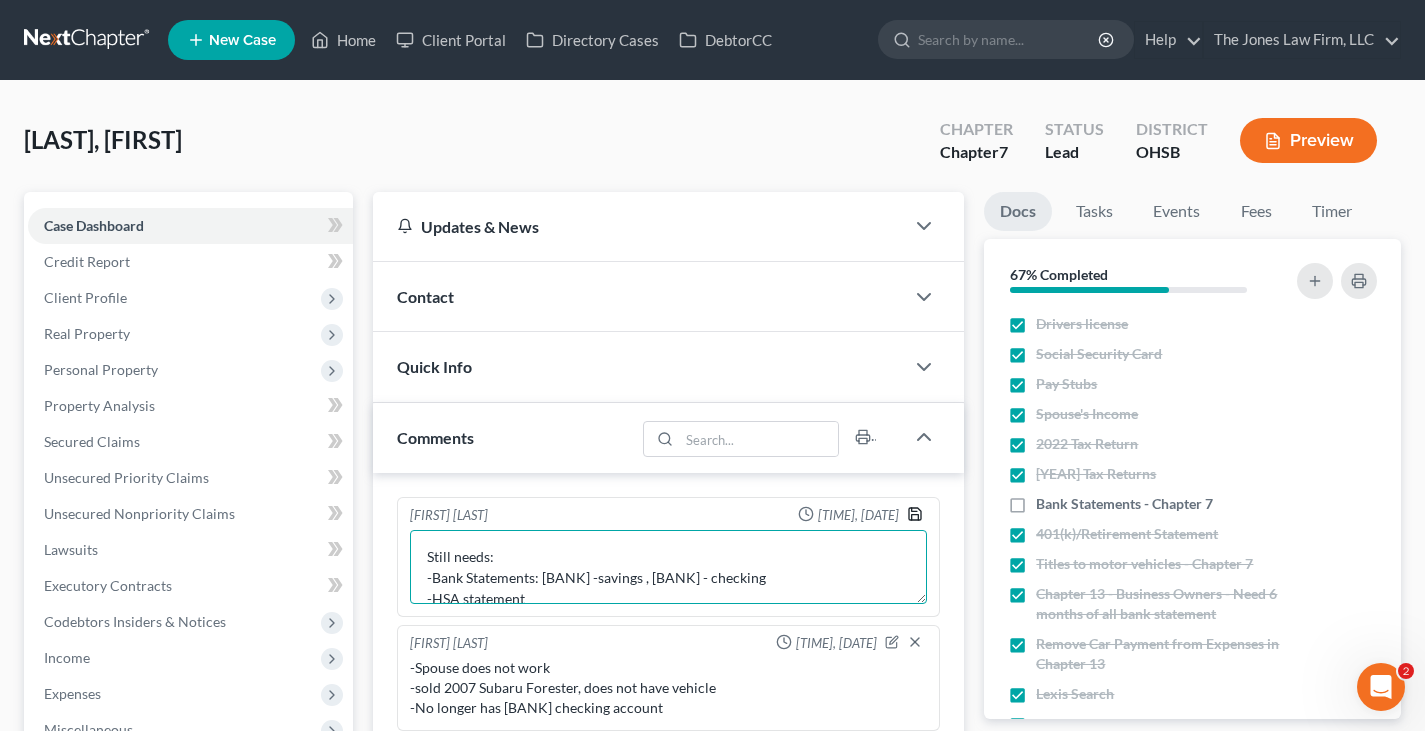type on "Still needs:
-Bank Statements: [BANK] -savings , [BANK] - checking
-HSA statement" 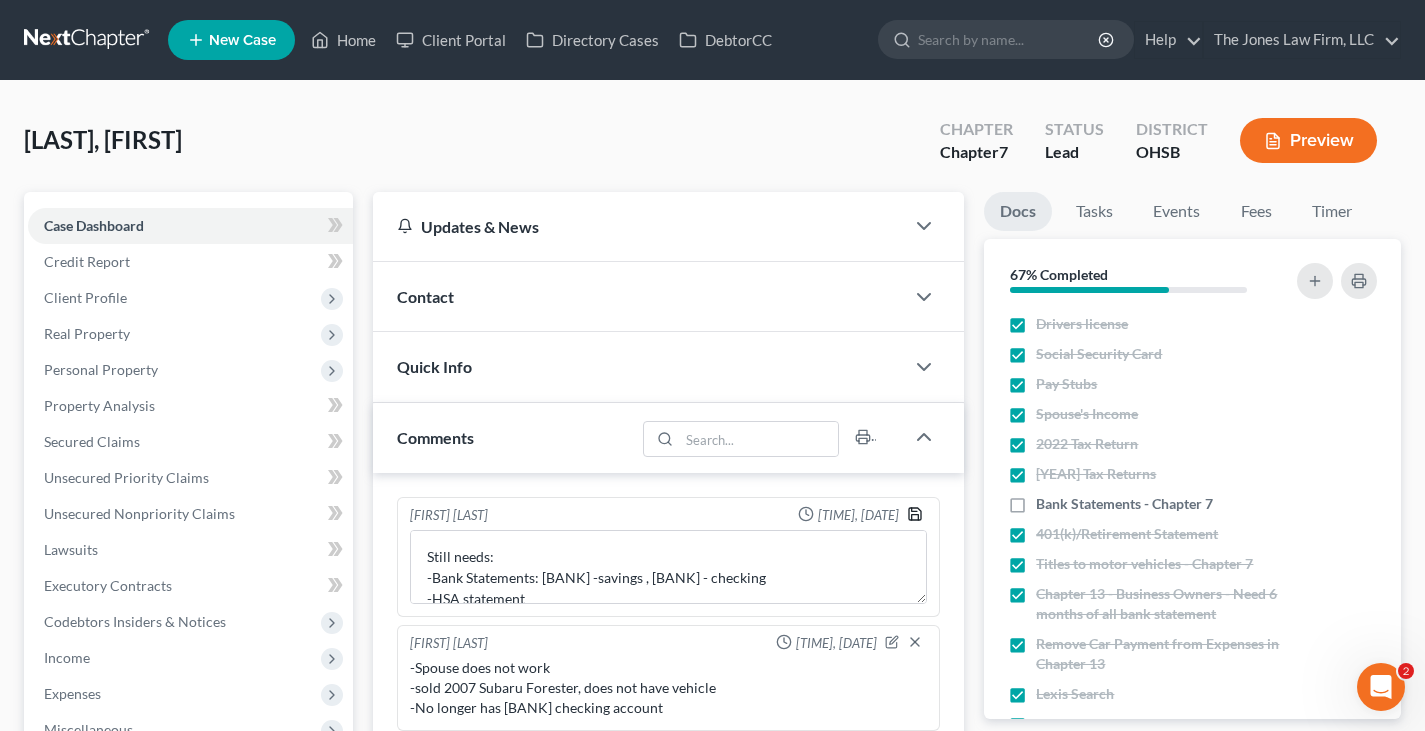 click 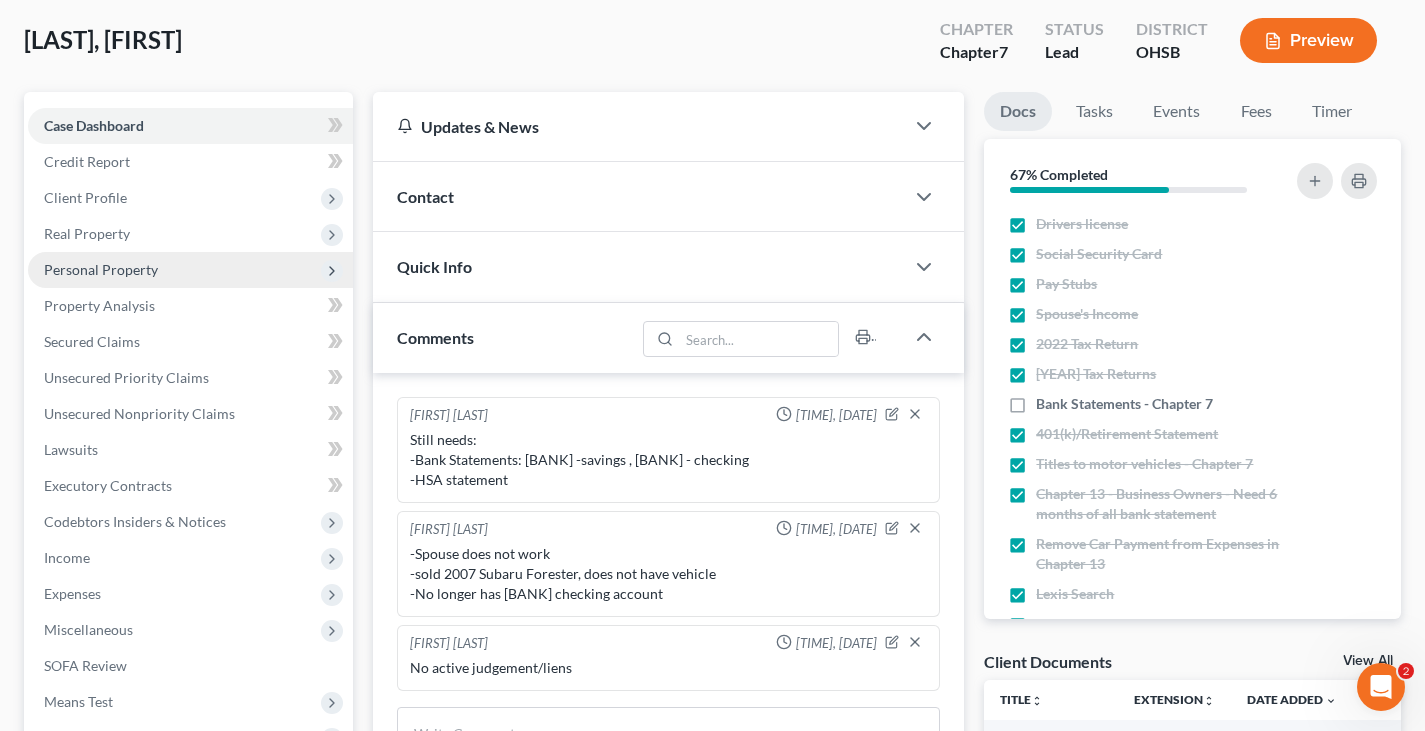 scroll, scrollTop: 200, scrollLeft: 0, axis: vertical 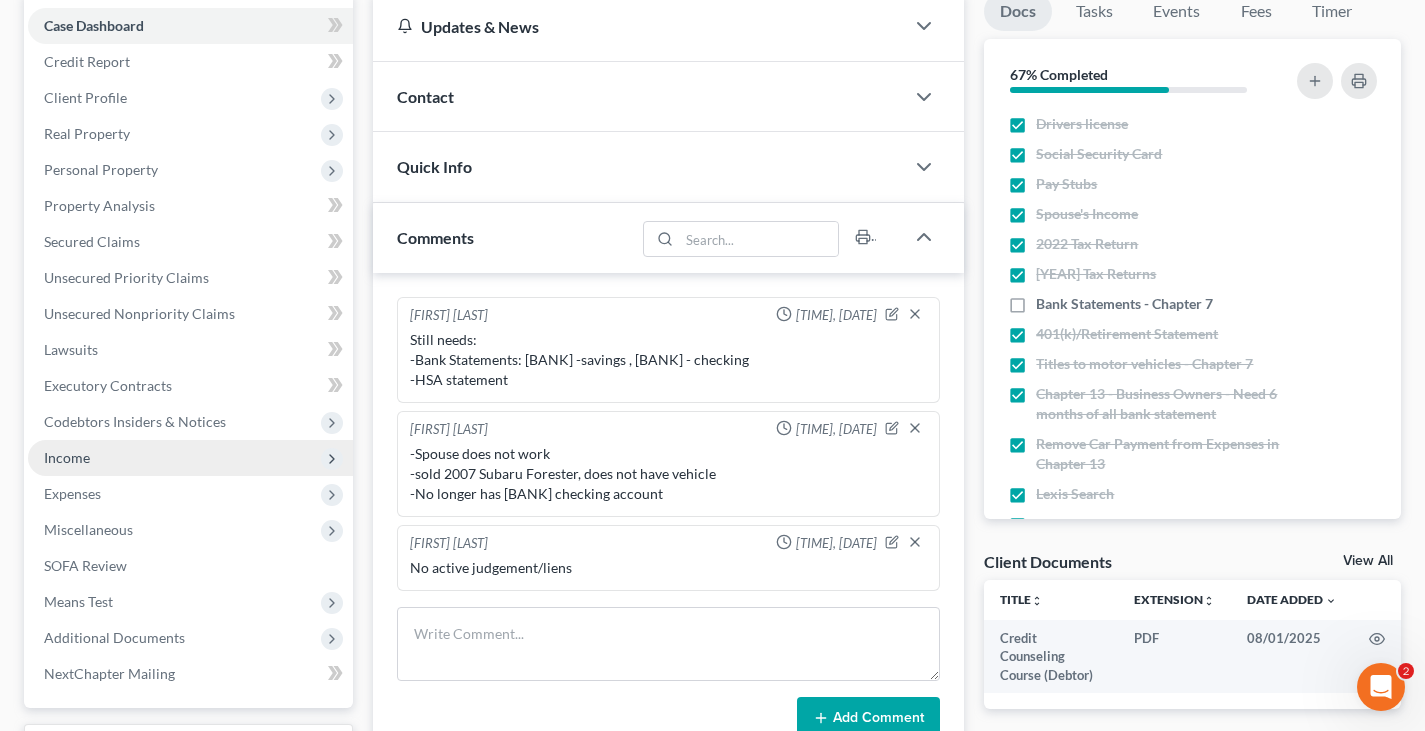 click on "Income" at bounding box center [67, 457] 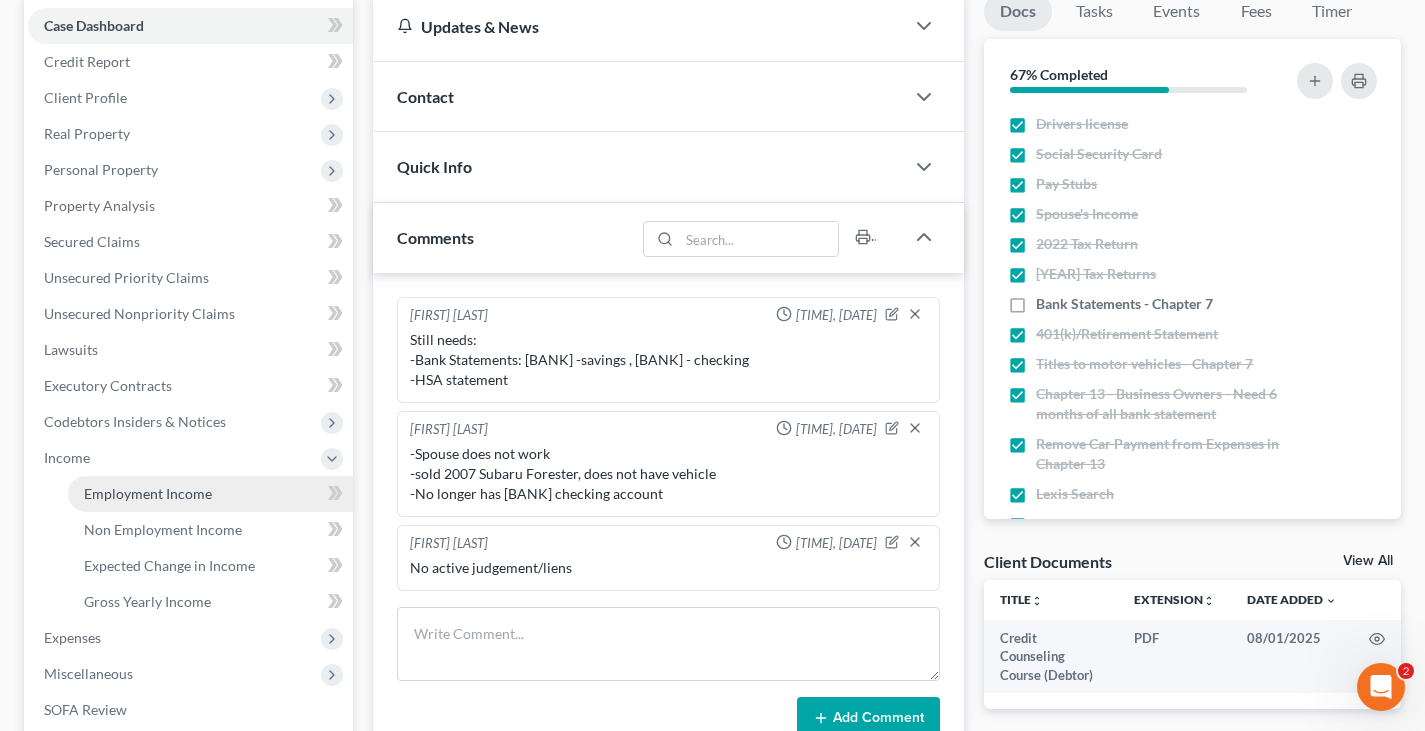 click on "Employment Income" at bounding box center (148, 493) 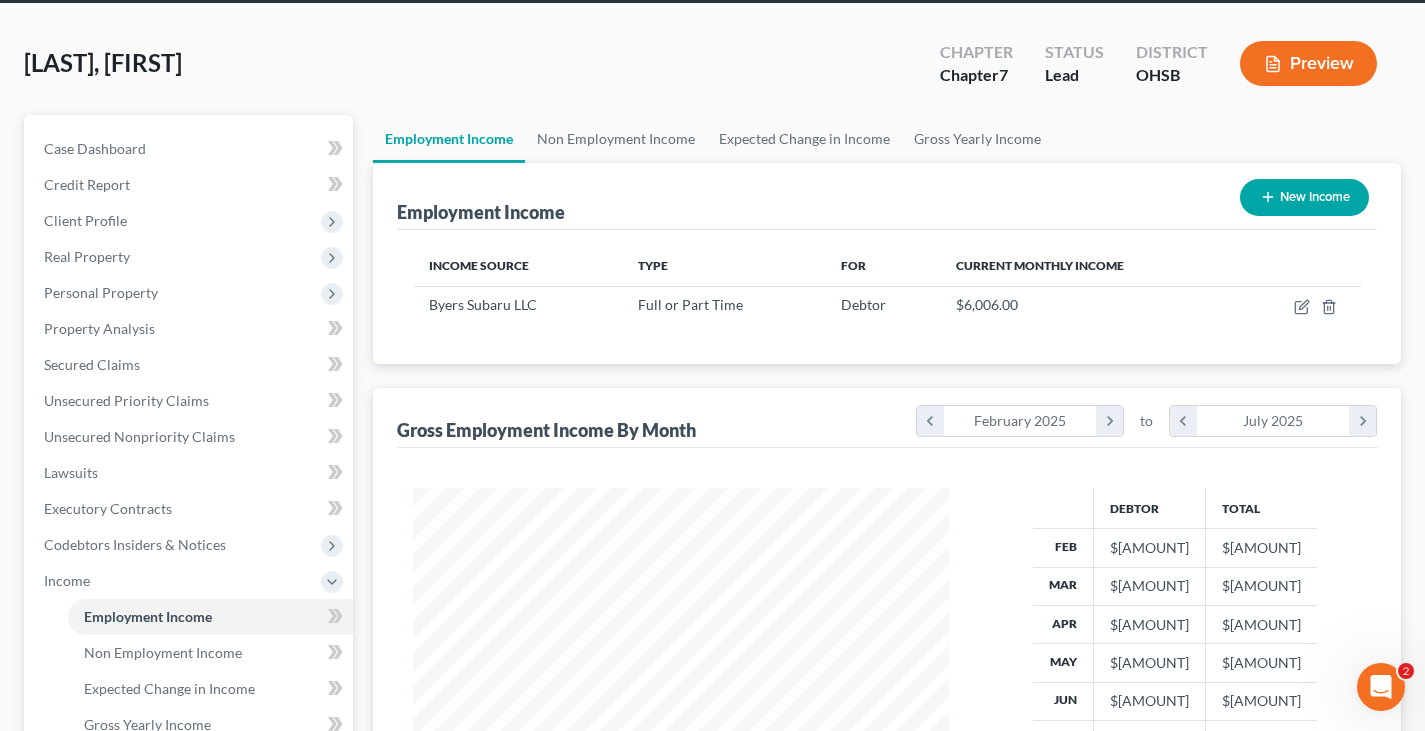scroll, scrollTop: 0, scrollLeft: 0, axis: both 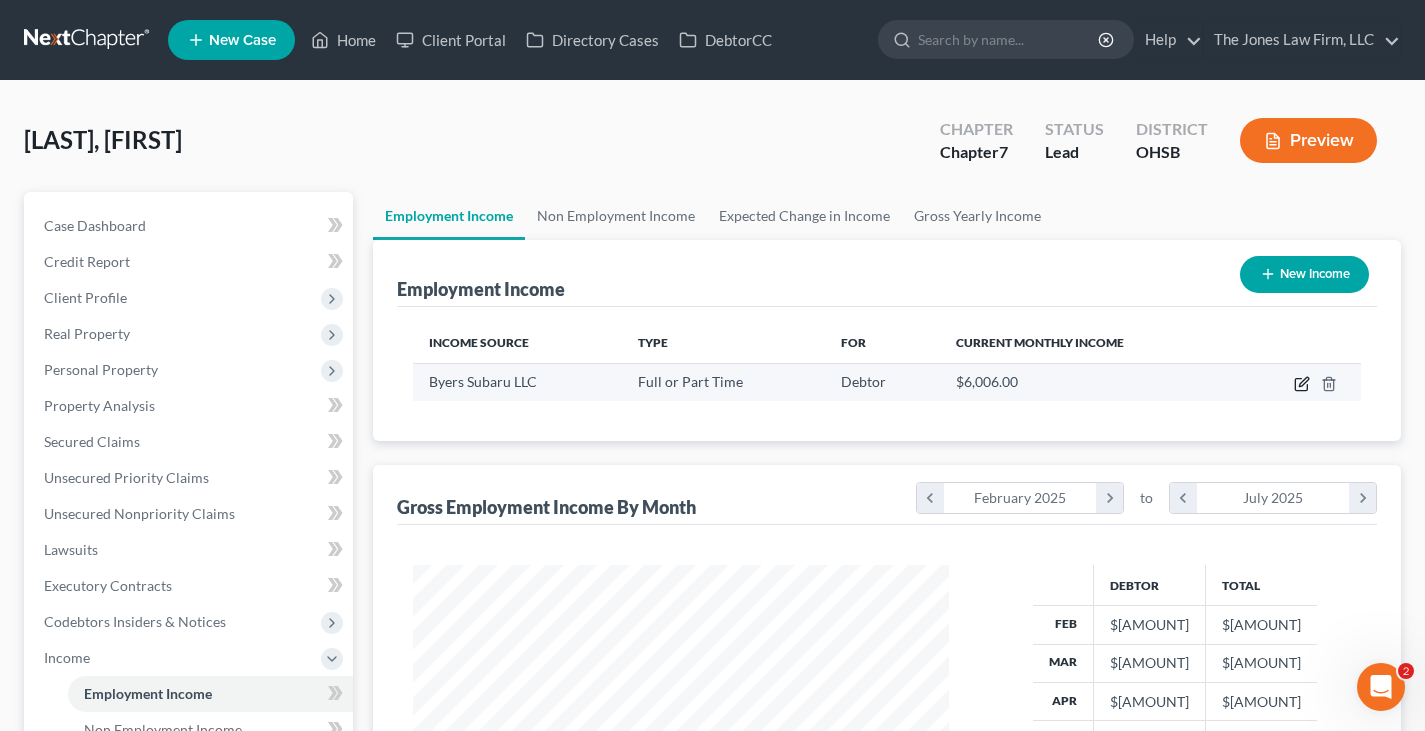 click 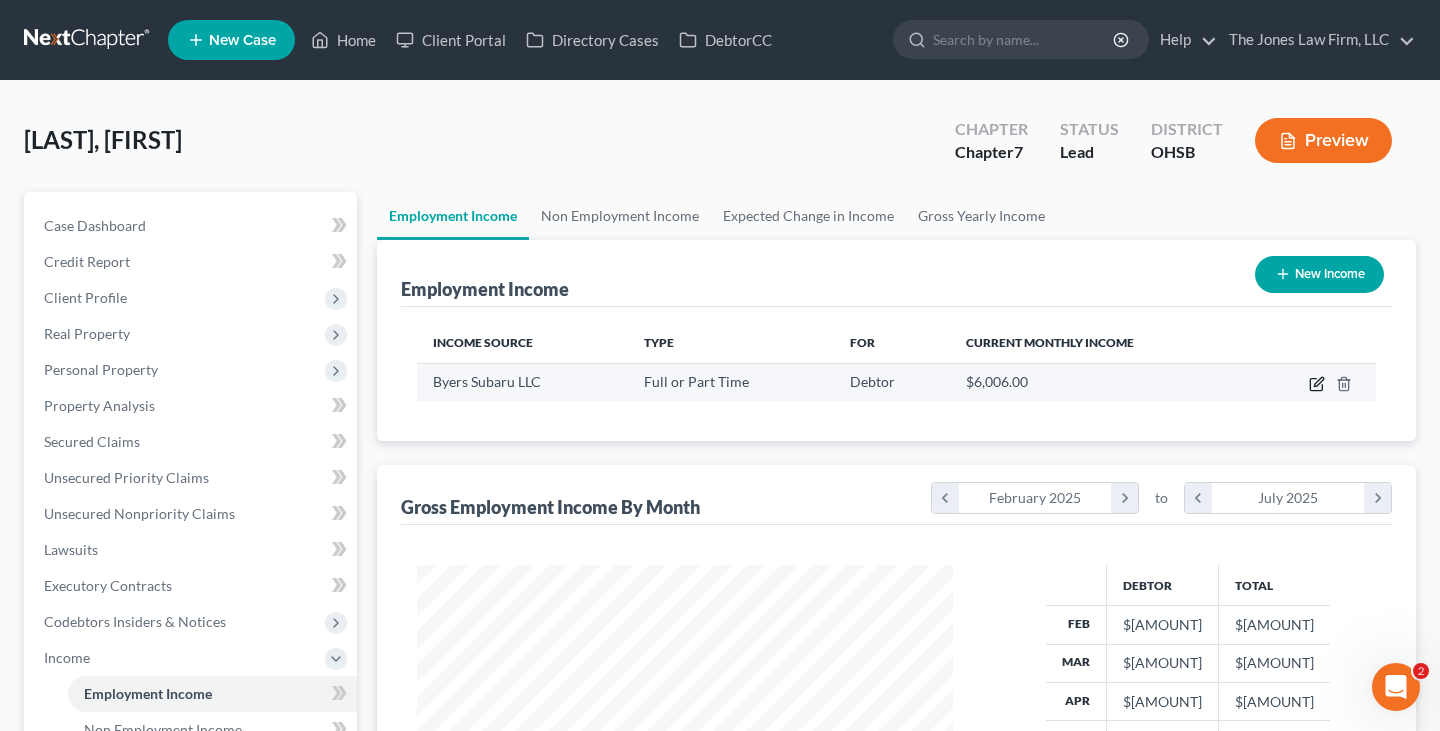 select on "0" 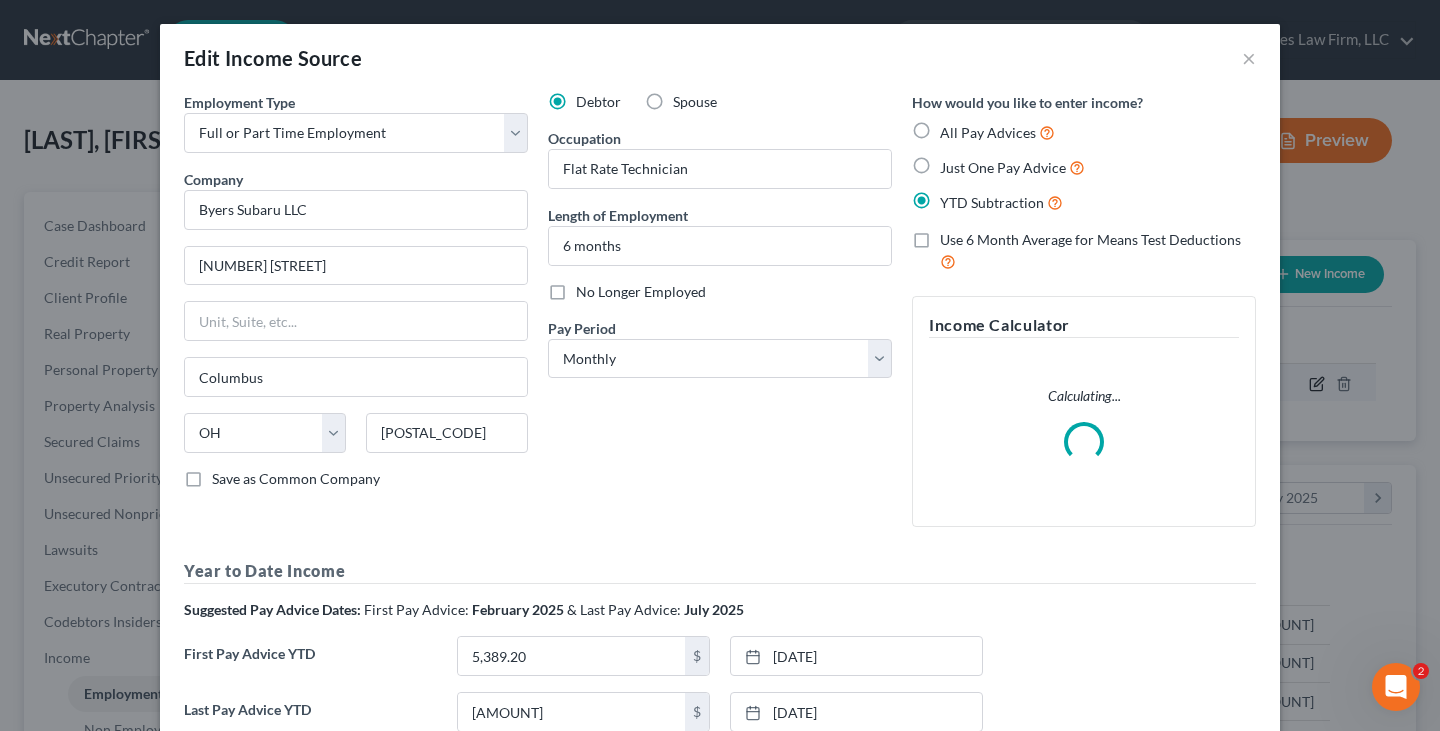 scroll, scrollTop: 999642, scrollLeft: 999417, axis: both 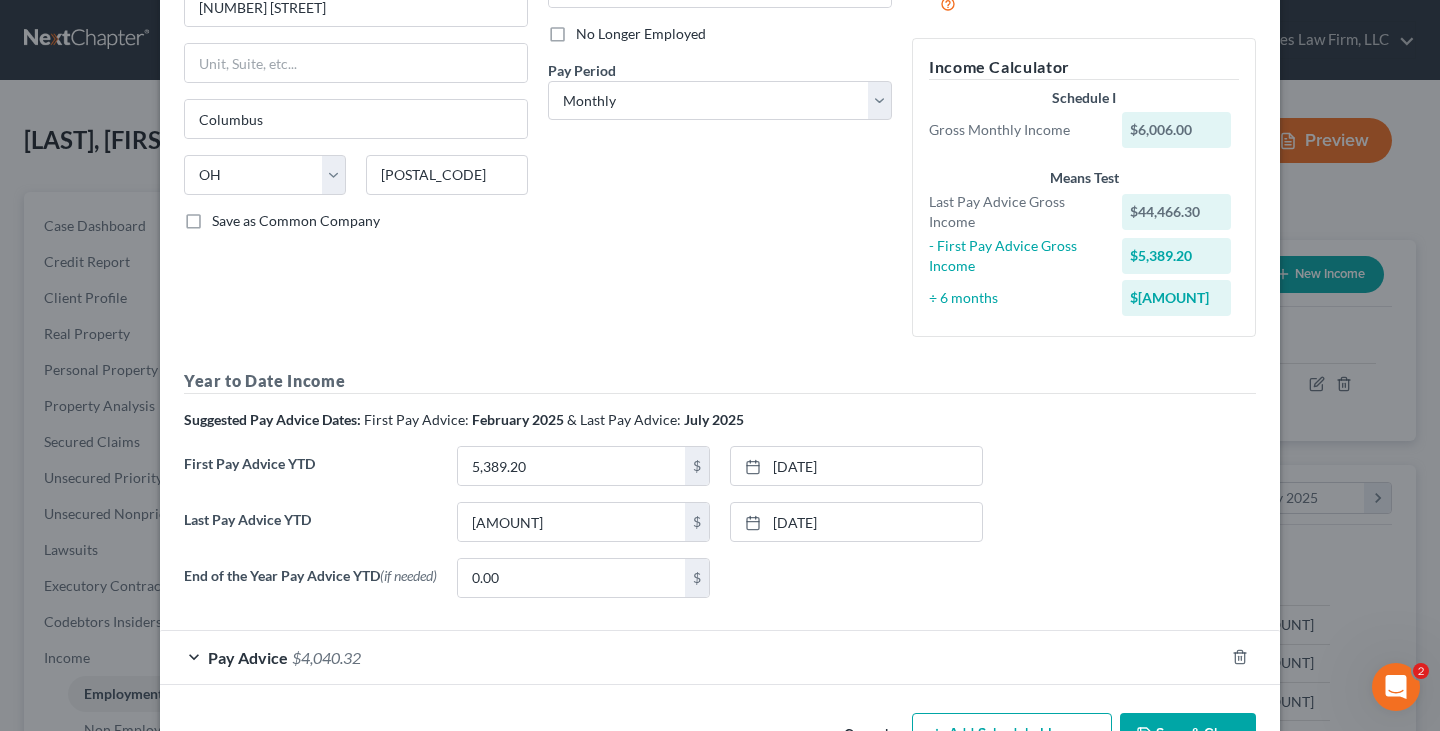 click on "Pay Advice $[AMOUNT]" at bounding box center (692, 657) 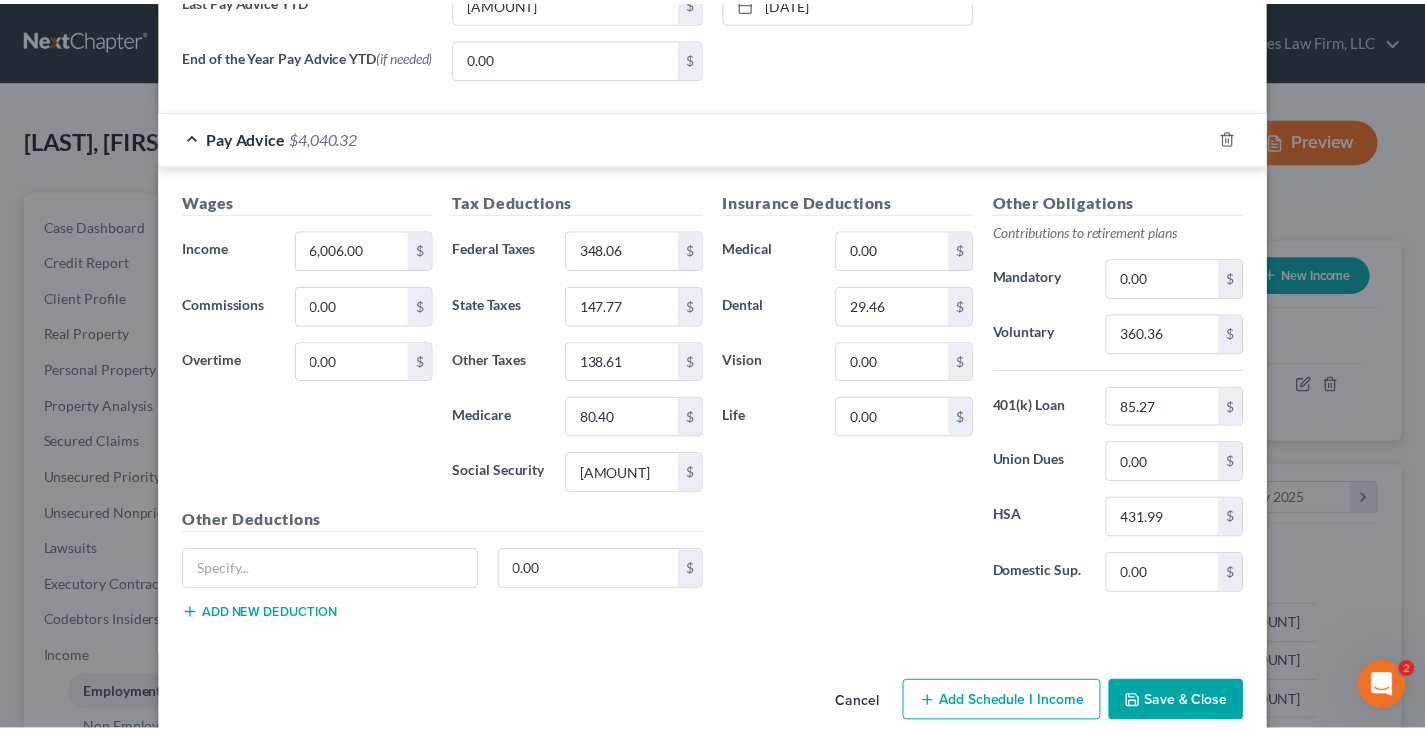 scroll, scrollTop: 815, scrollLeft: 0, axis: vertical 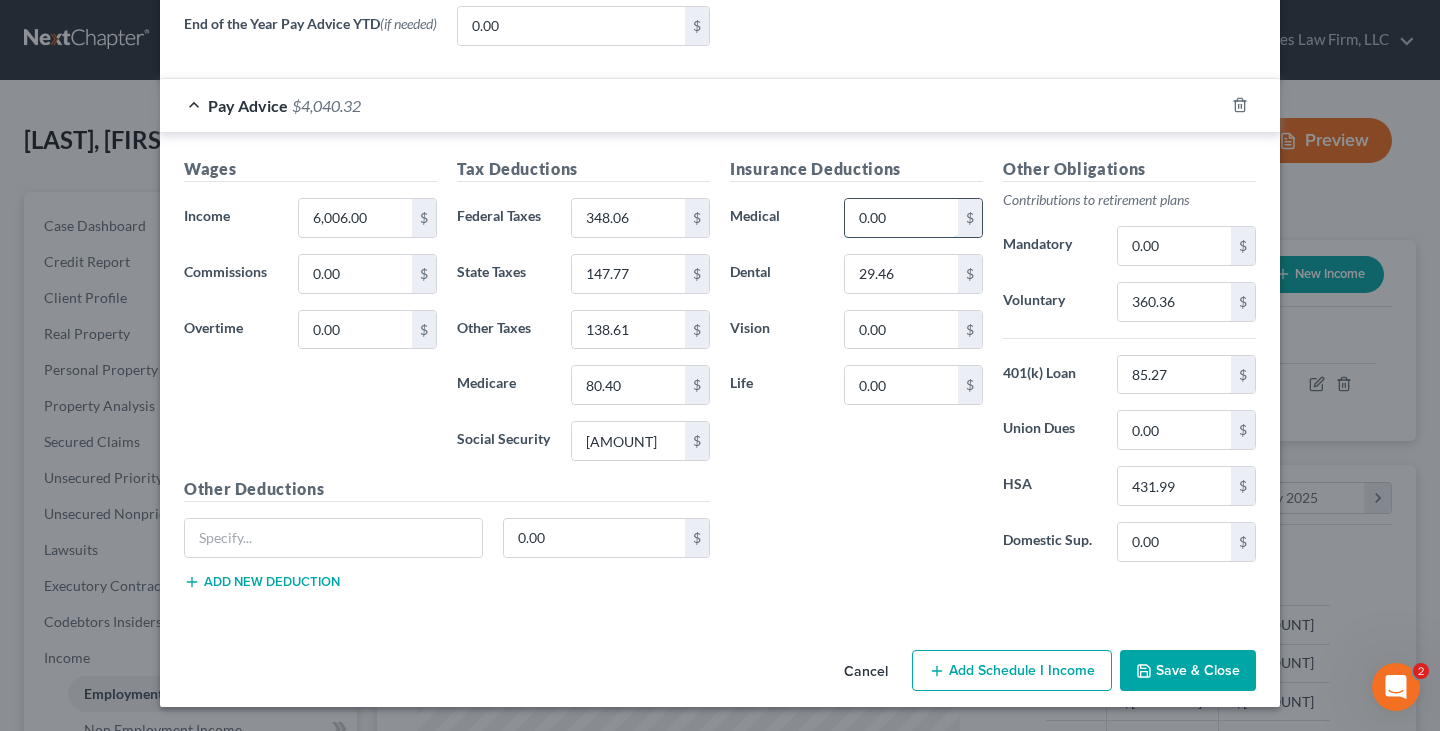 click on "0.00" at bounding box center [901, 218] 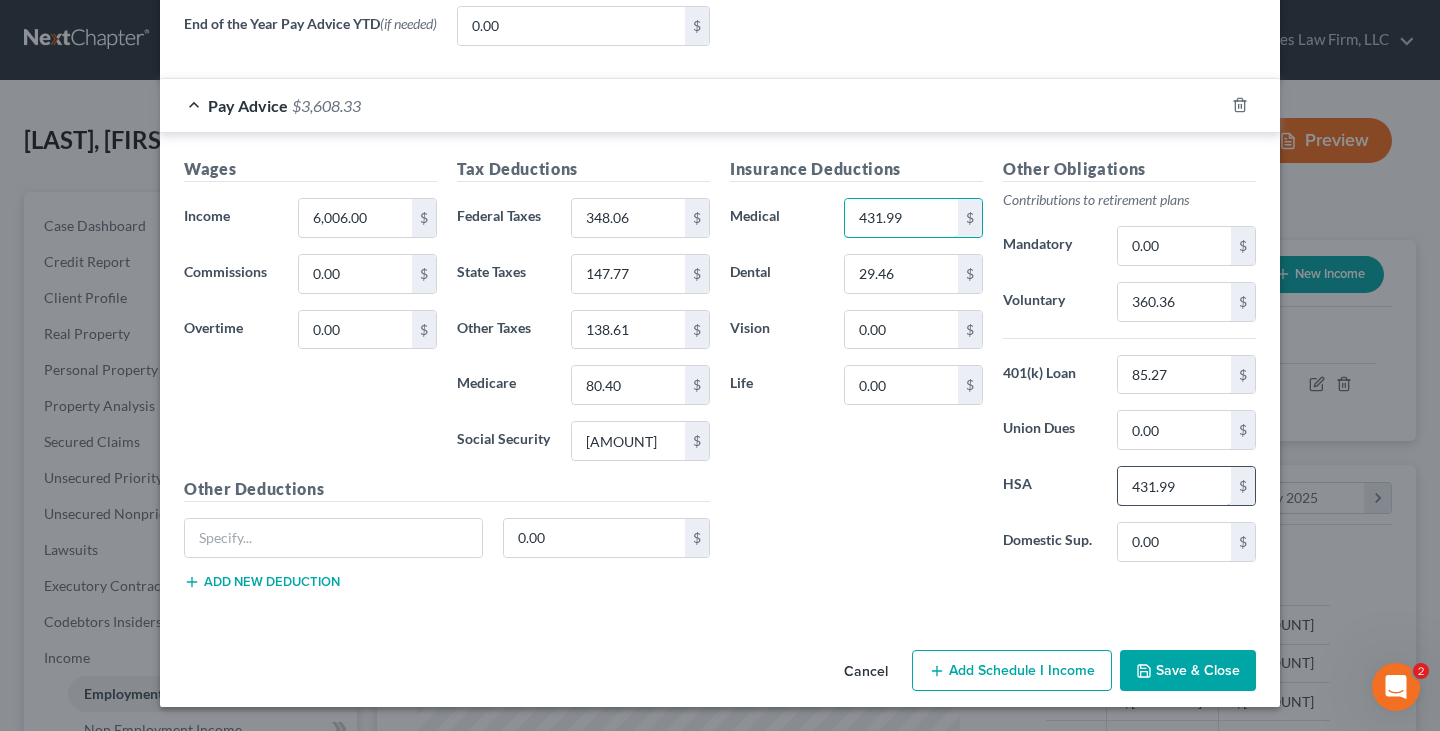 type on "431.99" 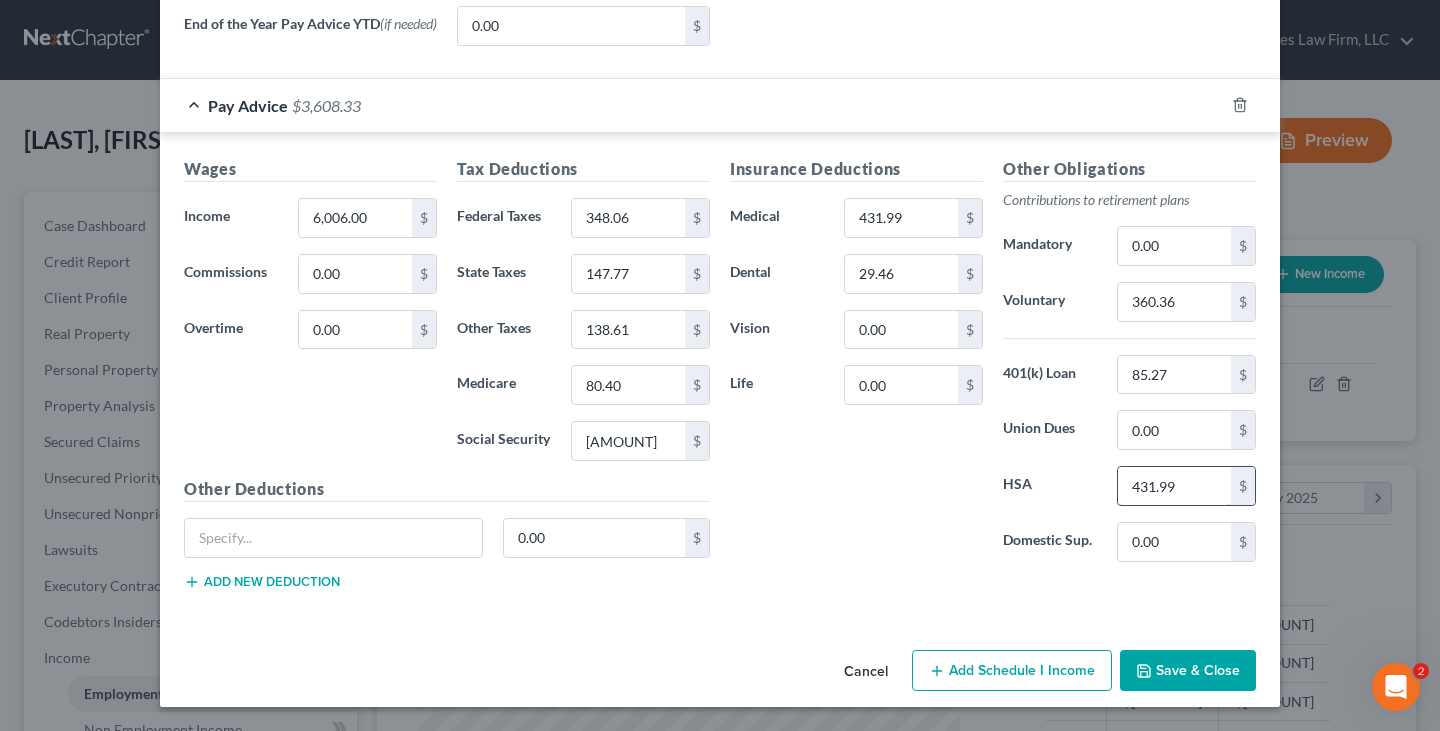 click on "431.99" at bounding box center [1174, 486] 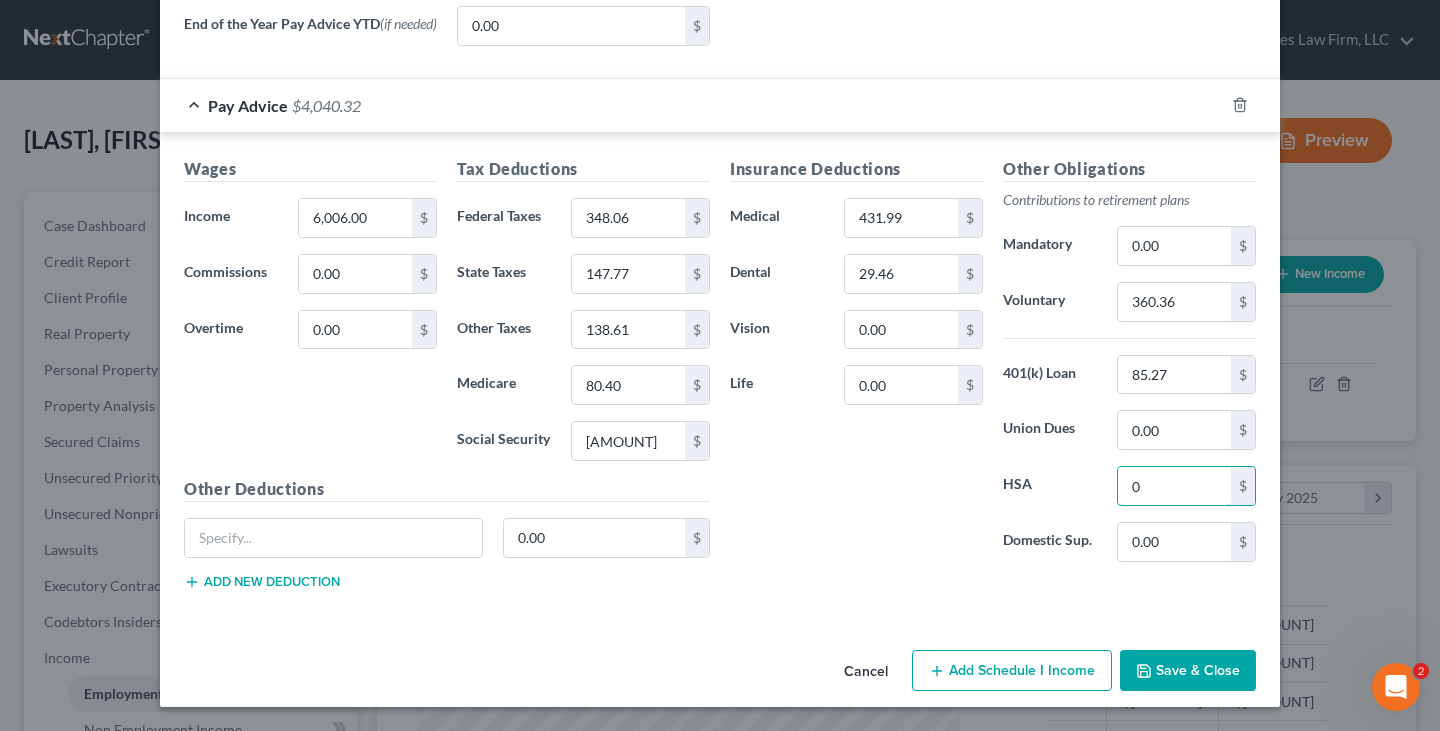 type on "0" 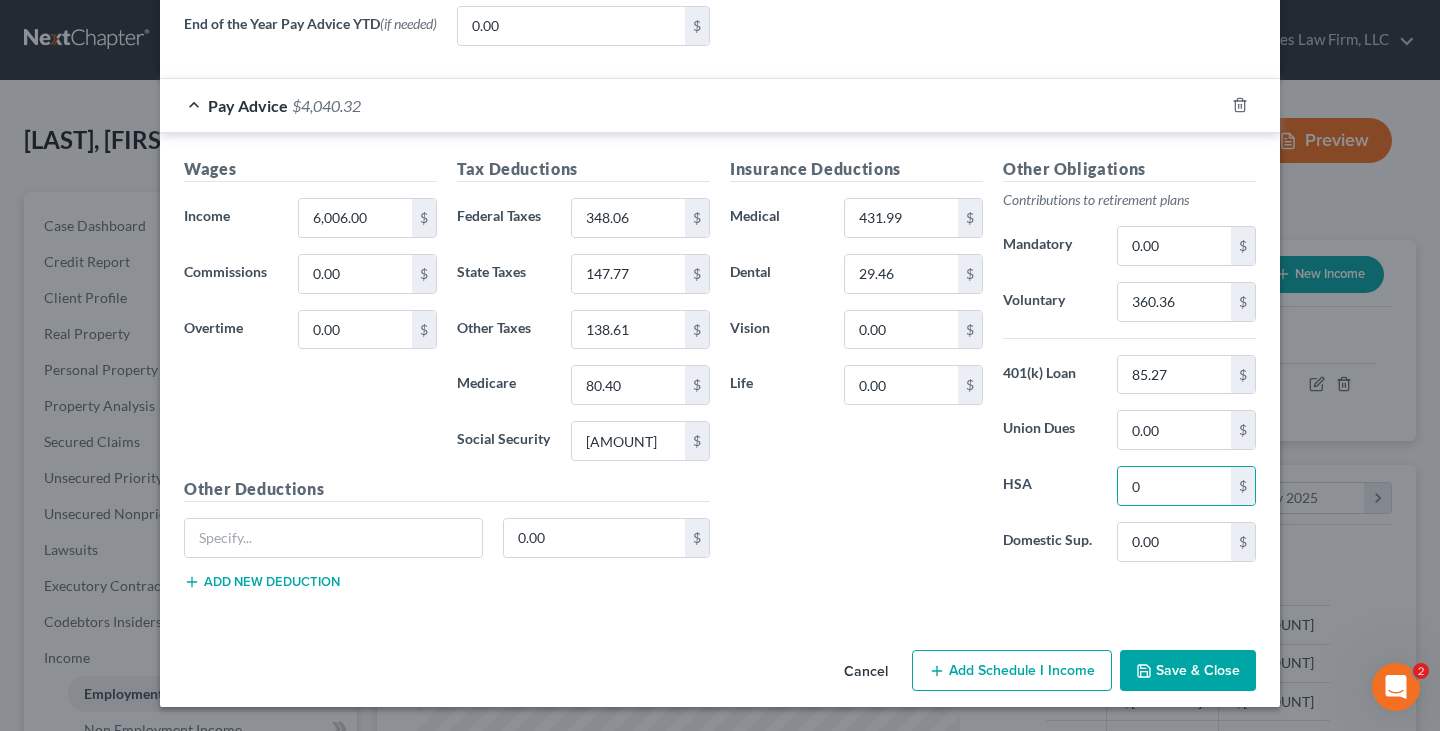 click on "Save & Close" at bounding box center [1188, 671] 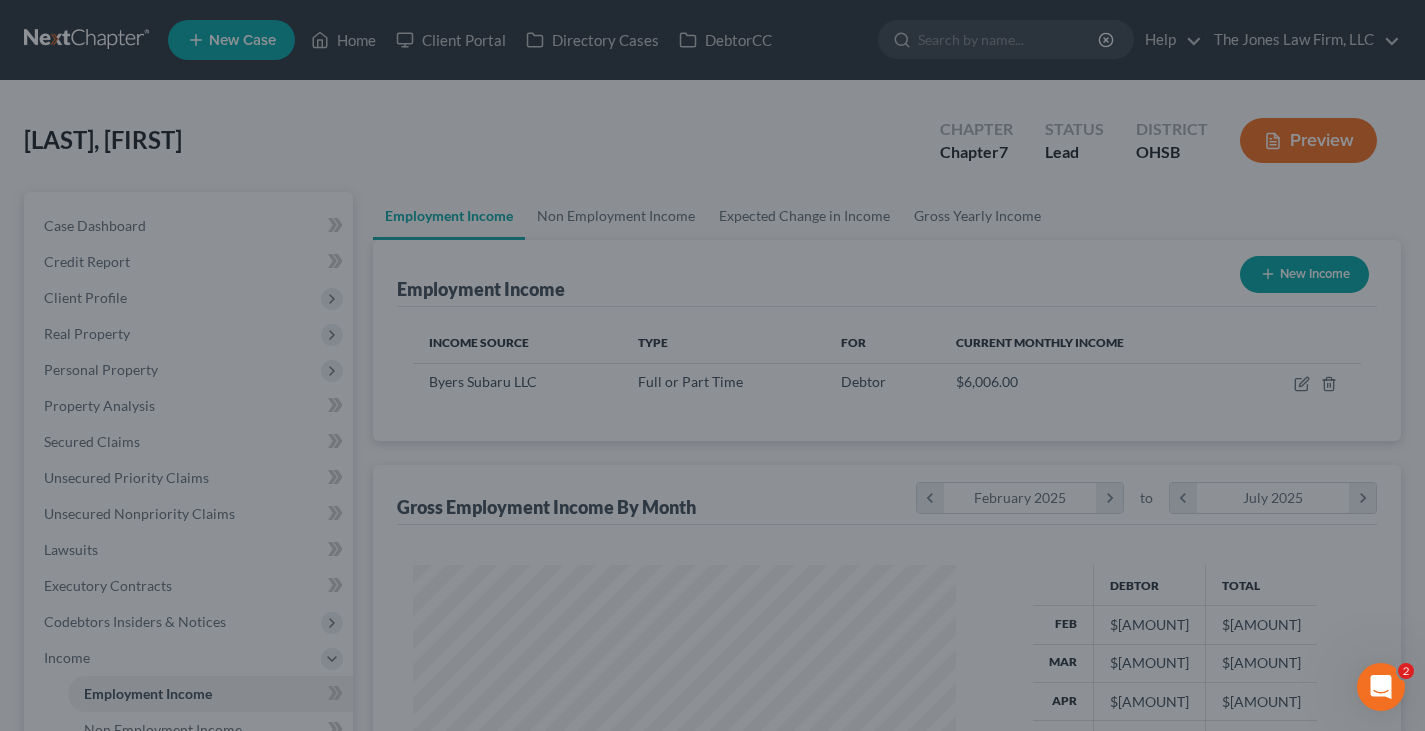 scroll, scrollTop: 359, scrollLeft: 576, axis: both 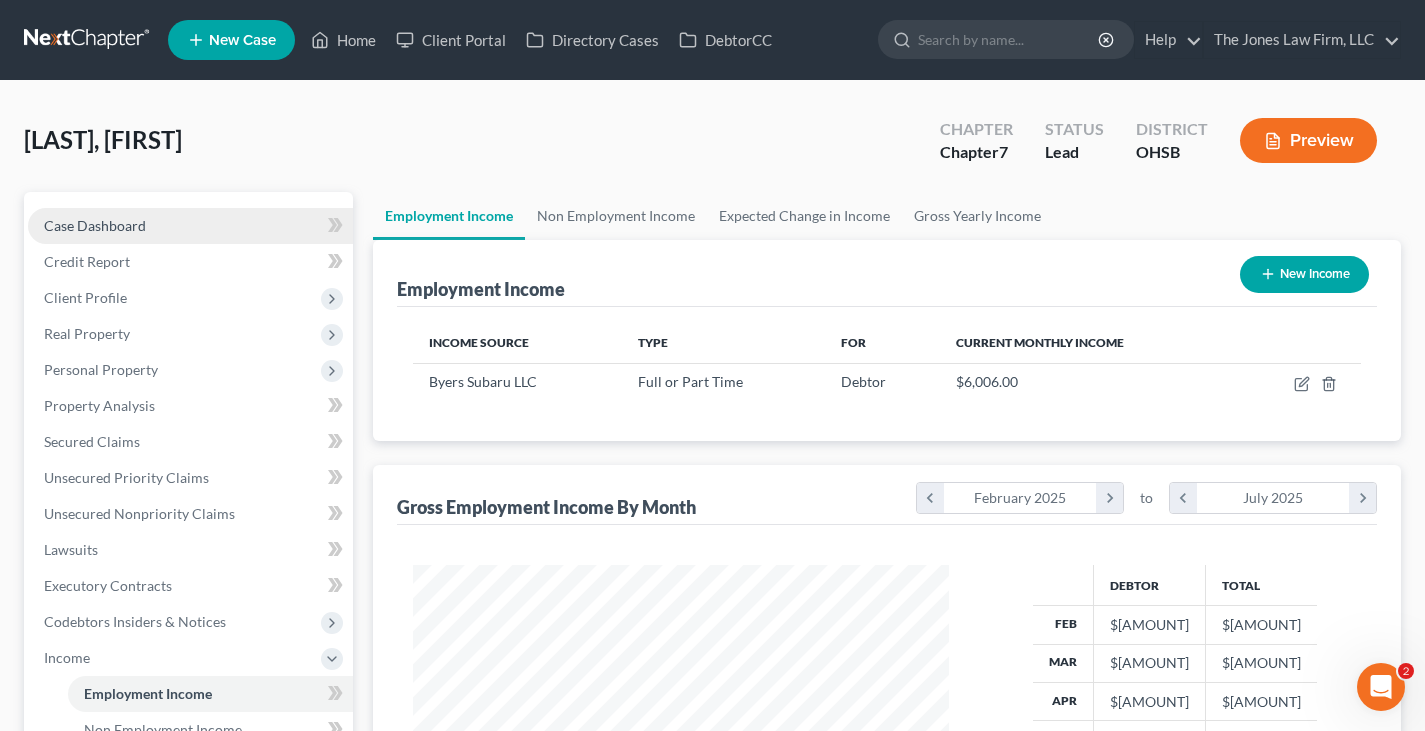 drag, startPoint x: 137, startPoint y: 228, endPoint x: 187, endPoint y: 240, distance: 51.41984 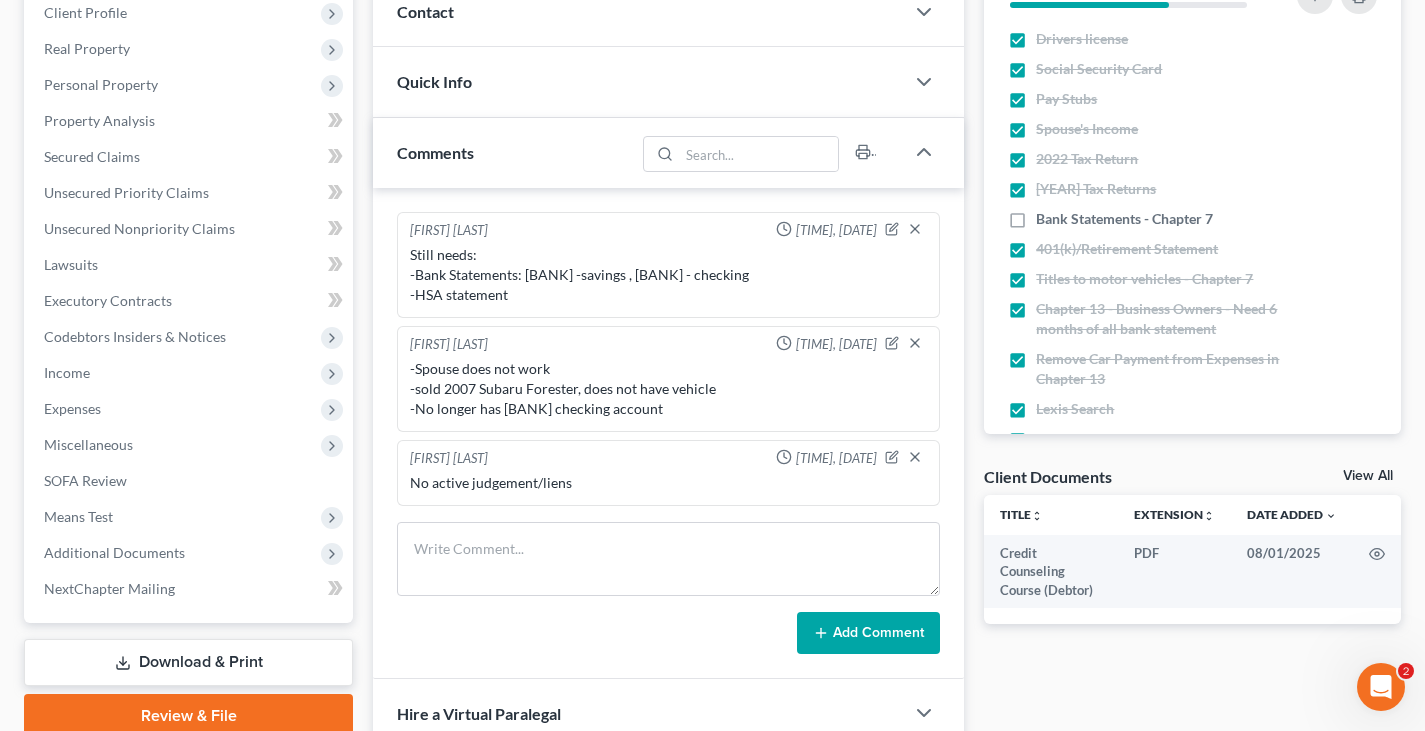 scroll, scrollTop: 300, scrollLeft: 0, axis: vertical 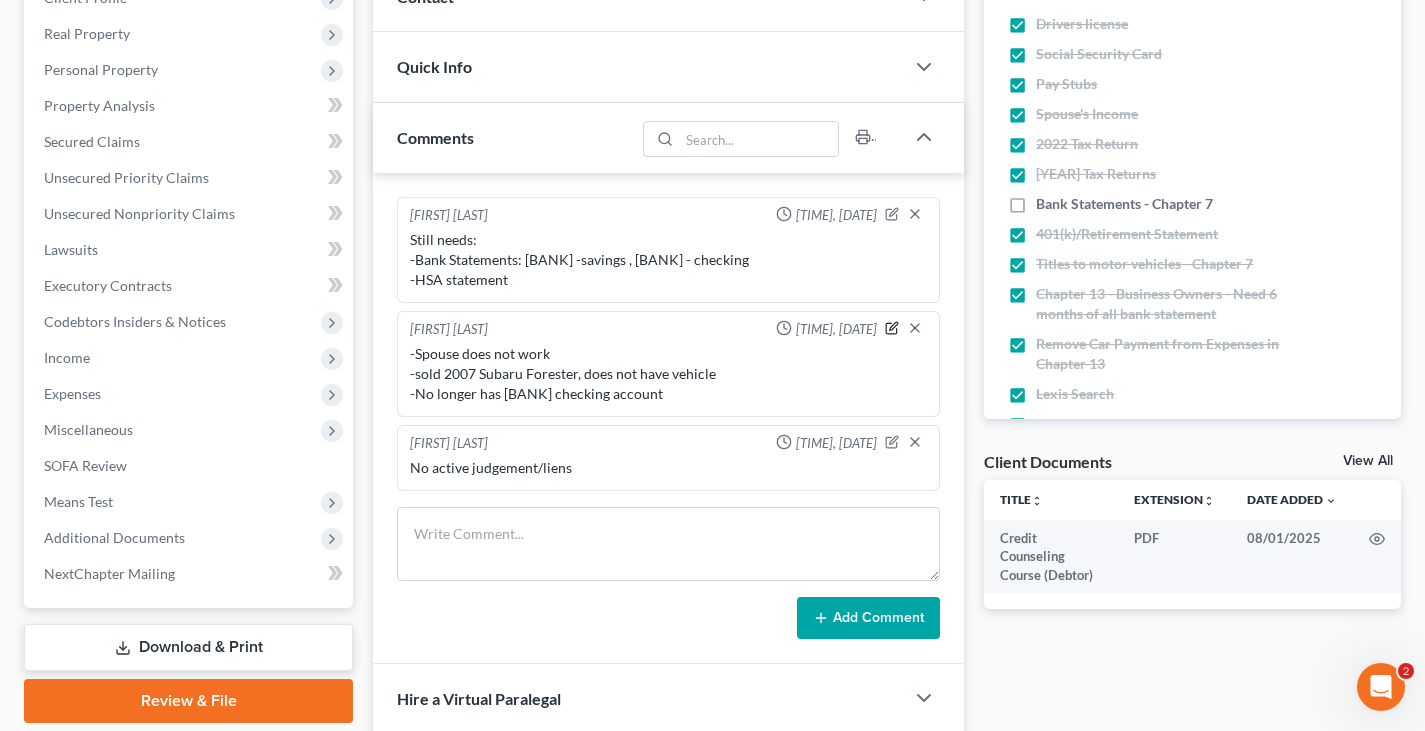 click 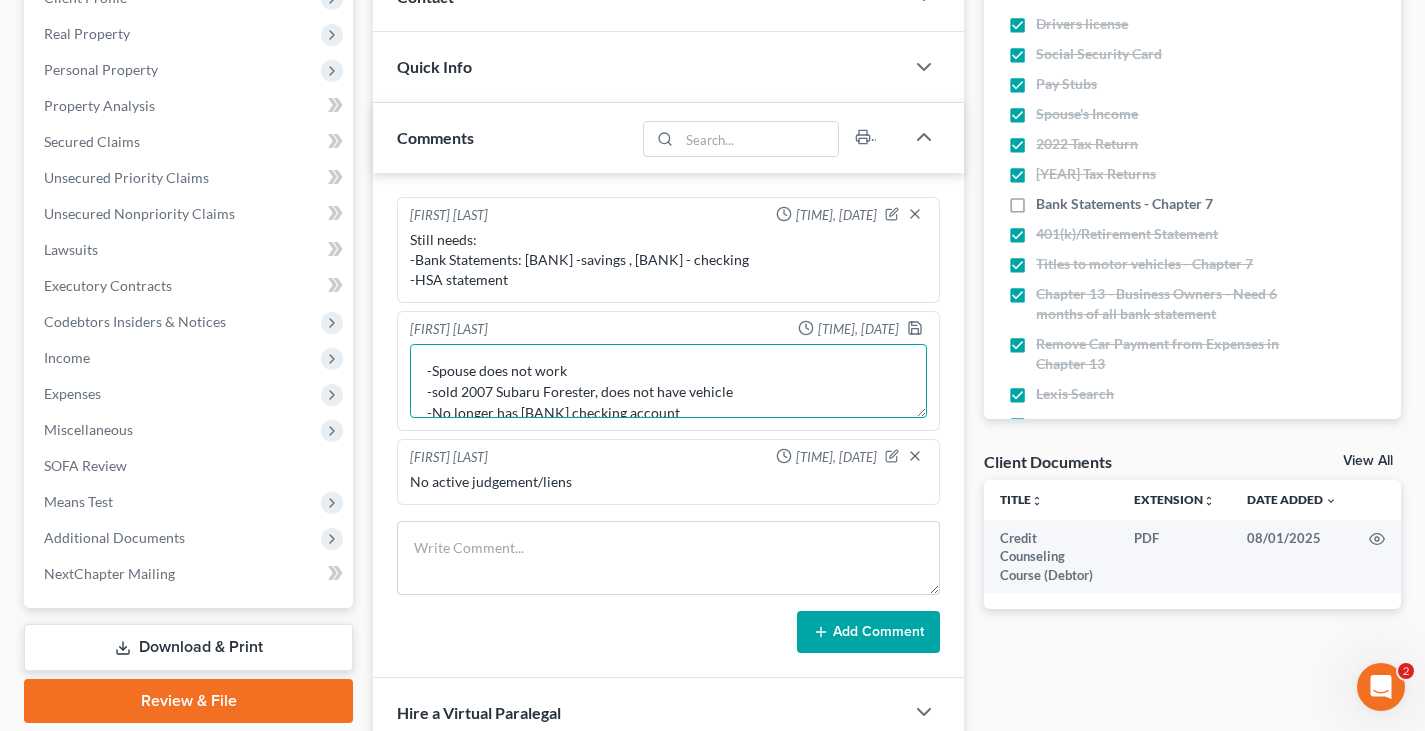 click on "-Spouse does not work
-sold 2007 Subaru Forester, does not have vehicle
-No longer has [BANK] checking account" at bounding box center (668, 381) 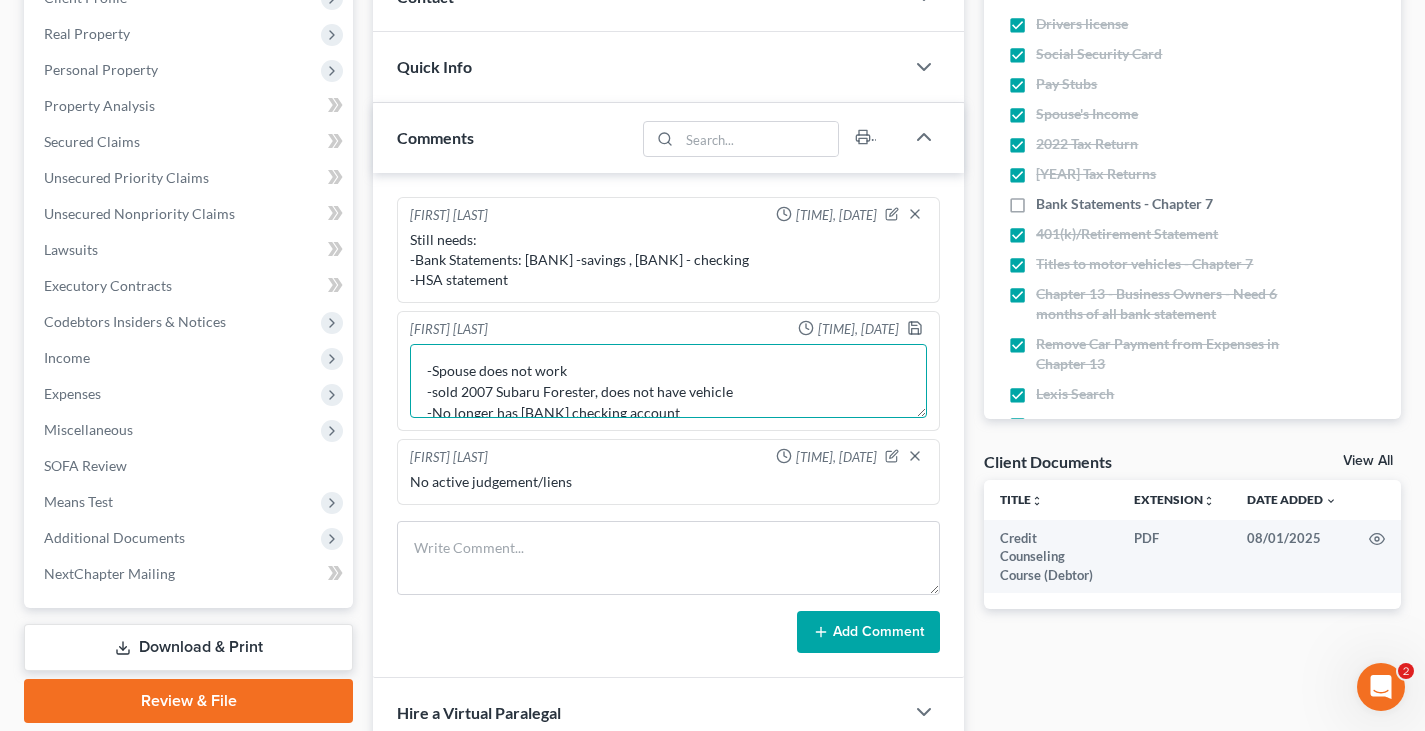 scroll, scrollTop: 26, scrollLeft: 0, axis: vertical 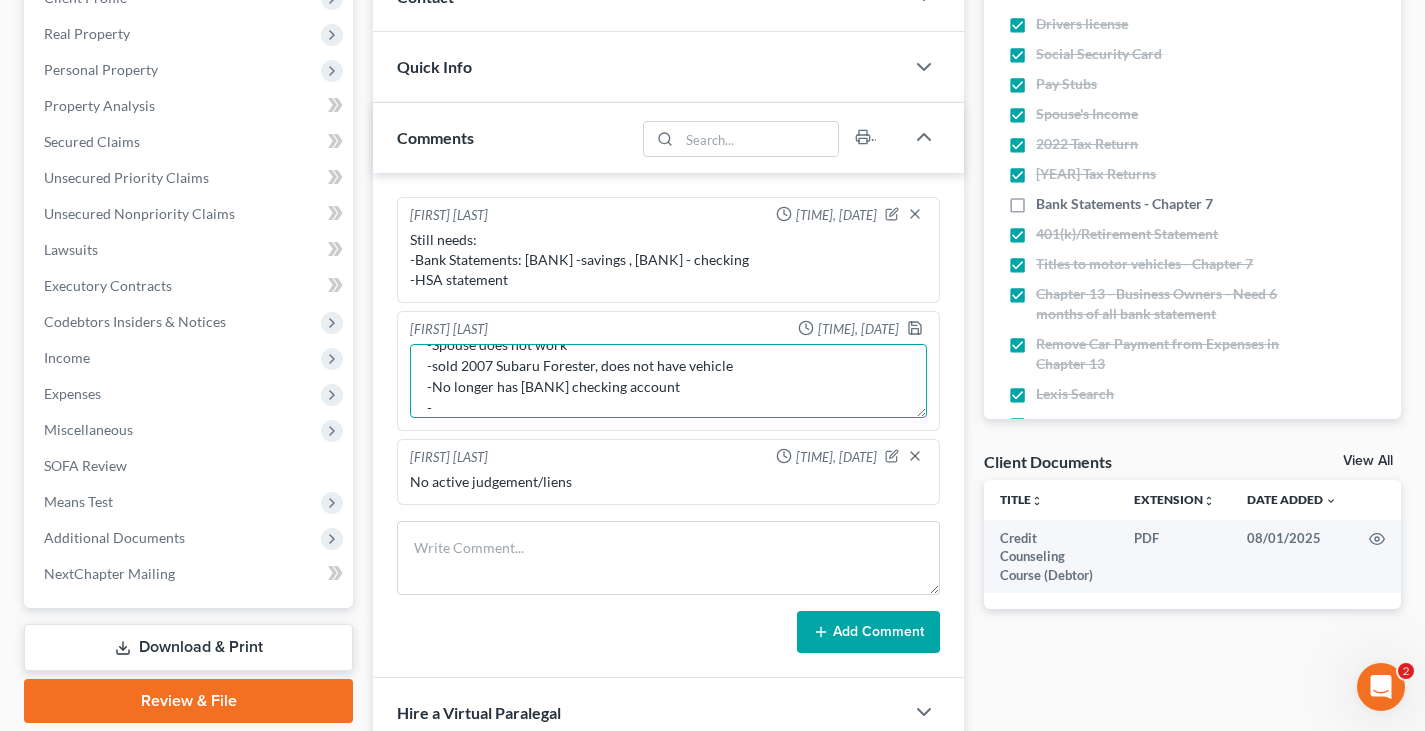 paste on "the "hsa" is my medical insurance. its just the cheepest plan, its not like a savings account if you know what i mean. ill send over a copy of the plan details i pay for." 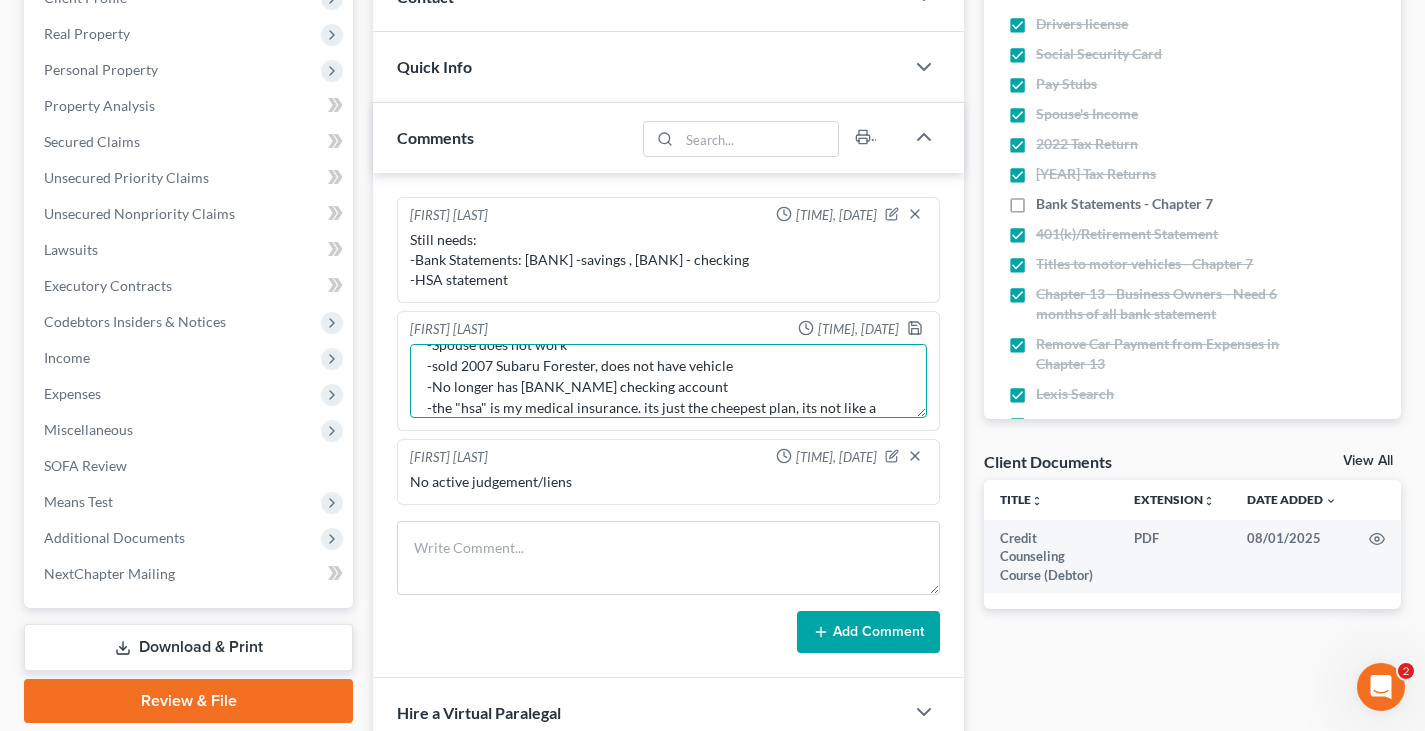 scroll, scrollTop: 68, scrollLeft: 0, axis: vertical 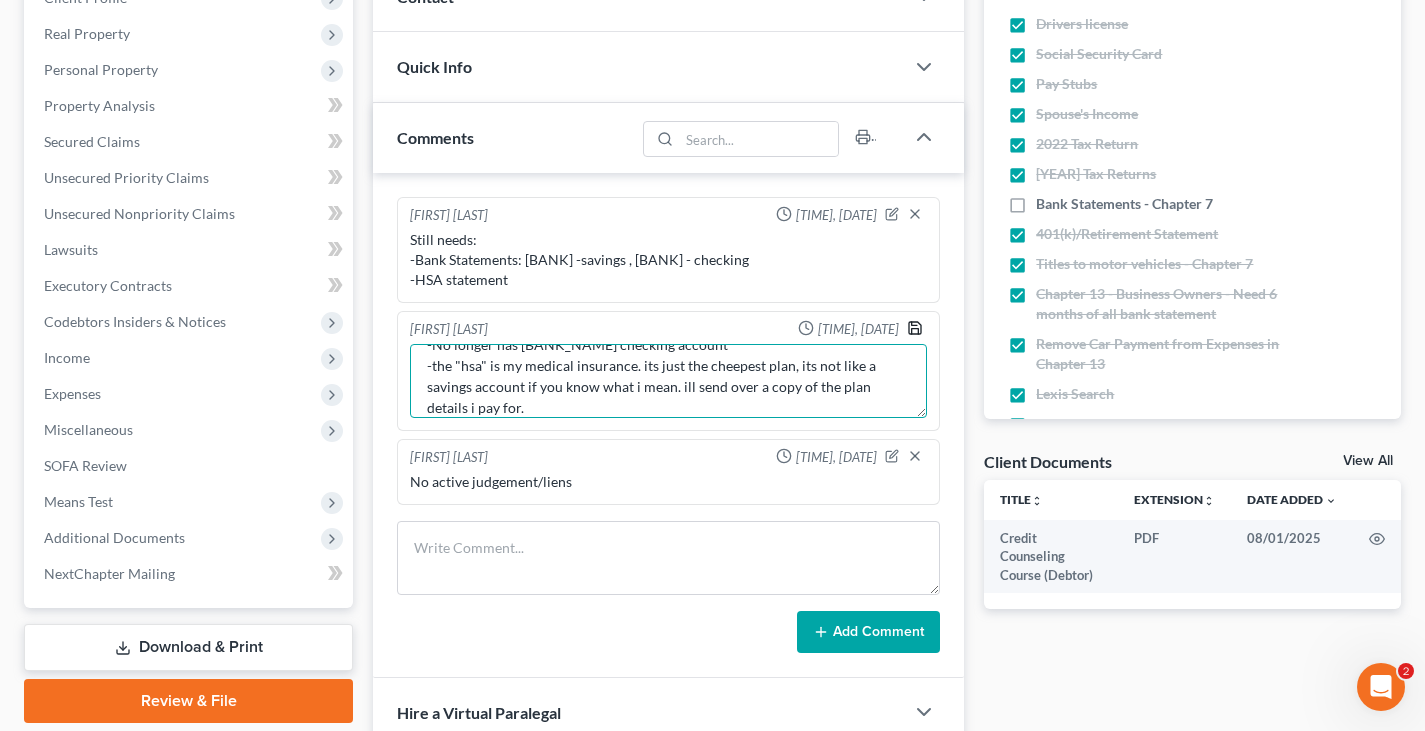 type on "-Spouse does not work
-sold 2007 Subaru Forester, does not have vehicle
-No longer has [BANK_NAME] checking account
-the "hsa" is my medical insurance. its just the cheepest plan, its not like a savings account if you know what i mean. ill send over a copy of the plan details i pay for." 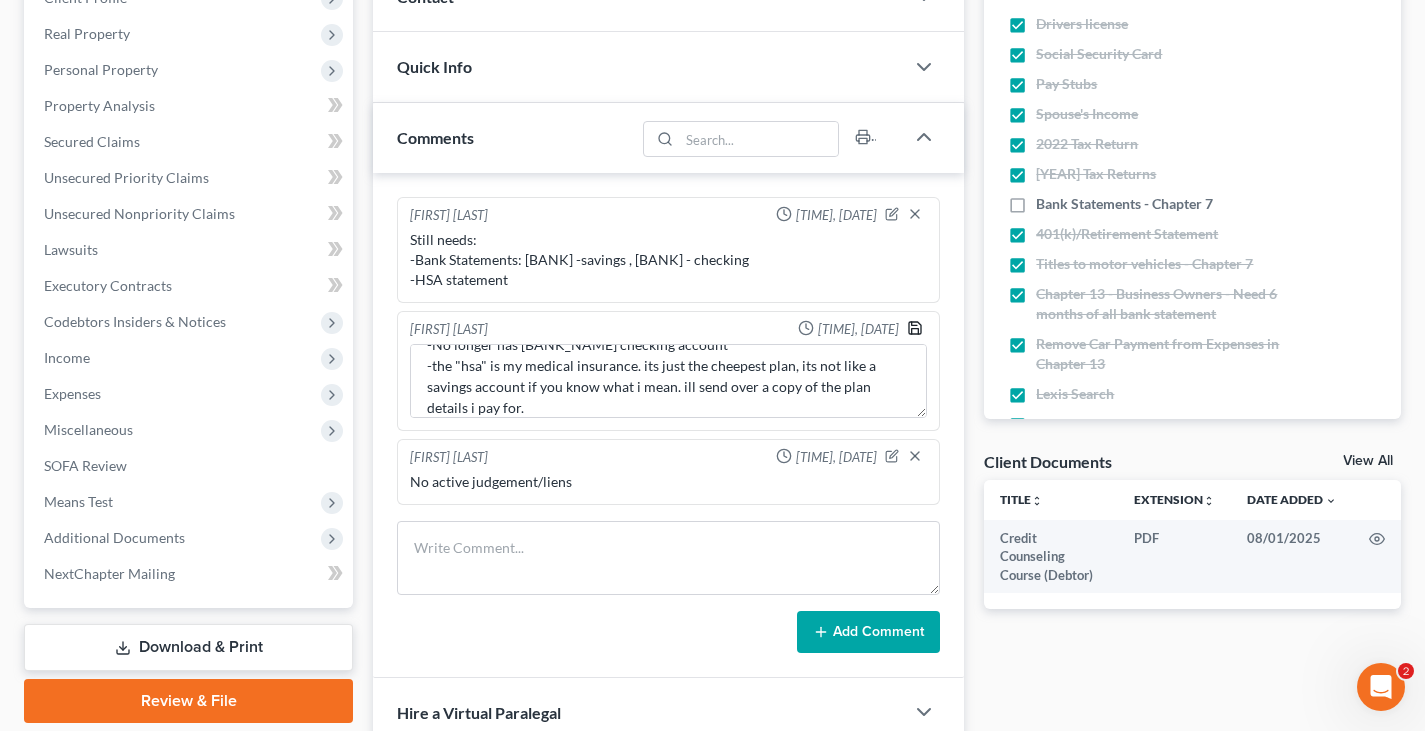 click 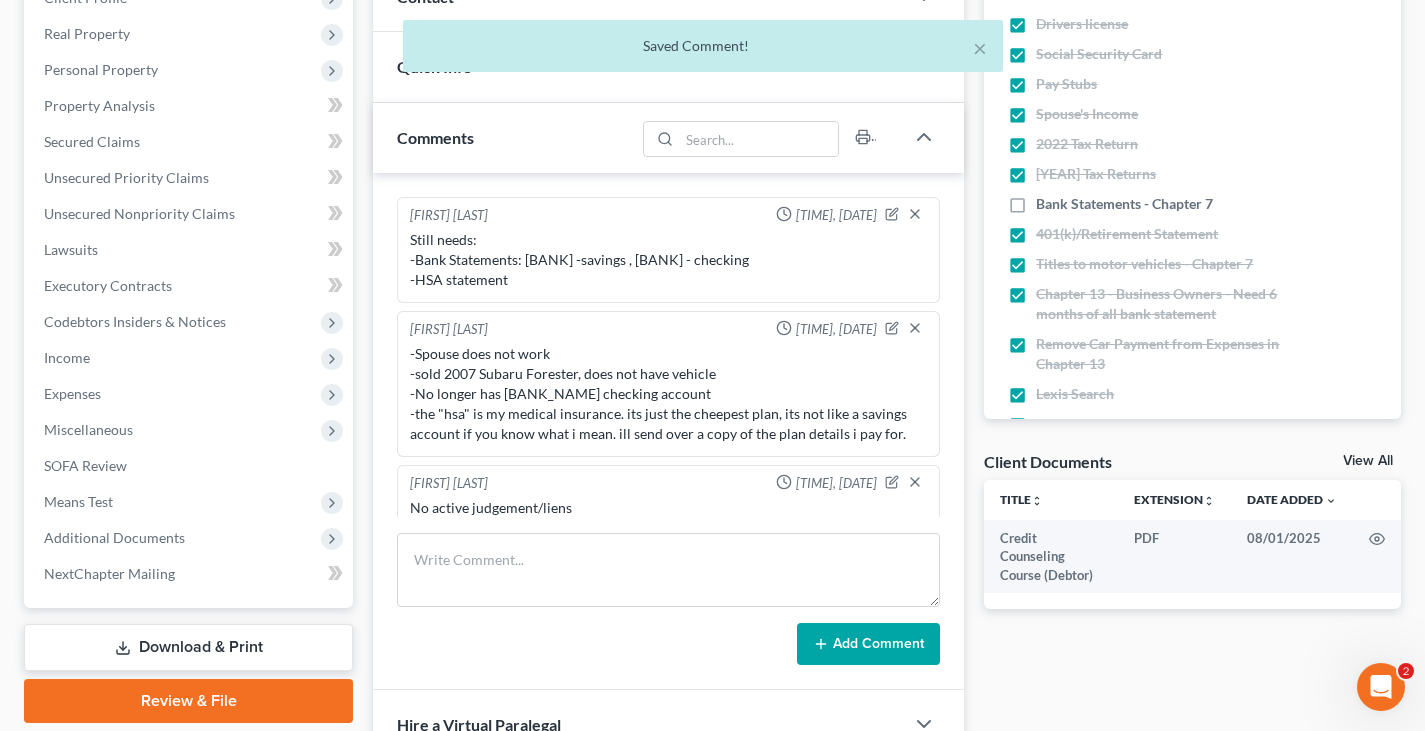 scroll, scrollTop: 14, scrollLeft: 0, axis: vertical 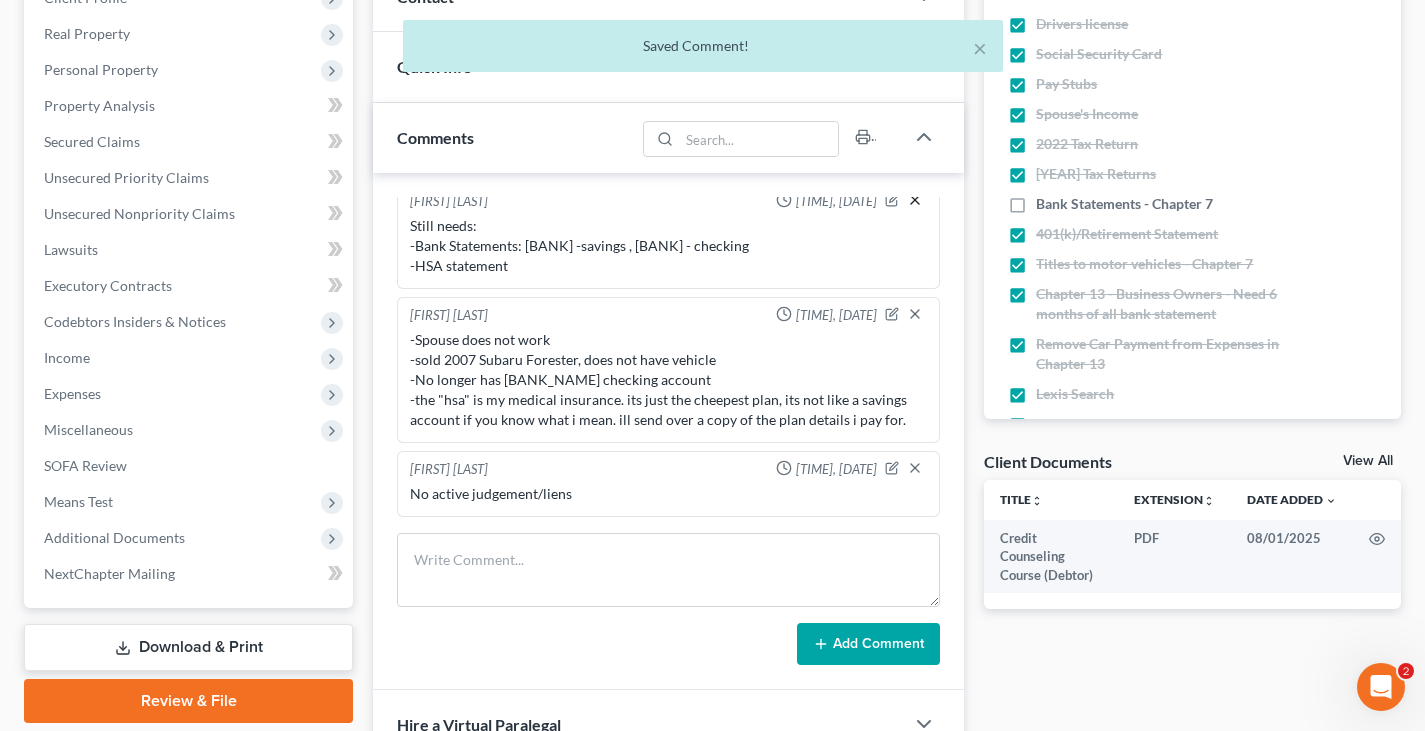 click 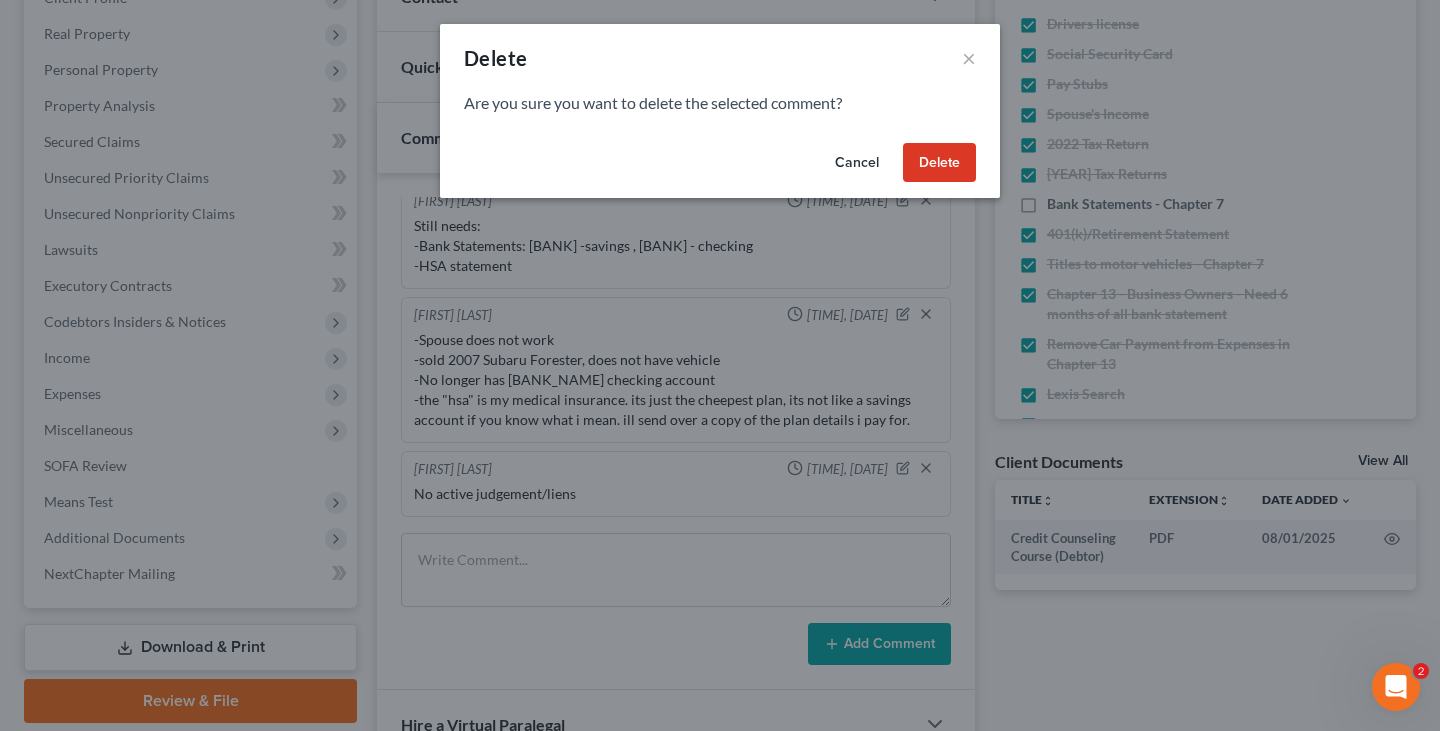 click on "Cancel" at bounding box center [857, 163] 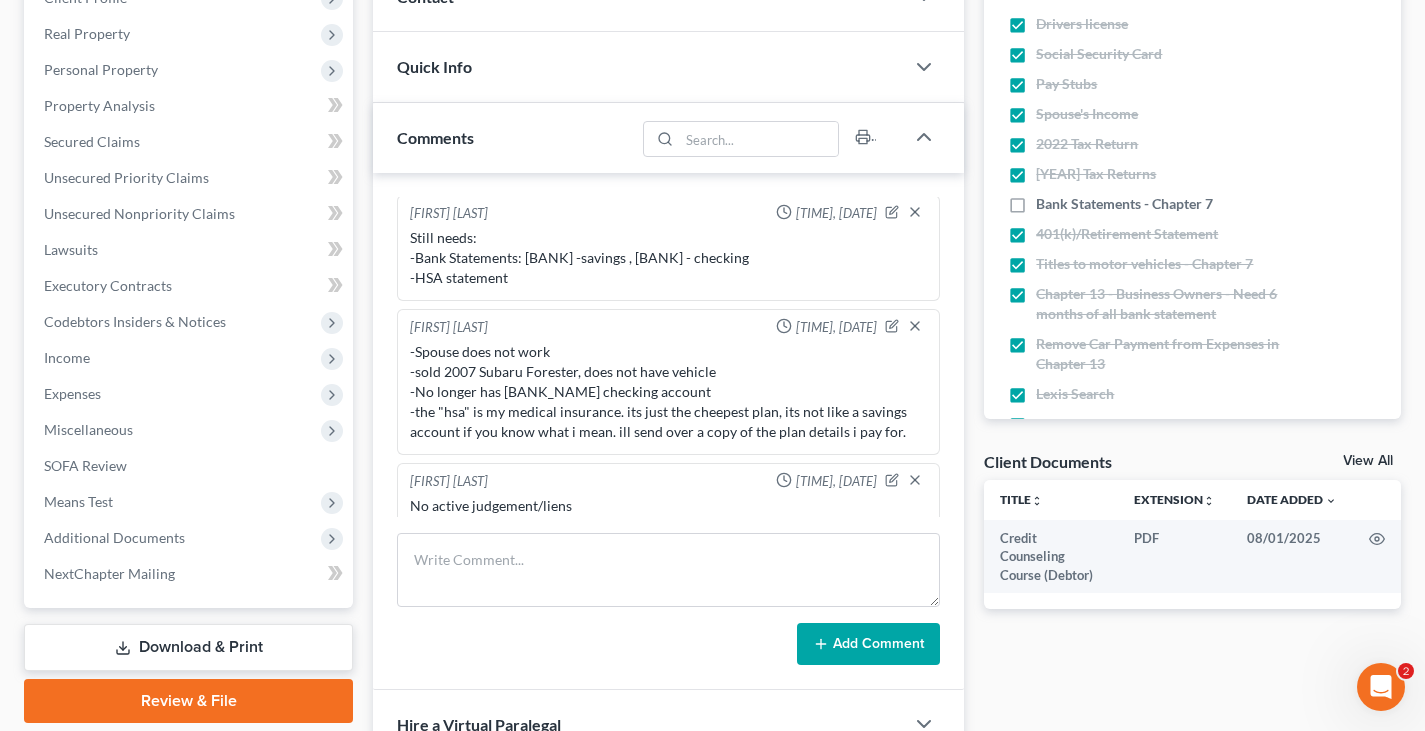 scroll, scrollTop: 0, scrollLeft: 0, axis: both 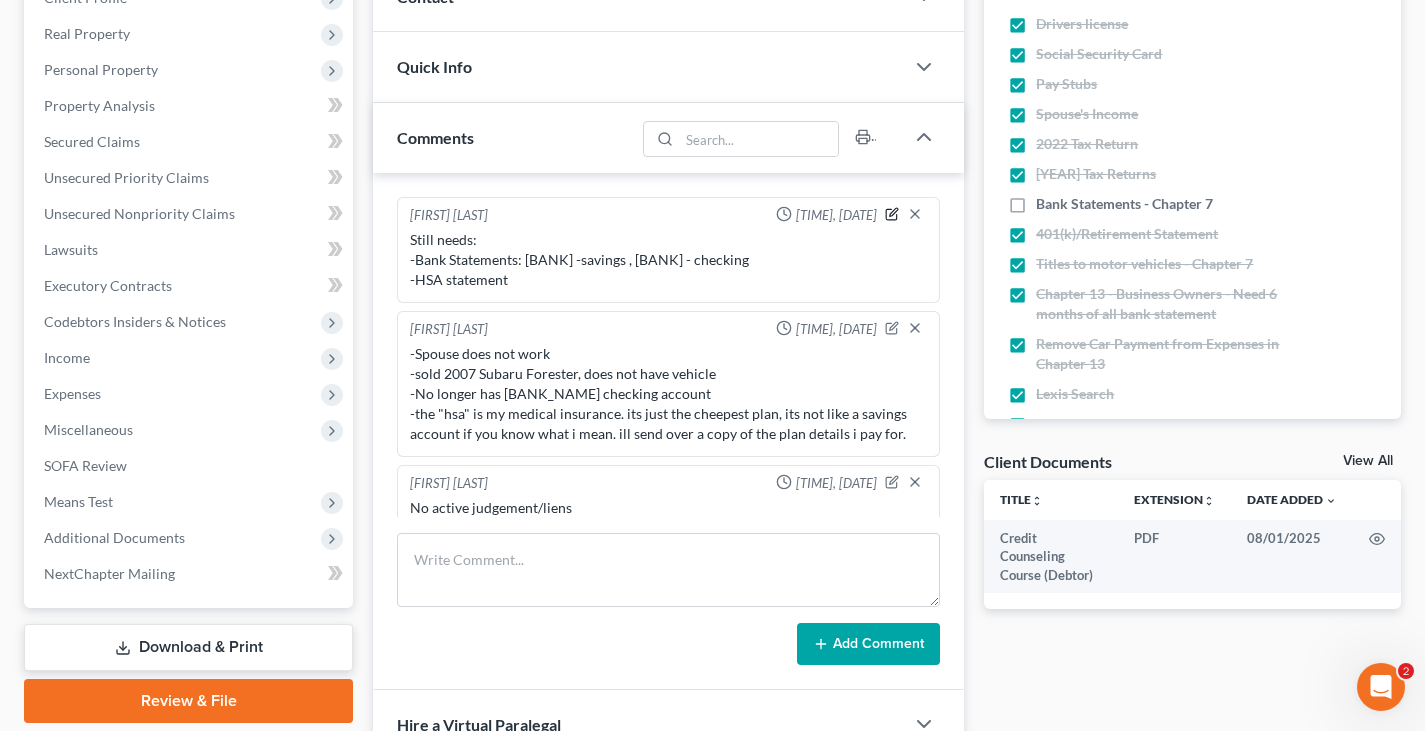 click 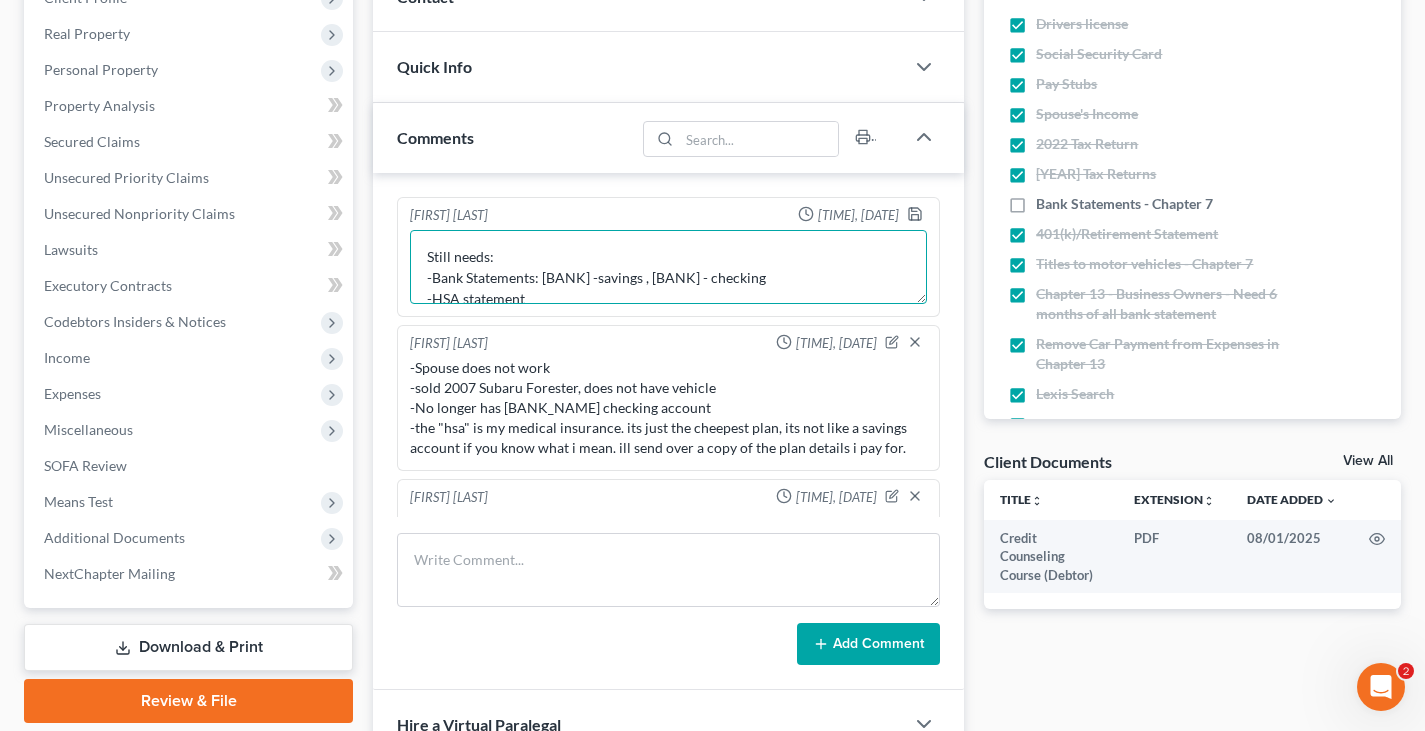 click on "Still needs:
-Bank Statements: [BANK] -savings , [BANK] - checking
-HSA statement" at bounding box center (668, 267) 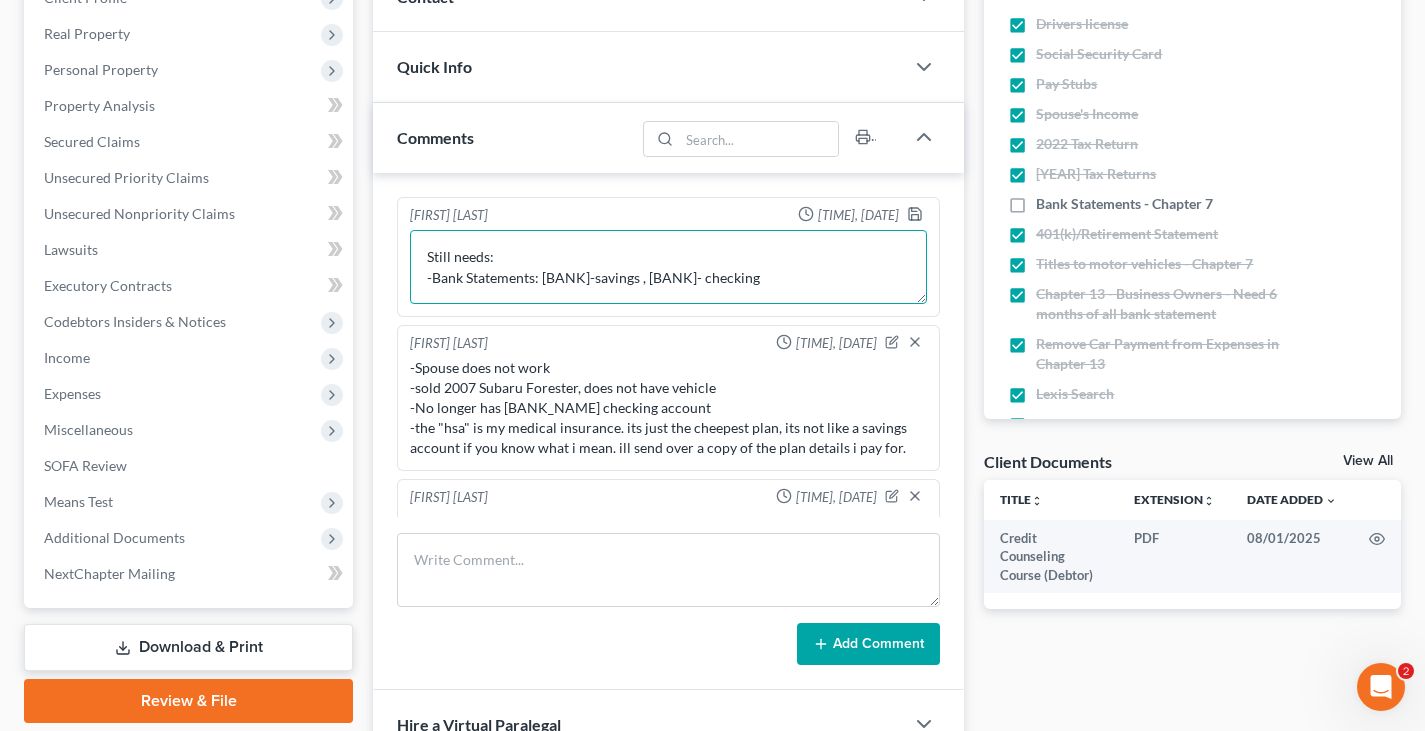 scroll, scrollTop: 0, scrollLeft: 0, axis: both 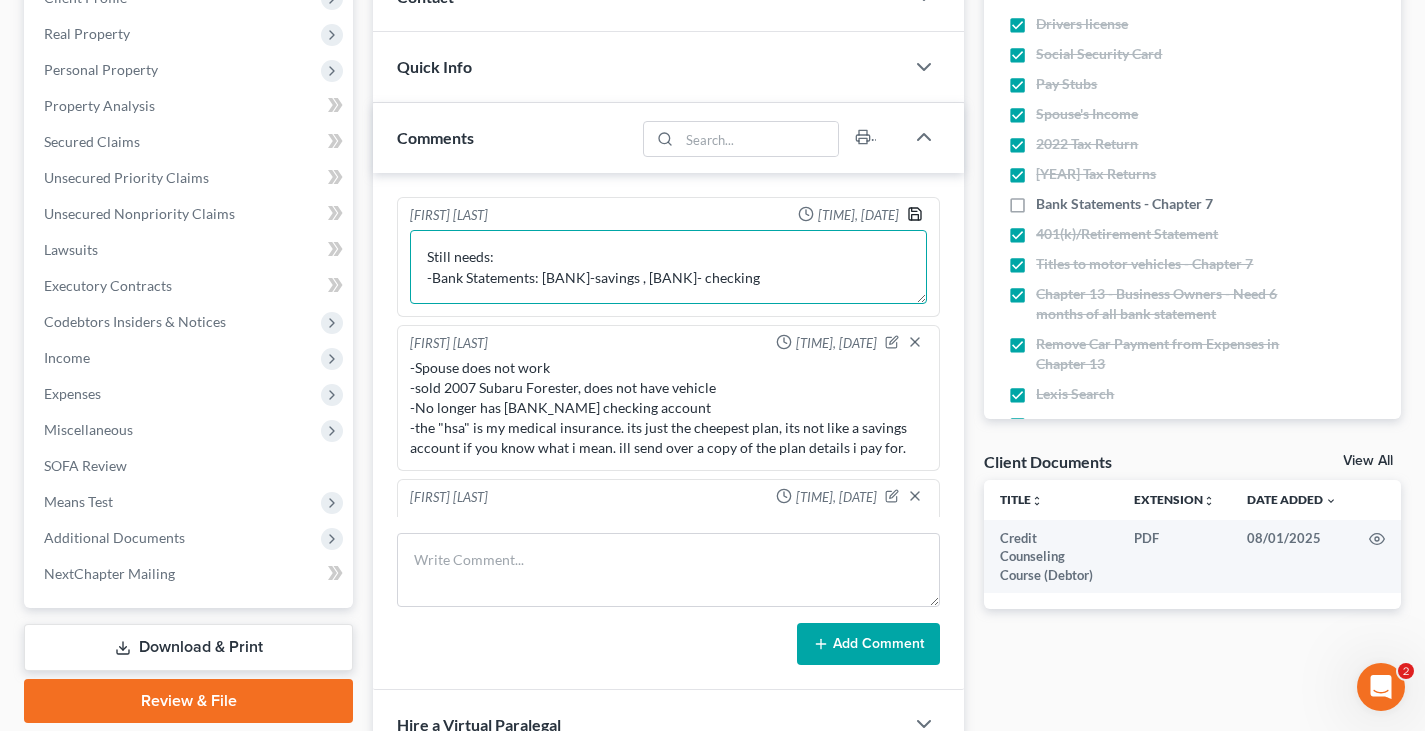 type on "Still needs:
-Bank Statements: [BANK]-savings , [BANK]- checking" 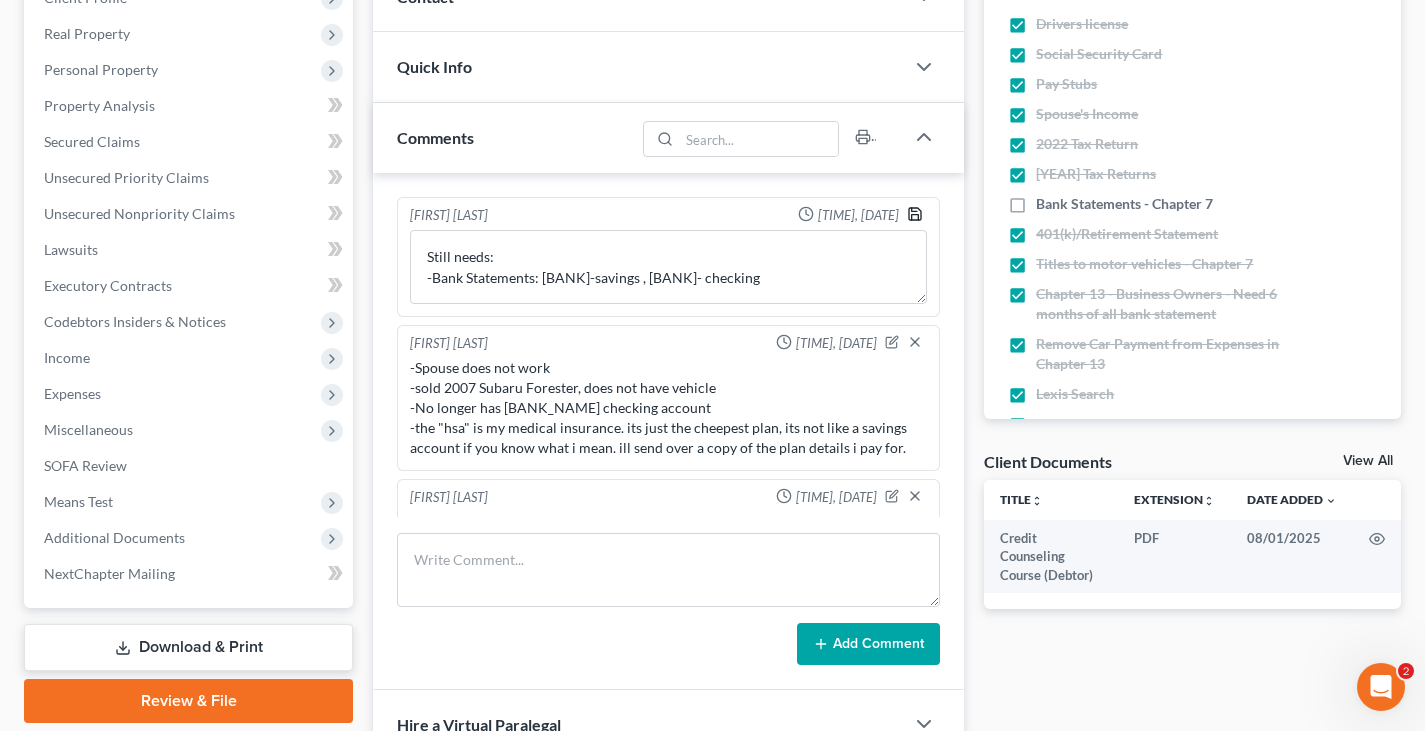 click 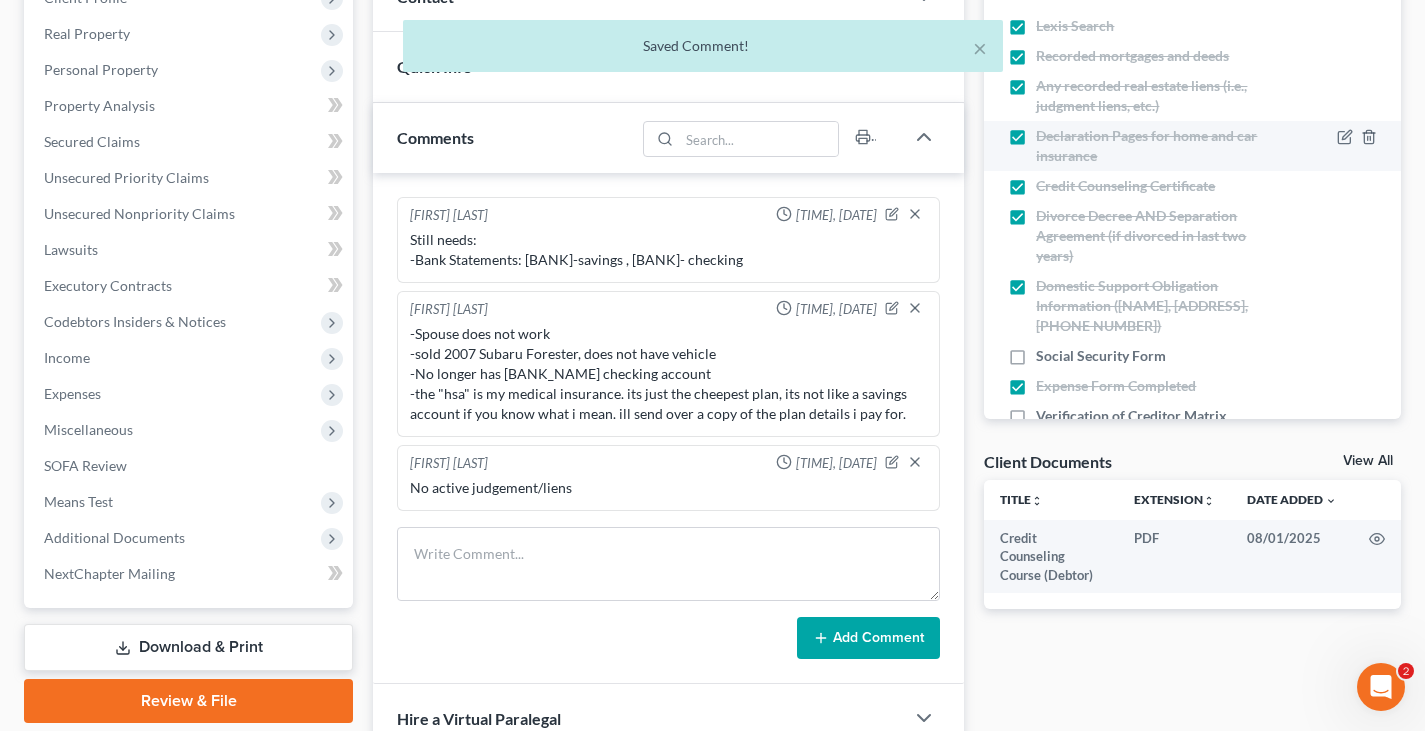 scroll, scrollTop: 400, scrollLeft: 0, axis: vertical 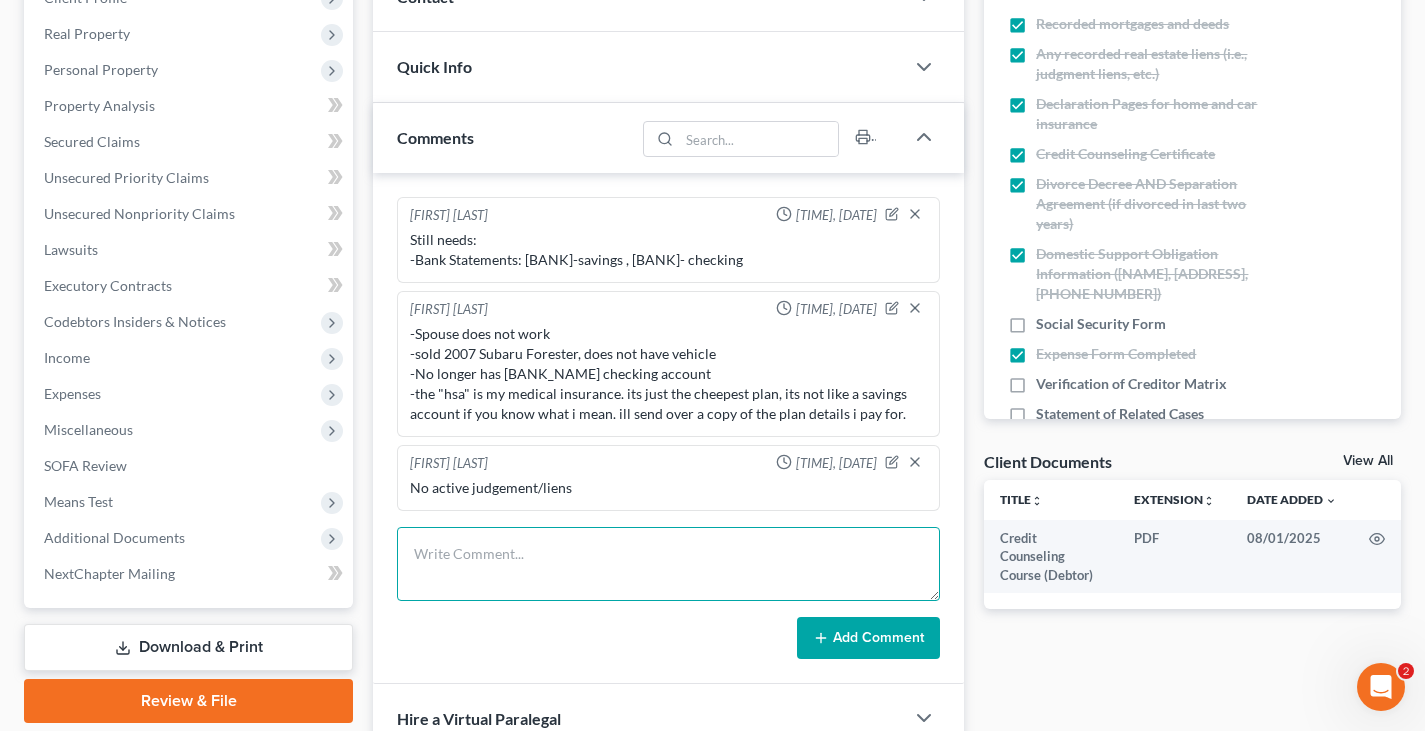 drag, startPoint x: 527, startPoint y: 562, endPoint x: 563, endPoint y: 563, distance: 36.013885 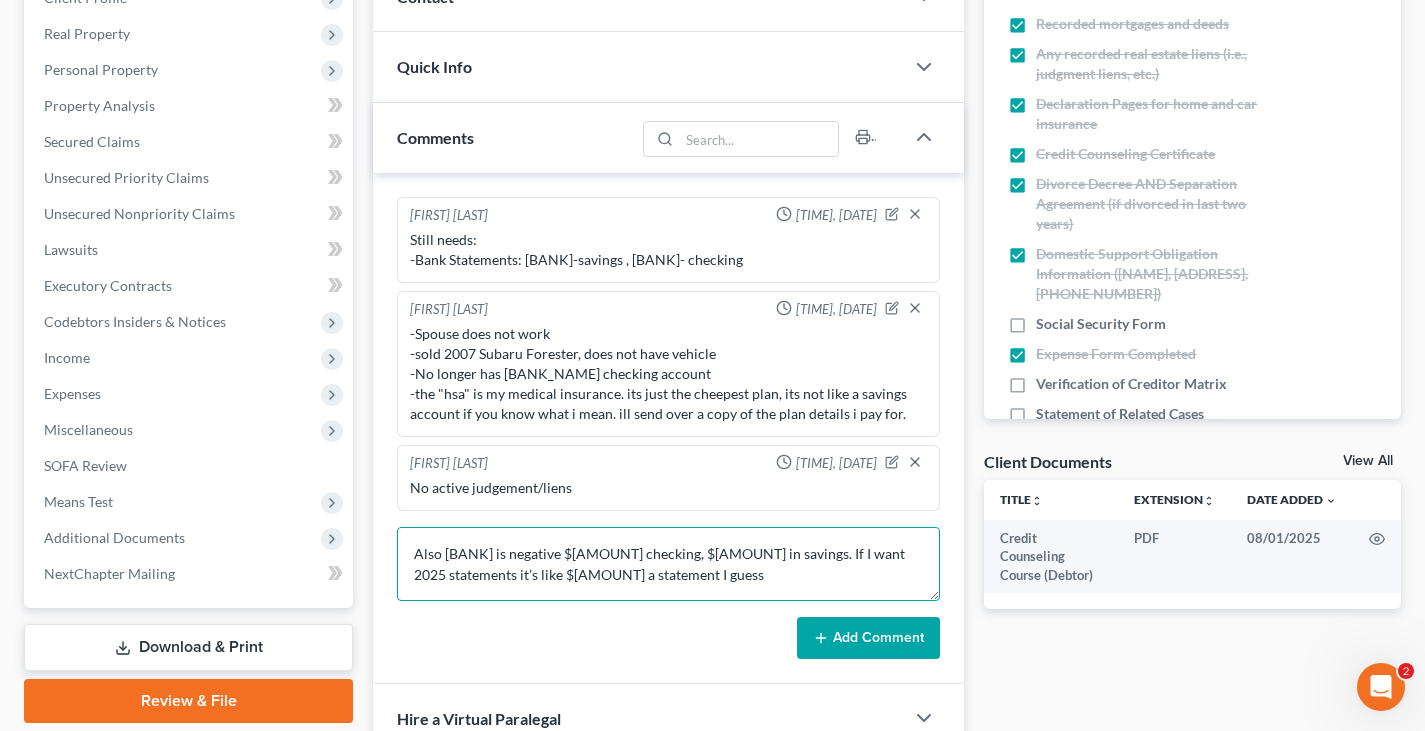 type on "Also [BANK] is negative $[AMOUNT] checking, $[AMOUNT] in savings. If I want 2025 statements it’s like $[AMOUNT] a statement I guess" 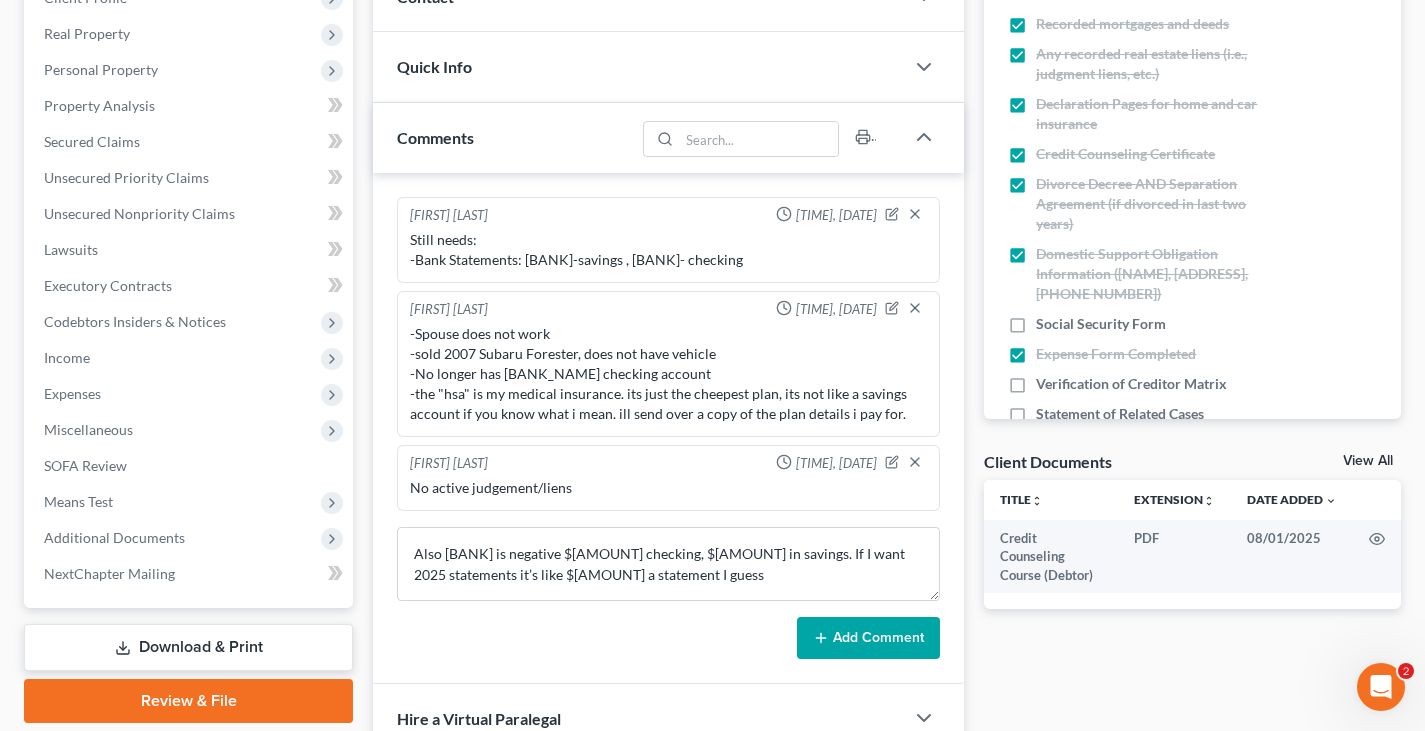 click 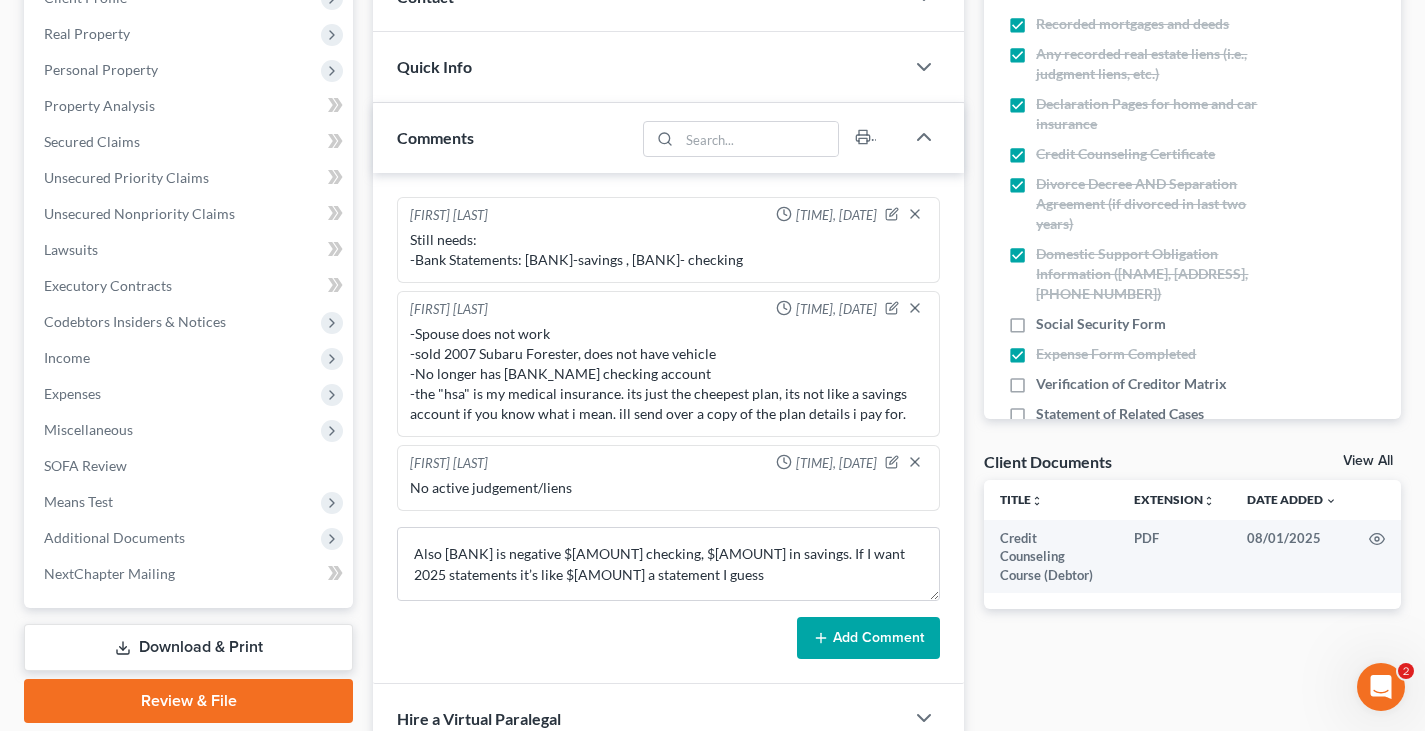 type 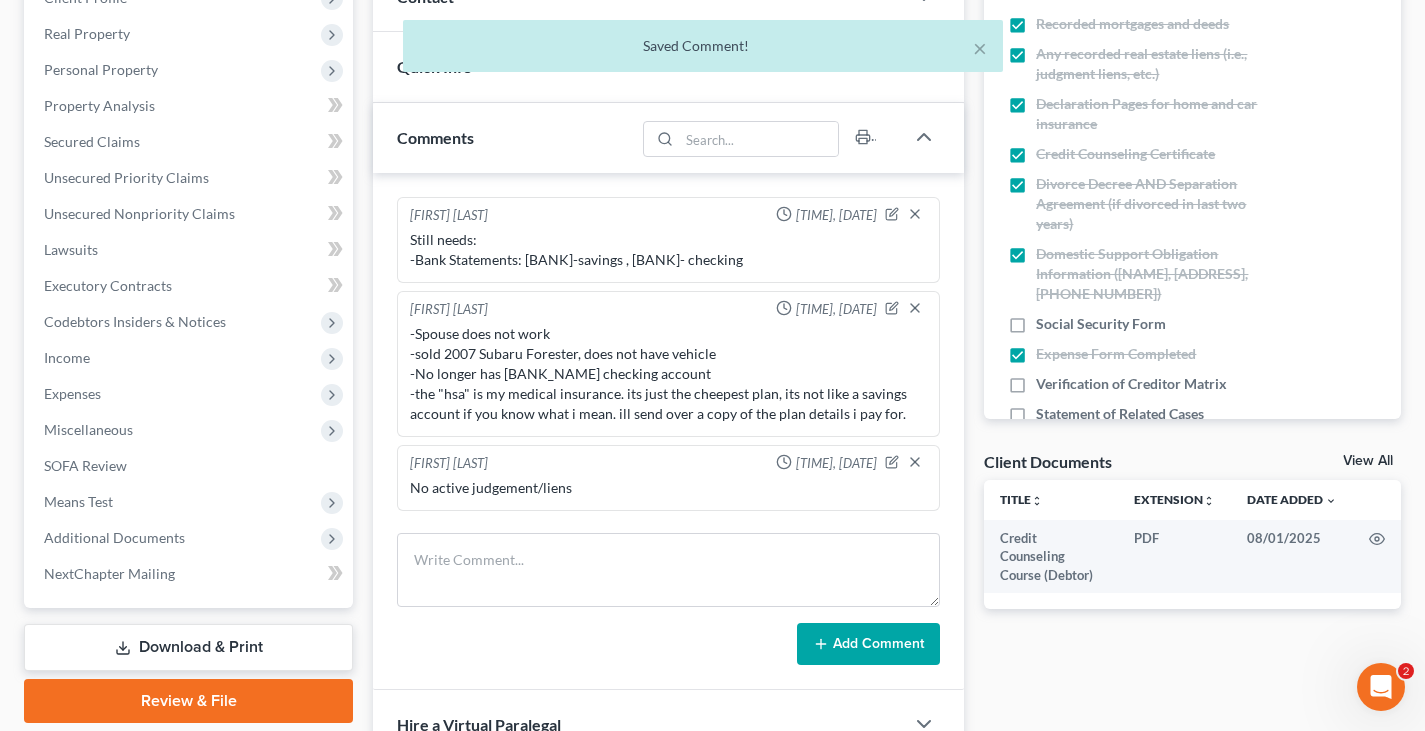 scroll, scrollTop: 88, scrollLeft: 0, axis: vertical 